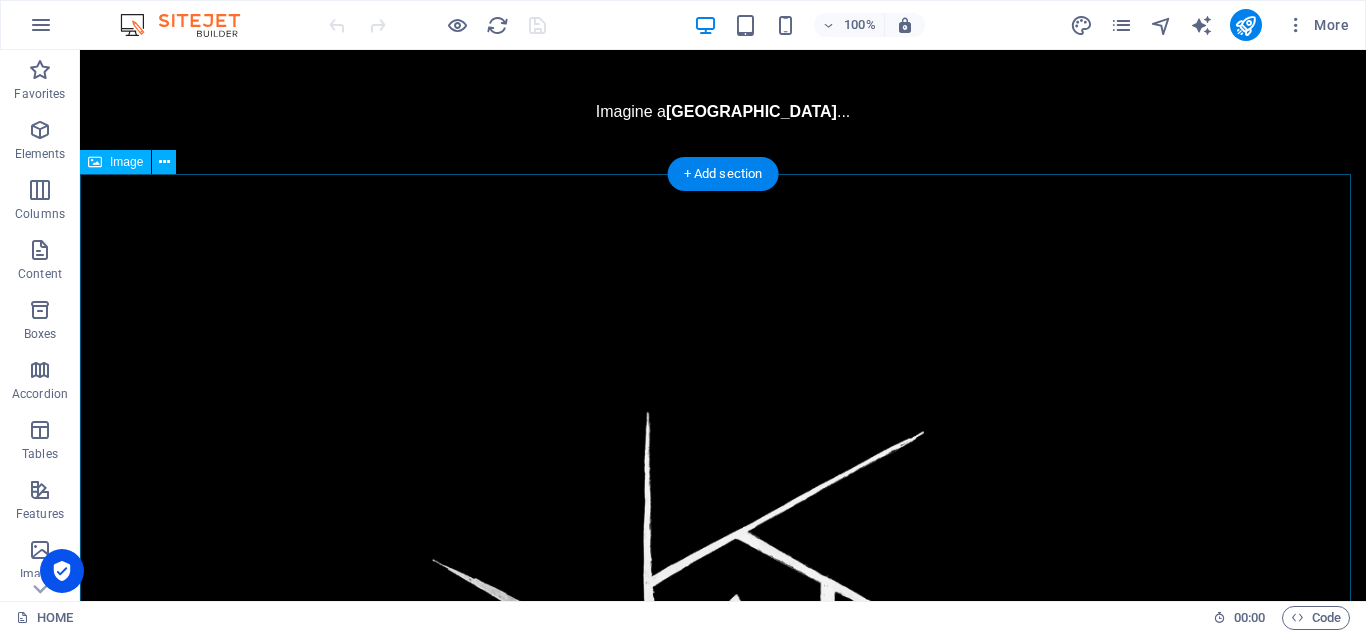 scroll, scrollTop: 0, scrollLeft: 0, axis: both 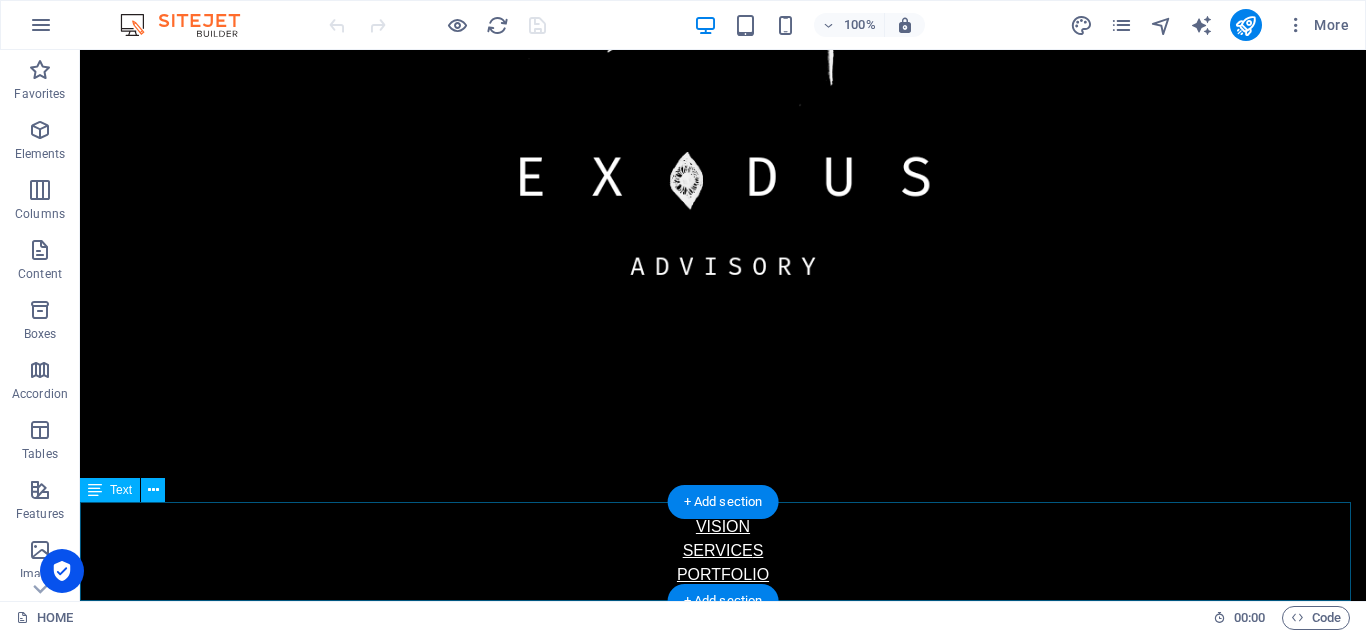 click on "VISION SERVICE S PORTFOLIO CONTACT" at bounding box center (723, 563) 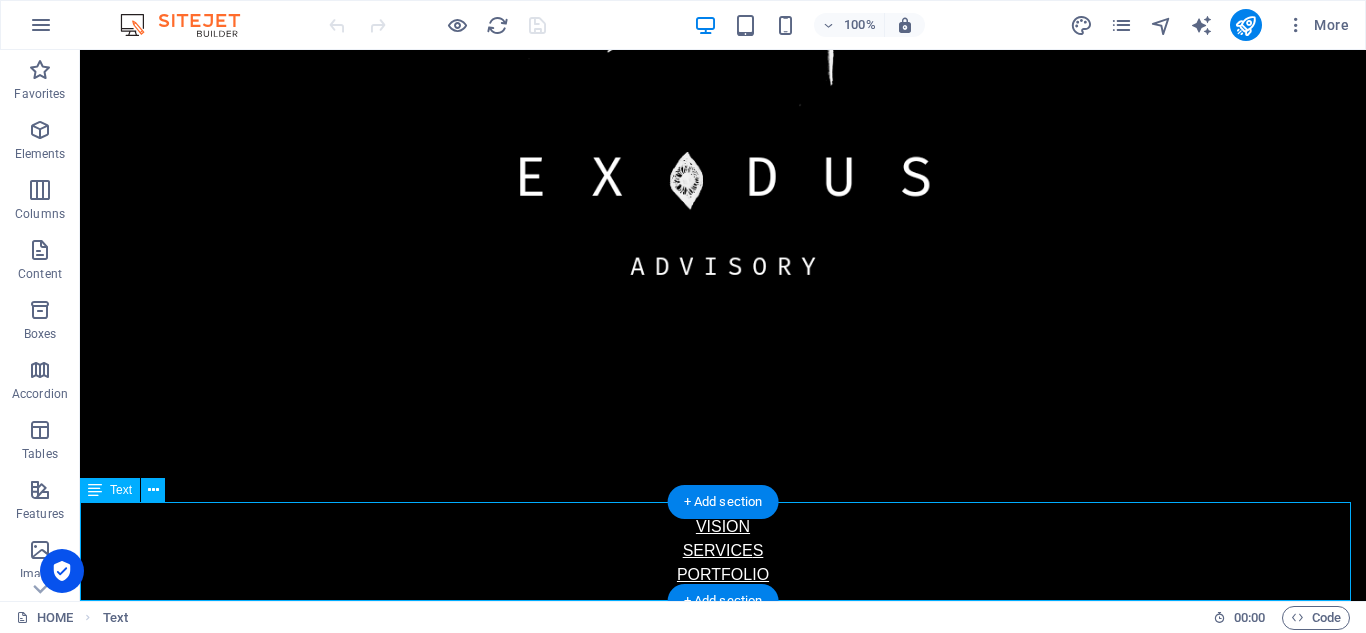 click on "VISION SERVICE S PORTFOLIO CONTACT" at bounding box center (723, 563) 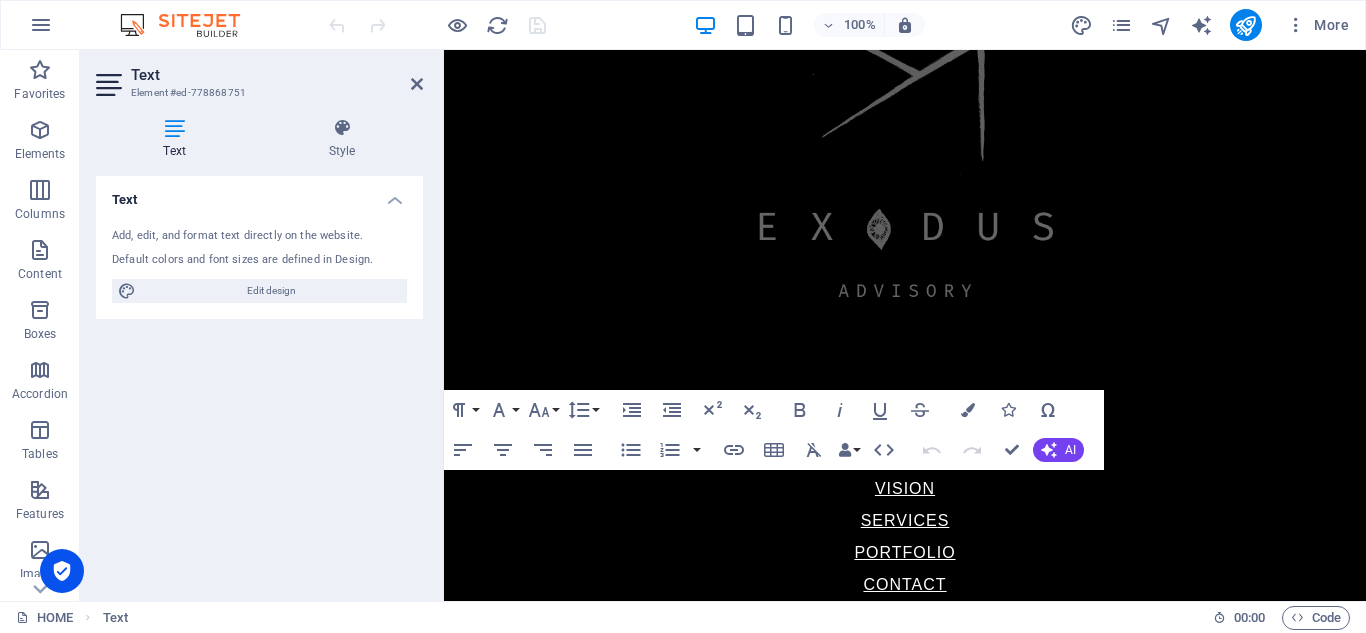 scroll, scrollTop: 482, scrollLeft: 0, axis: vertical 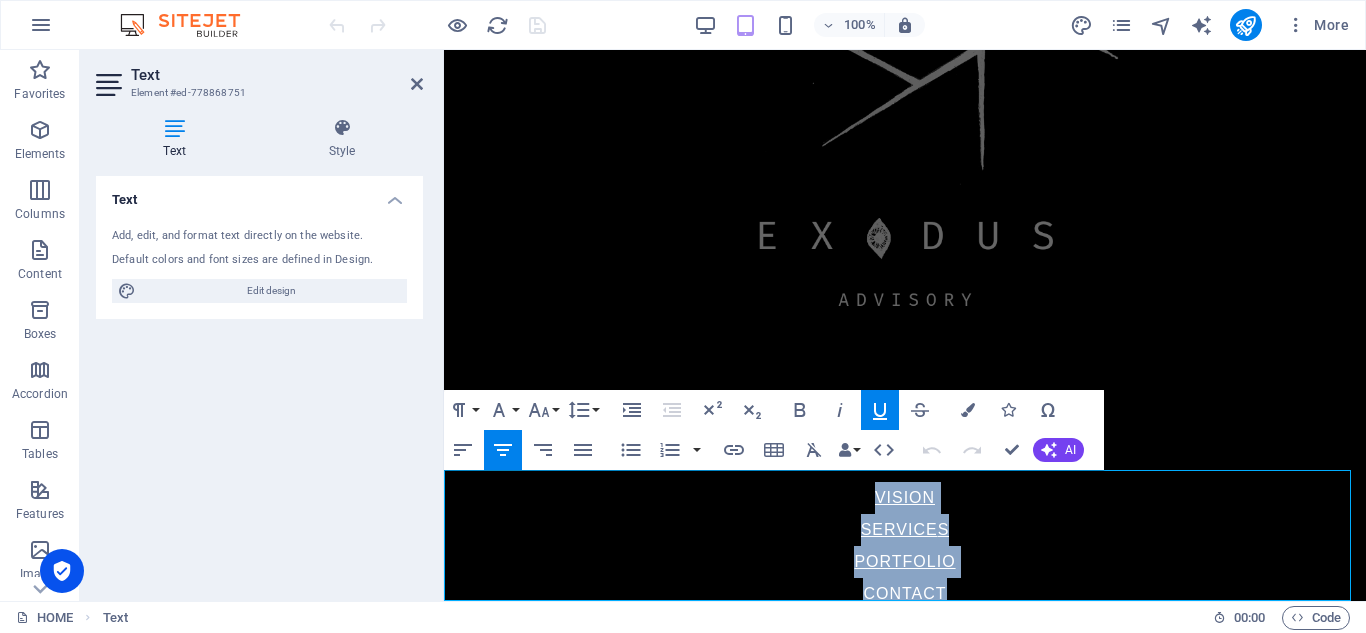 click on "Underline" at bounding box center (880, 410) 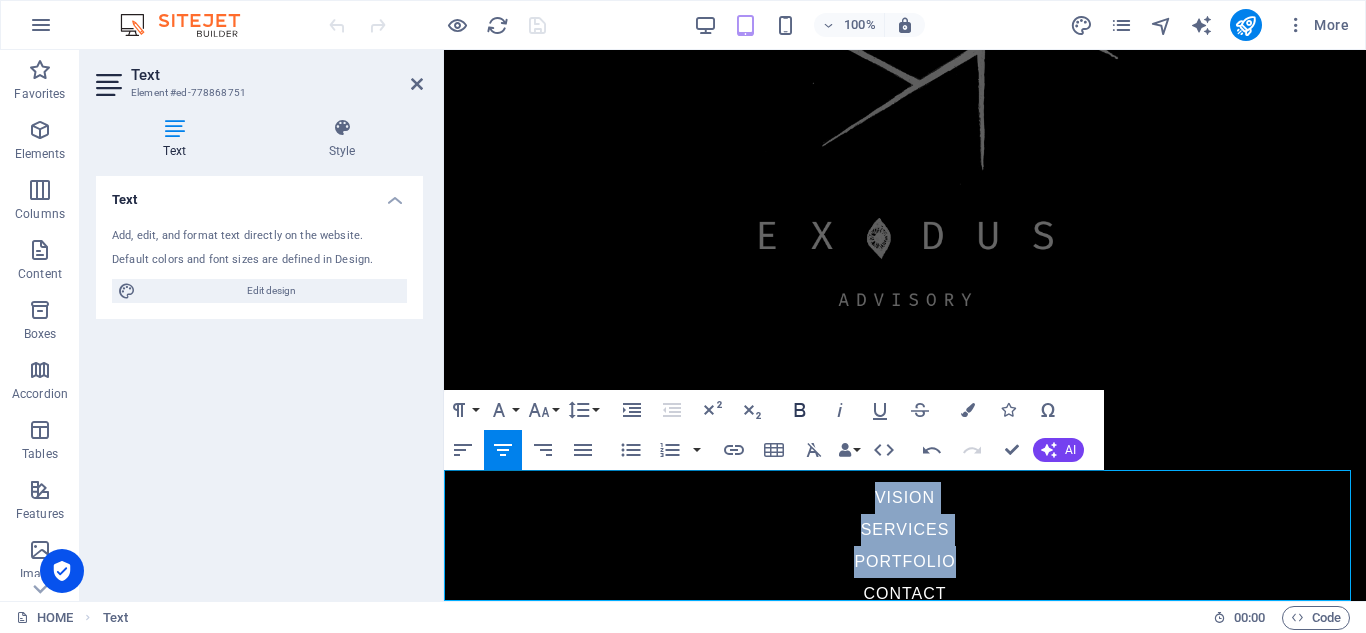 click on "Bold" at bounding box center (800, 410) 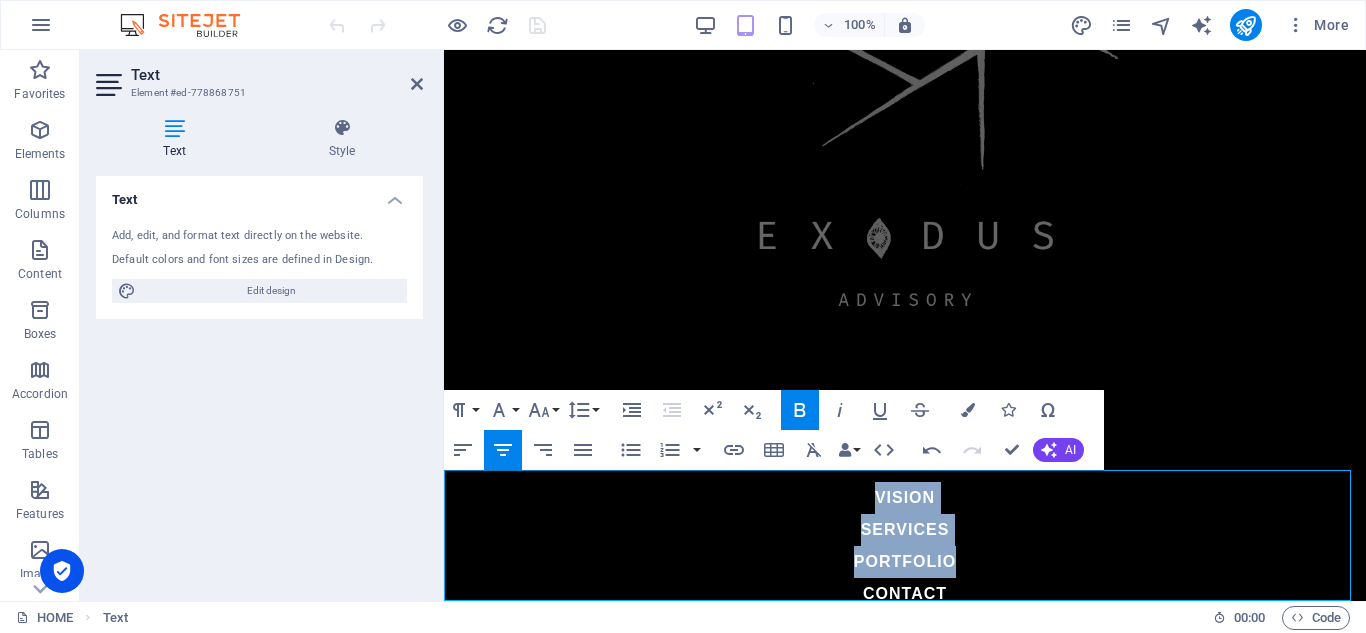 click on "SERVICE S PORTFOLIO" at bounding box center [905, 546] 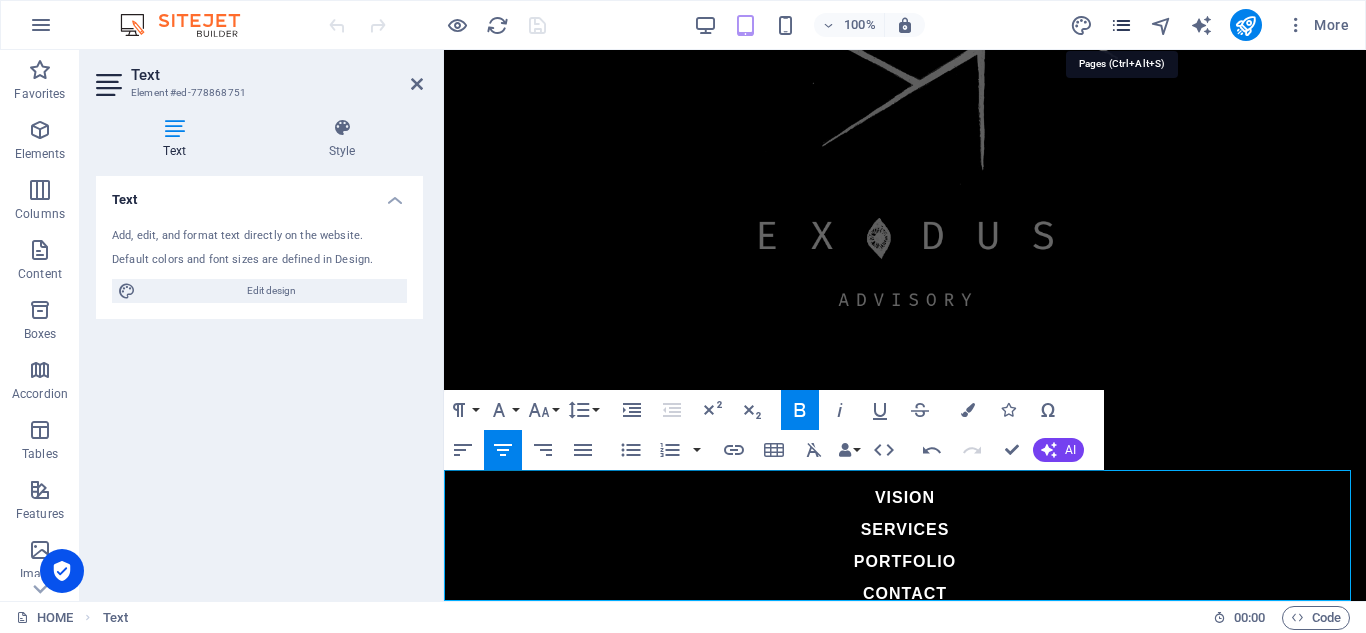 click at bounding box center [1121, 25] 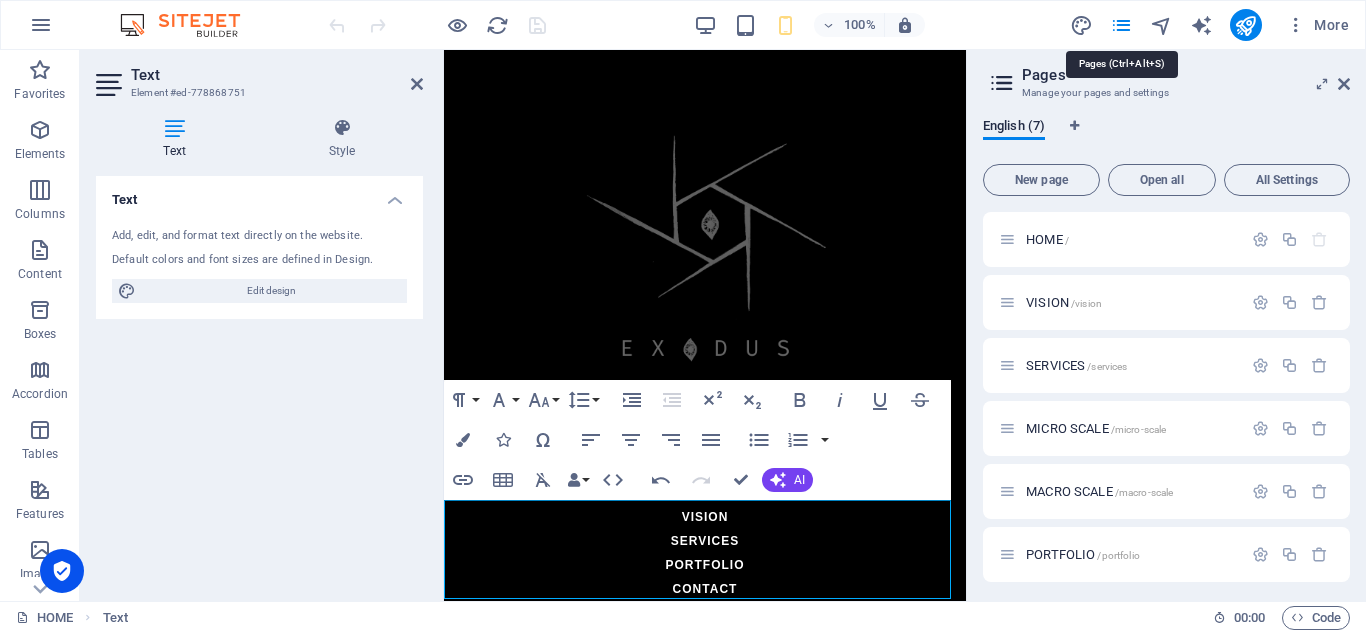 scroll, scrollTop: 116, scrollLeft: 0, axis: vertical 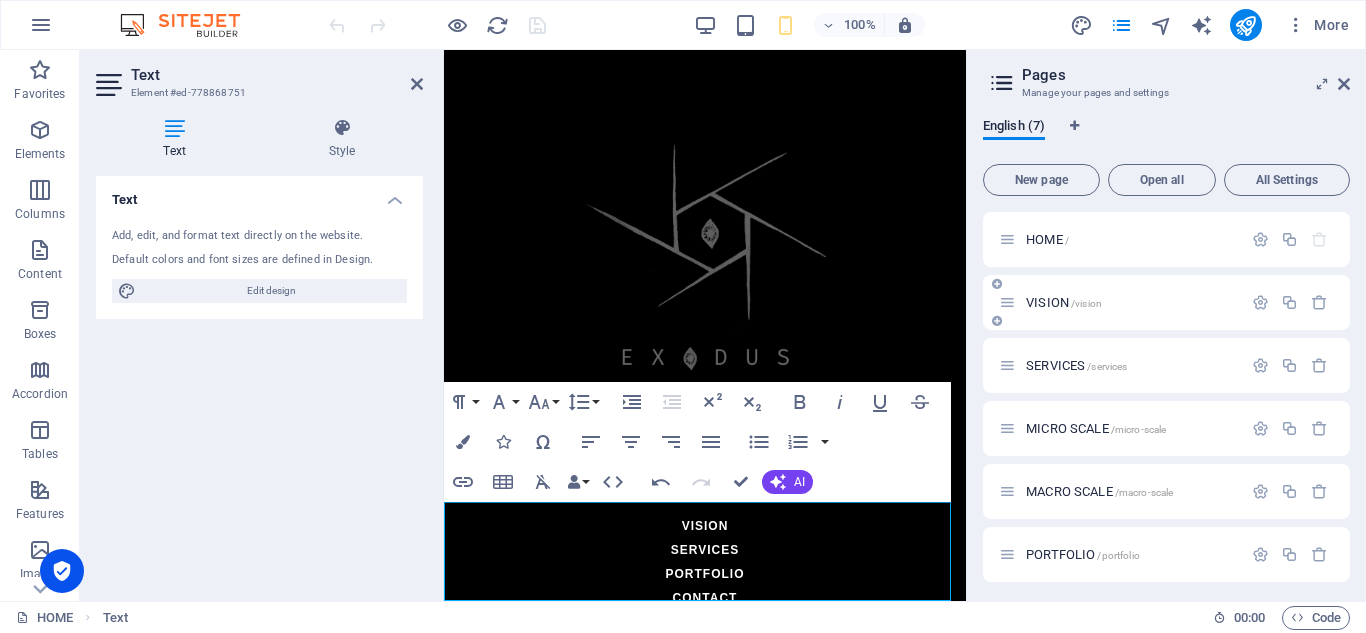 click on "VISION /vision" at bounding box center (1064, 302) 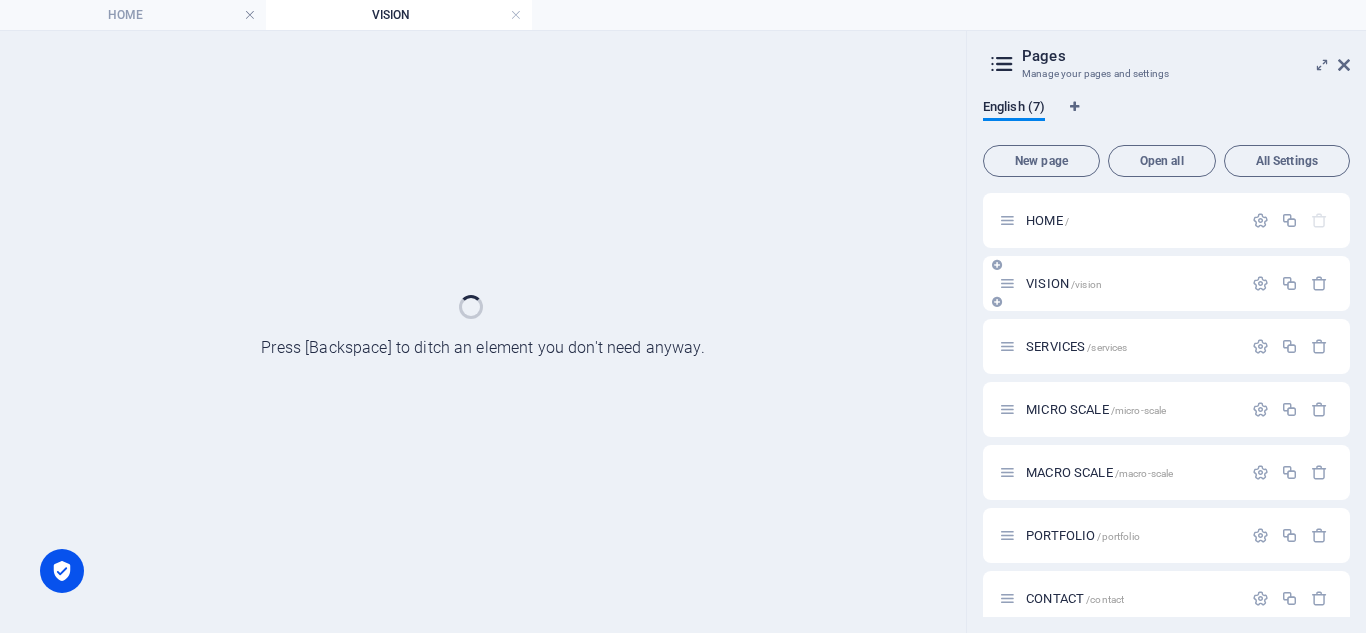 scroll, scrollTop: 0, scrollLeft: 0, axis: both 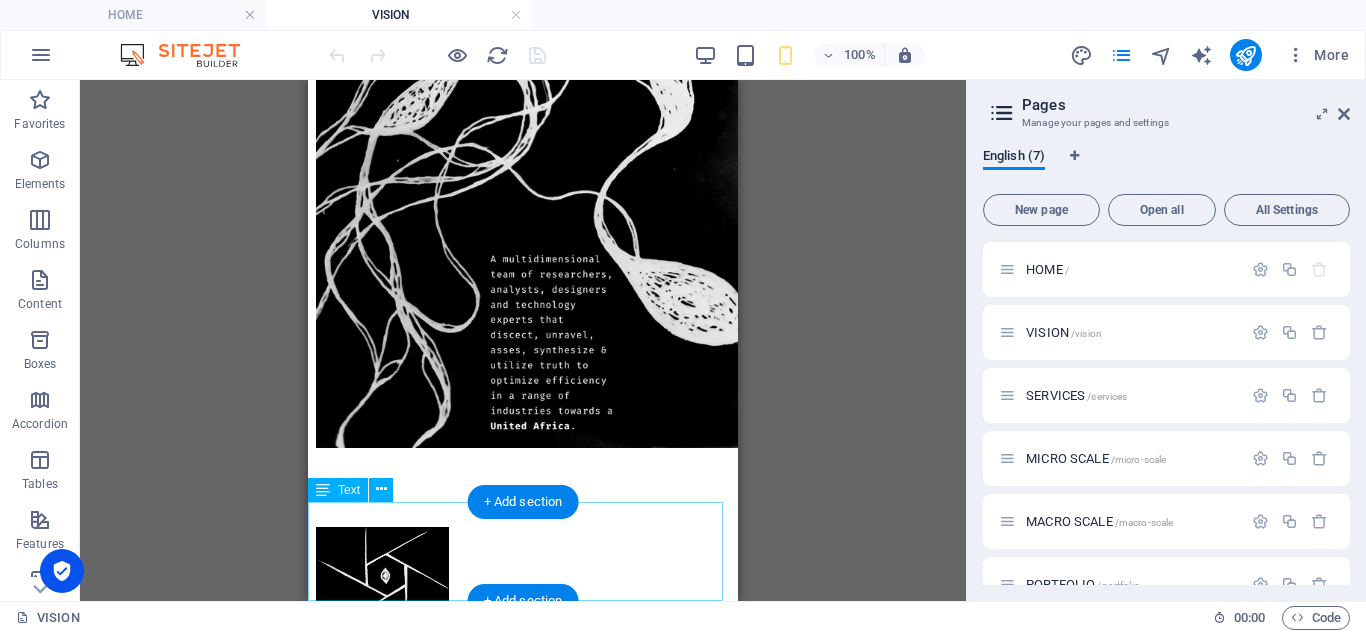 click on "VISION SERVICES PORTFOLIO CONTACT" at bounding box center [523, 697] 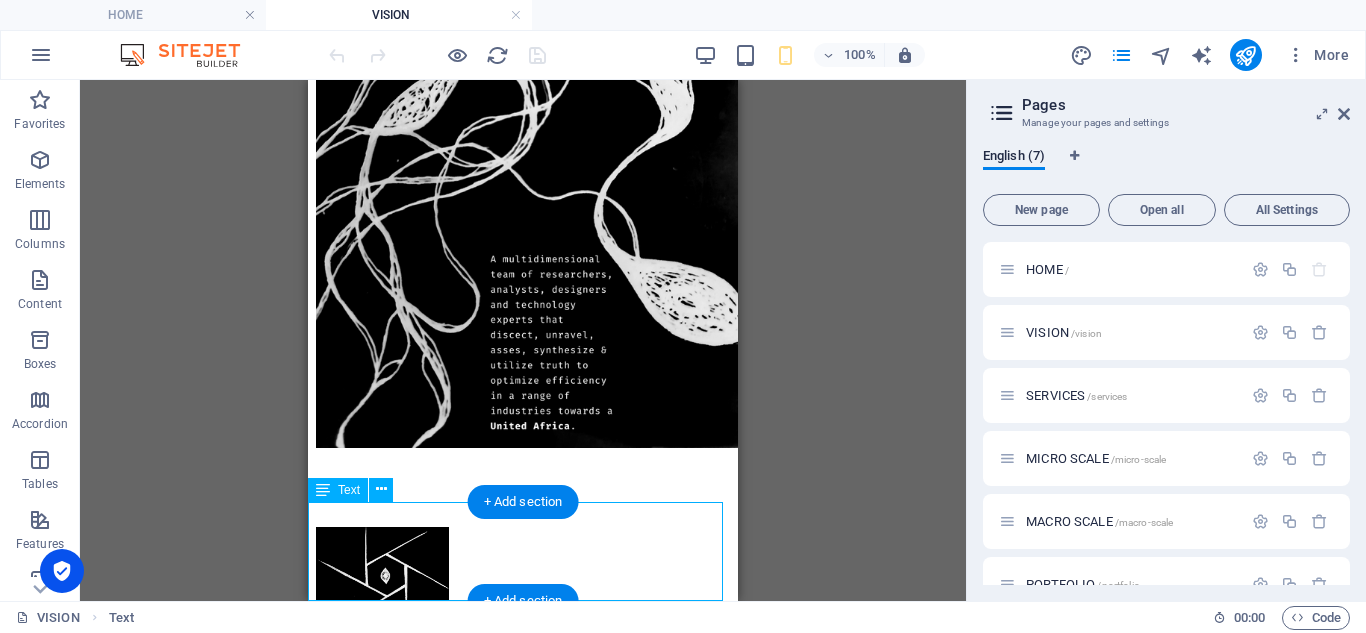 click on "VISION SERVICES PORTFOLIO CONTACT" at bounding box center [523, 697] 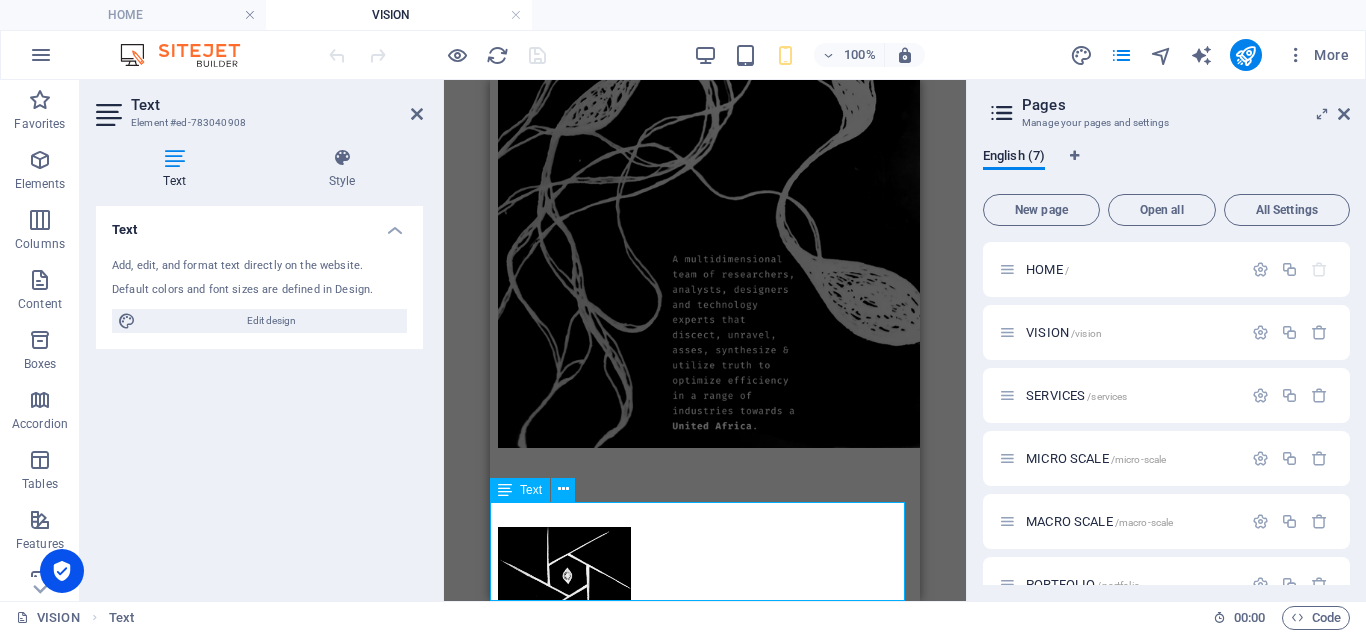 click on "SERVICES PORTFOLIO" at bounding box center [705, 697] 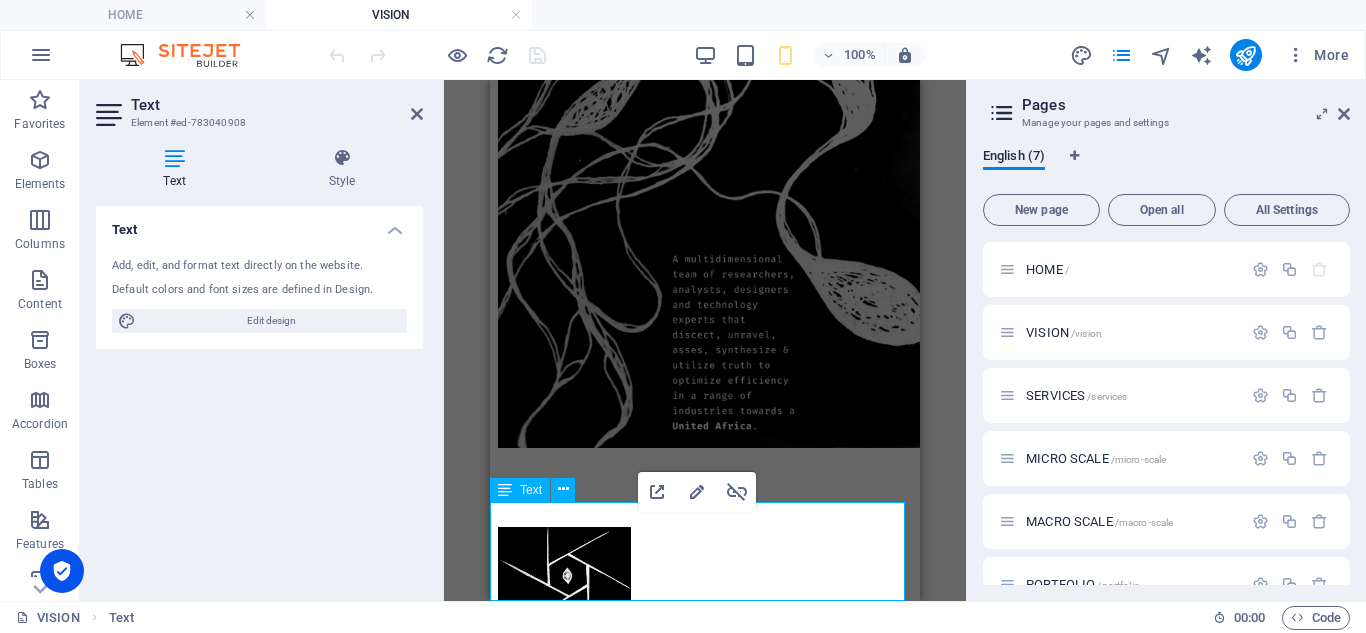 click on "SERVICES PORTFOLIO" at bounding box center (705, 697) 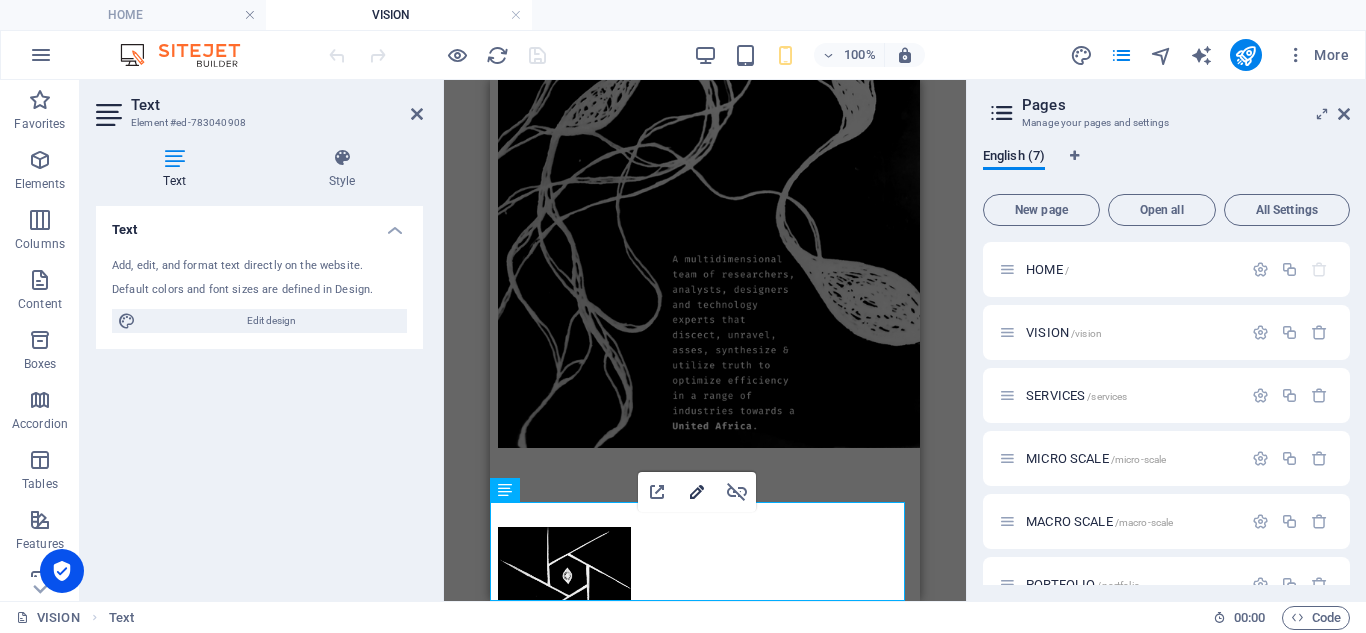 click 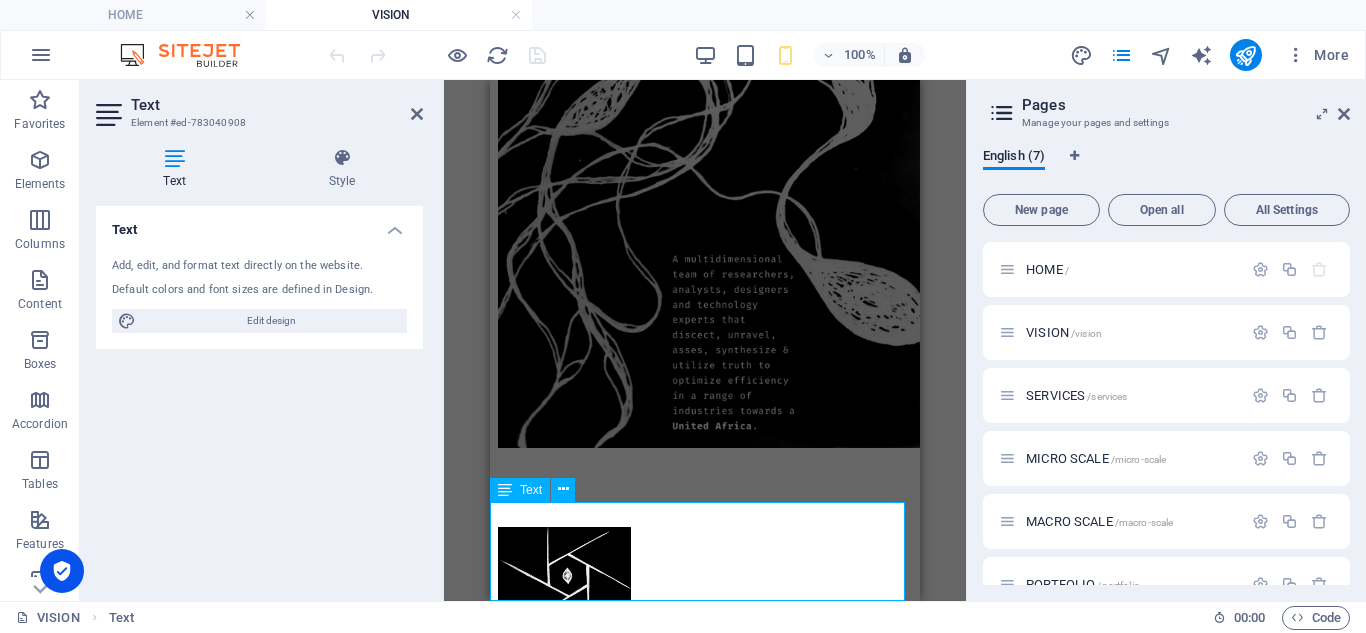 click on "SERVICES" at bounding box center [705, 687] 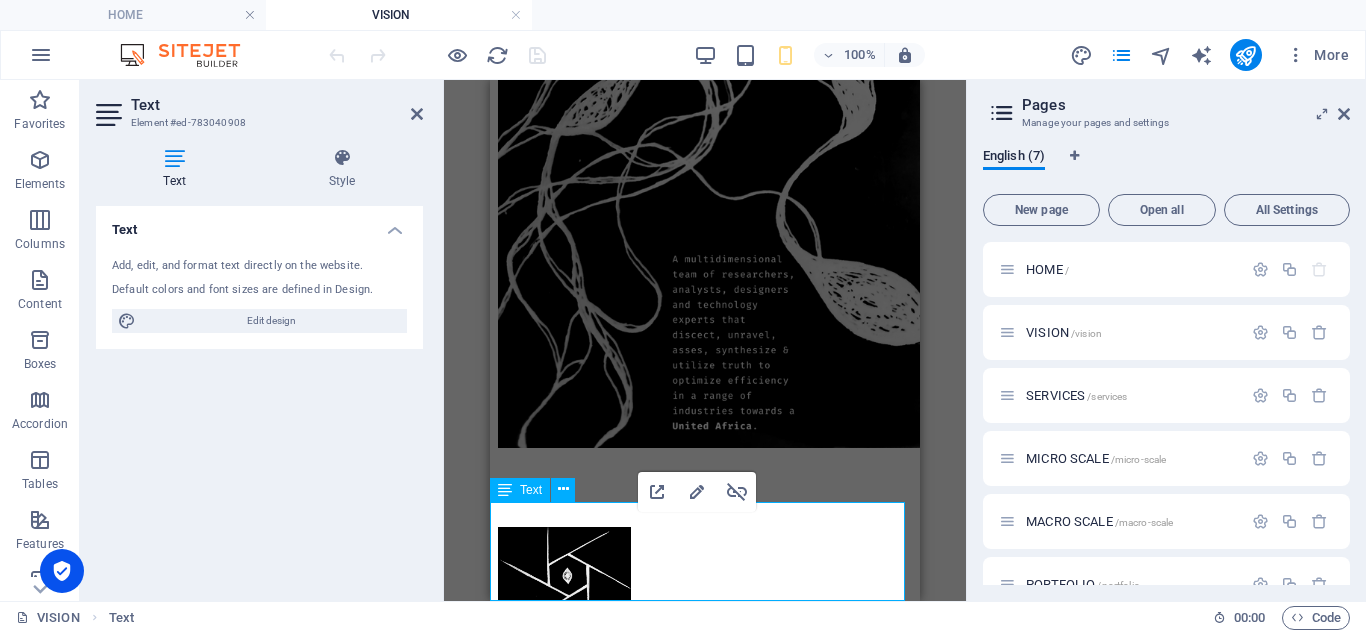click on "SERVICES" at bounding box center (705, 687) 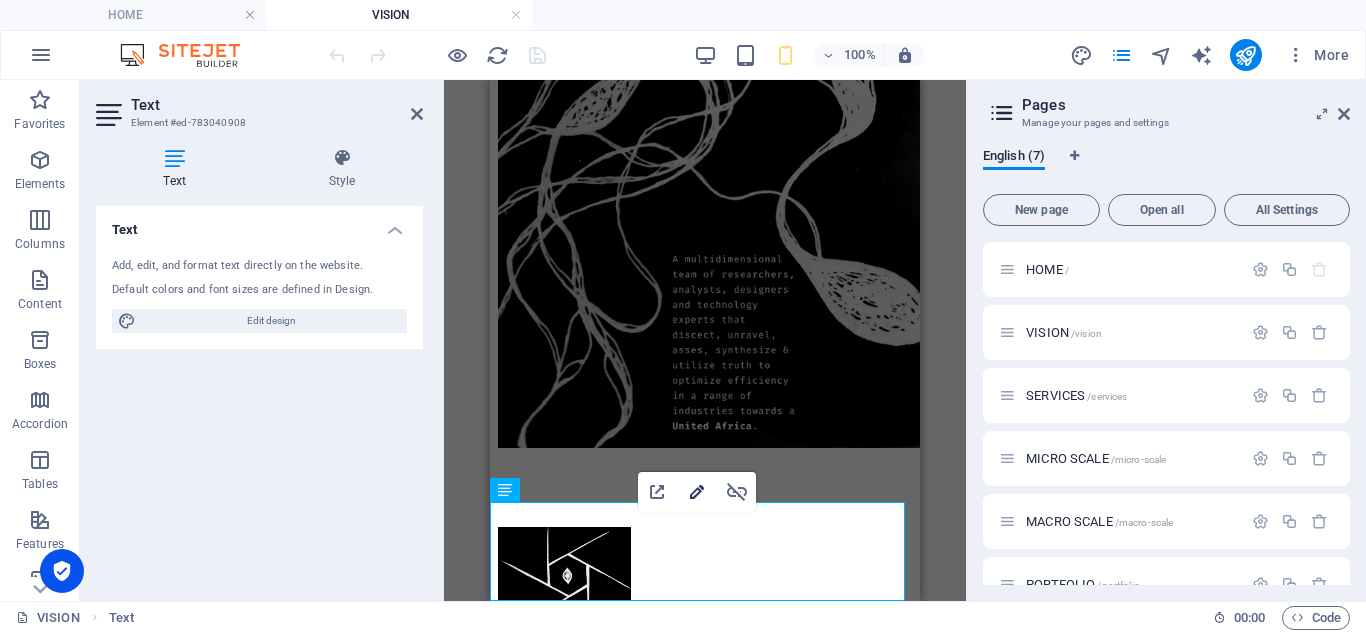 click 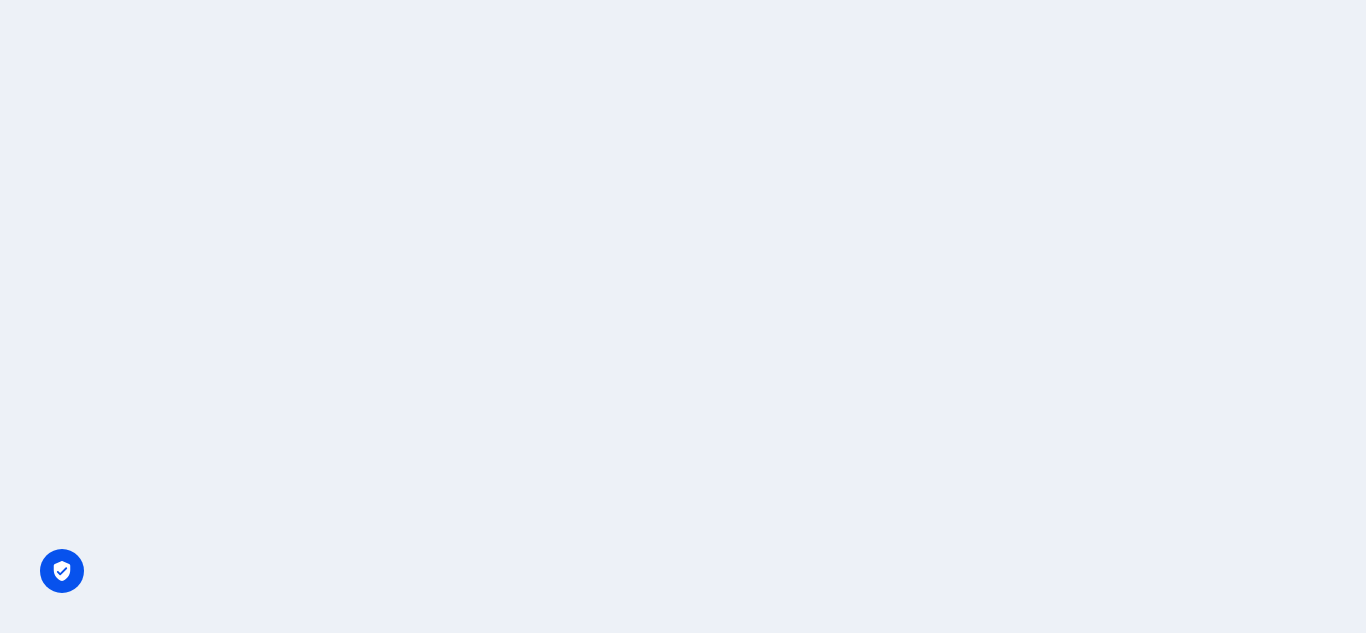 scroll, scrollTop: 0, scrollLeft: 0, axis: both 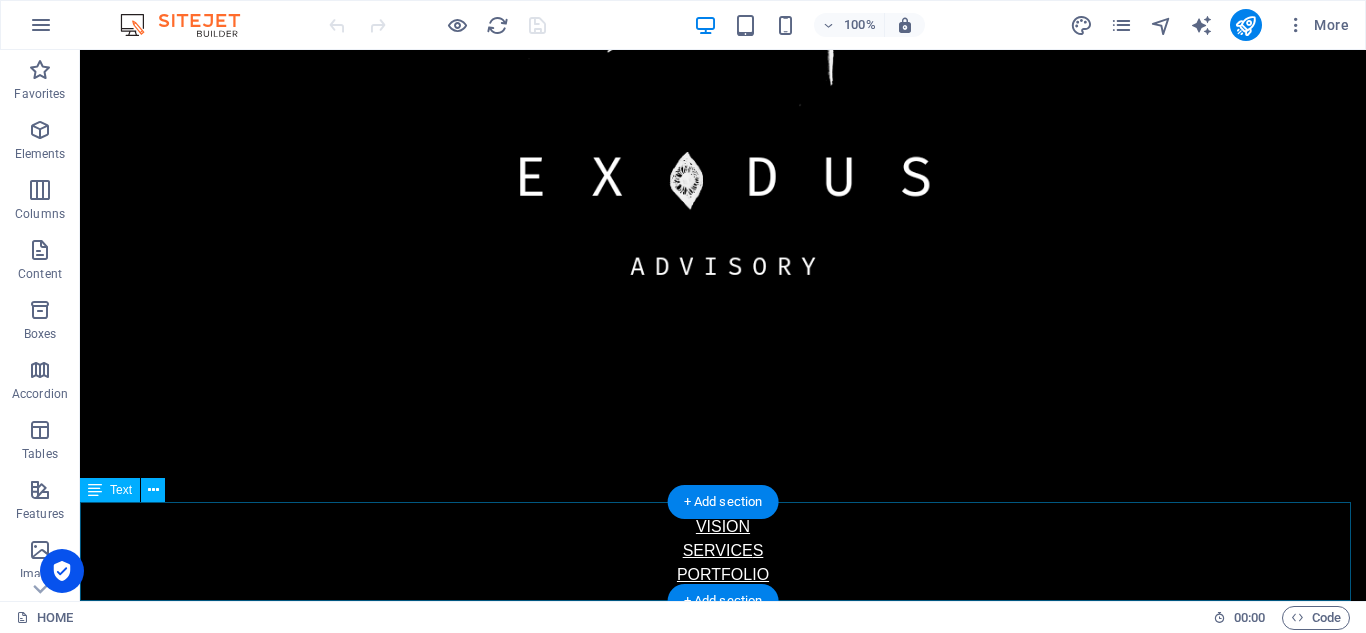 click on "VISION SERVICE S PORTFOLIO CONTACT" at bounding box center (723, 563) 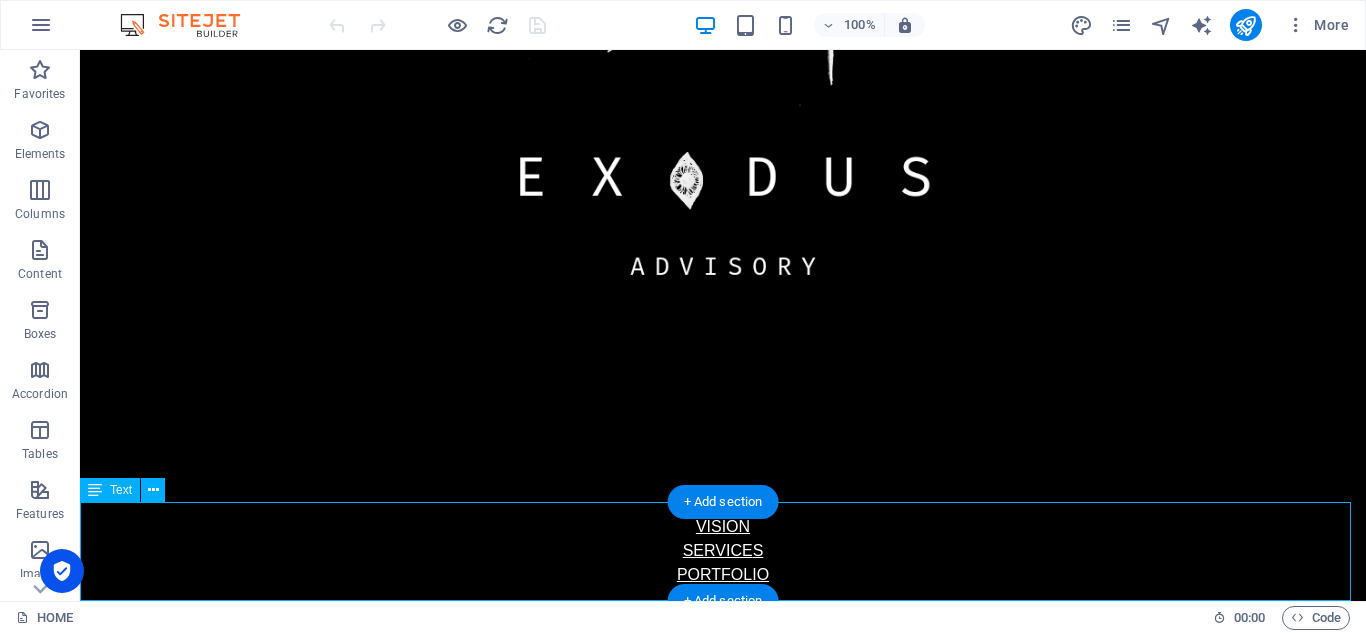 click on "VISION SERVICE S PORTFOLIO CONTACT" at bounding box center (723, 563) 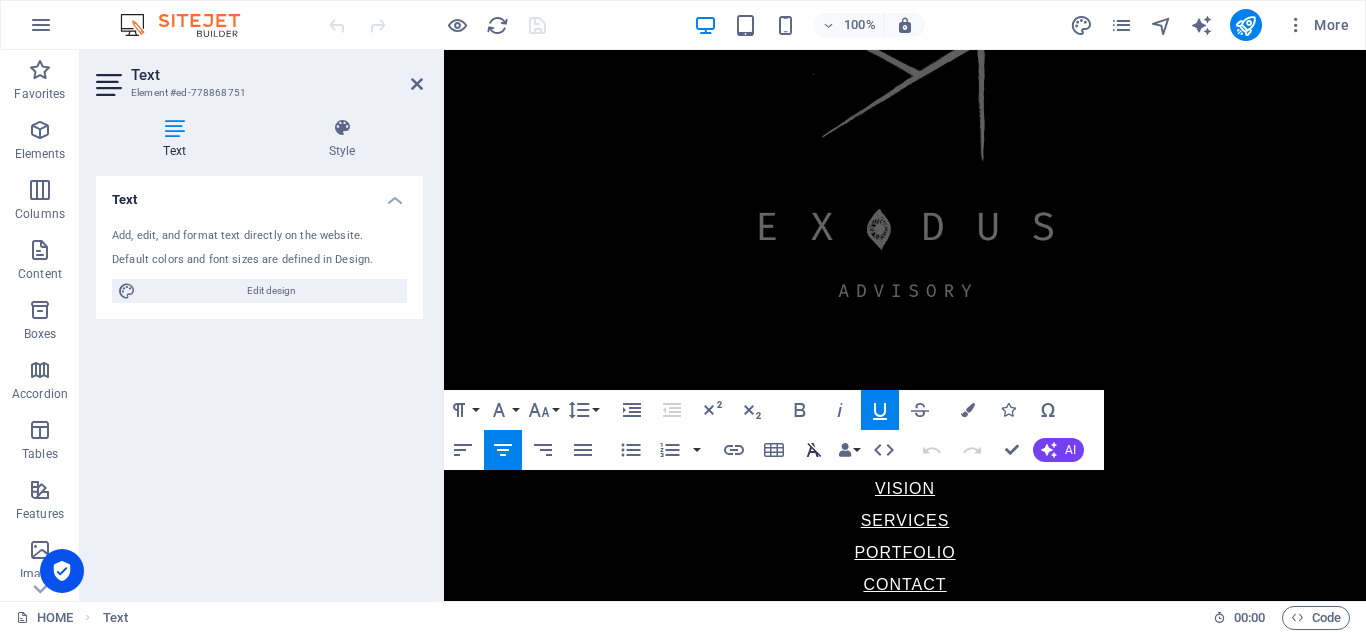 scroll, scrollTop: 482, scrollLeft: 0, axis: vertical 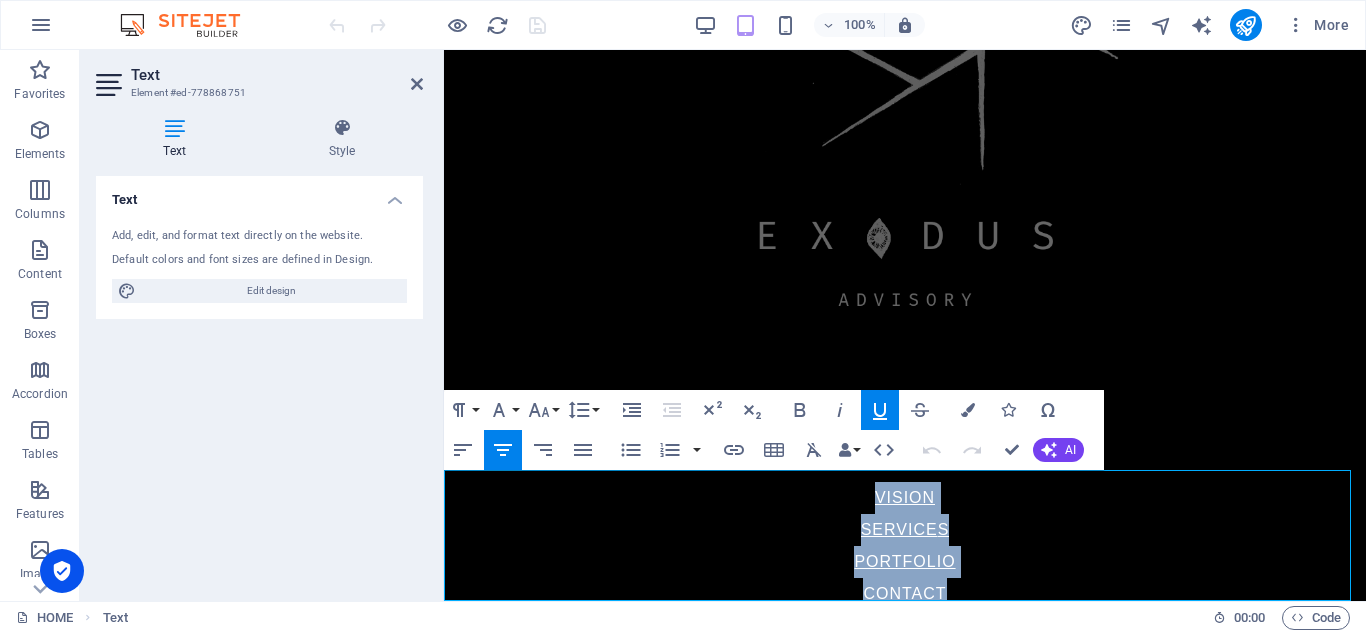 click on "Underline" at bounding box center (880, 410) 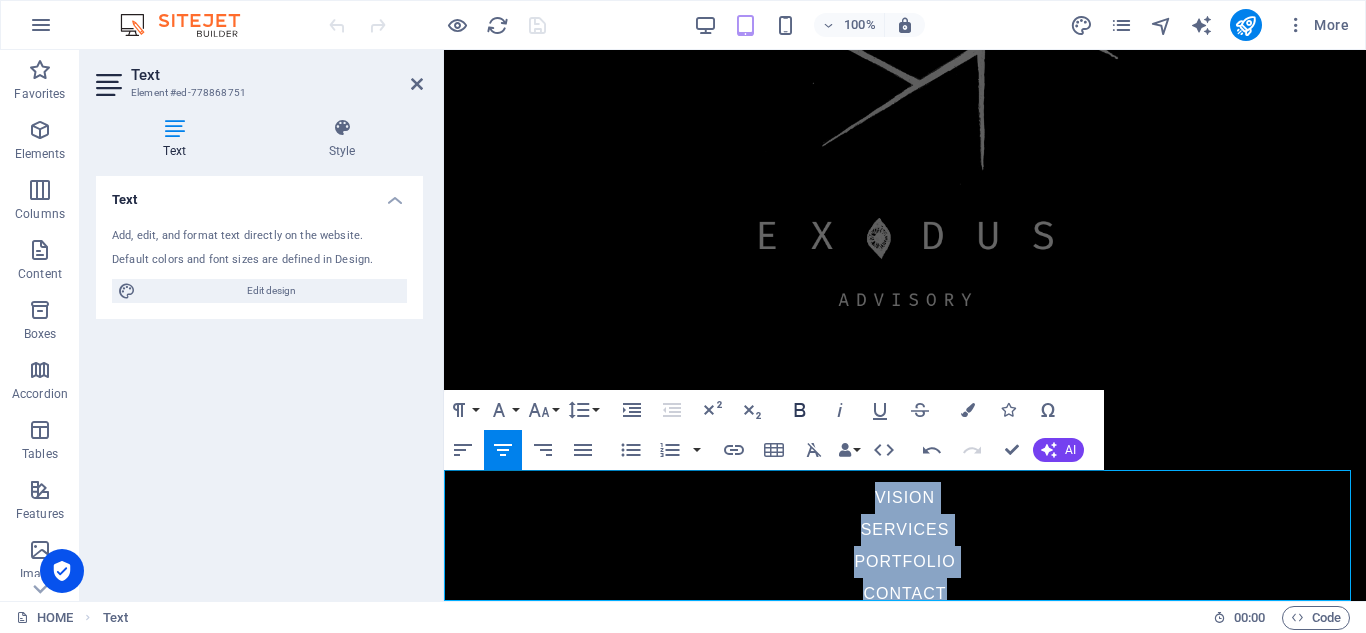 click 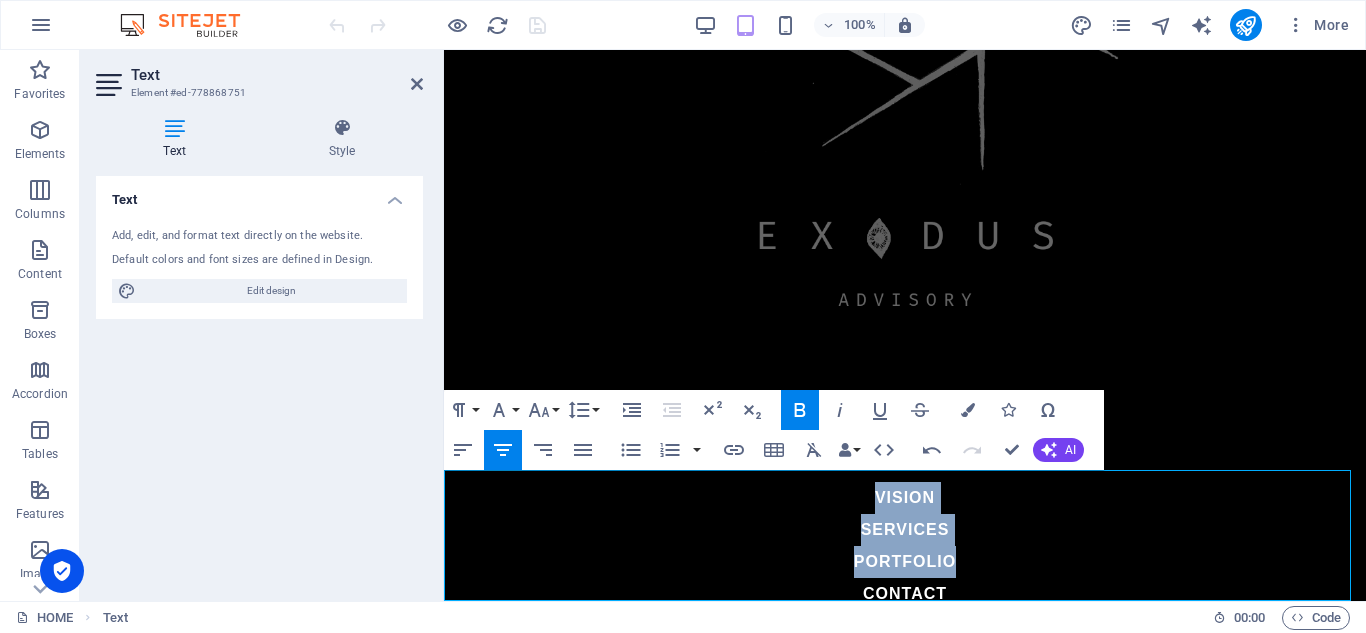 click on "SERVICE S PORTFOLIO" at bounding box center [905, 546] 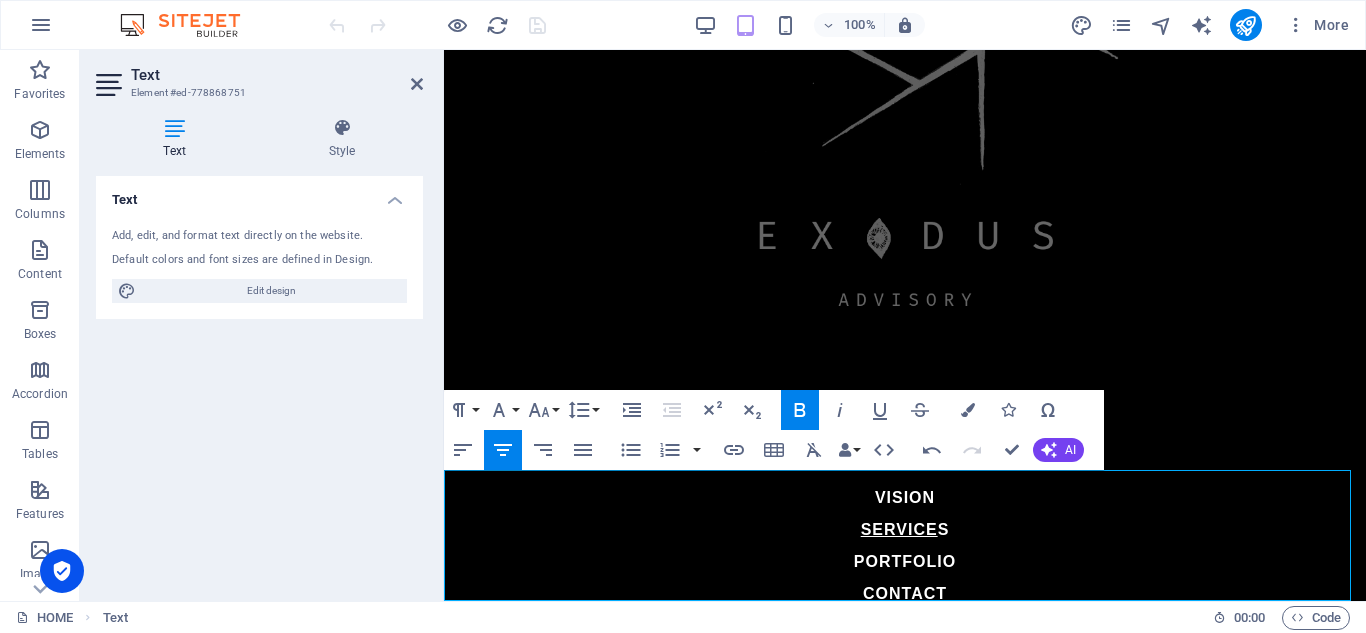 click on "SERVICE" at bounding box center [899, 529] 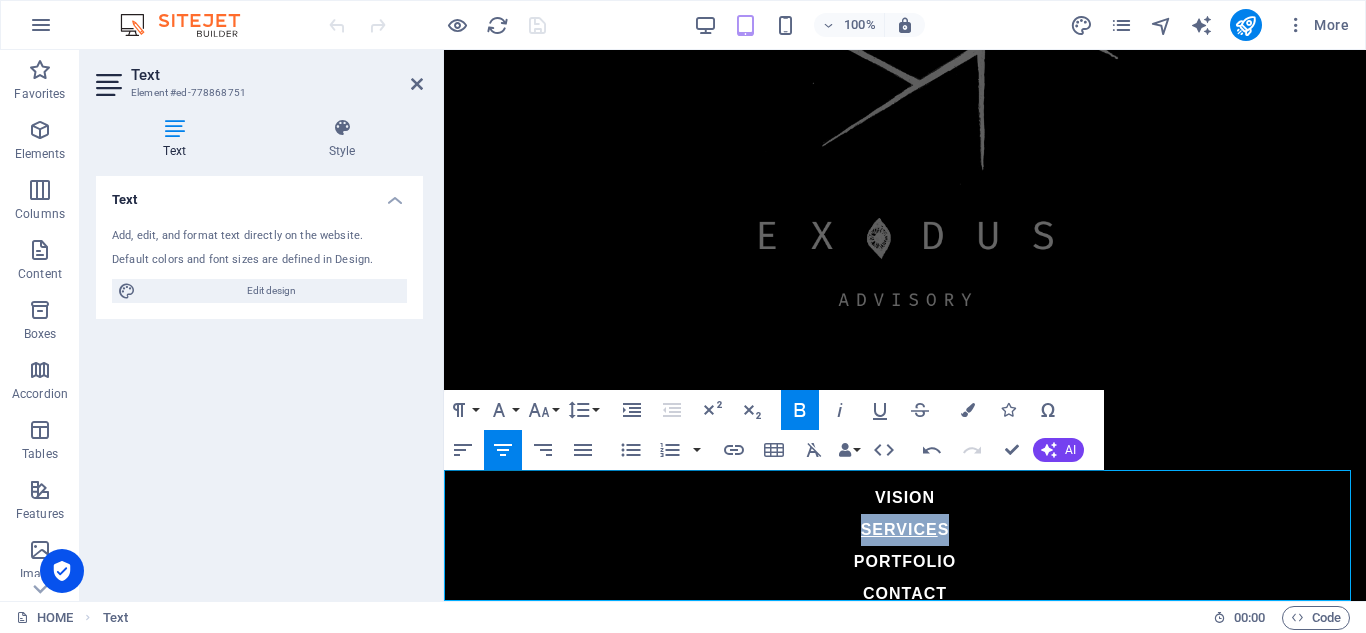 click on "SERVICE" at bounding box center (899, 529) 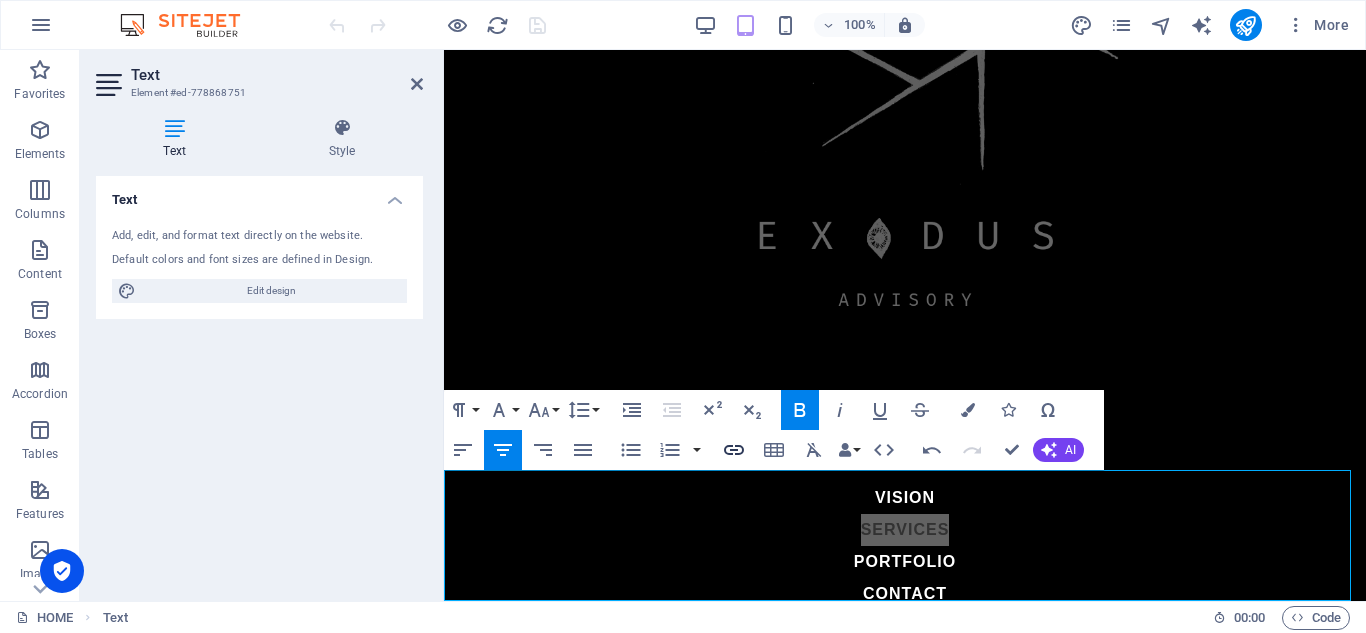 click 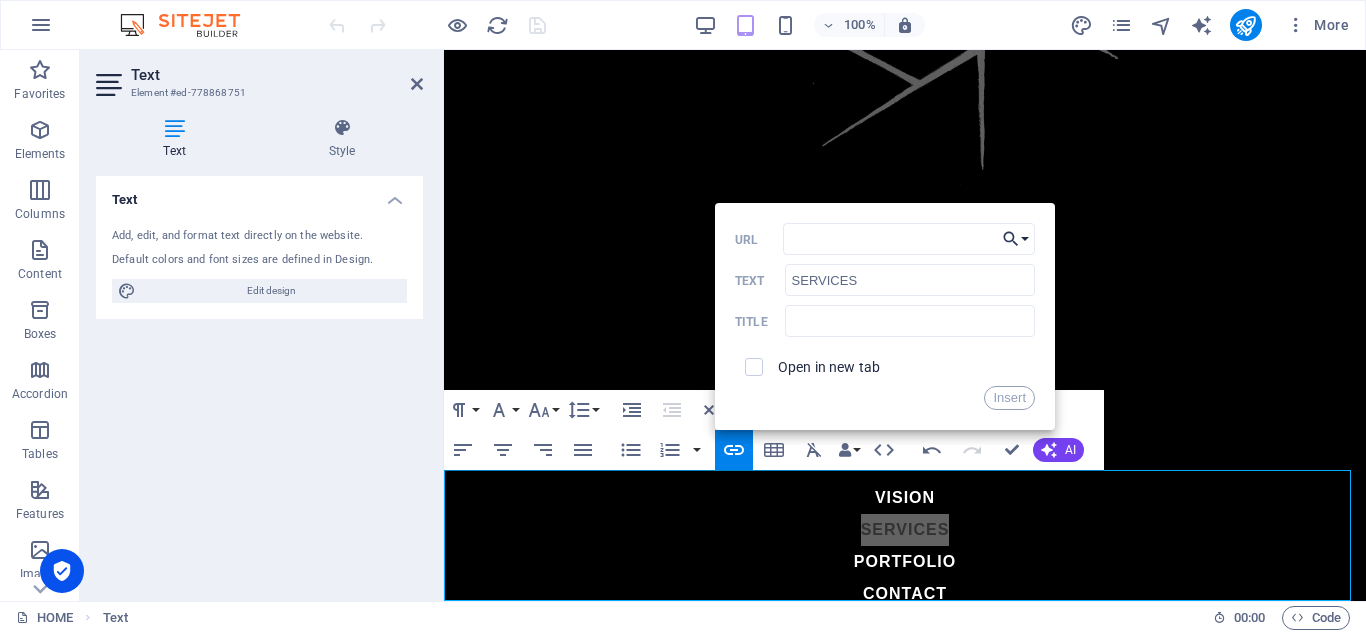 click on "Choose Link" at bounding box center (1016, 239) 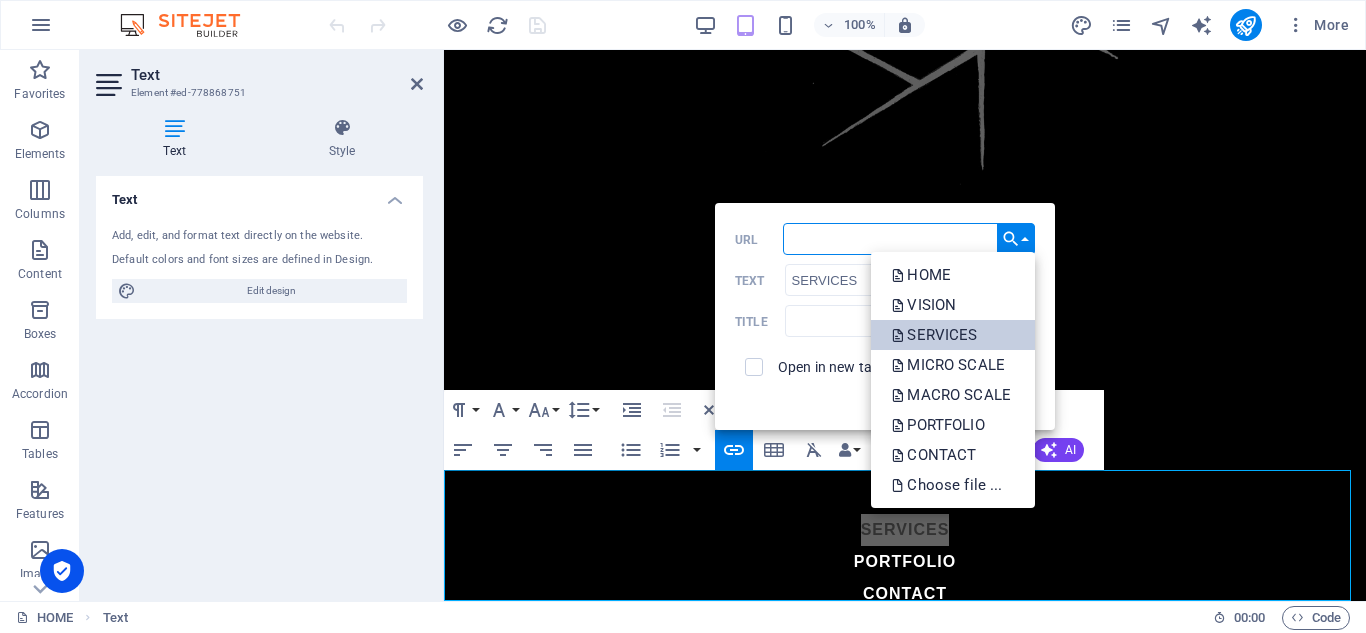 click on "SERVICES" at bounding box center [936, 335] 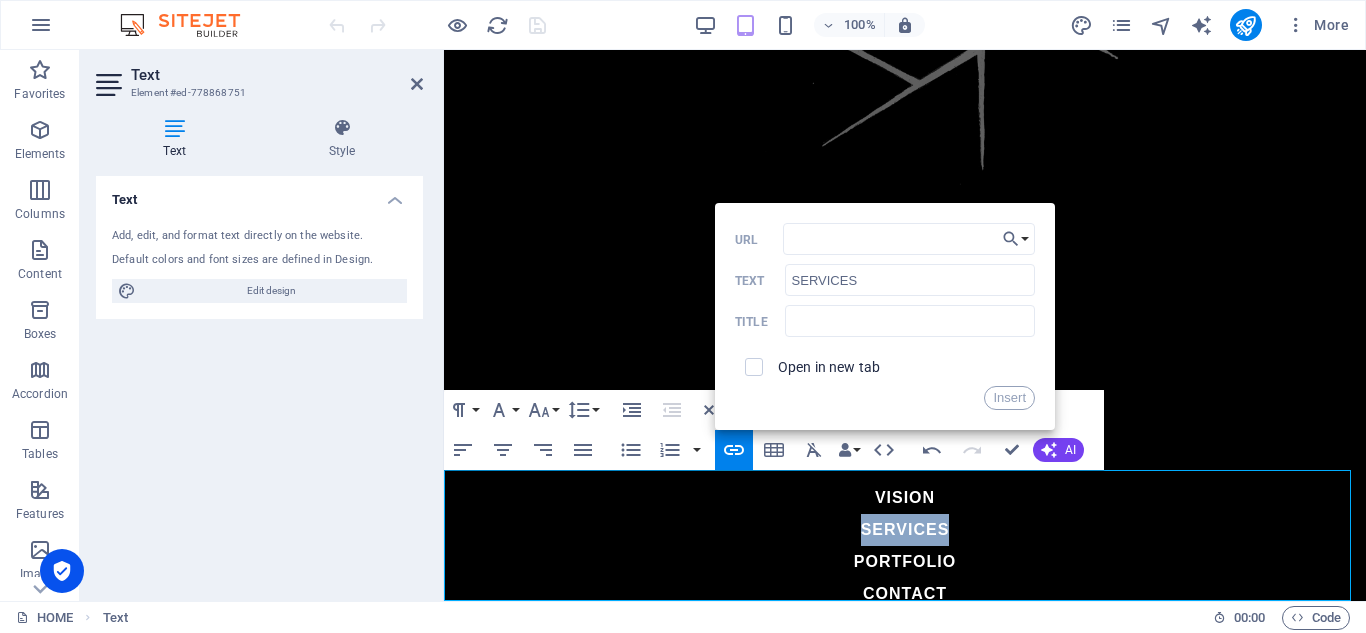 click on "SERVICE S PORTFOLIO" at bounding box center (905, 546) 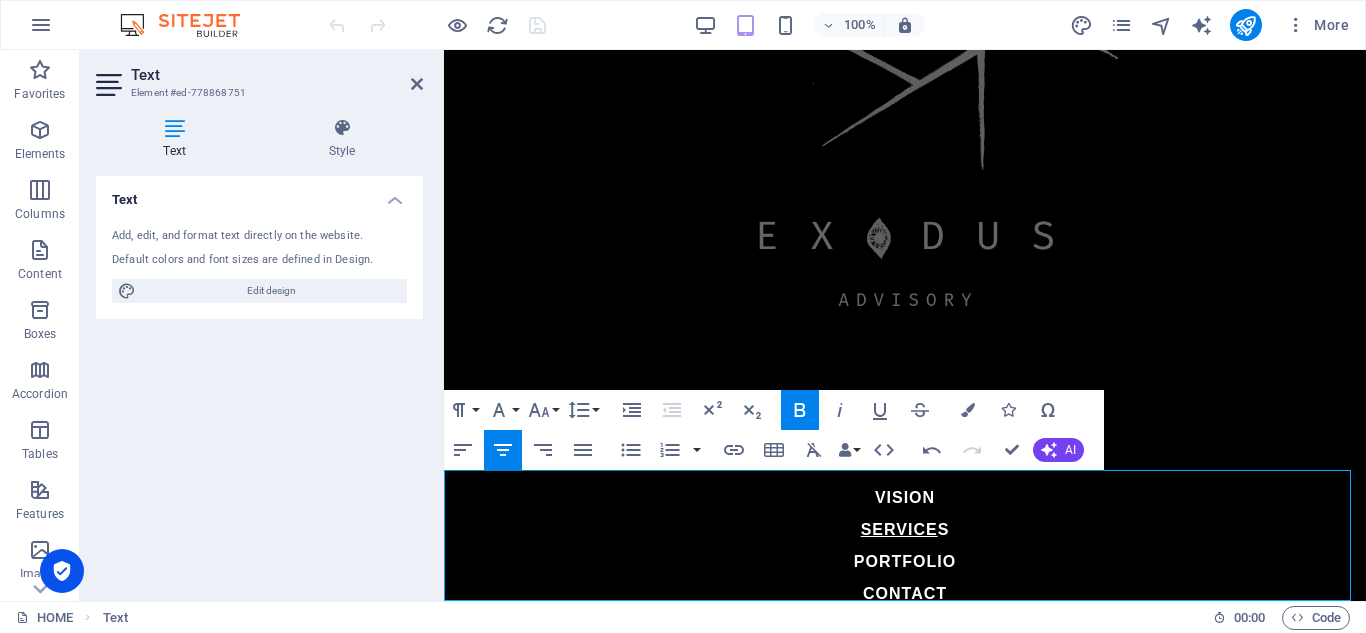 click on "SERVICE" at bounding box center [899, 529] 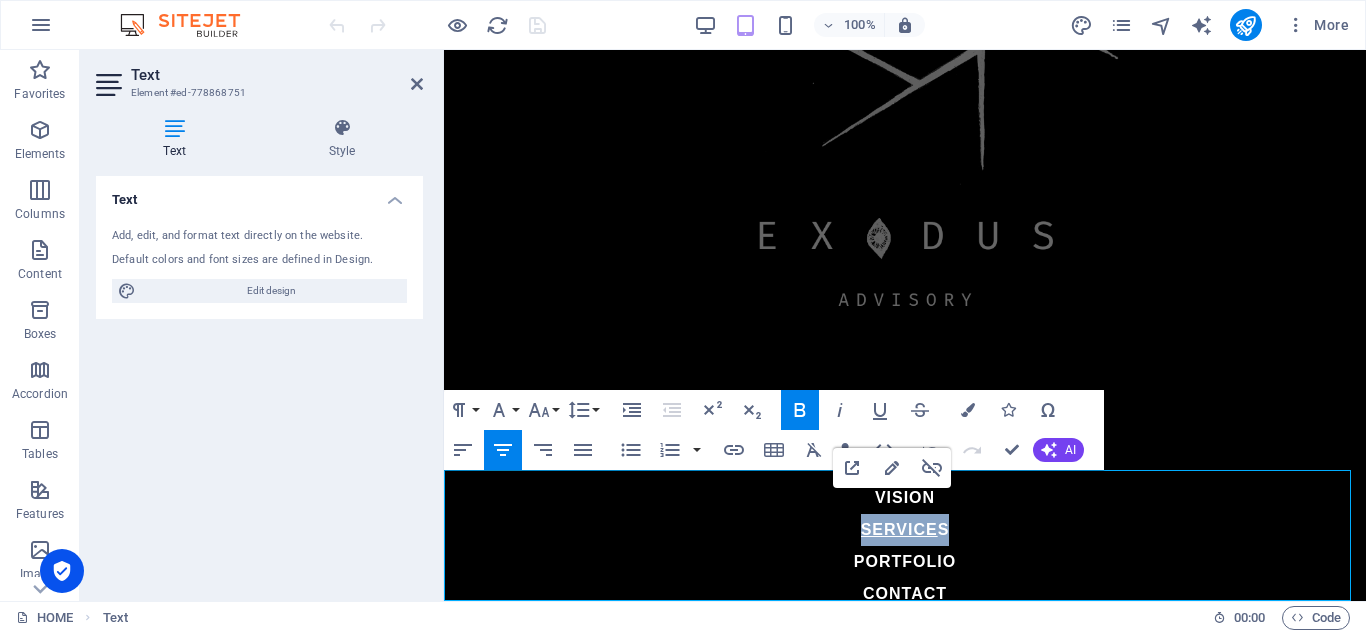 click on "SERVICE" at bounding box center (899, 529) 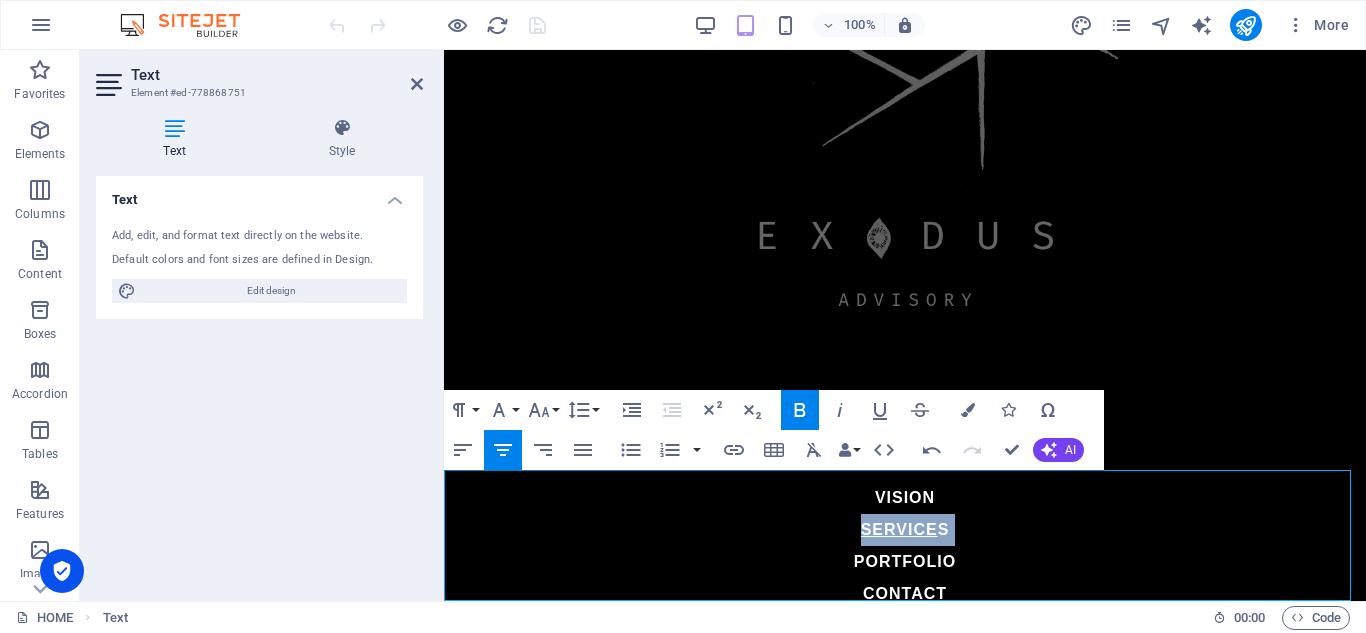 click on "SERVICE" at bounding box center [899, 529] 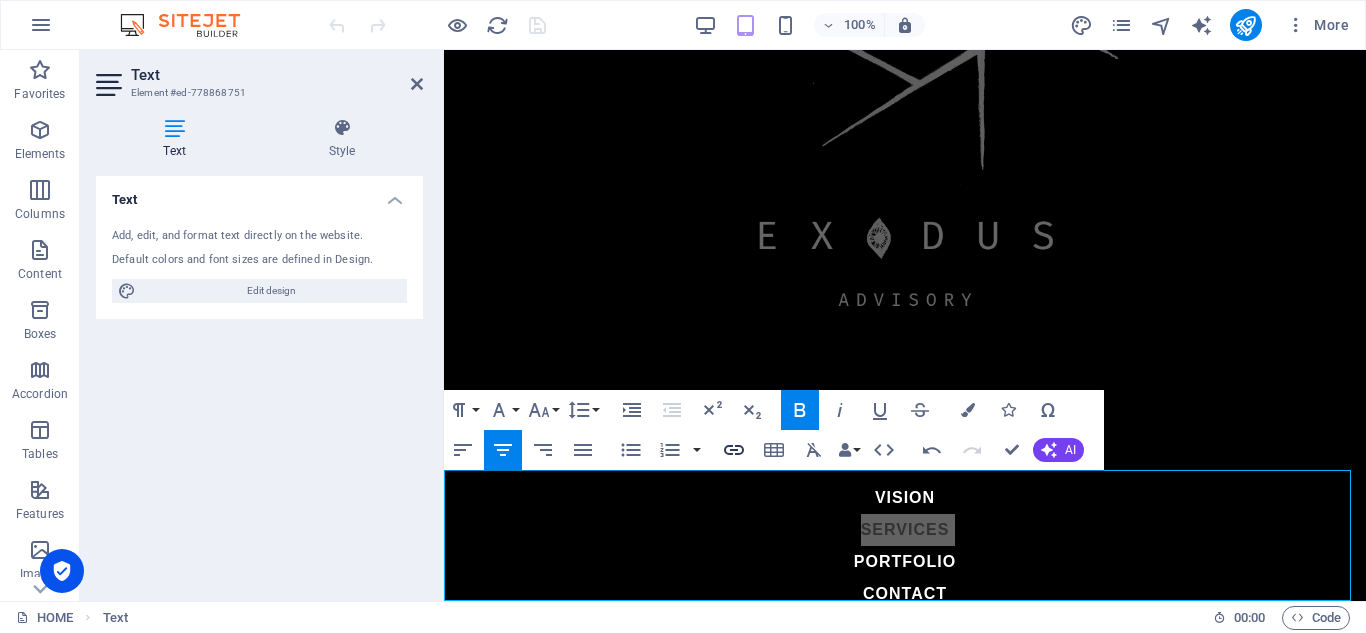 click 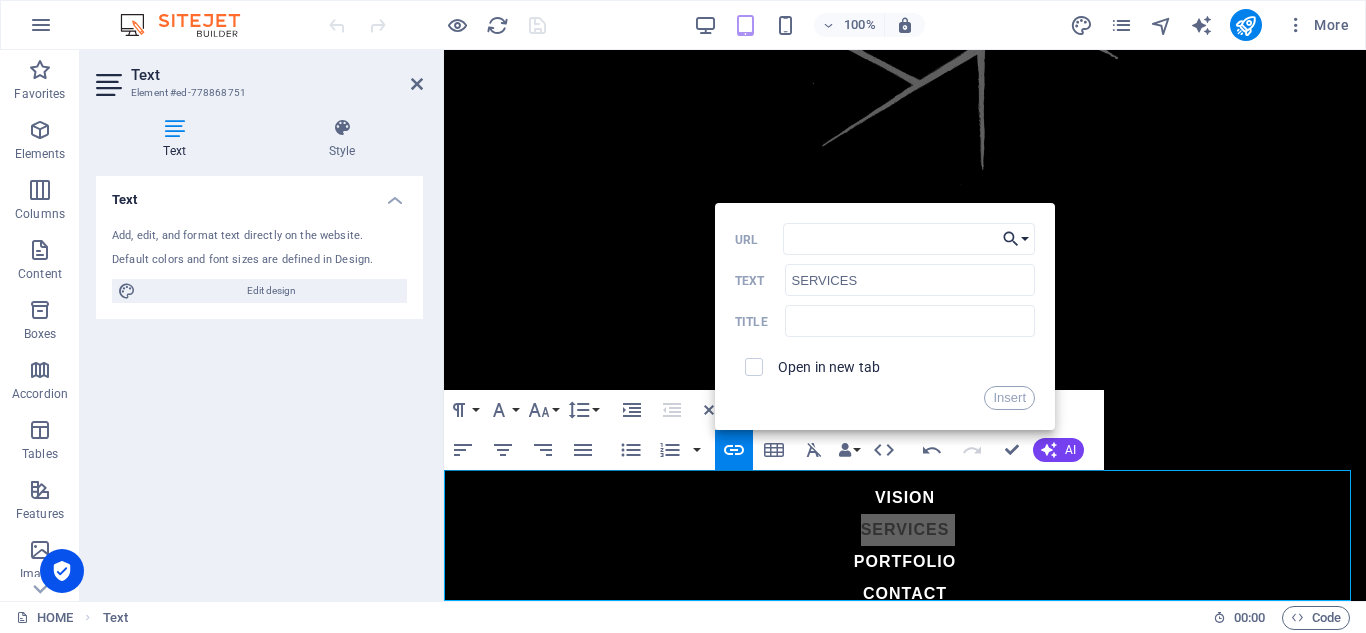 click 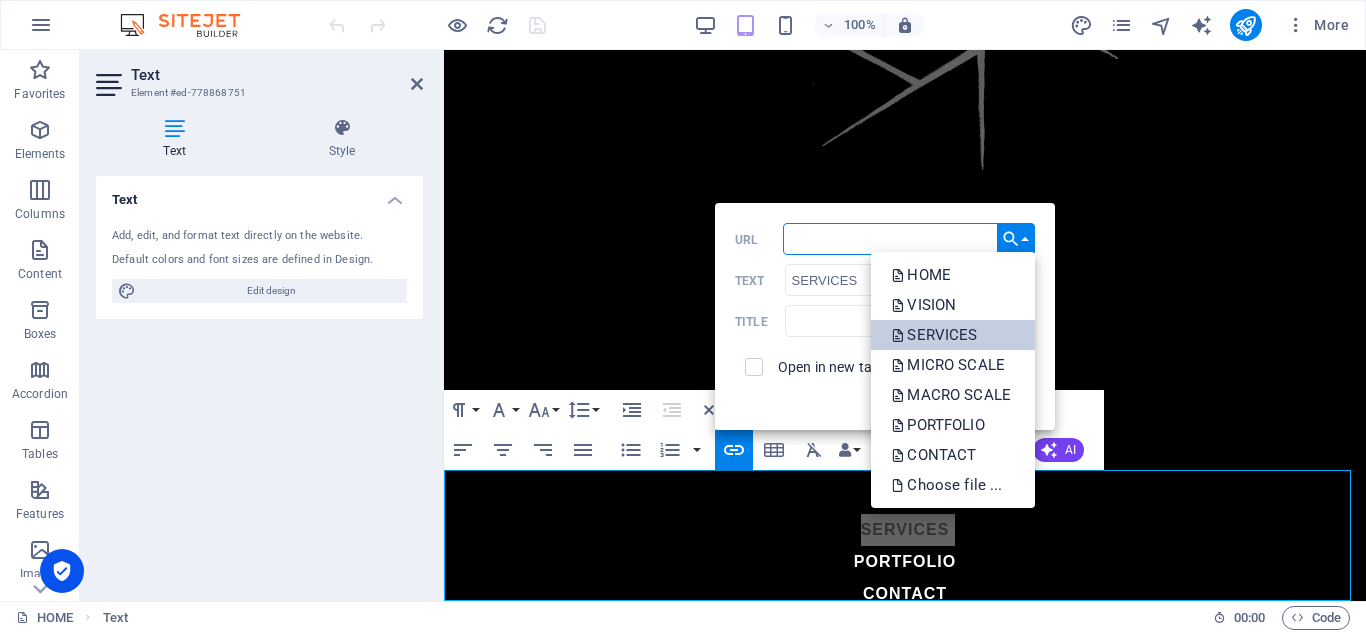 click on "SERVICES" at bounding box center (936, 335) 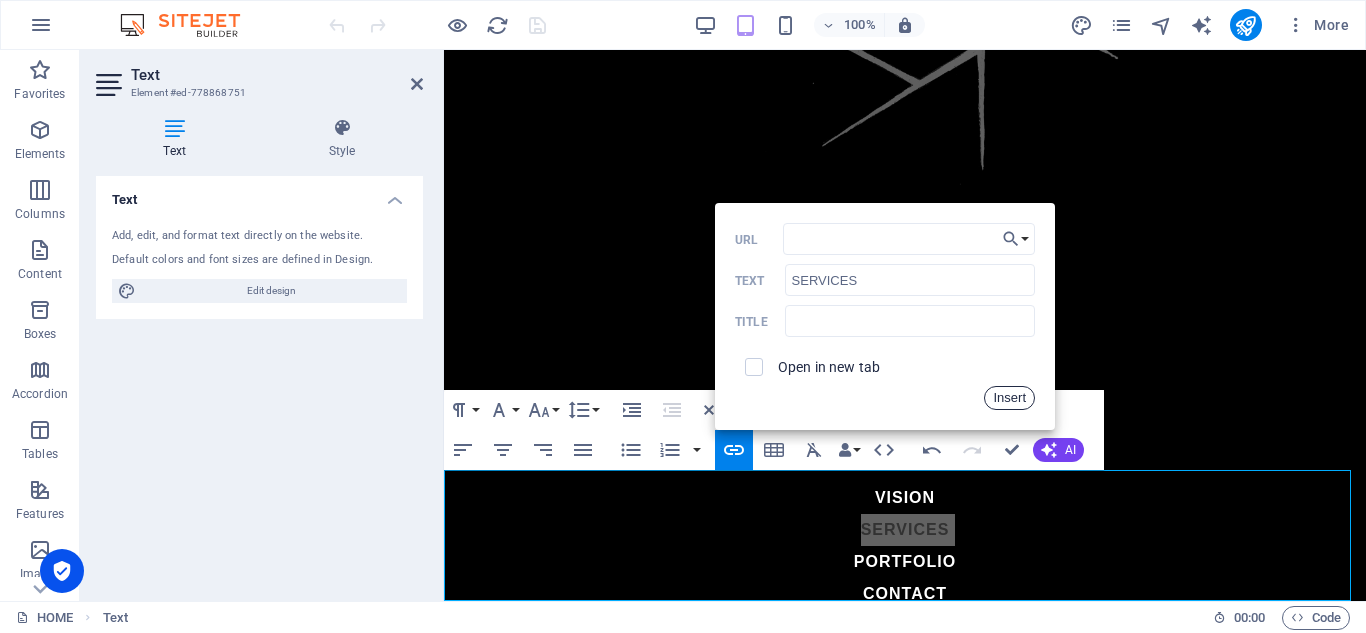 click on "Insert" at bounding box center (1009, 398) 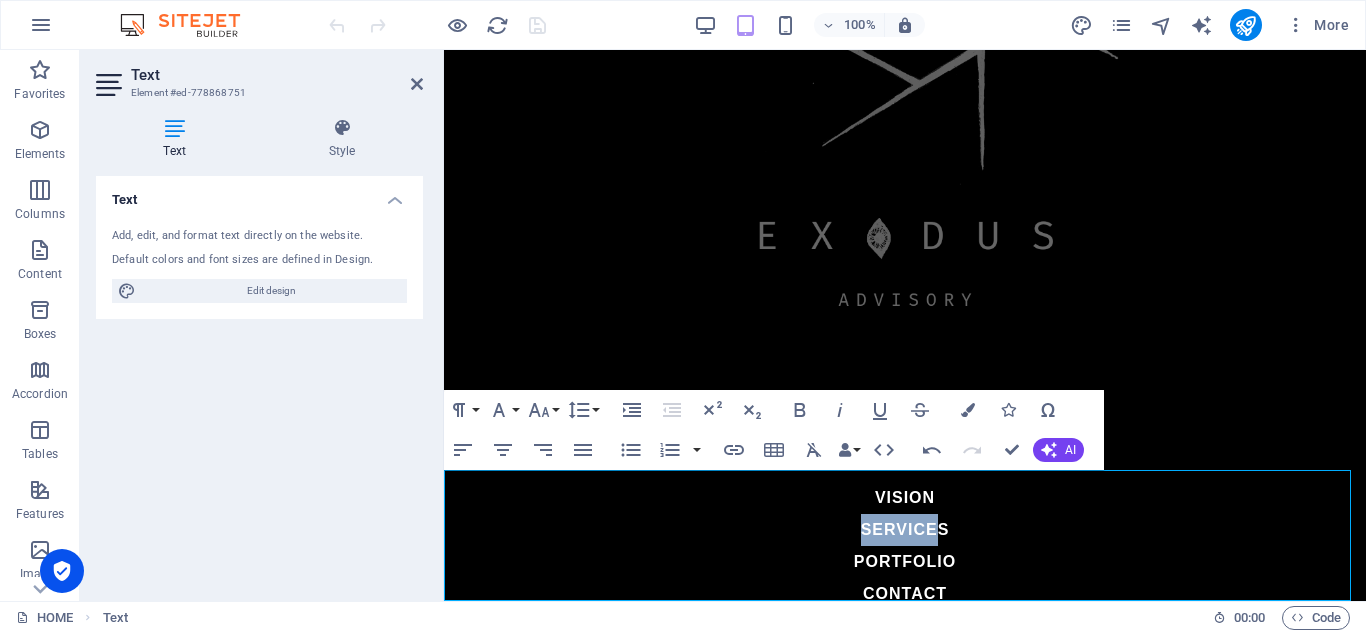 click on "SERVICE S PORTFOLIO" at bounding box center [905, 546] 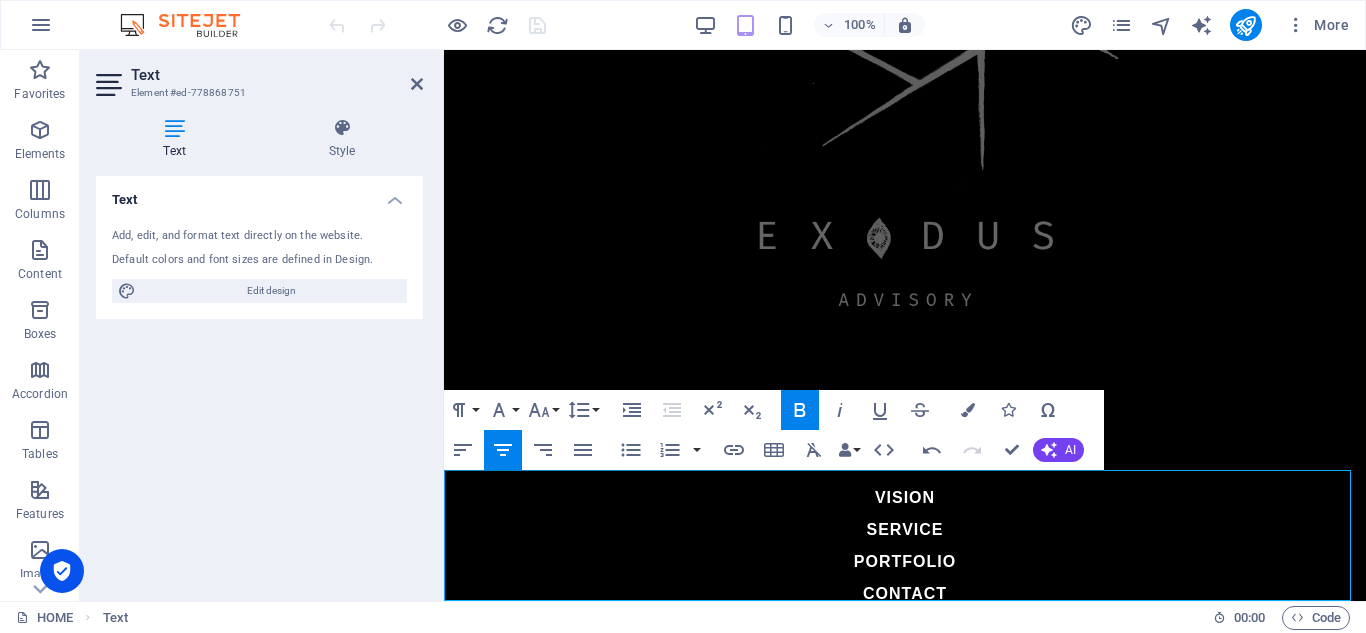 type 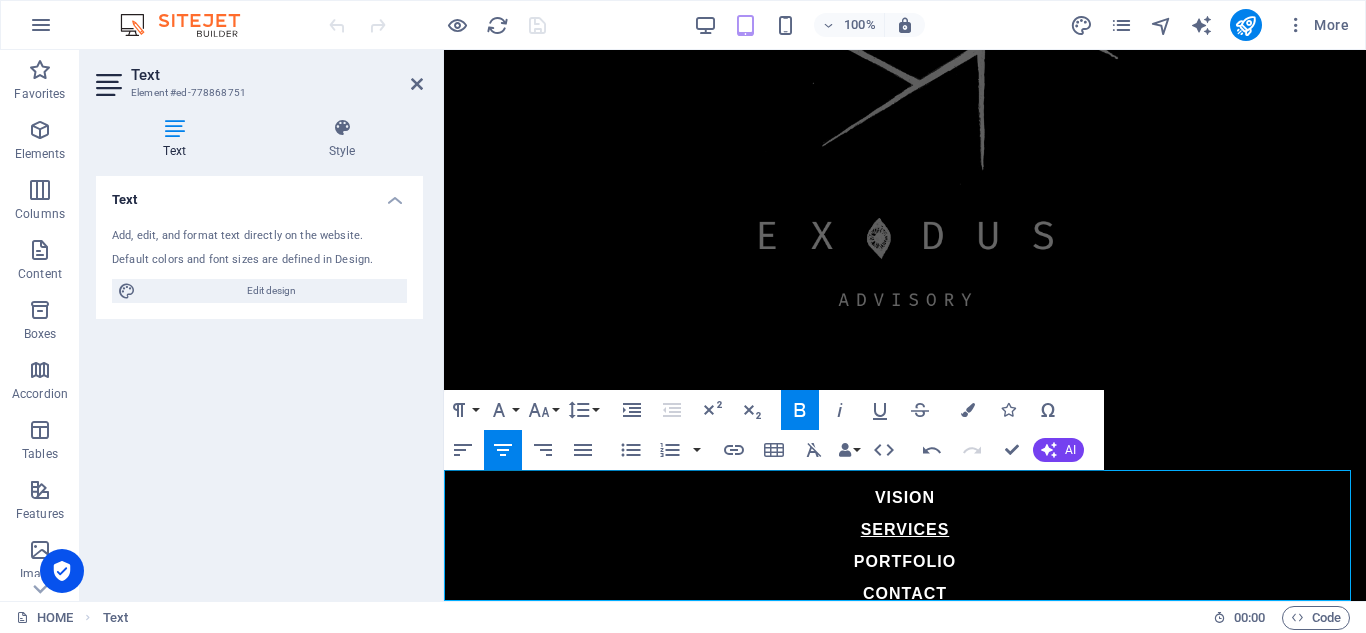 click on "SERVICES" at bounding box center (905, 529) 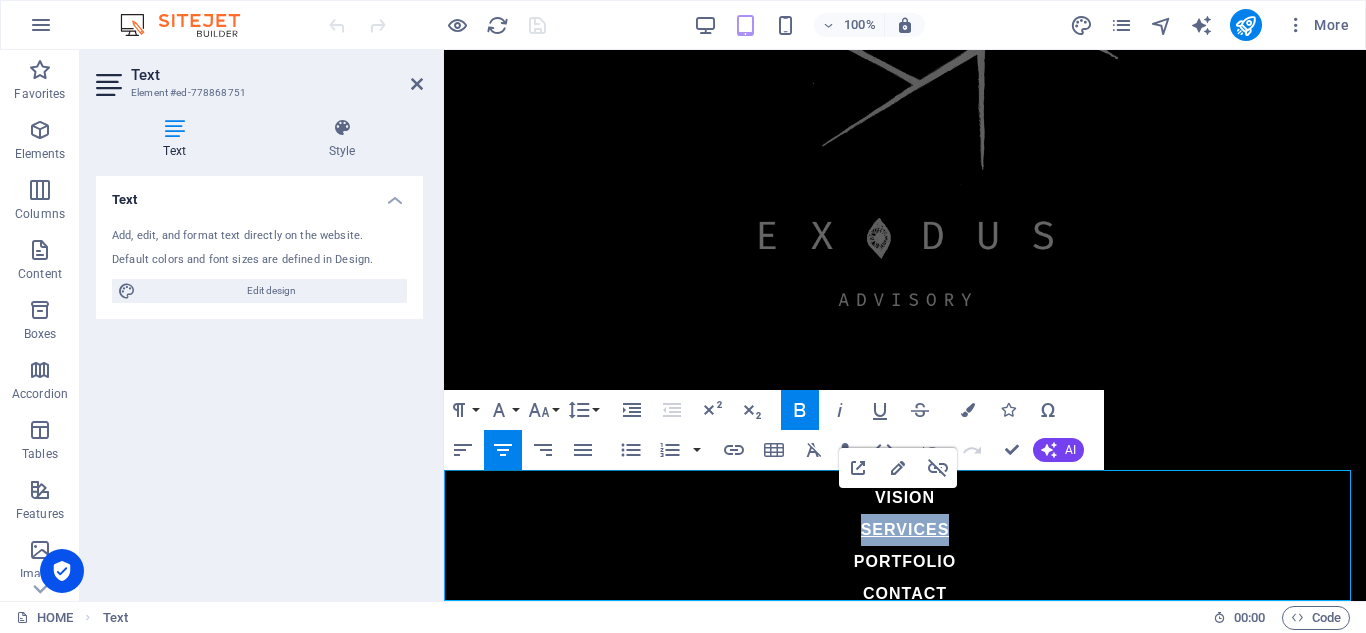 click on "SERVICES" at bounding box center [905, 529] 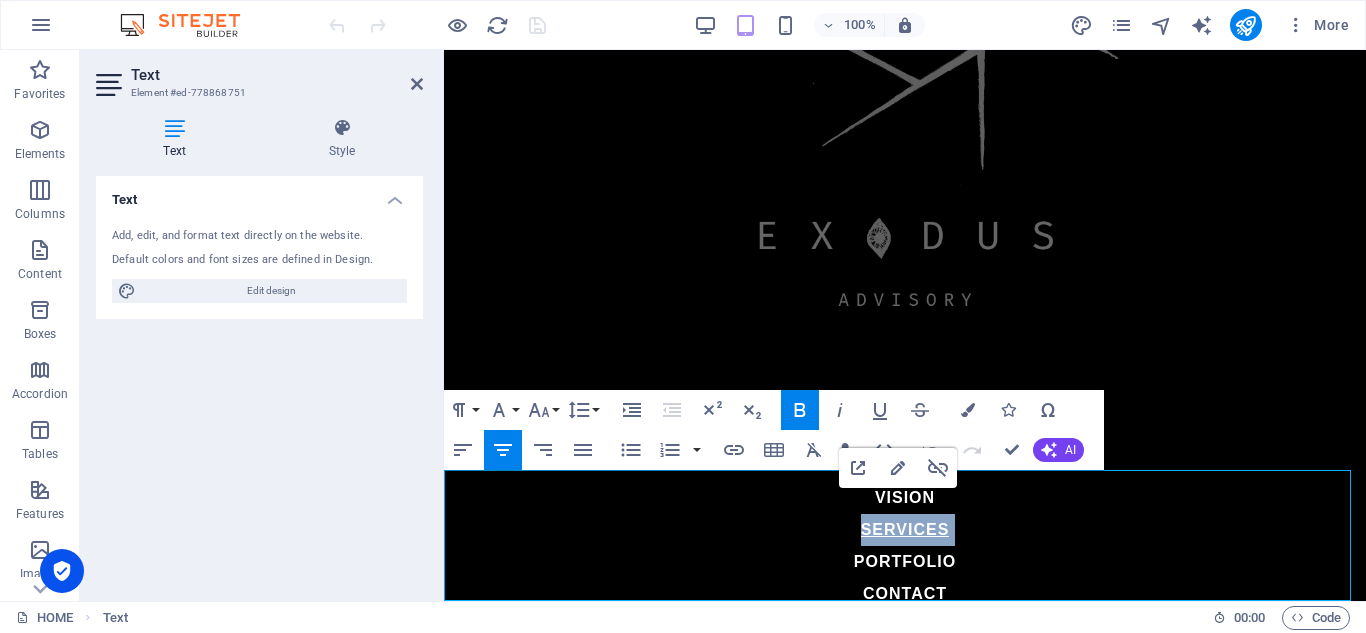 click on "SERVICES" at bounding box center (905, 529) 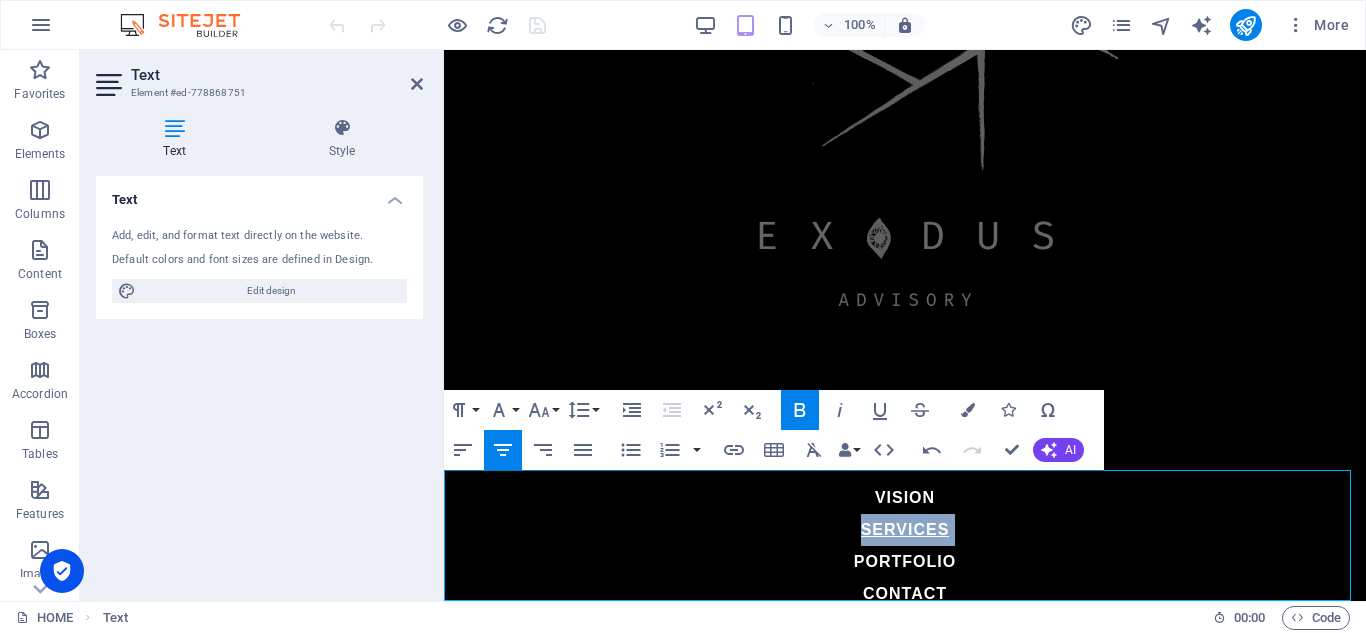click on "SERVICES" at bounding box center (905, 529) 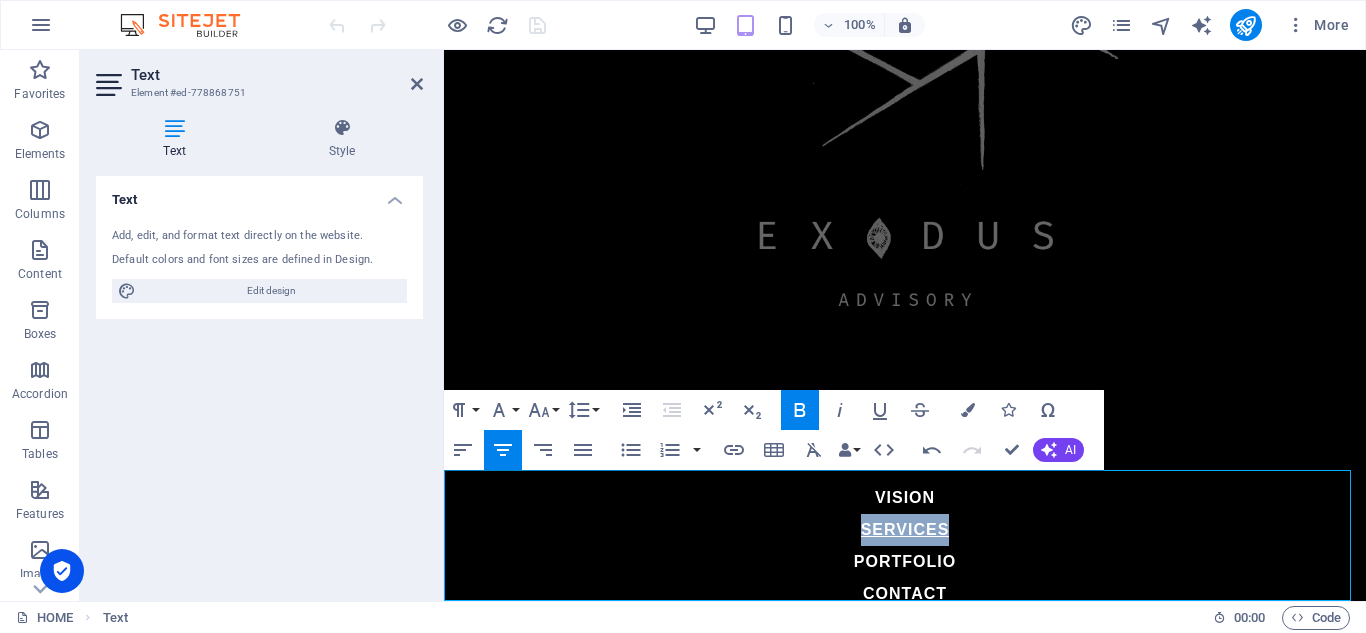 click on "SERVICES" at bounding box center [905, 529] 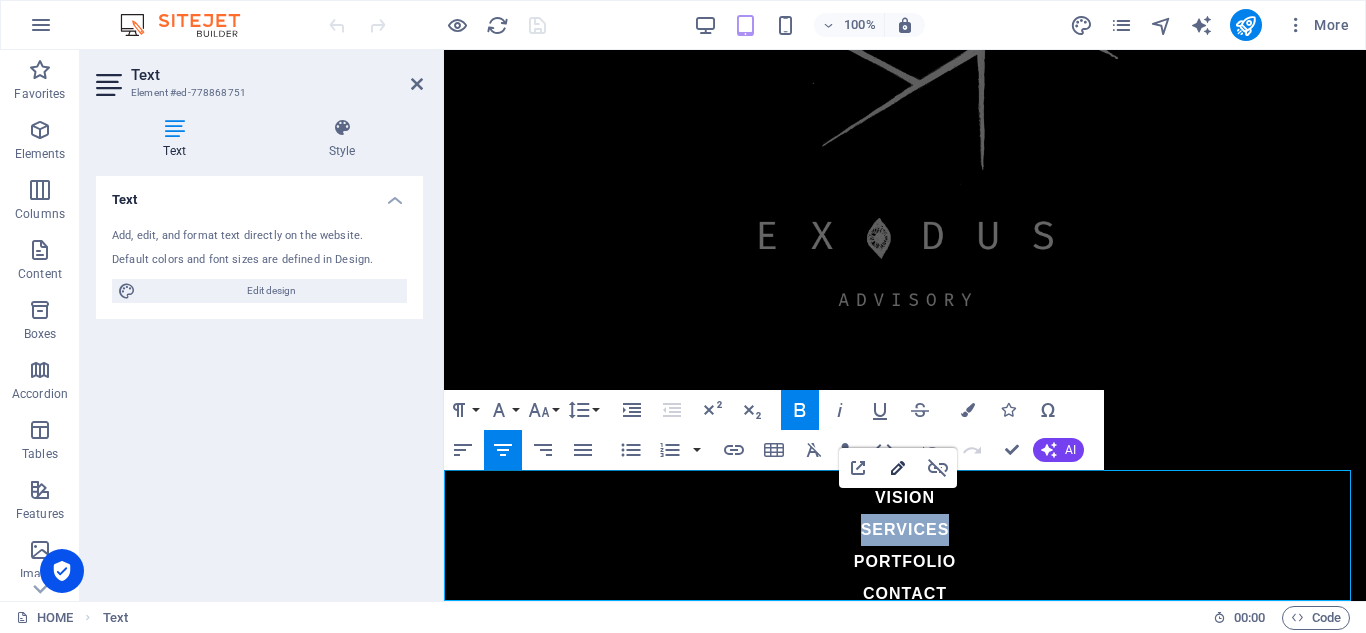 type on "/services" 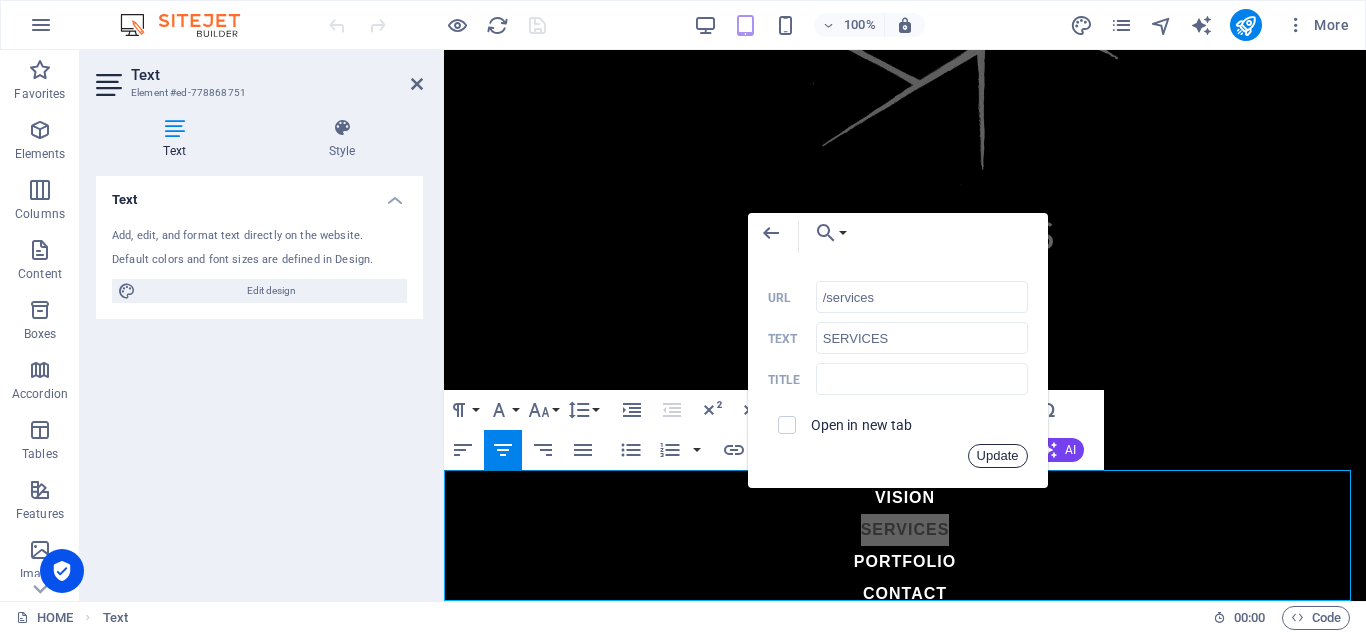 click on "Update" at bounding box center (998, 456) 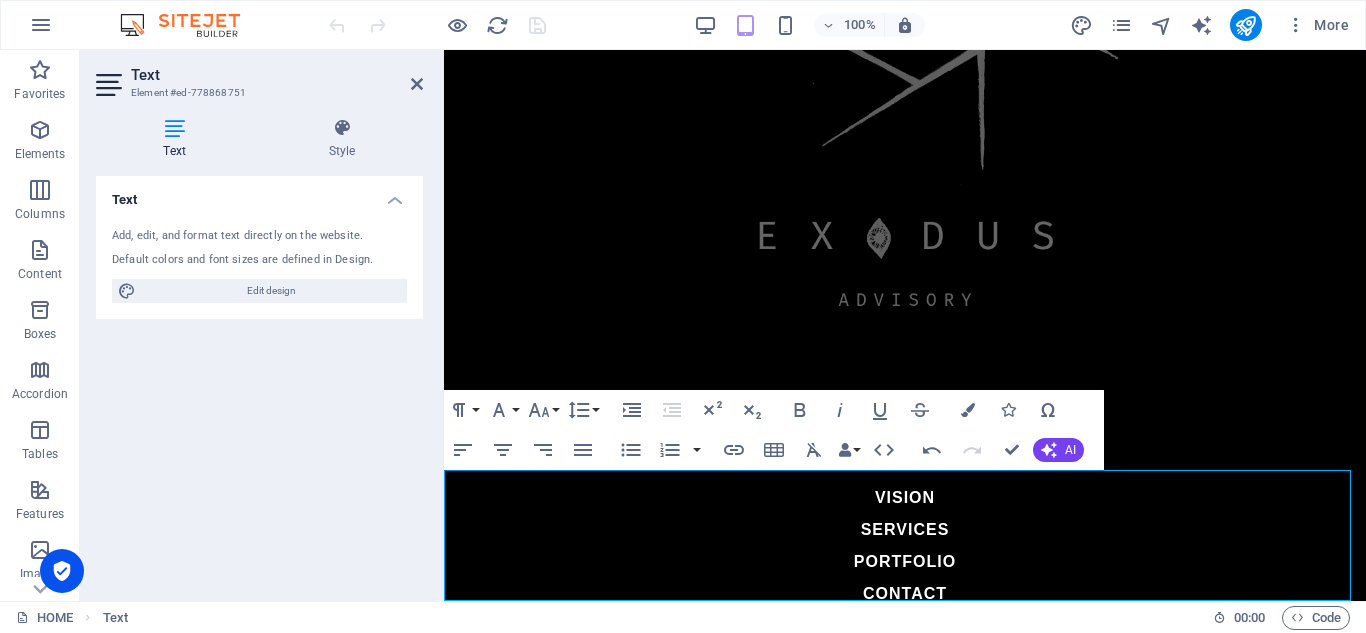 click on "VISION" at bounding box center (905, 498) 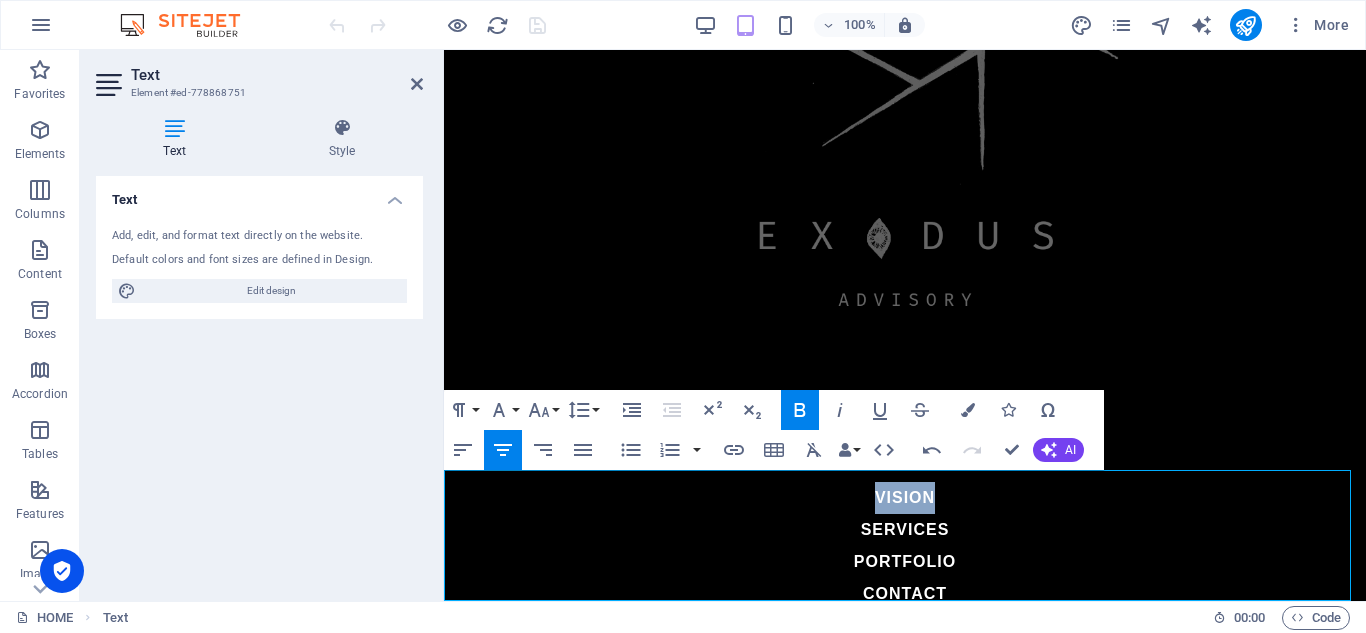 click on "VISION" at bounding box center [905, 498] 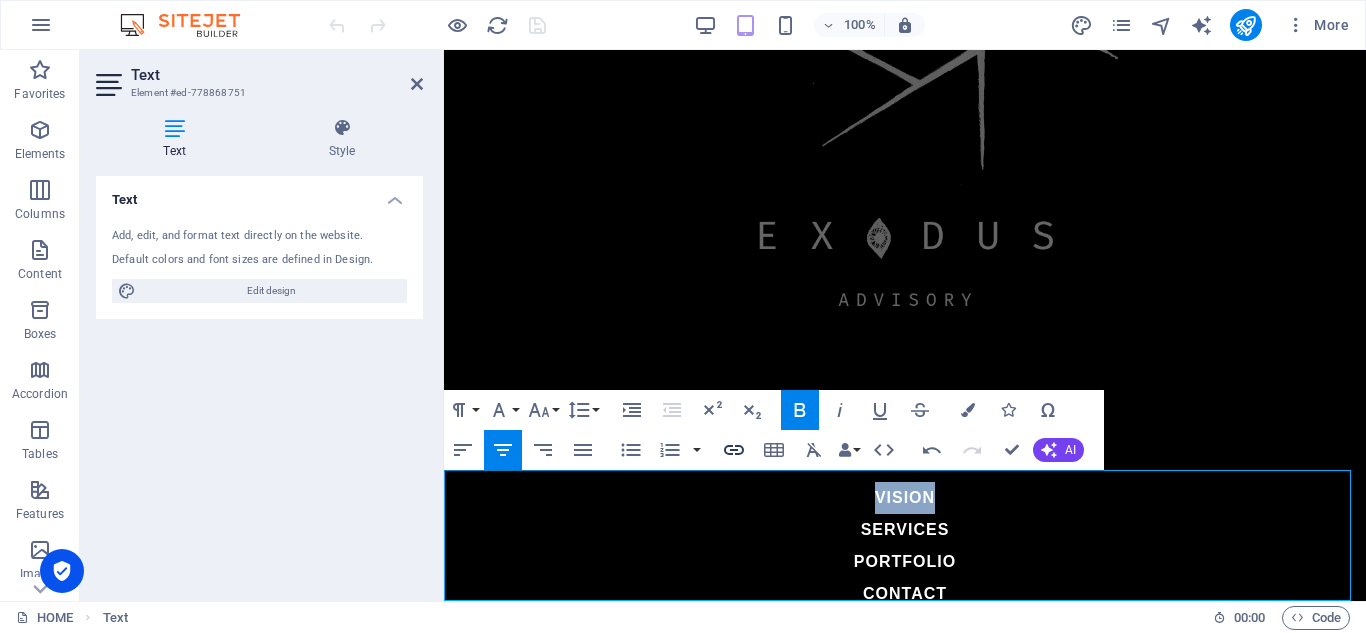 type 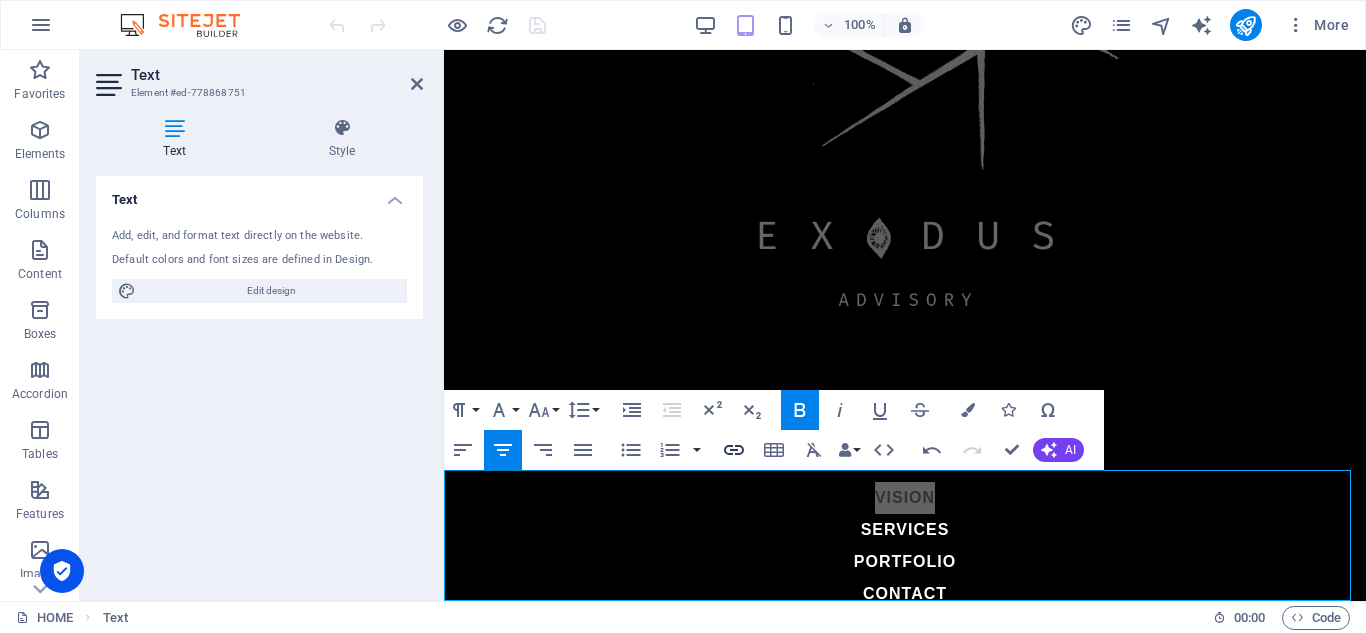 click 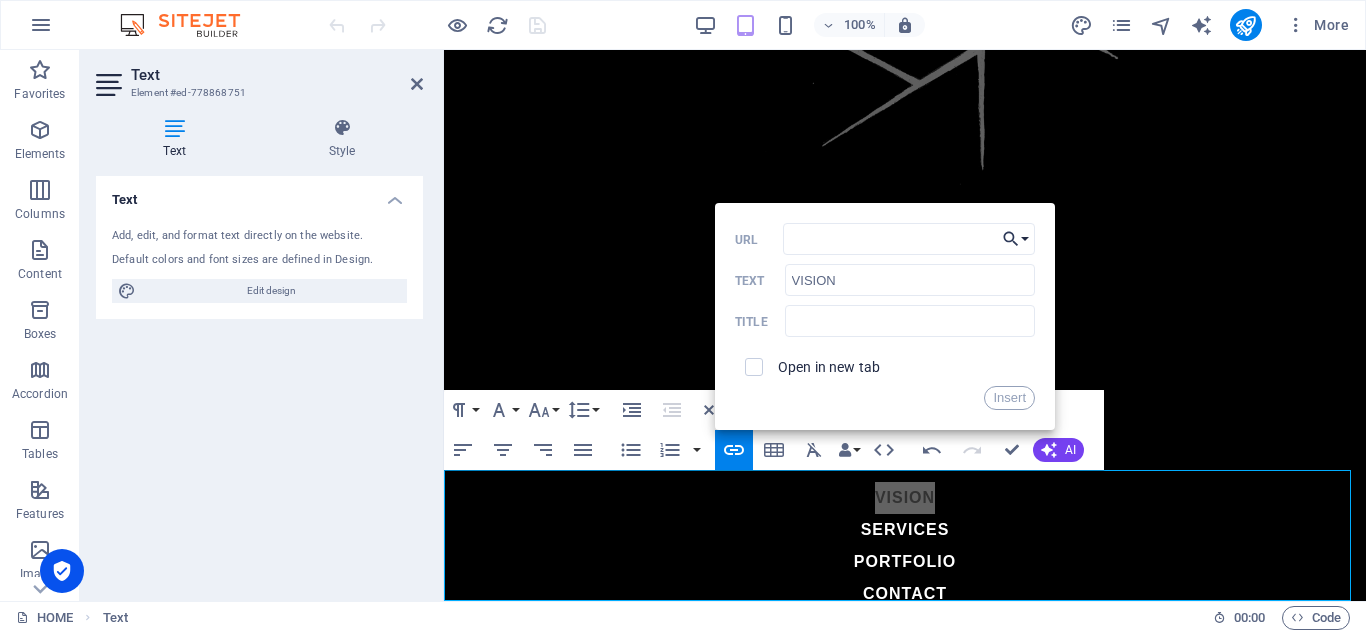 click 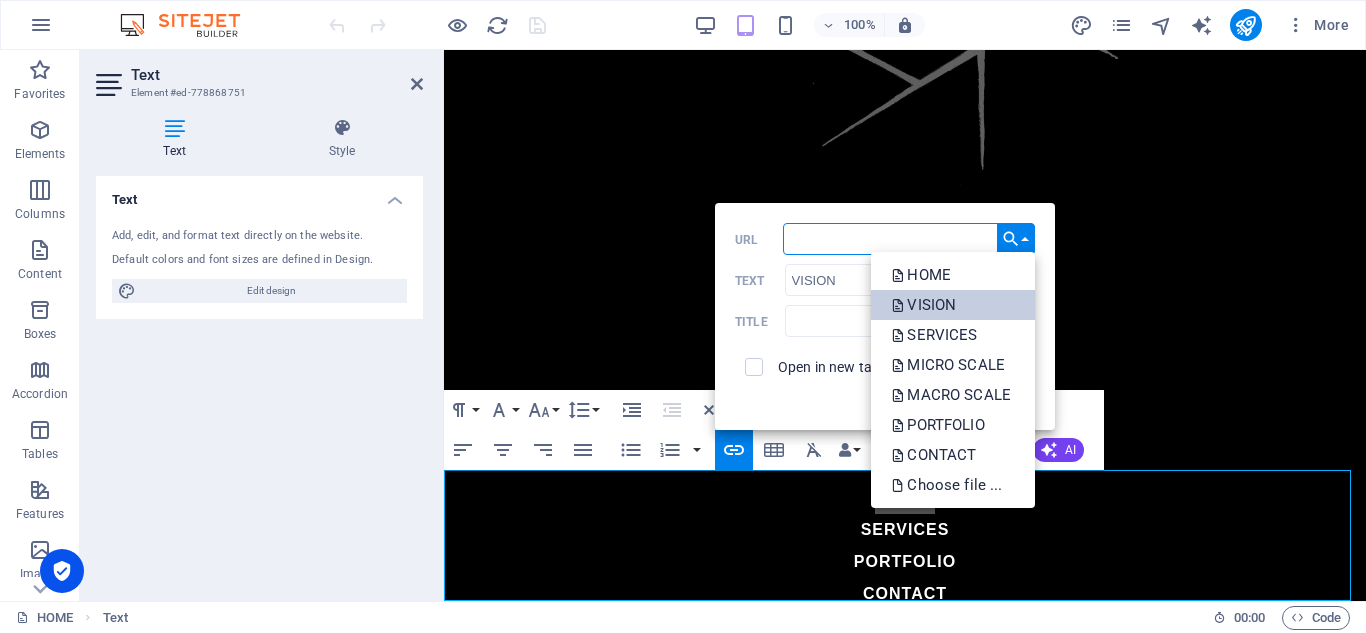 click on "VISION" at bounding box center [925, 305] 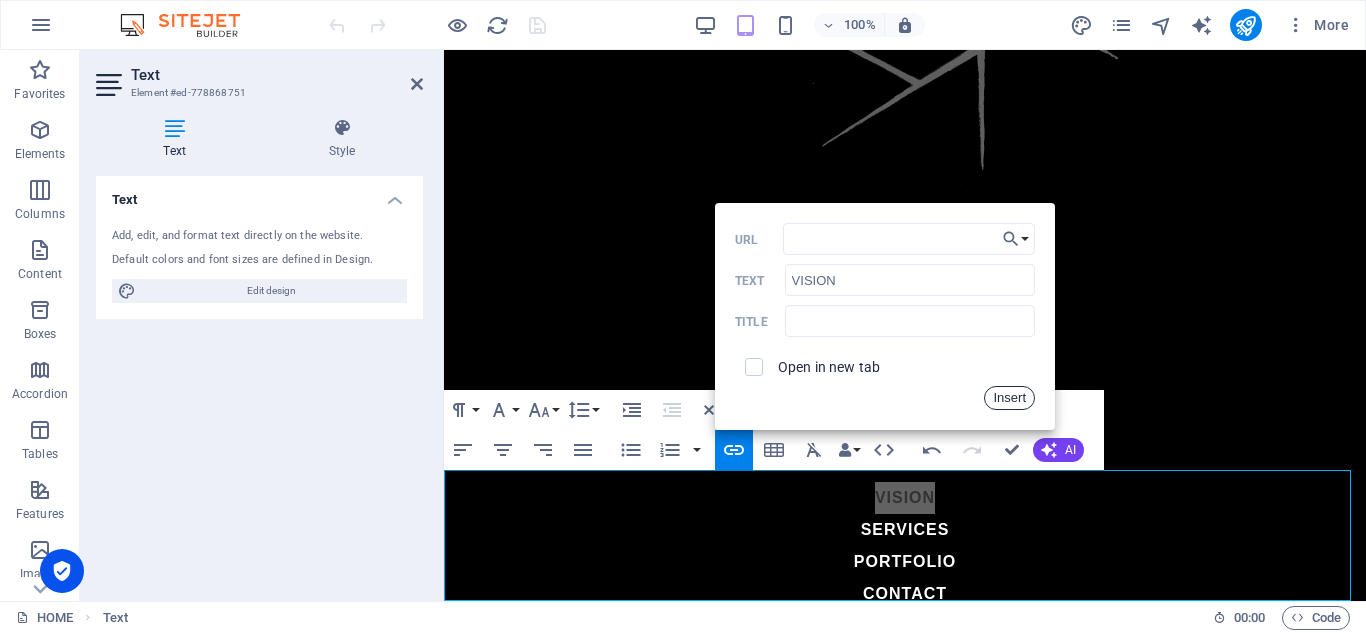 click on "Insert" at bounding box center [1009, 398] 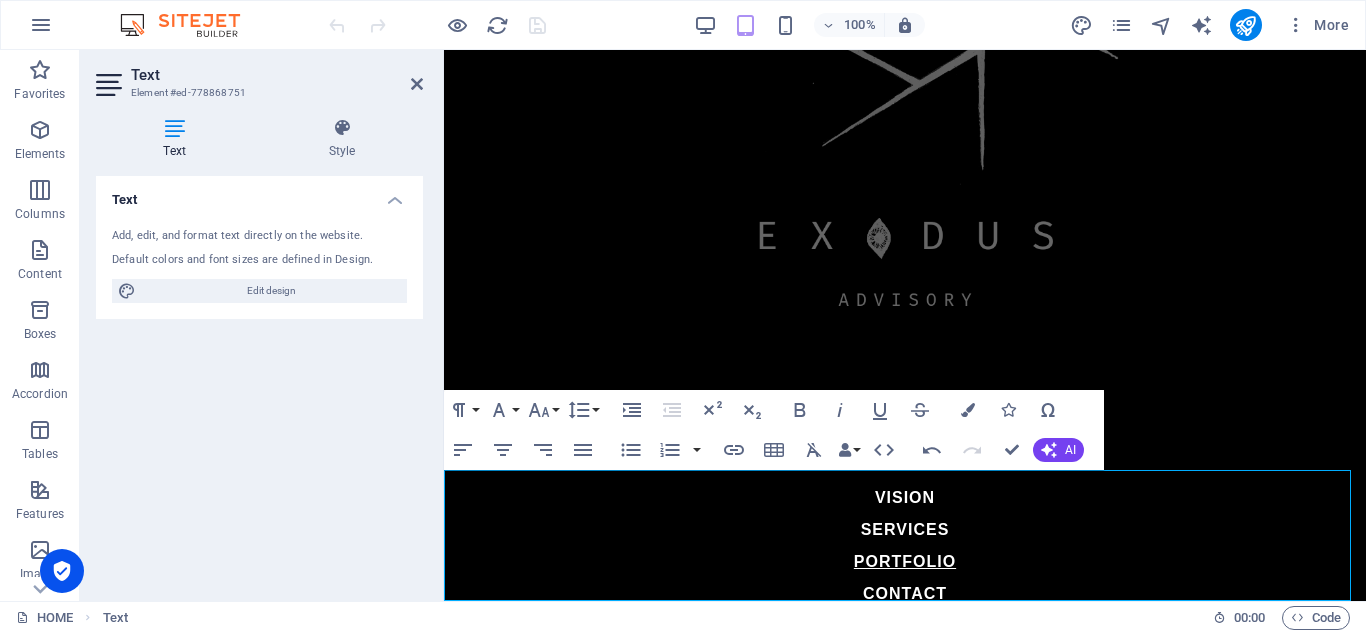 click on "PORTFOLIO" at bounding box center (905, 561) 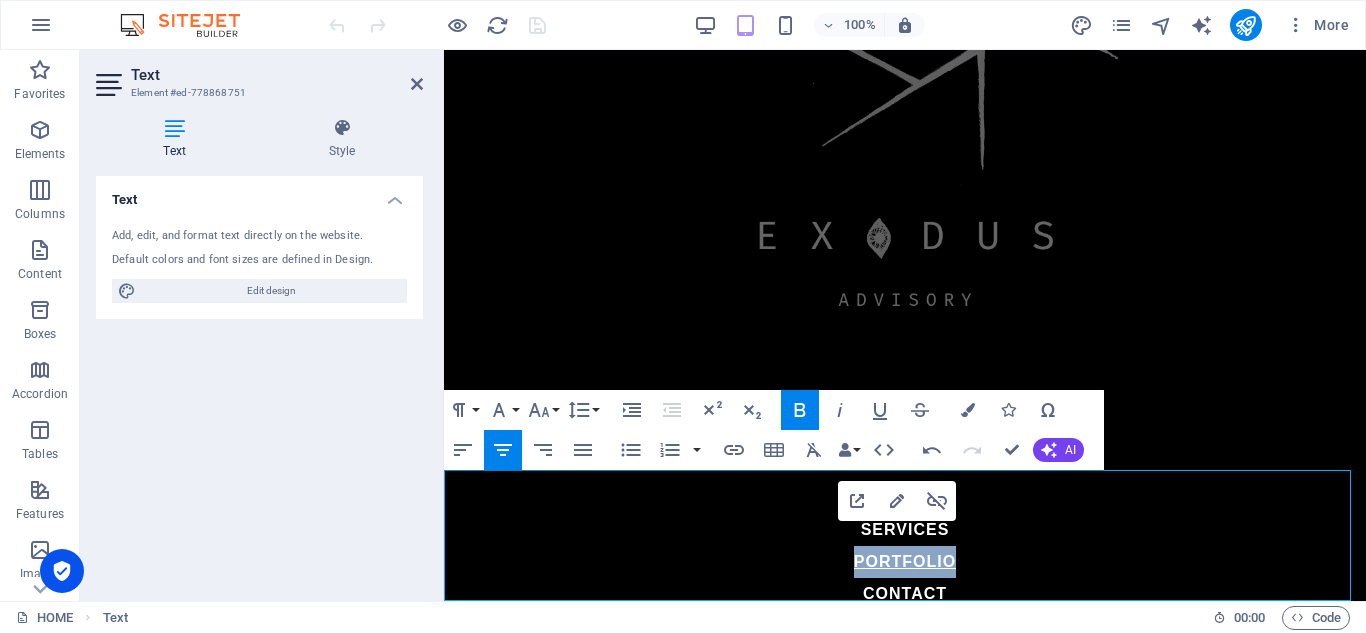 click on "PORTFOLIO" at bounding box center (905, 561) 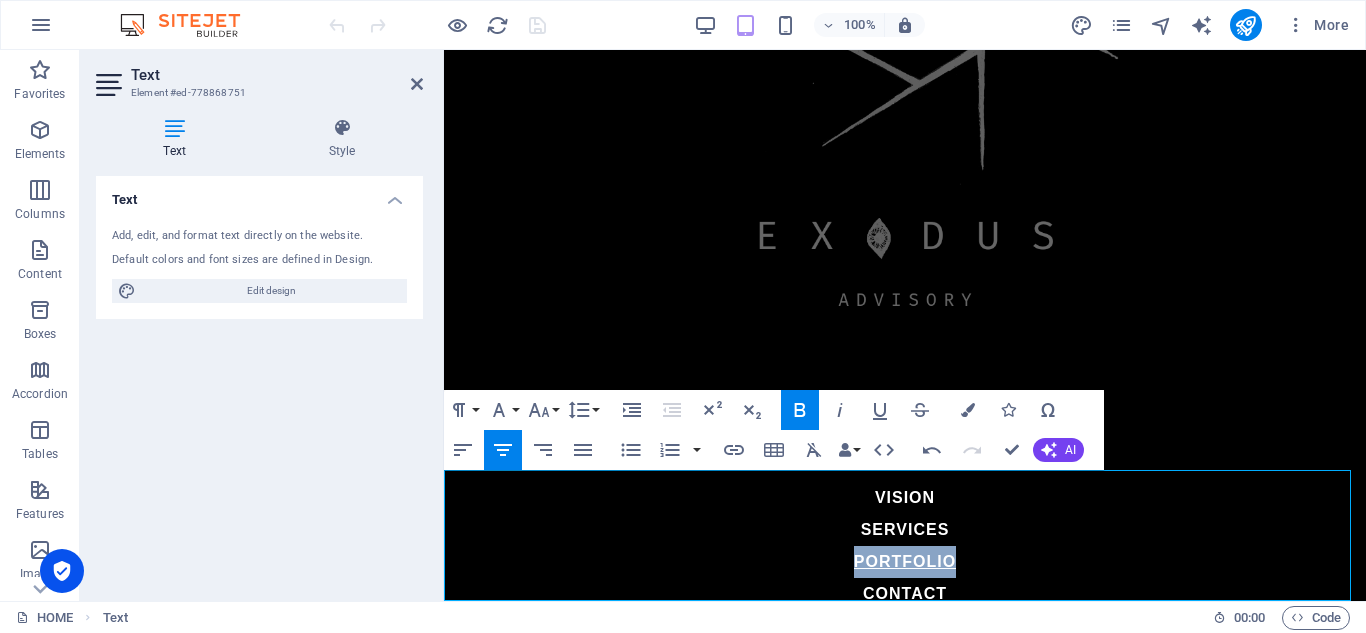 click on "PORTFOLIO" at bounding box center (905, 561) 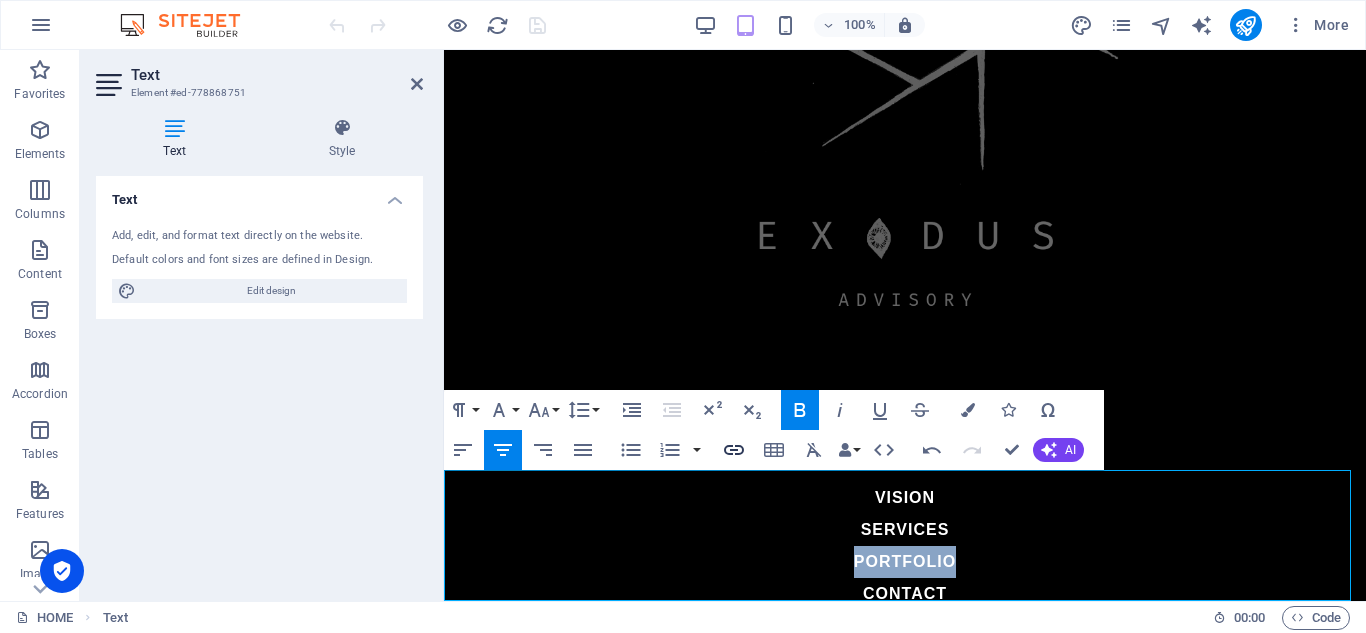 type on "PORTFOLIO" 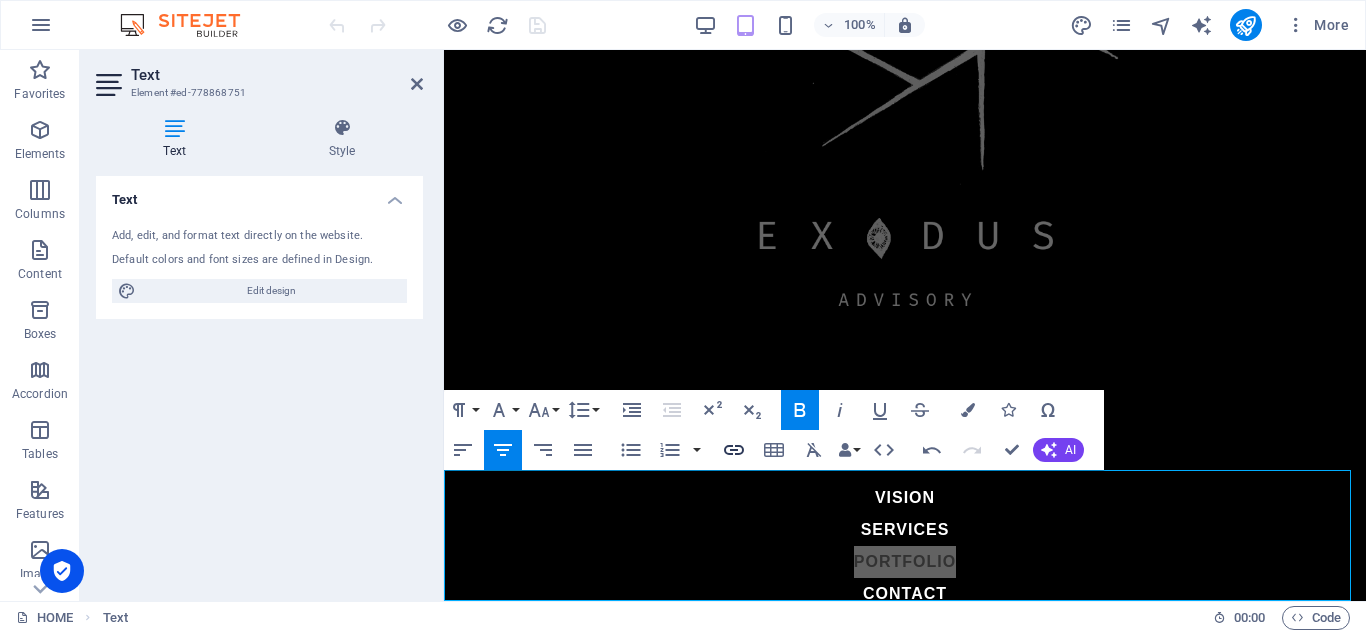 click 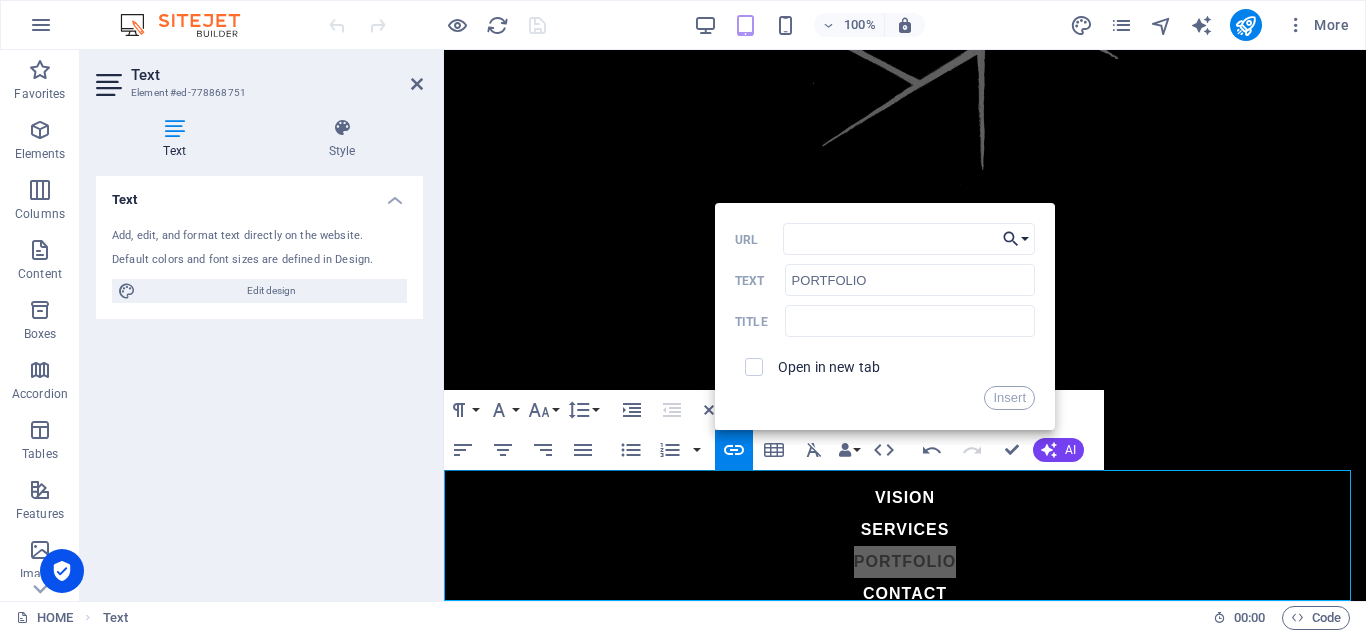 click 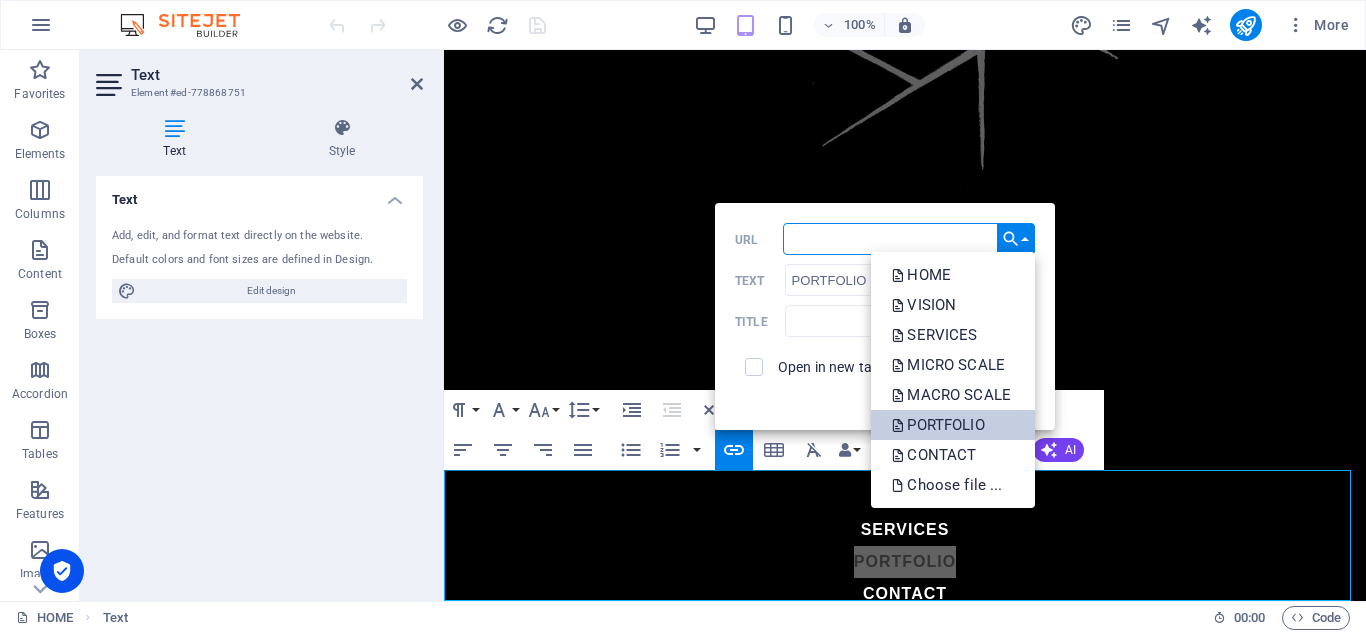 click on "PORTFOLIO" at bounding box center [939, 425] 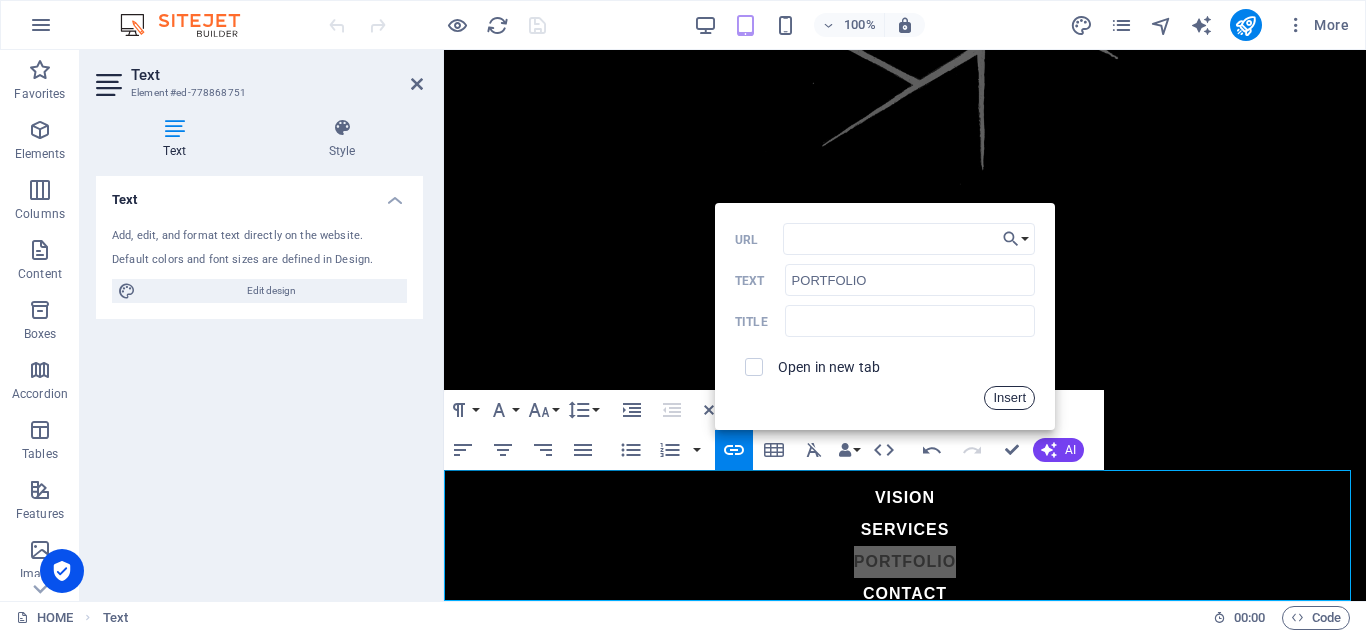 click on "Insert" at bounding box center (1009, 398) 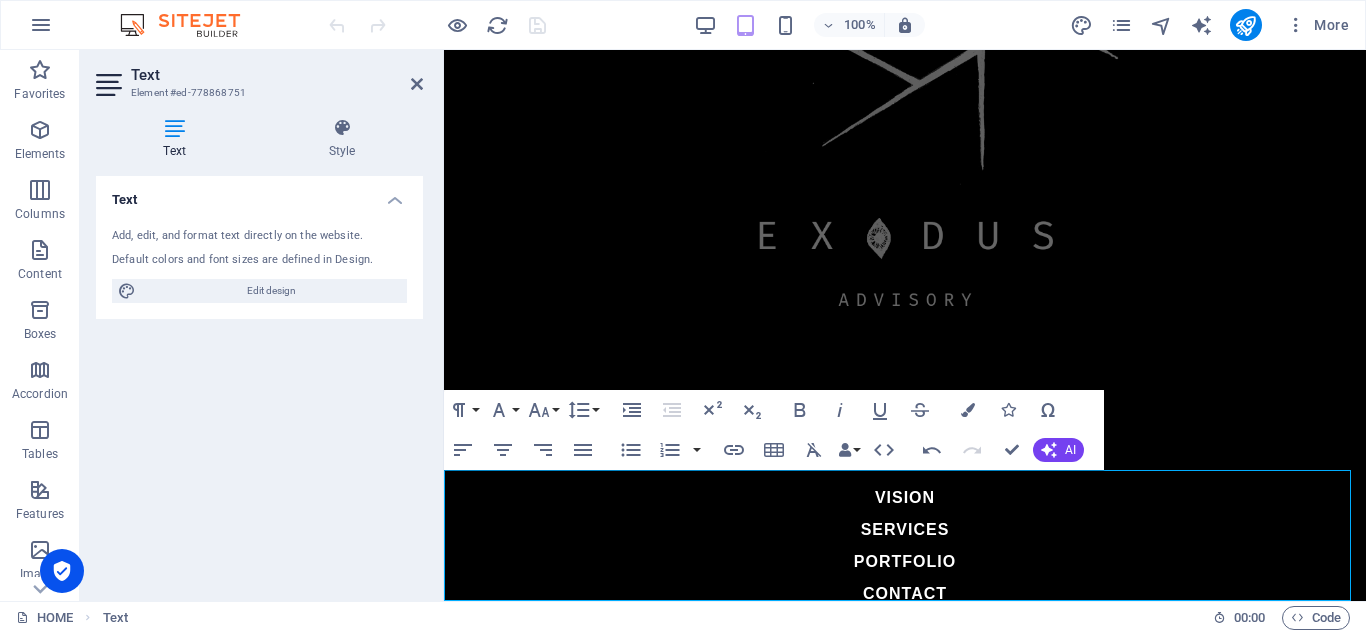 click on "CONTACT" at bounding box center [905, 593] 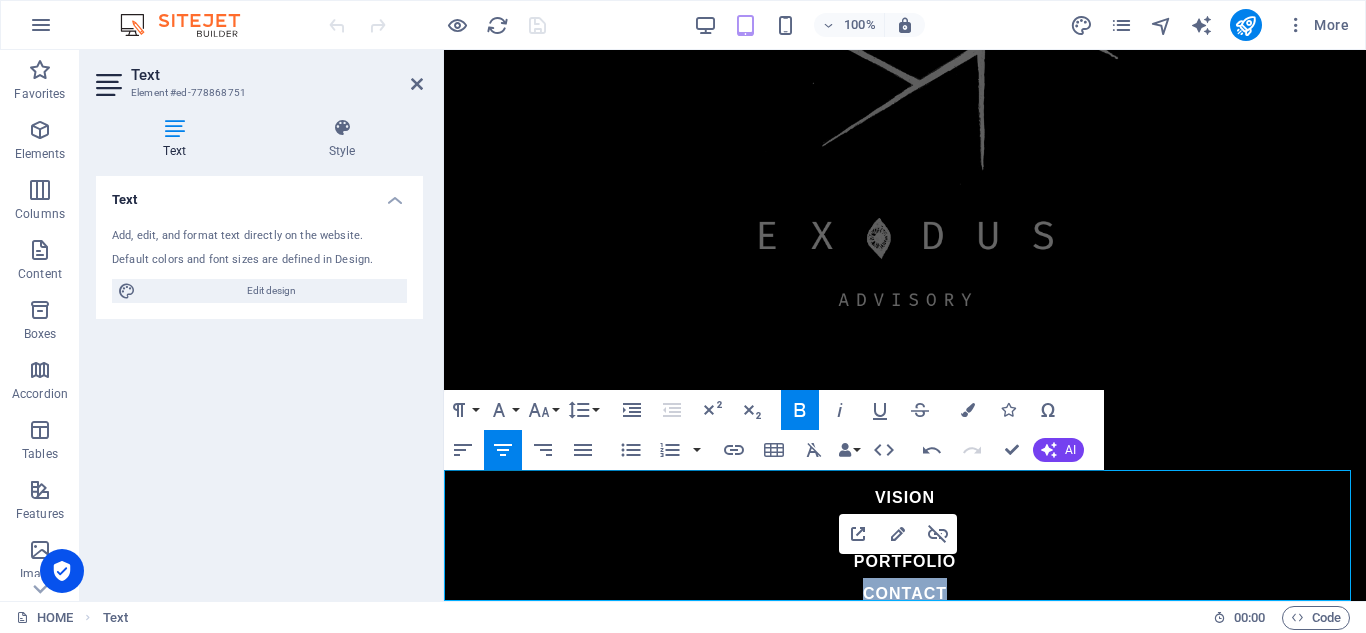 click on "CONTACT" at bounding box center [905, 593] 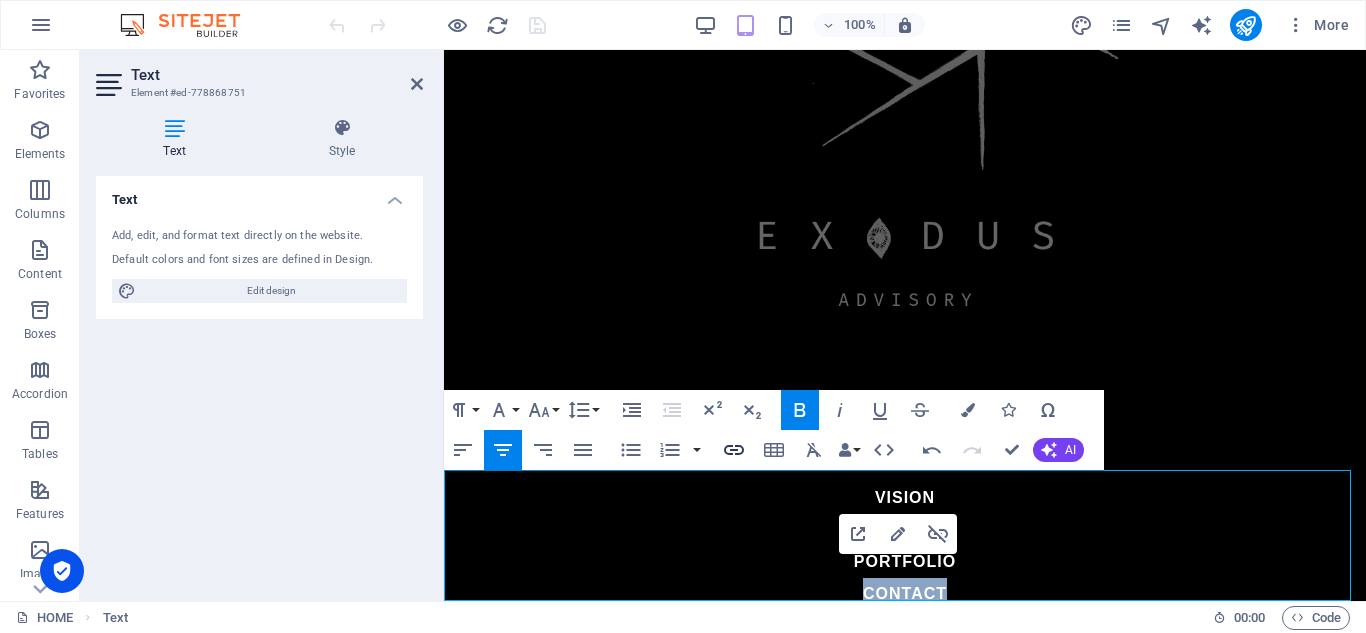 type on "/contact" 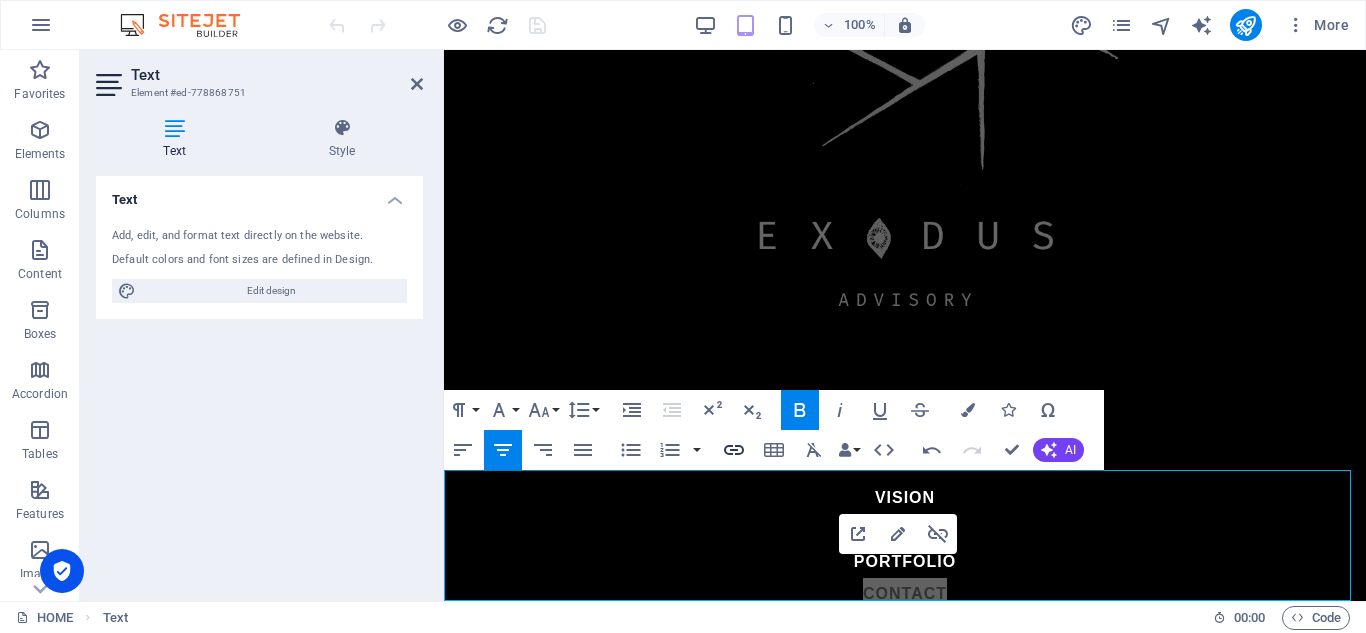 click 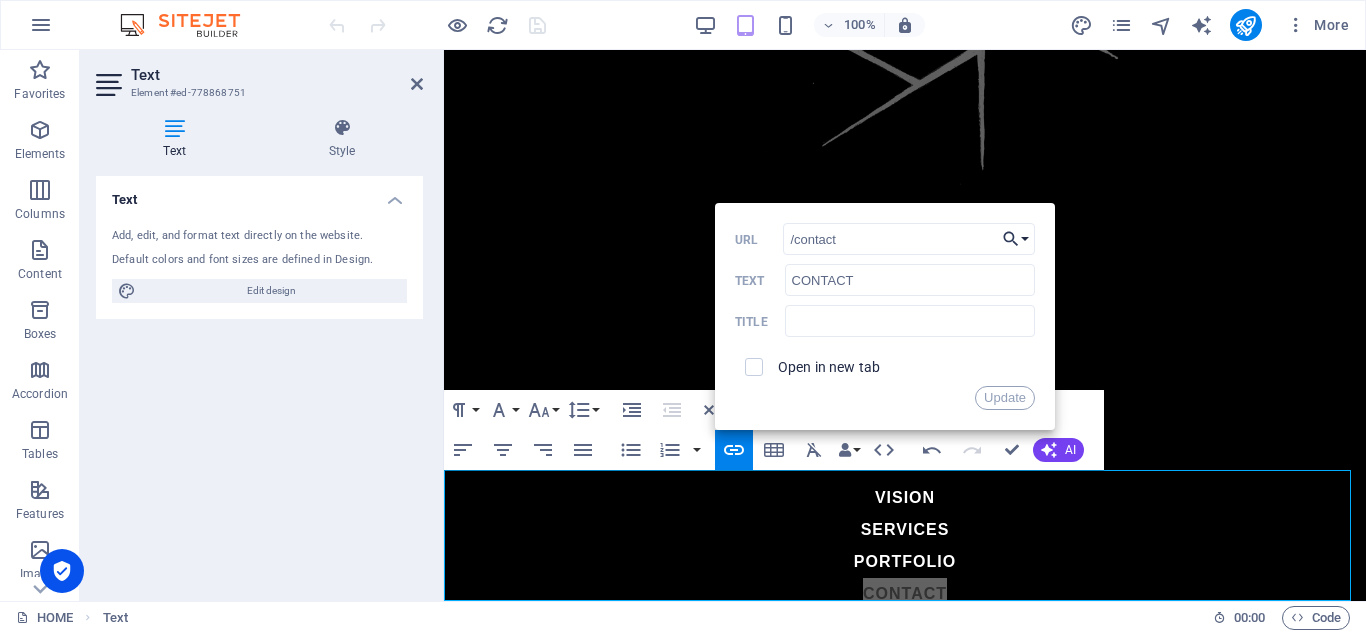 click 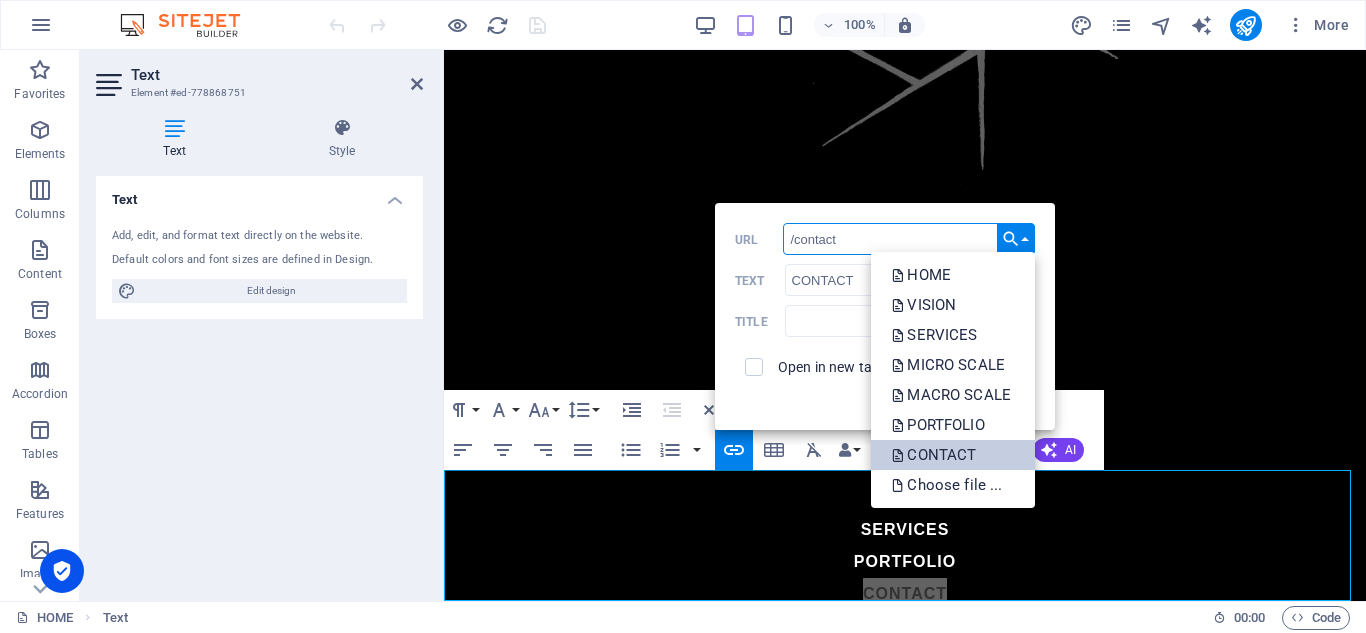 click on "CONTACT" at bounding box center (935, 455) 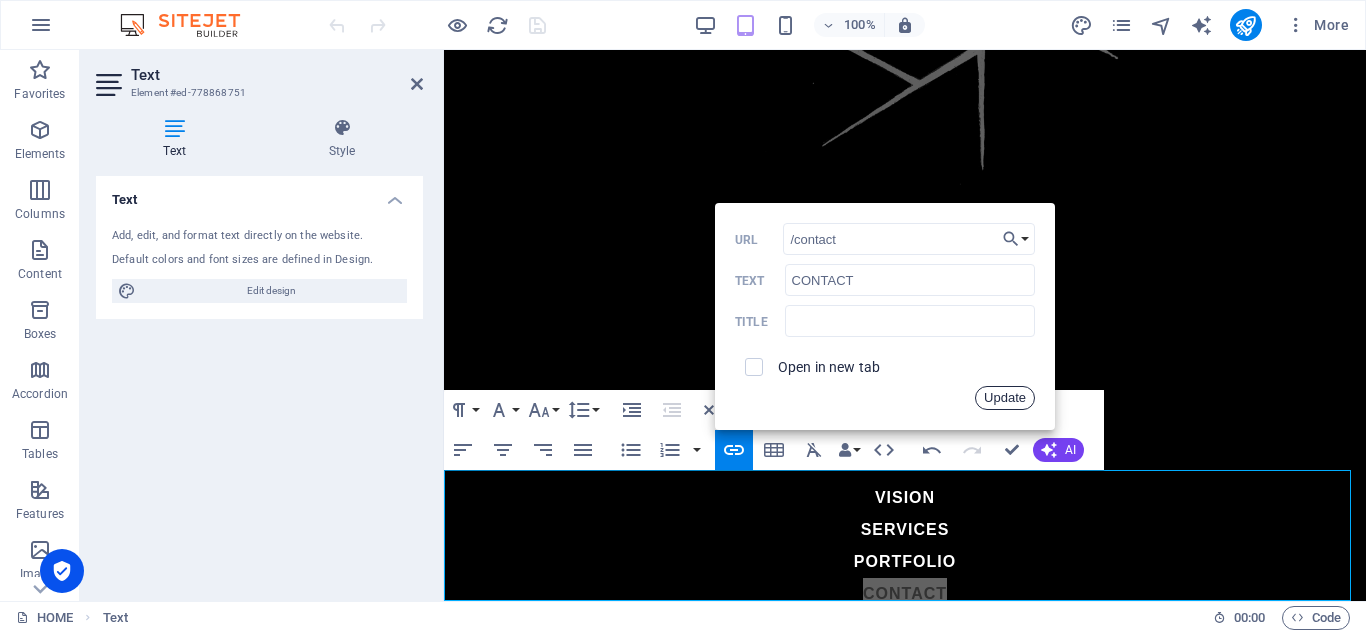 click on "Update" at bounding box center [1005, 398] 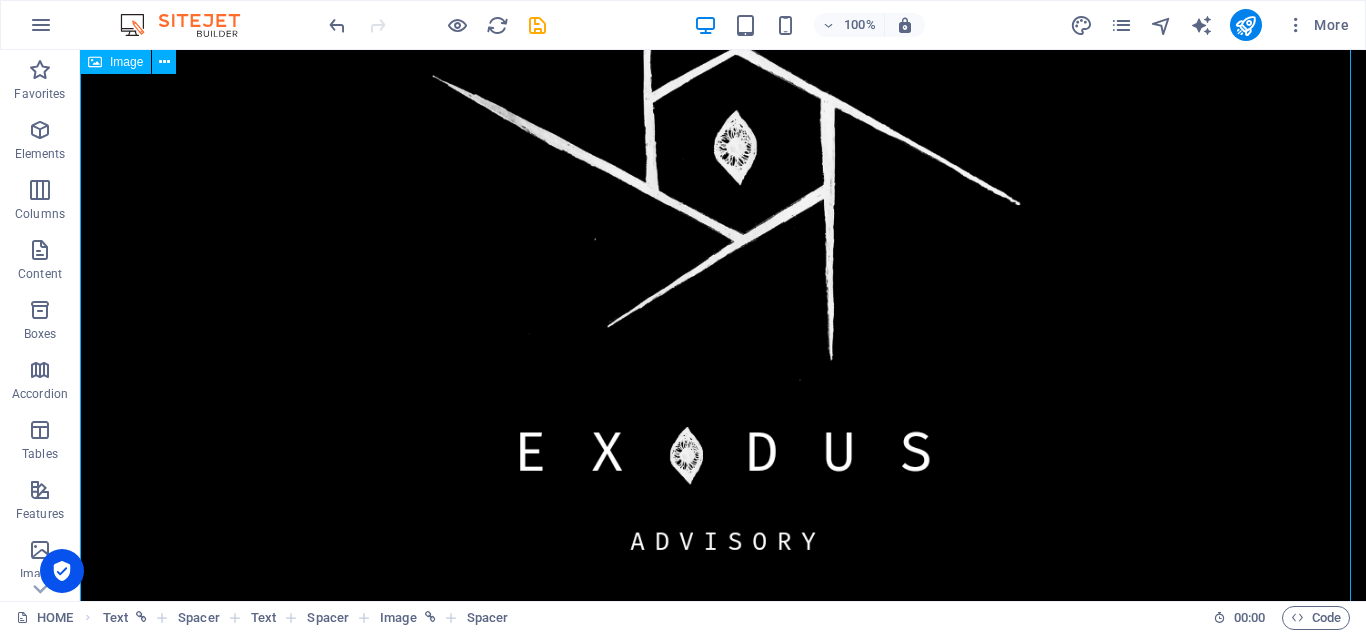 scroll, scrollTop: 759, scrollLeft: 0, axis: vertical 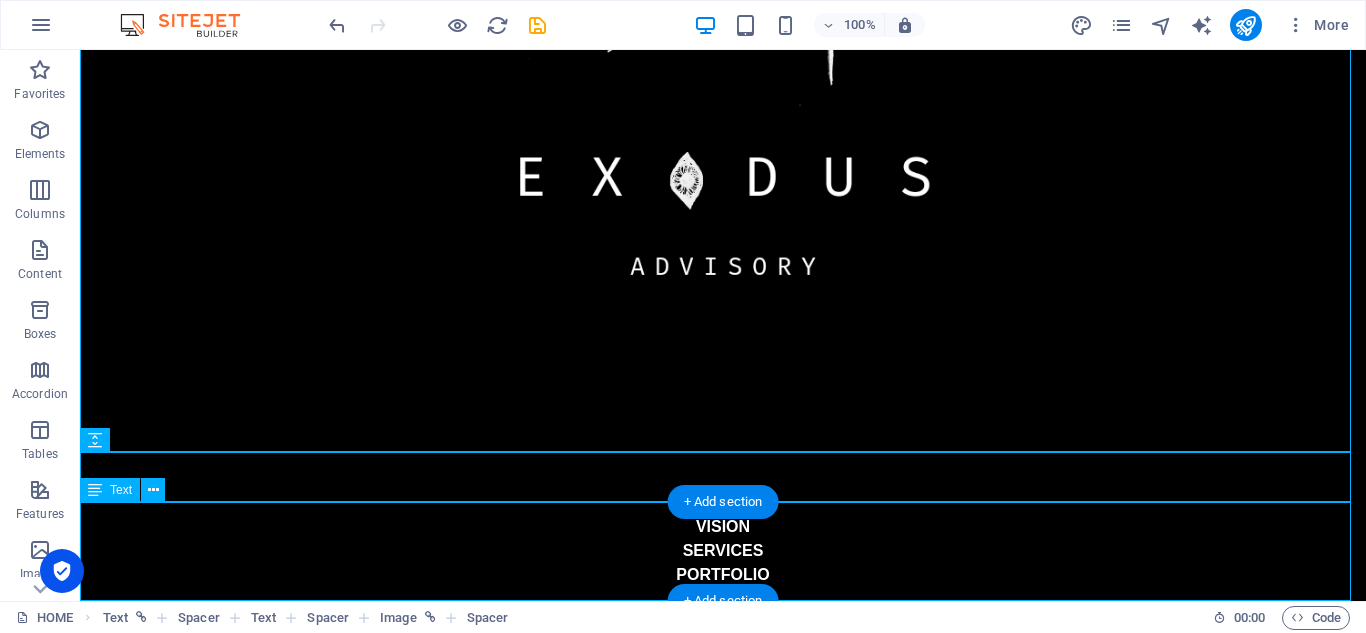 click on "VISION SERVICES PORTFOLIO CONTACT" at bounding box center (723, 563) 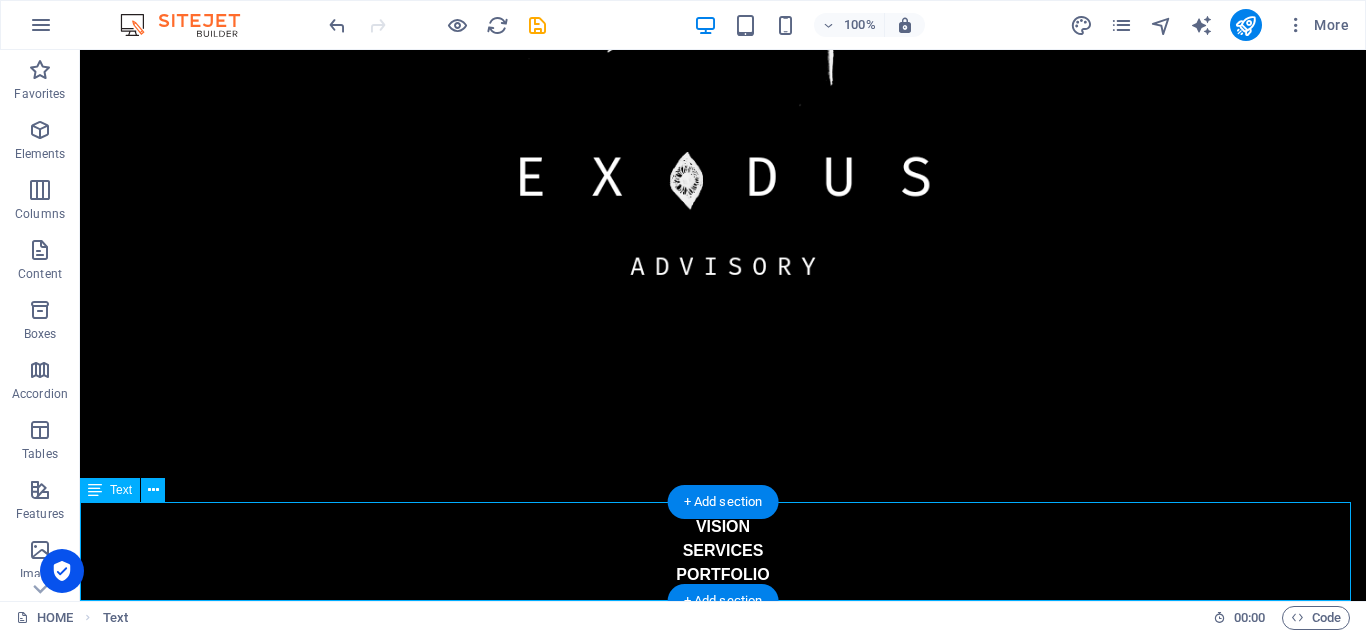 click on "VISION SERVICES PORTFOLIO CONTACT" at bounding box center [723, 563] 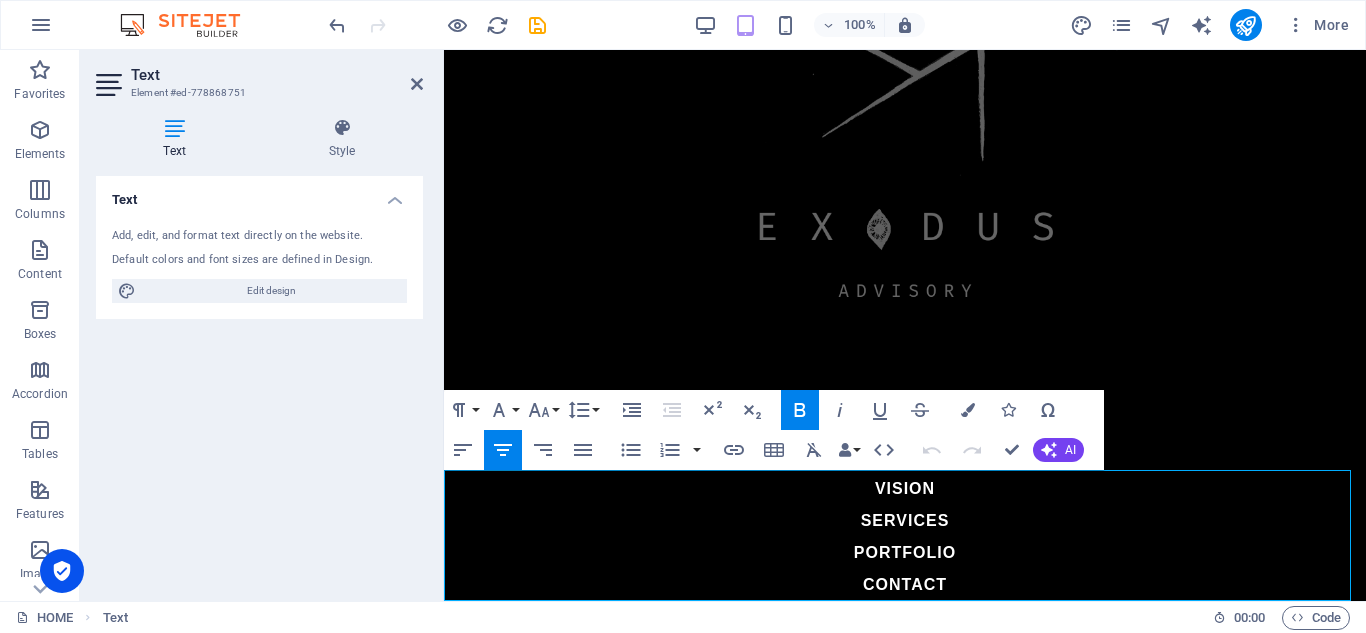 scroll, scrollTop: 482, scrollLeft: 0, axis: vertical 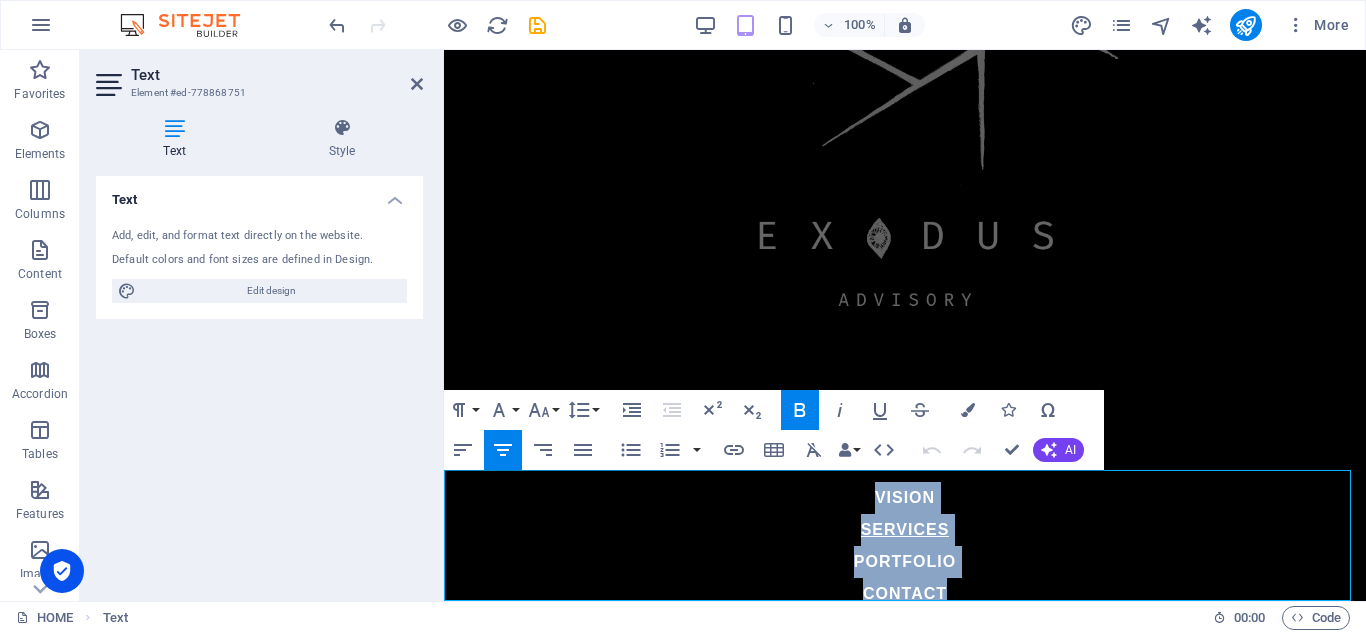 copy on "VISION SERVICES PORTFOLIO CONTACT" 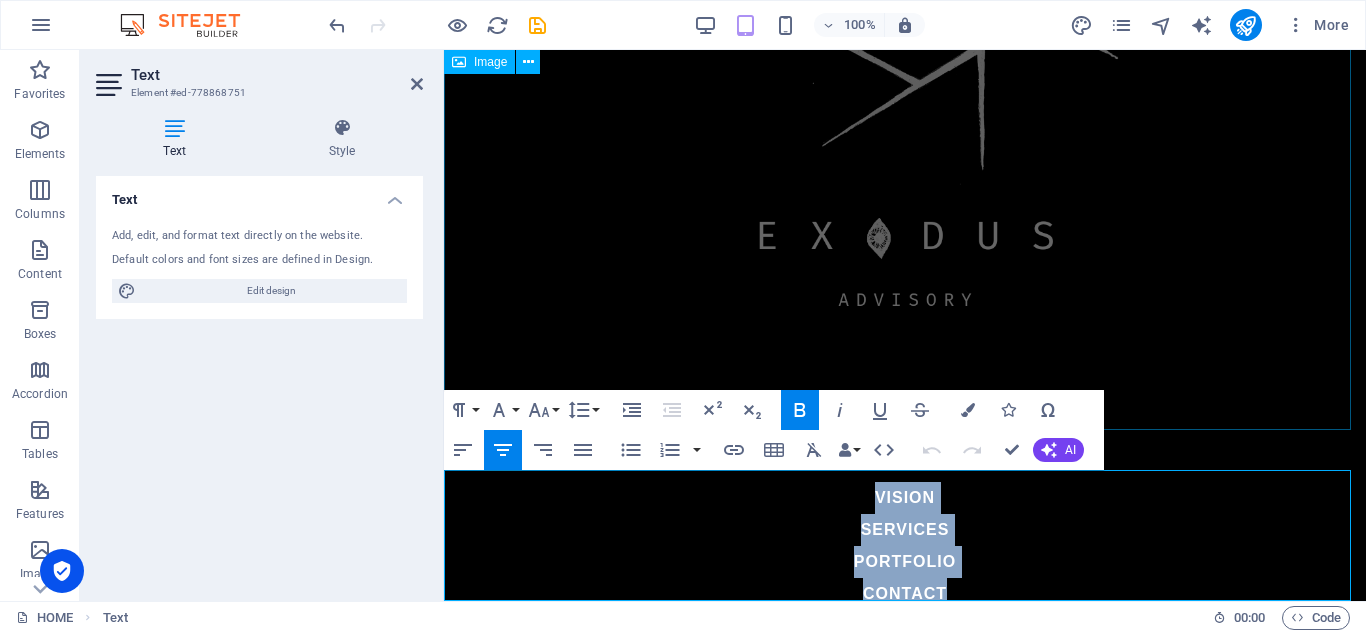 click at bounding box center [905, 66] 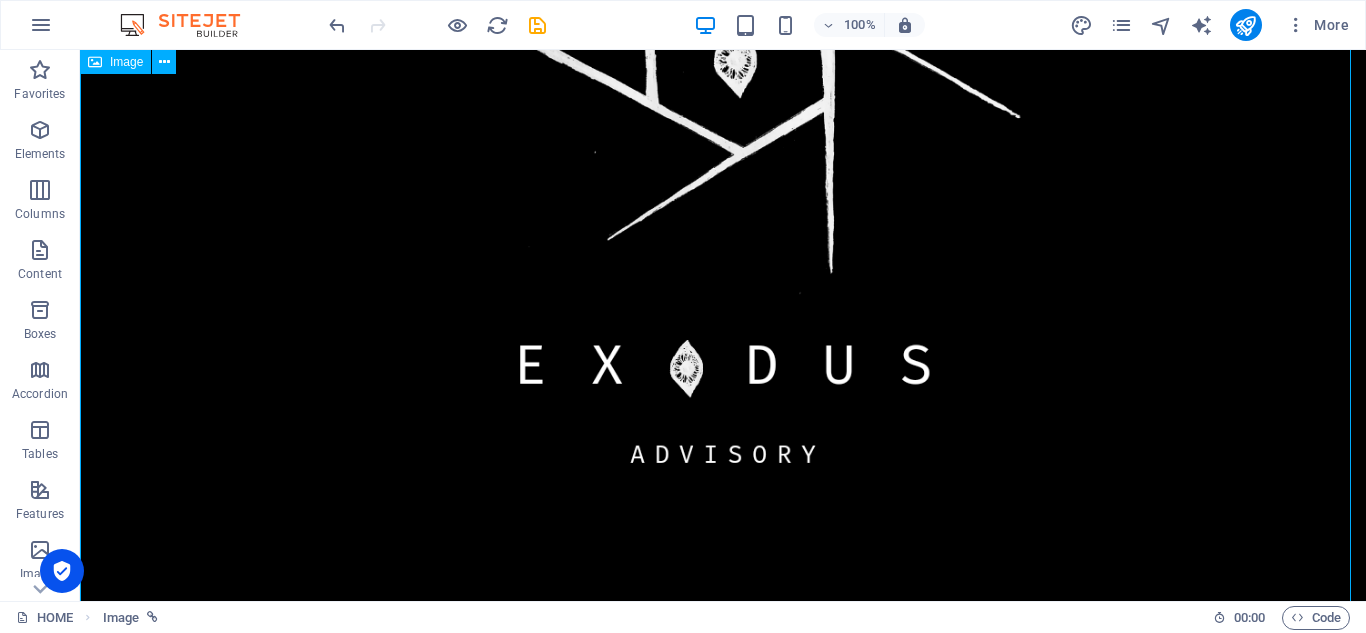 scroll, scrollTop: 0, scrollLeft: 0, axis: both 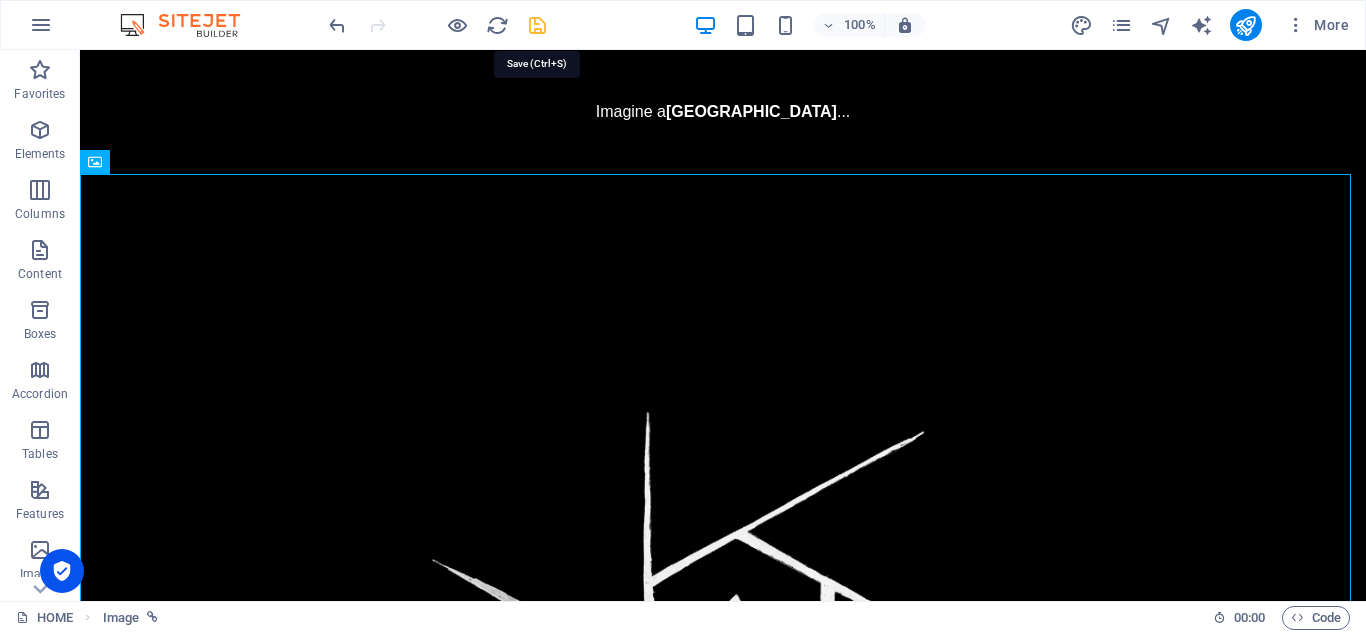 click at bounding box center (537, 25) 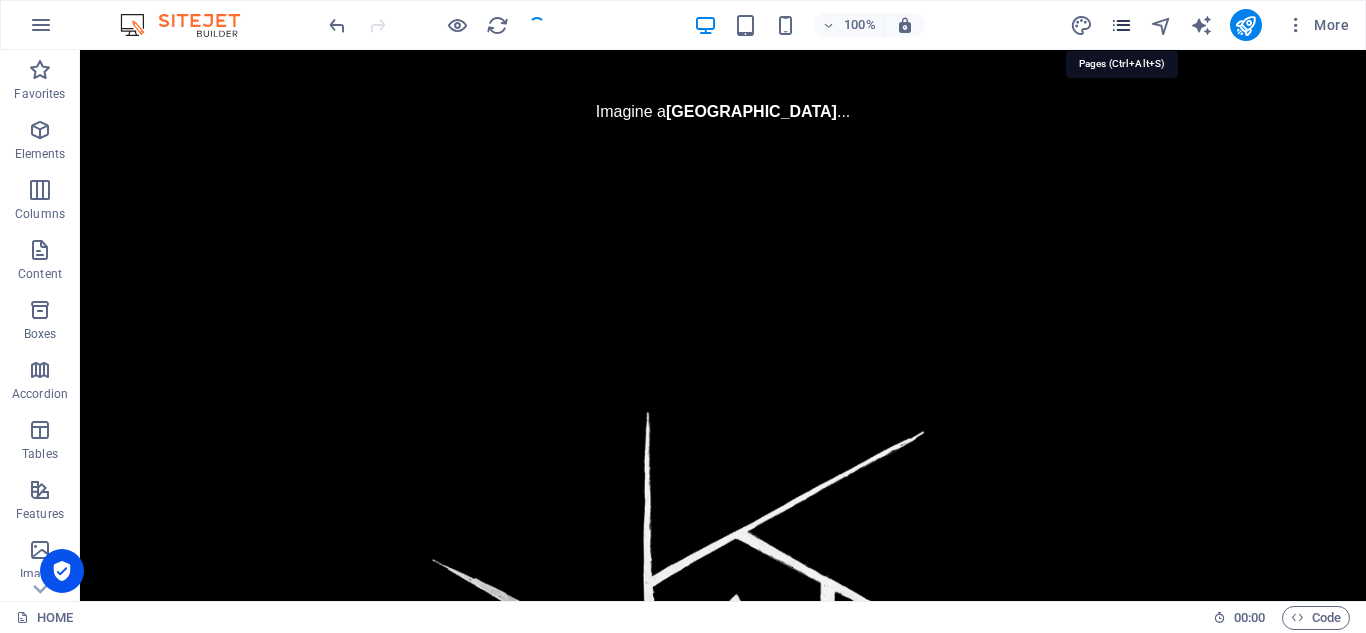 click at bounding box center (1121, 25) 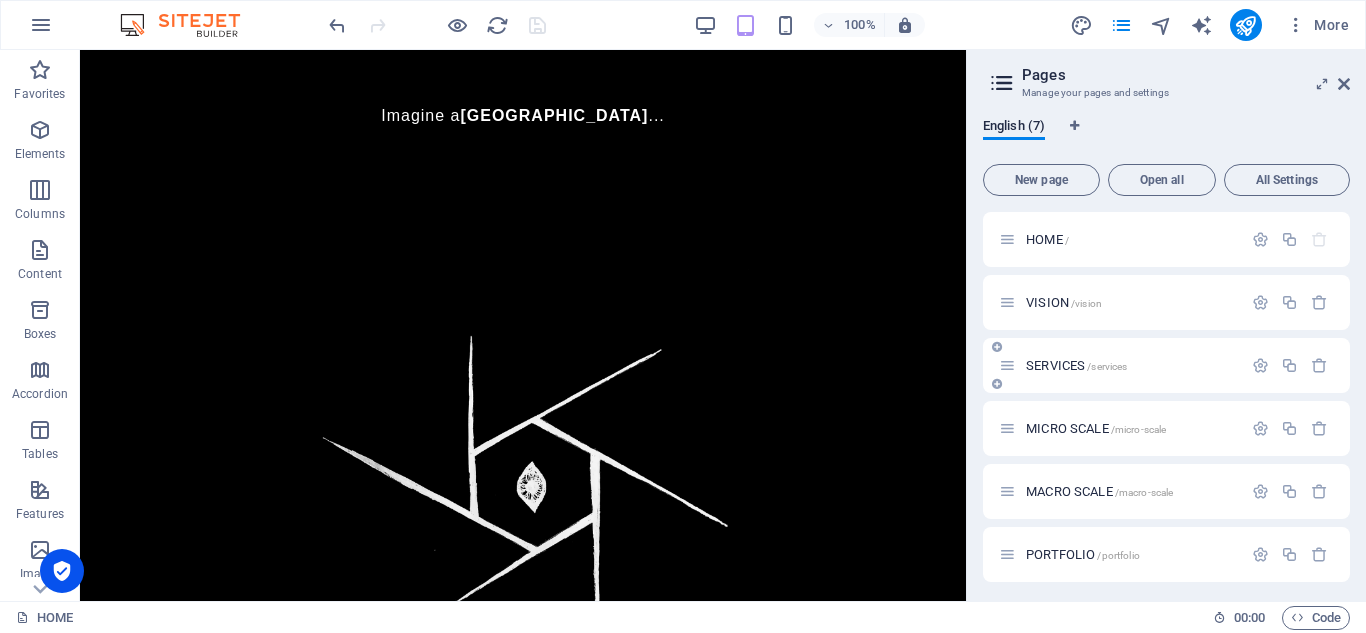 click on "SERVICES /services" at bounding box center [1076, 365] 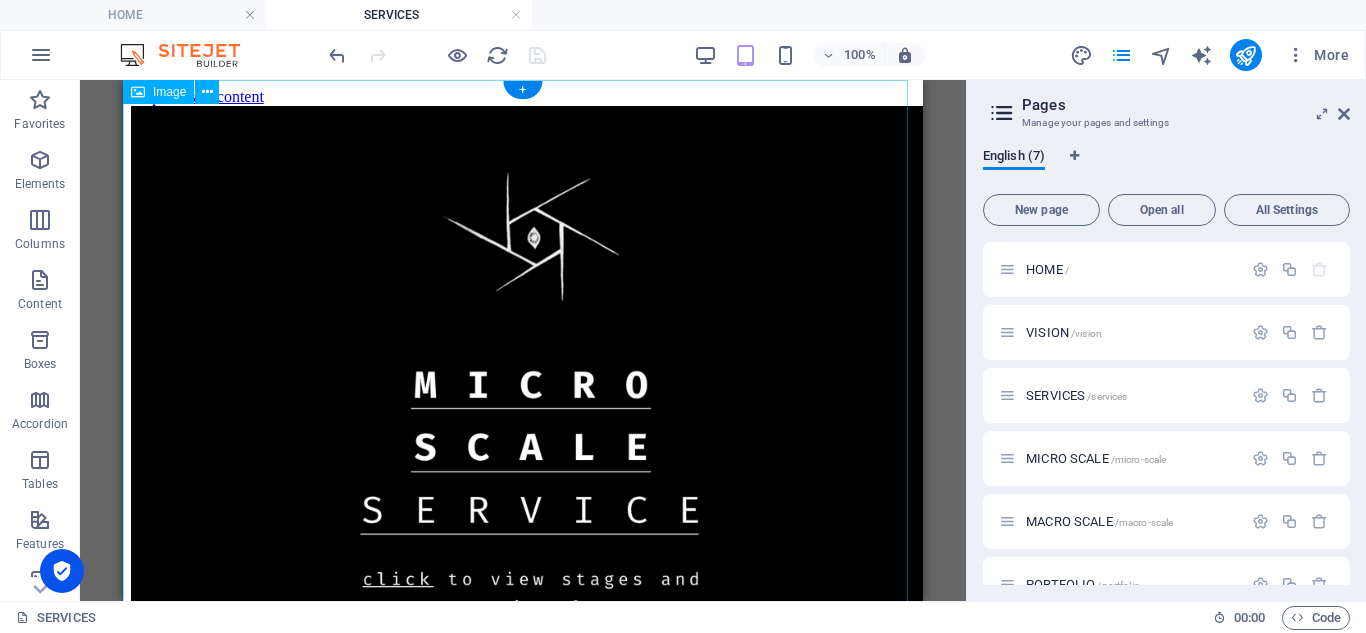 scroll, scrollTop: 0, scrollLeft: 0, axis: both 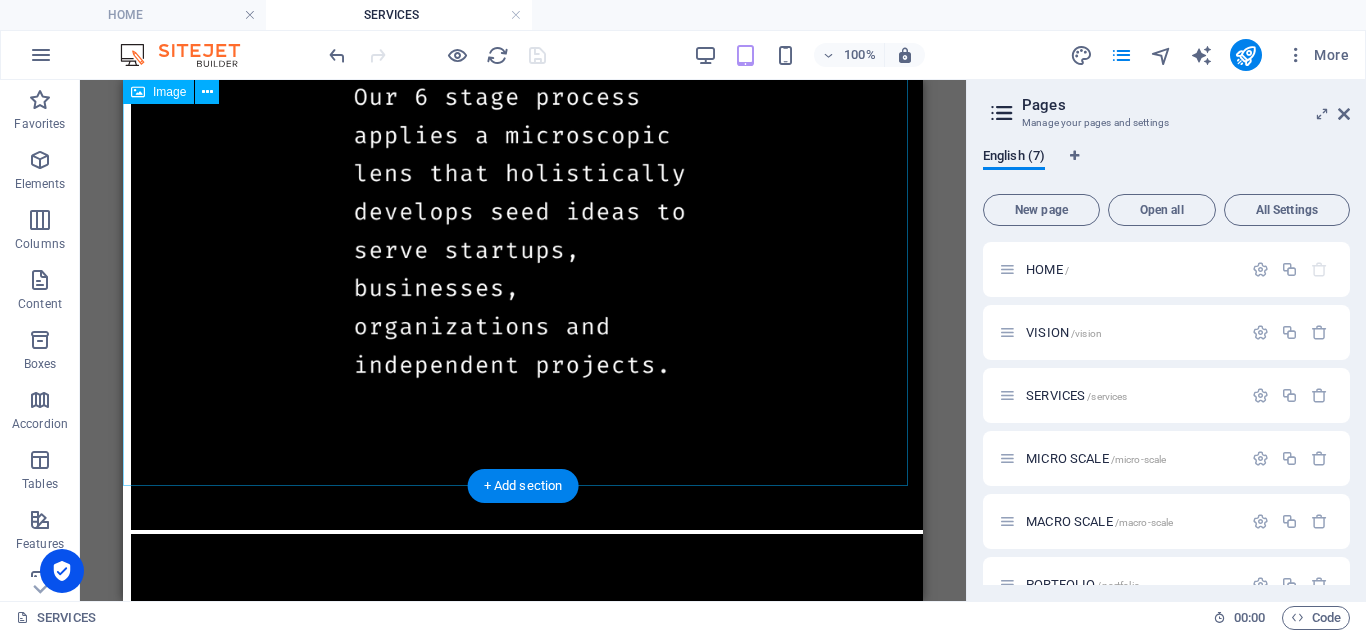 click at bounding box center (523, 35) 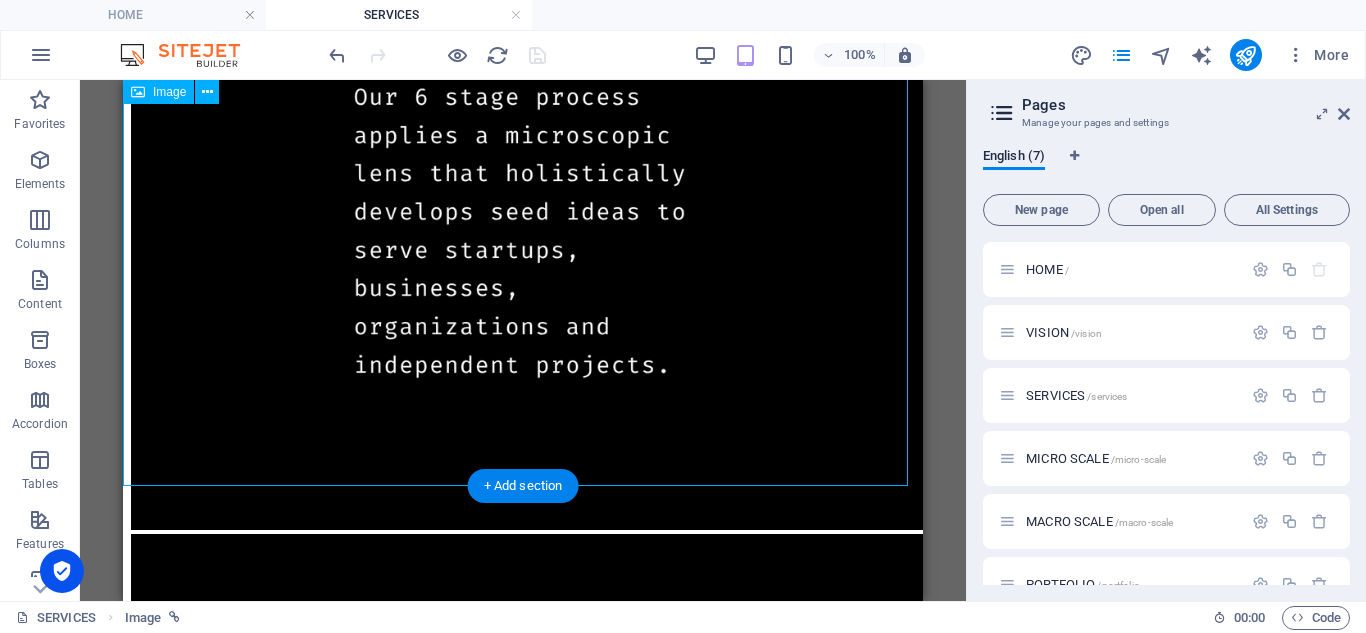 click at bounding box center (523, 35) 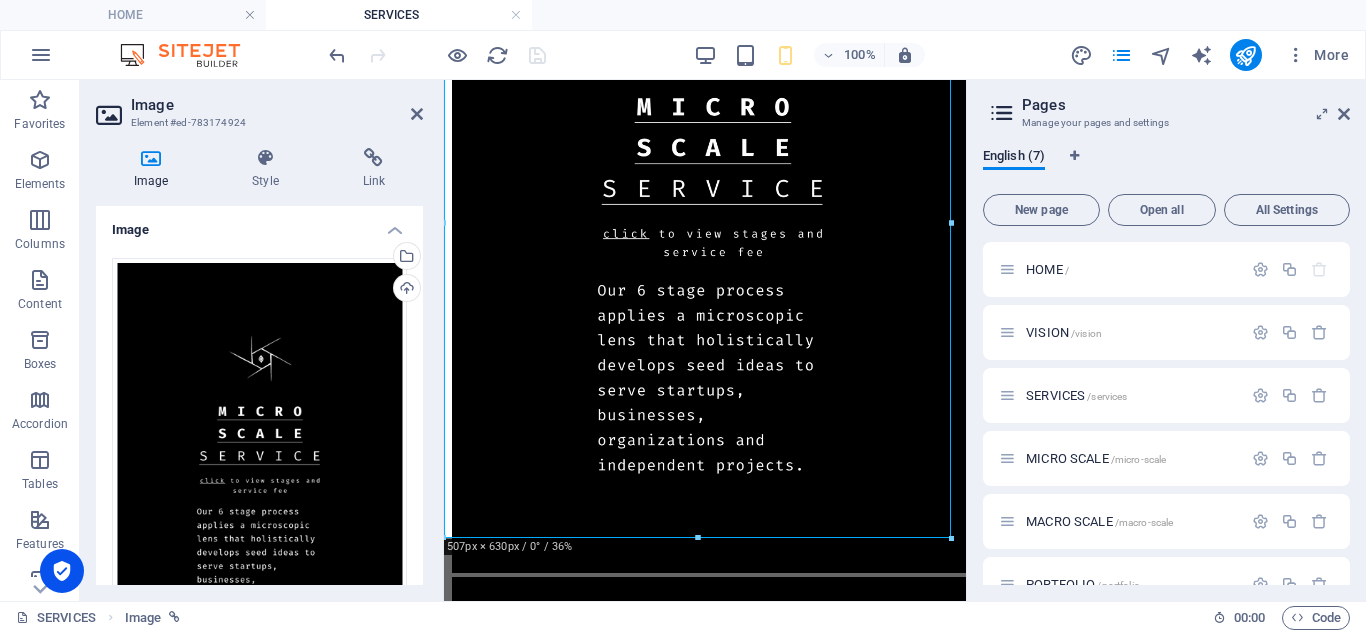 scroll, scrollTop: 172, scrollLeft: 0, axis: vertical 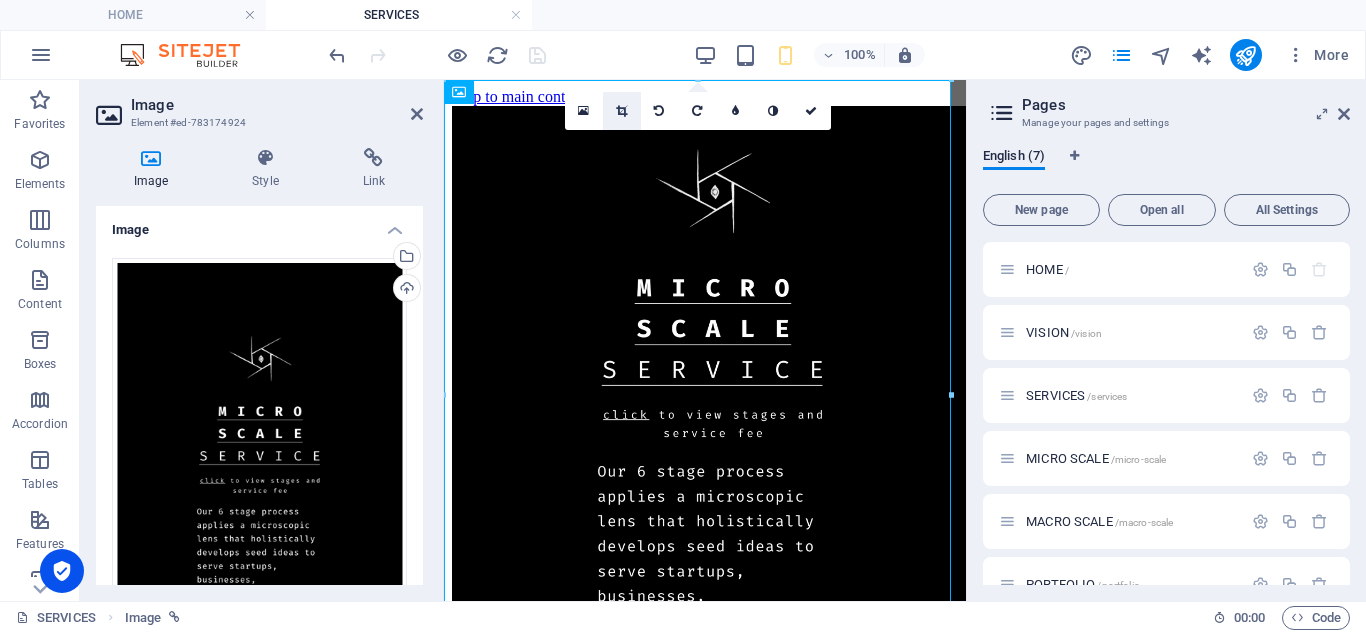 click at bounding box center [621, 111] 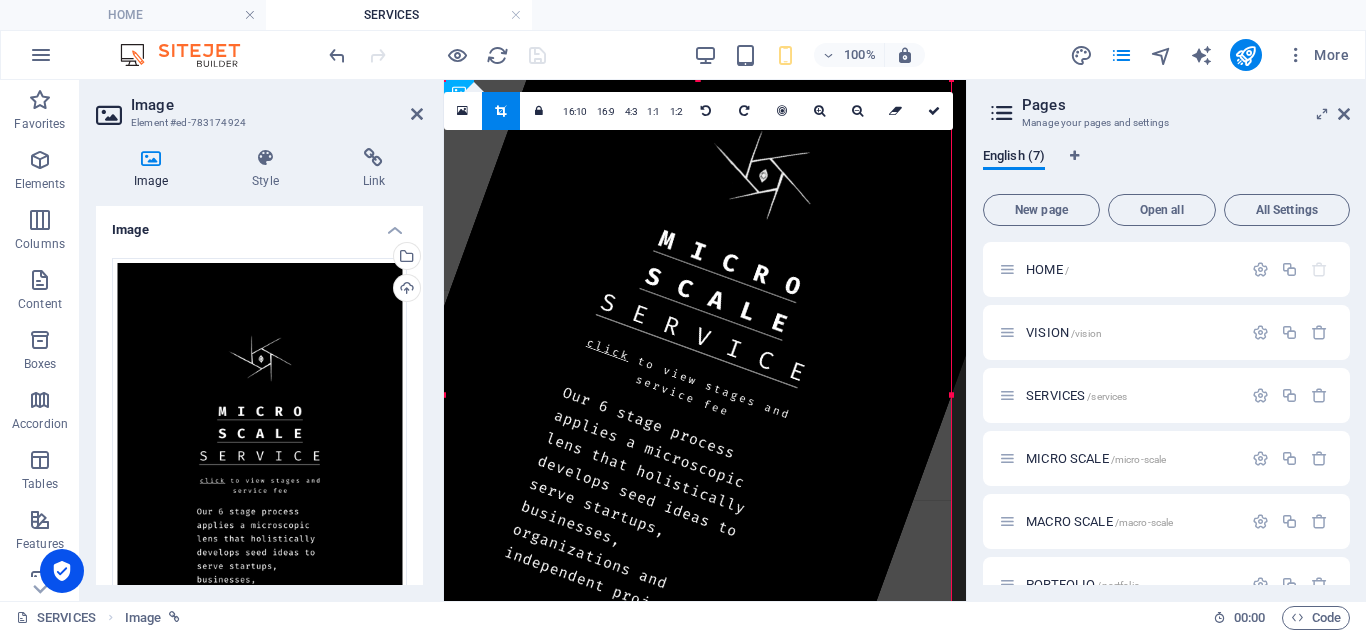 drag, startPoint x: 958, startPoint y: 386, endPoint x: 951, endPoint y: 477, distance: 91.26884 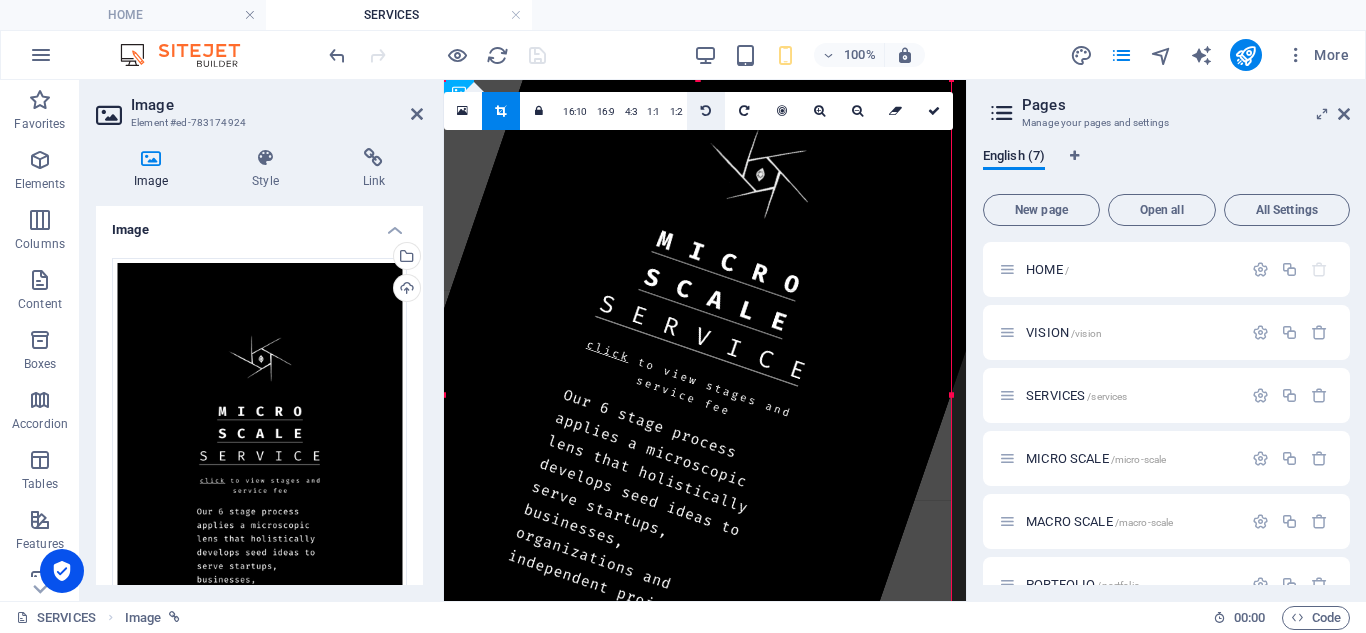 click at bounding box center [706, 111] 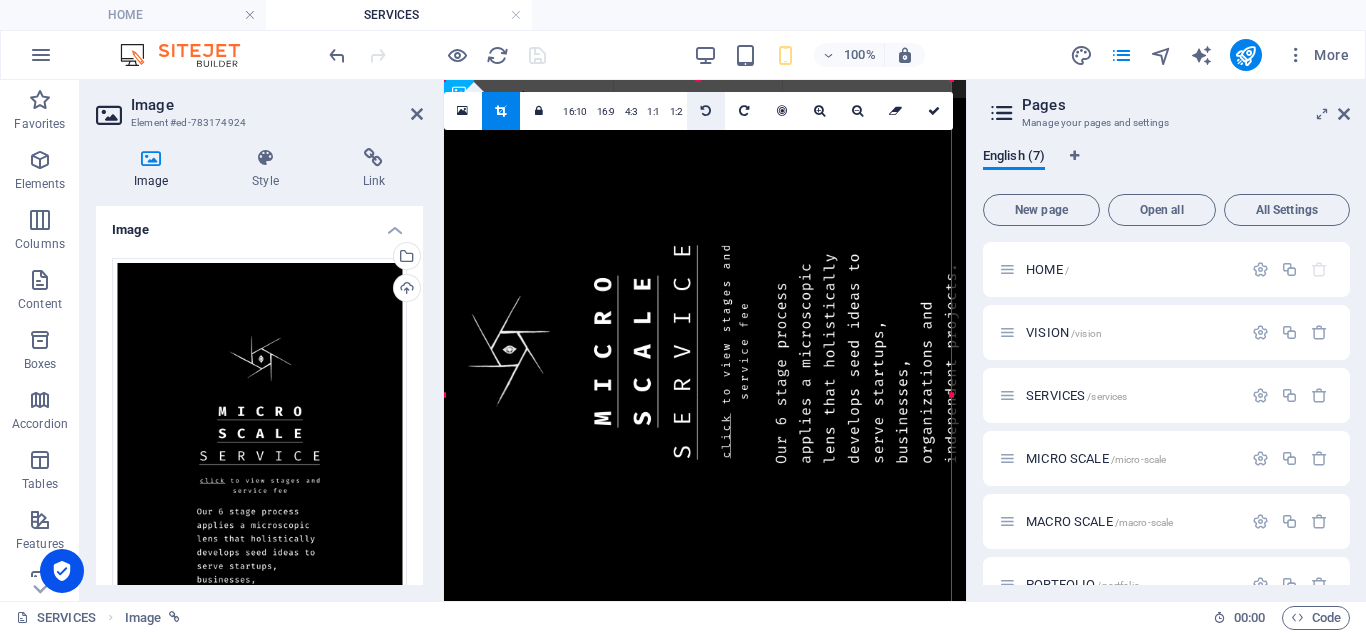 click at bounding box center (706, 111) 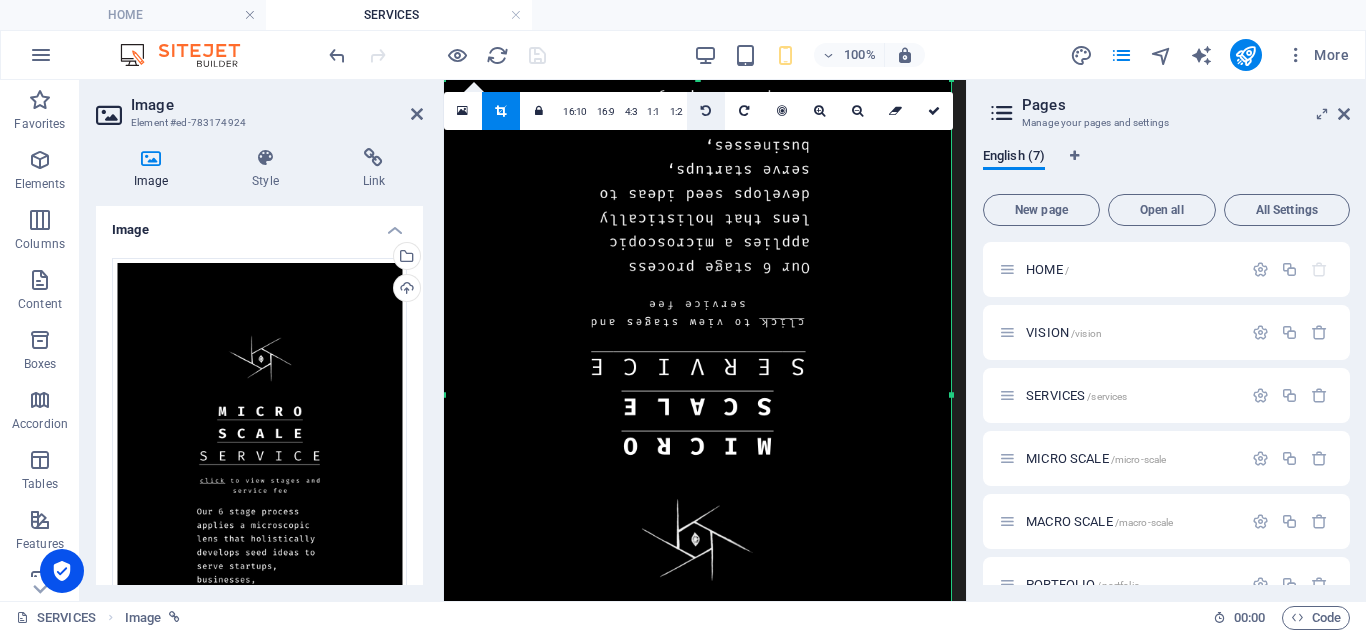 click at bounding box center [706, 111] 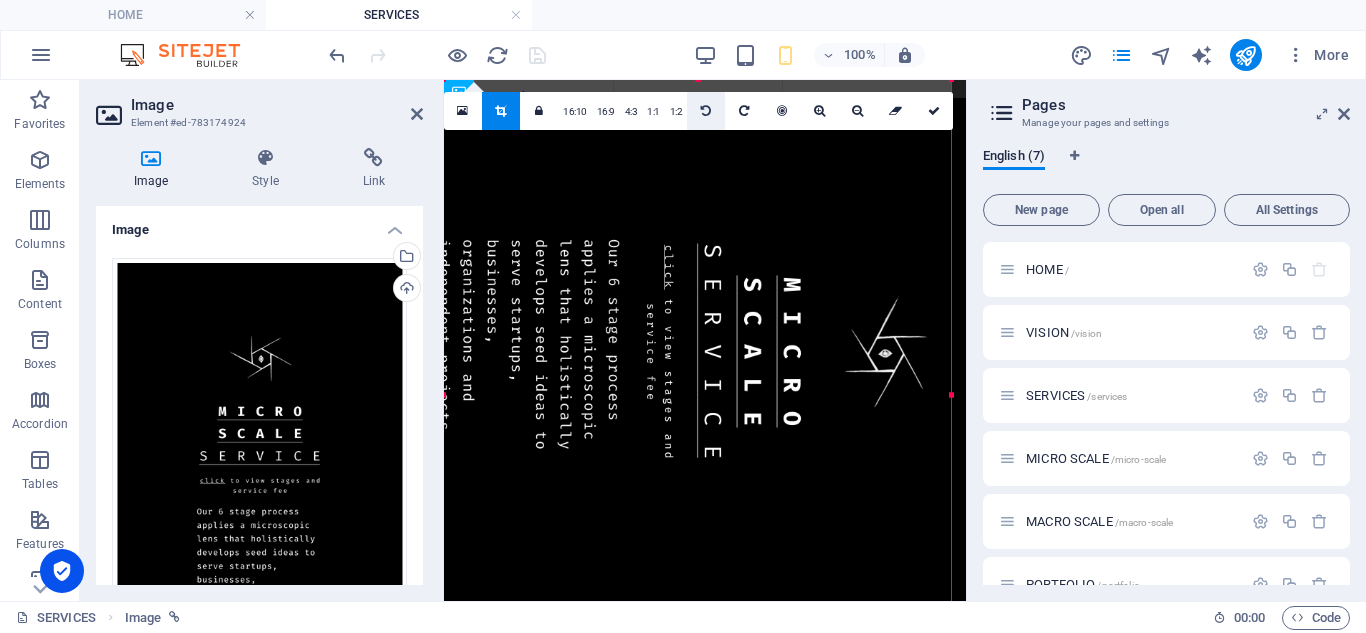 click at bounding box center (706, 111) 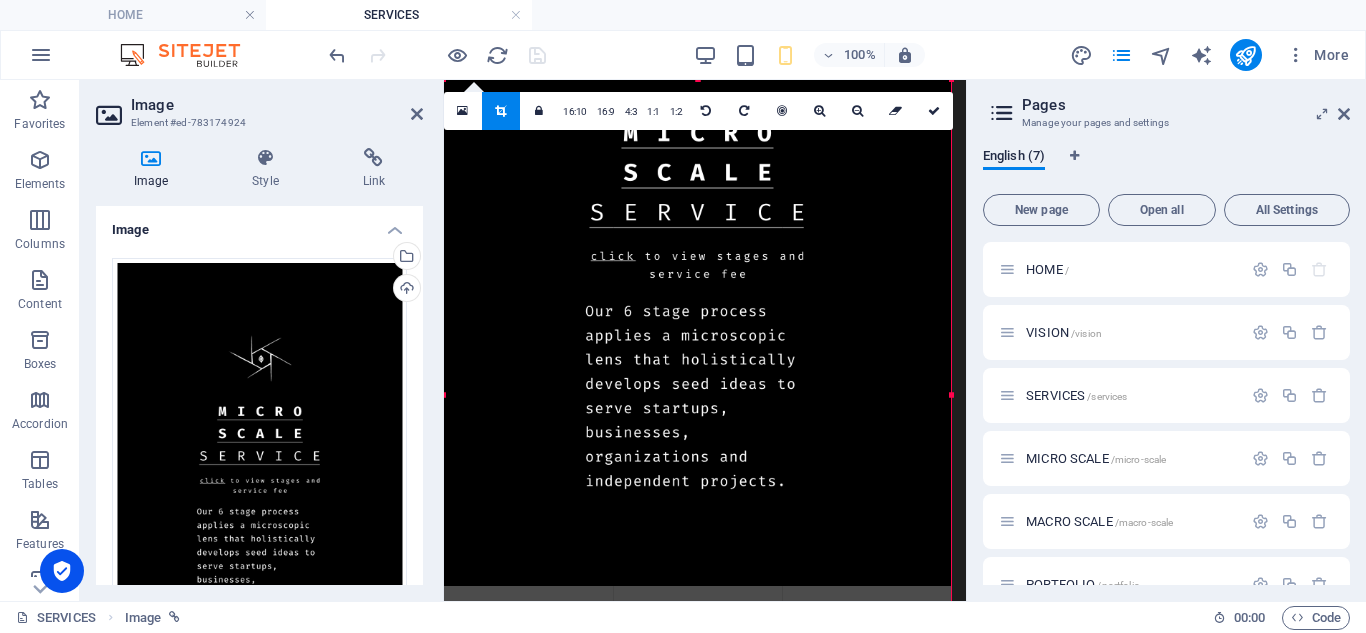 drag, startPoint x: 825, startPoint y: 487, endPoint x: 823, endPoint y: 356, distance: 131.01526 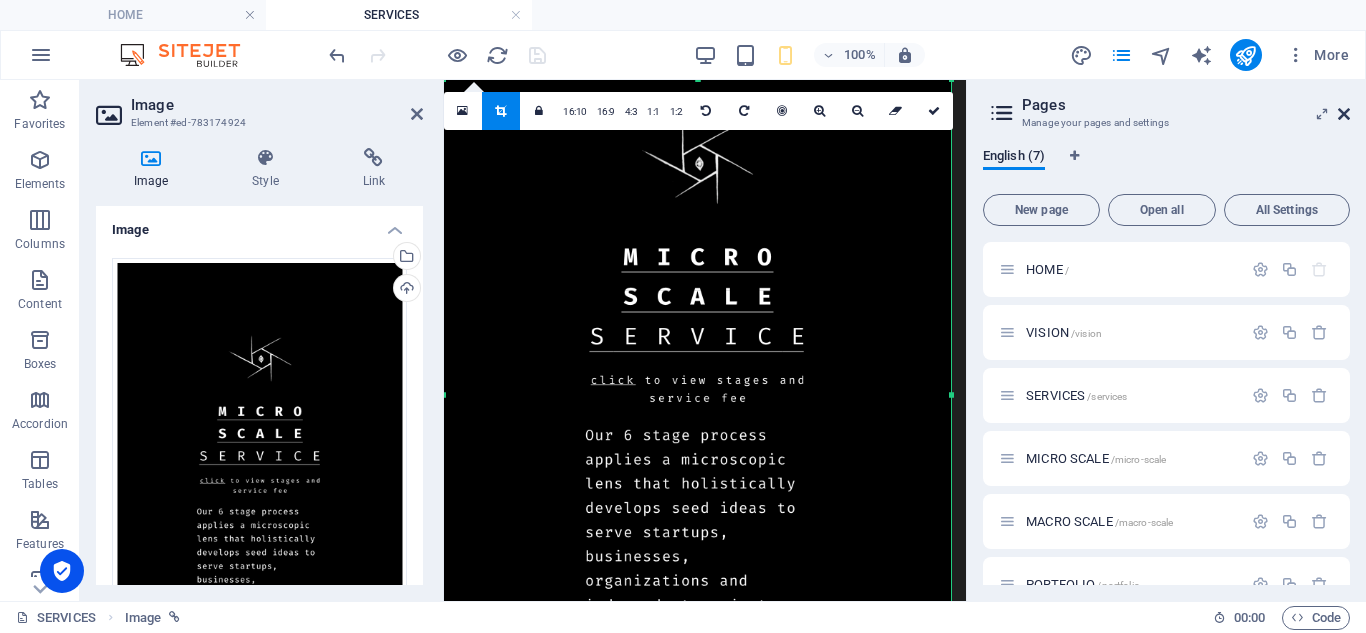 click at bounding box center (1344, 114) 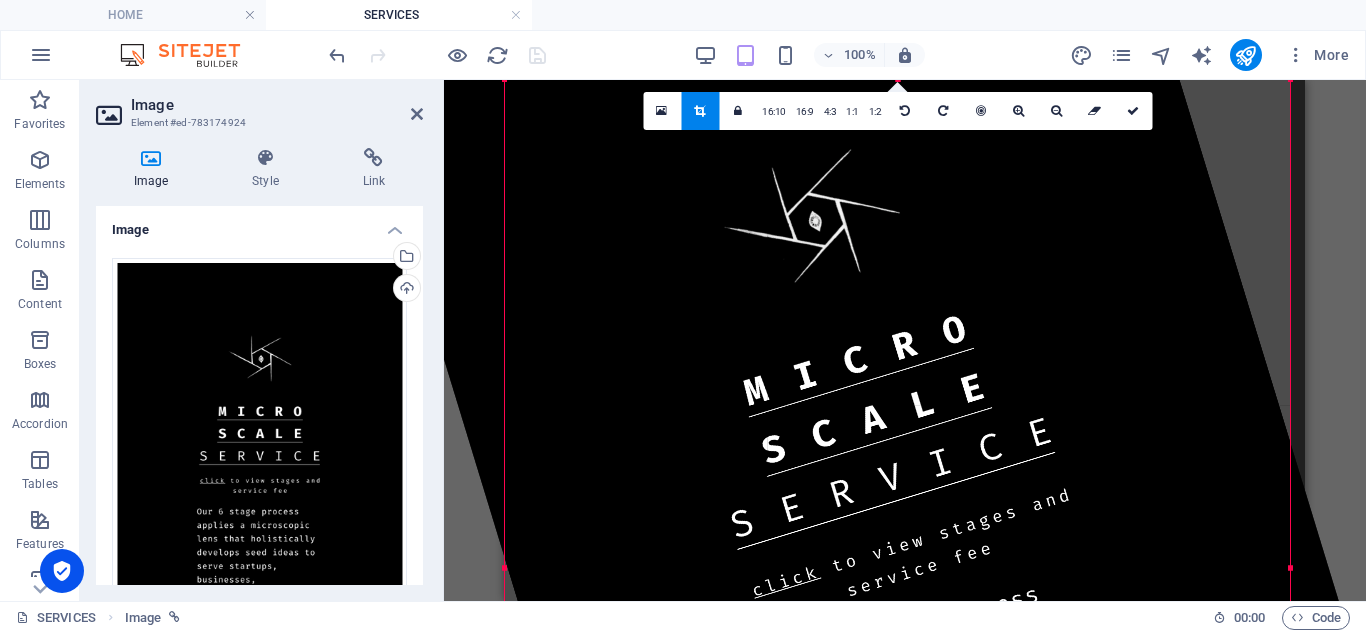 drag, startPoint x: 1301, startPoint y: 510, endPoint x: 1296, endPoint y: 384, distance: 126.09917 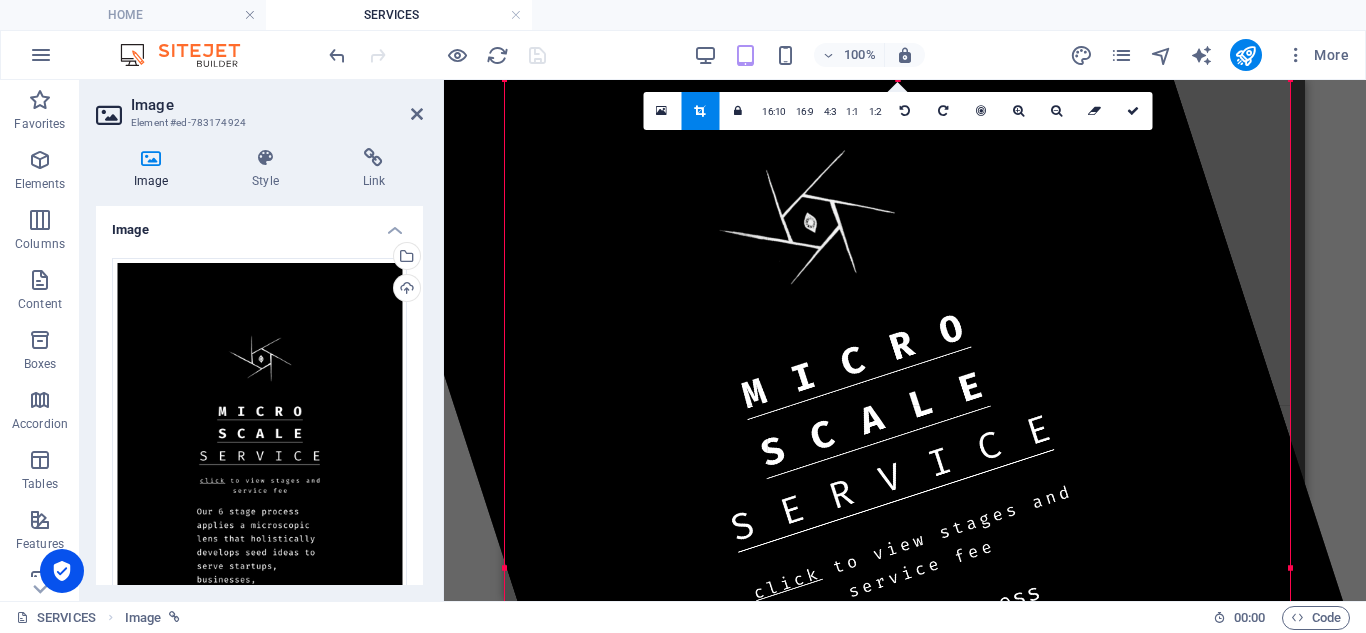 click on "100% More" at bounding box center [841, 55] 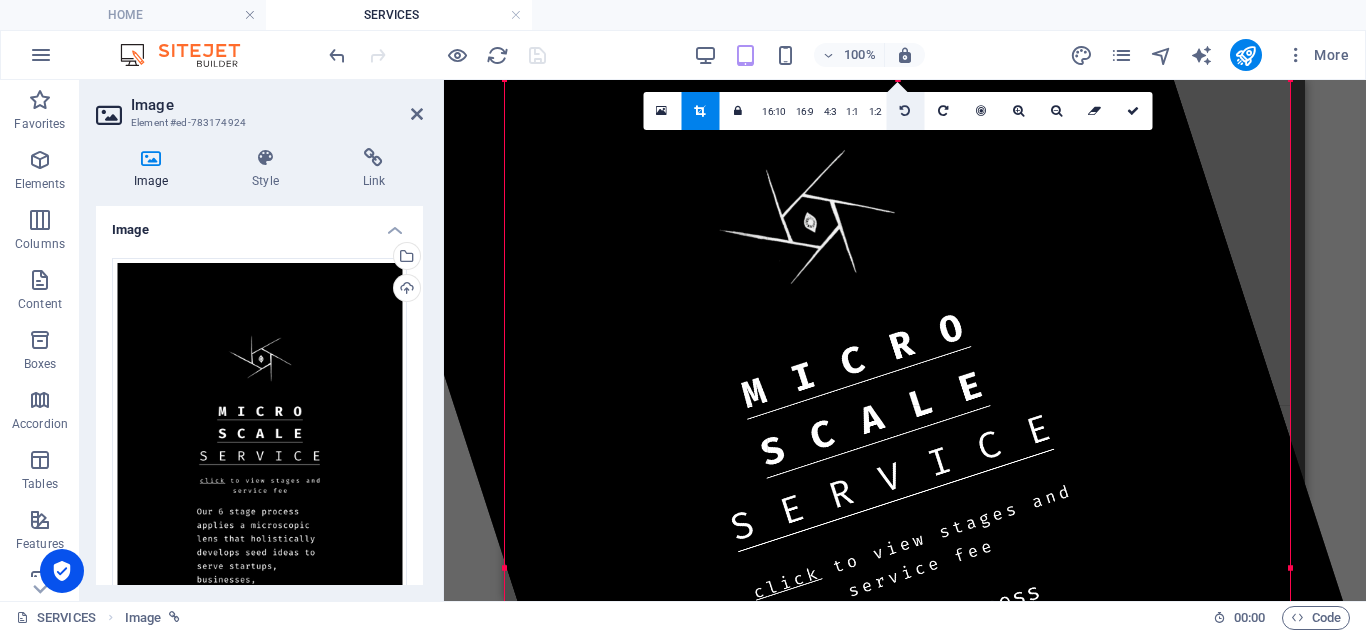click at bounding box center [905, 111] 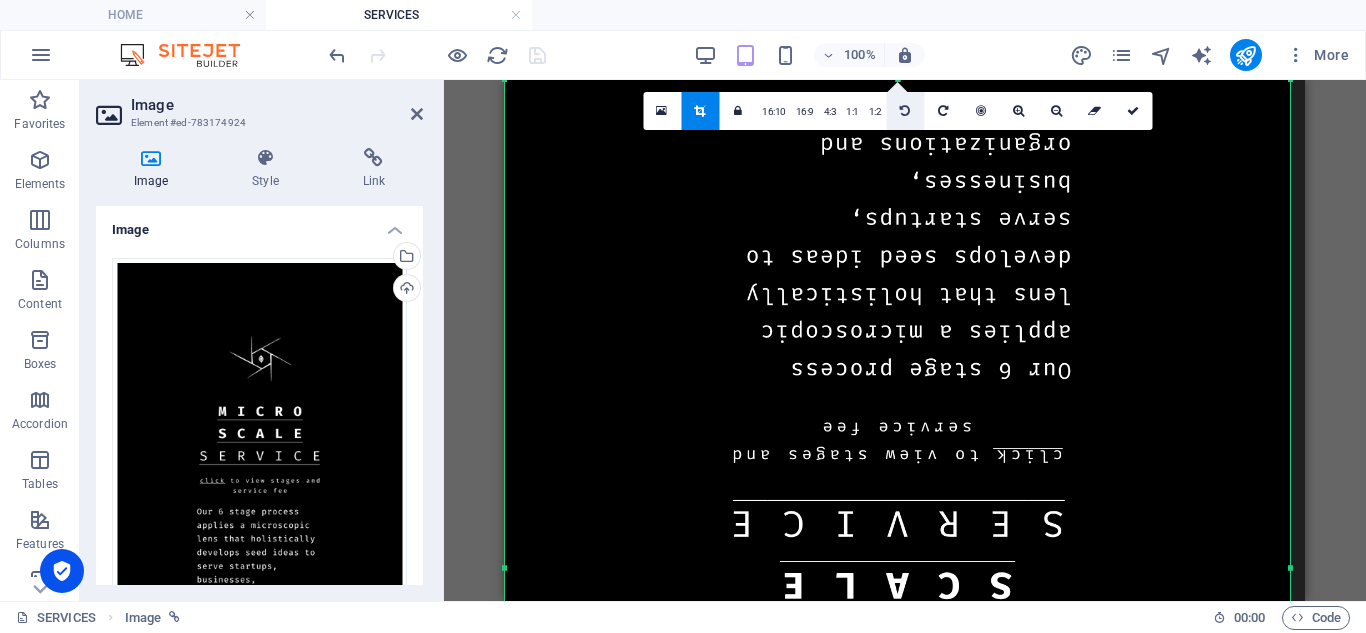 click at bounding box center (905, 111) 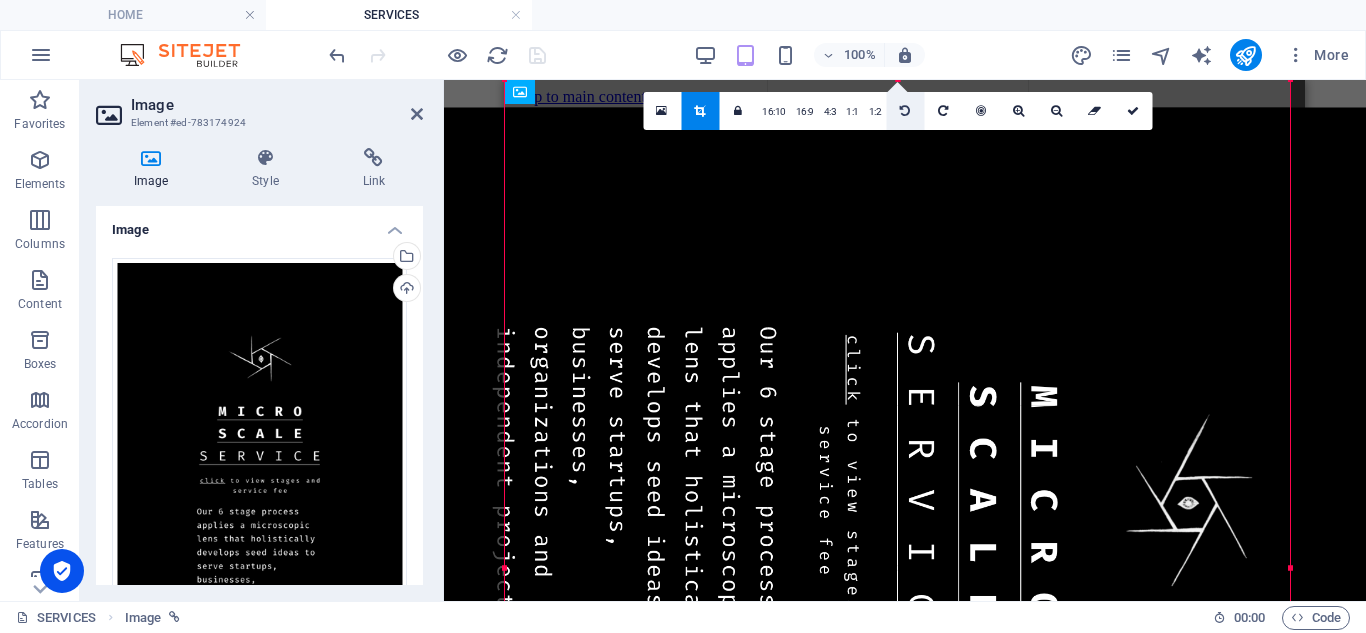 click at bounding box center (905, 111) 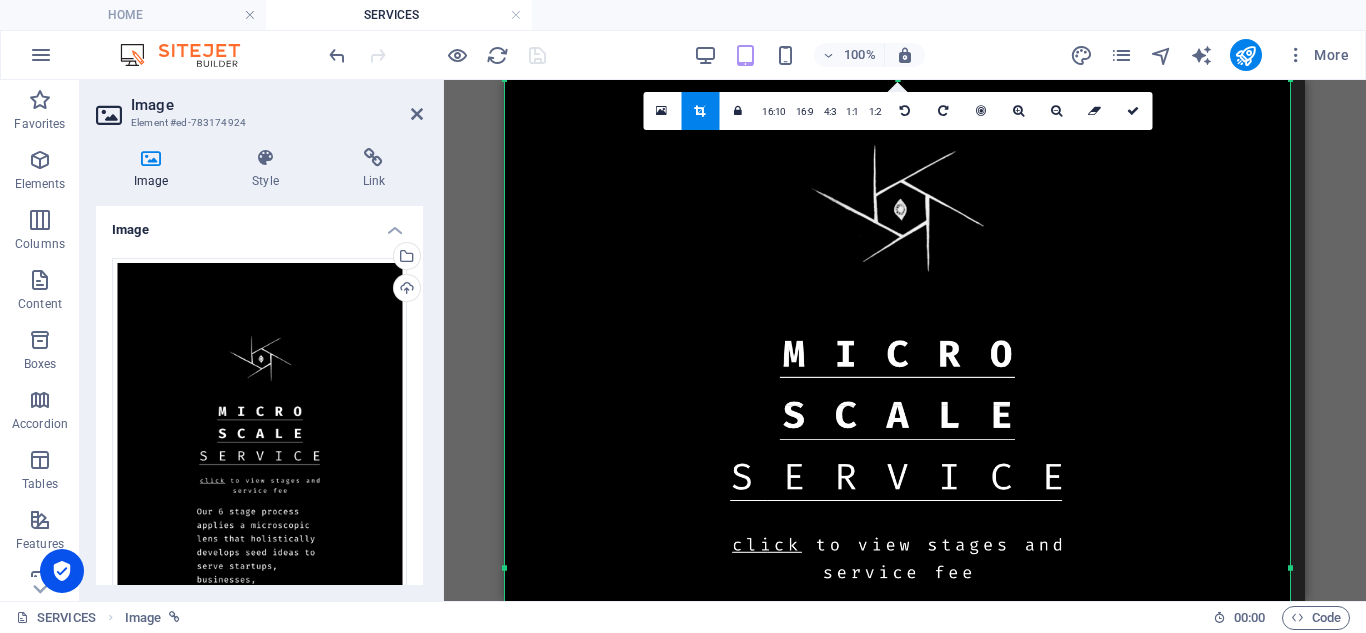 click on "Drag here to replace the existing content. Press “Ctrl” if you want to create a new element.
Text   Image   Image 180 170 160 150 140 130 120 110 100 90 80 70 60 50 40 30 20 10 0 -10 -20 -30 -40 -50 -60 -70 -80 -90 -100 -110 -120 -130 -140 -150 -160 -170 785px × 975px / 0° / 36% 16:10 16:9 4:3 1:1 1:2 0" at bounding box center [905, 340] 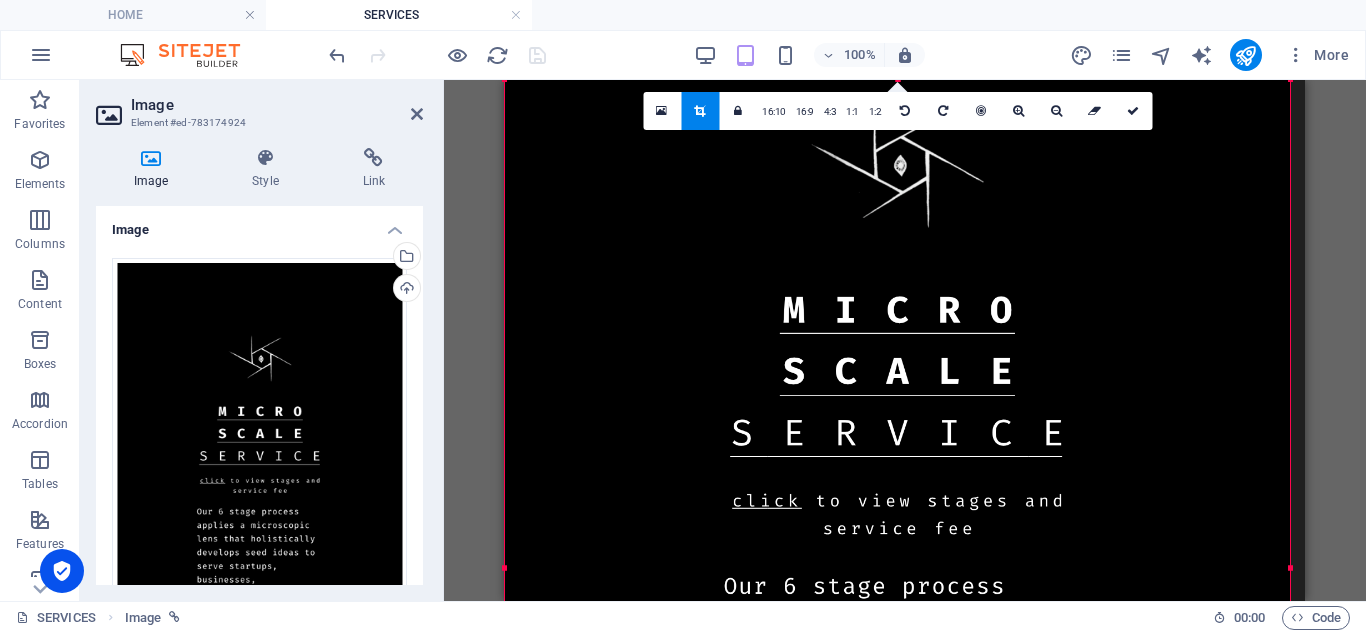 drag, startPoint x: 688, startPoint y: 363, endPoint x: 686, endPoint y: 319, distance: 44.04543 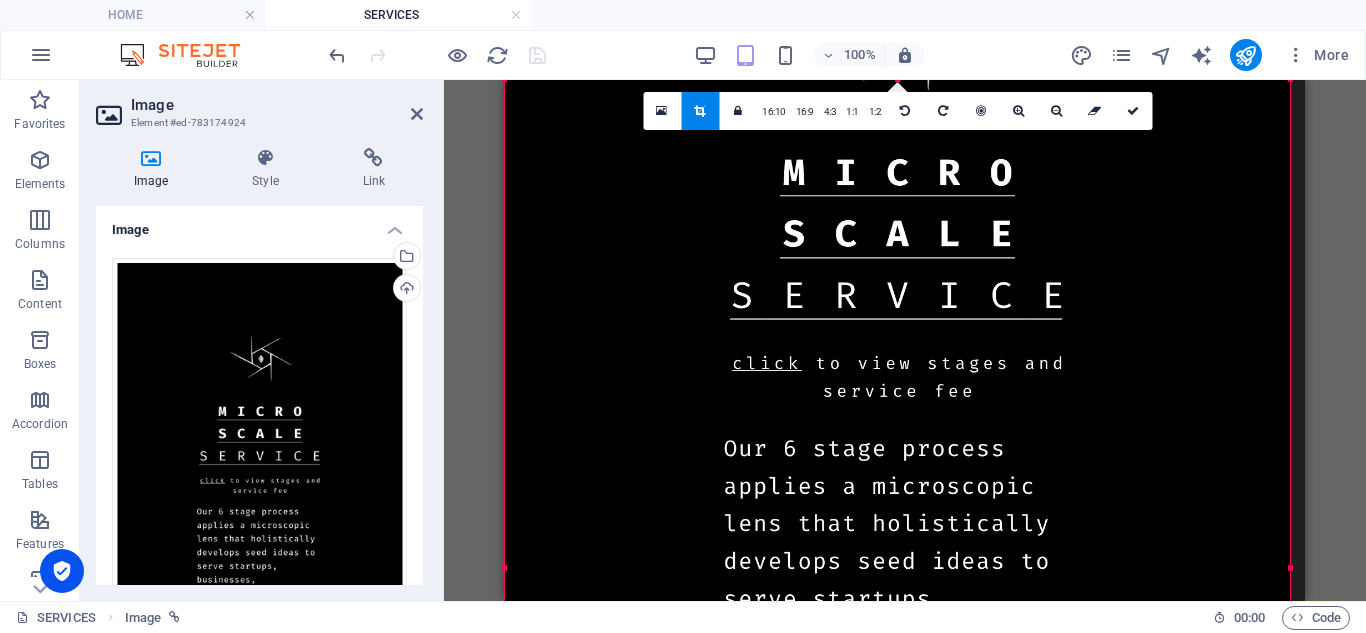 drag, startPoint x: 1154, startPoint y: 316, endPoint x: 1152, endPoint y: 120, distance: 196.01021 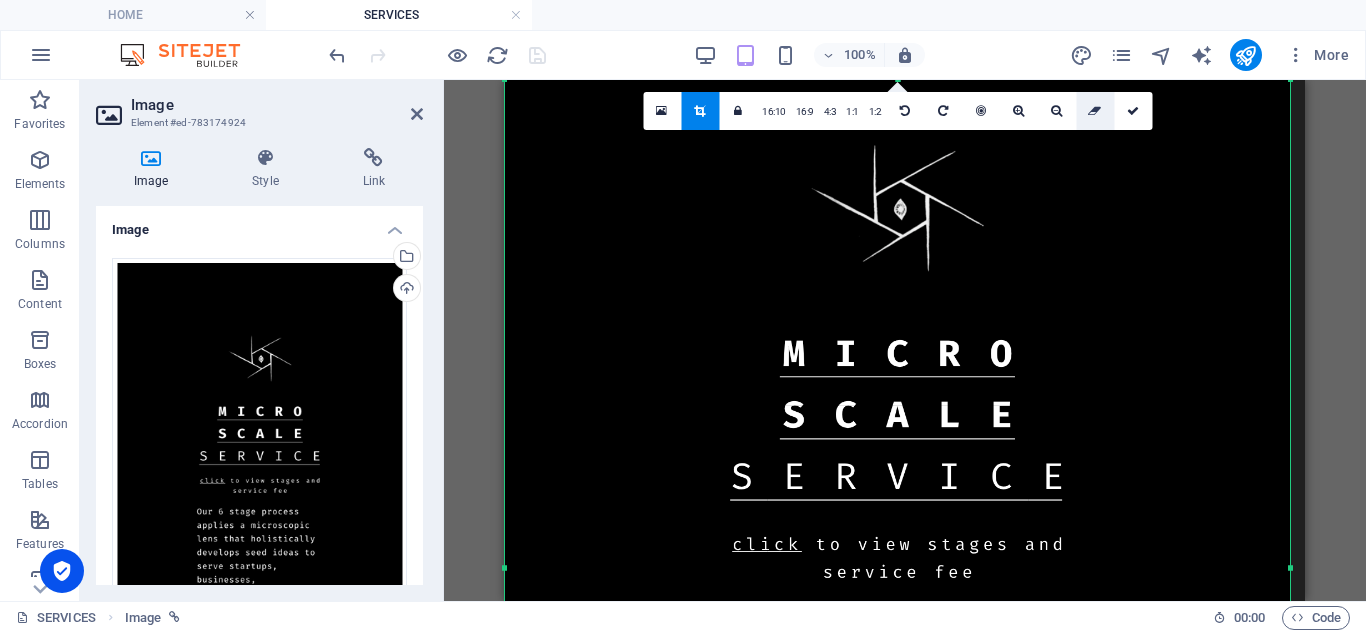 click at bounding box center [1095, 111] 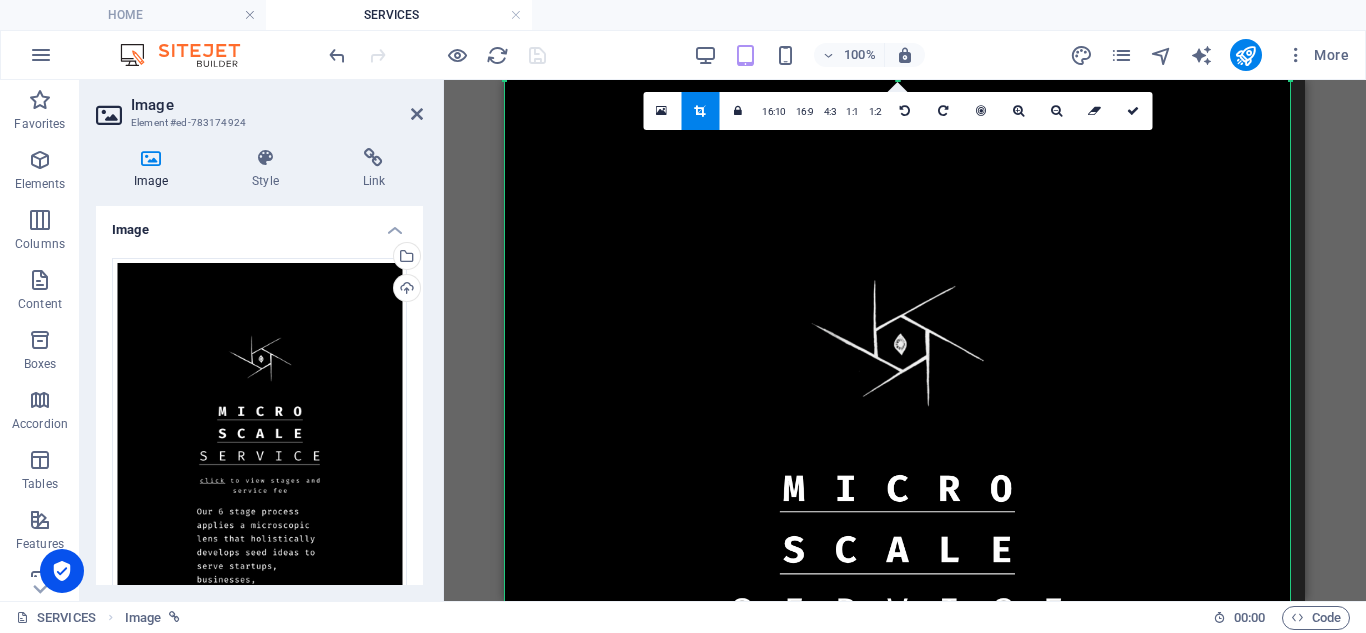 click on "Drag here to replace the existing content. Press “Ctrl” if you want to create a new element.
Text   Image   Image 180 170 160 150 140 130 120 110 100 90 80 70 60 50 40 30 20 10 0 -10 -20 -30 -40 -50 -60 -70 -80 -90 -100 -110 -120 -130 -140 -150 -160 -170 785px × 1110px / 0° / 56% 16:10 16:9 4:3 1:1 1:2 0" at bounding box center (905, 340) 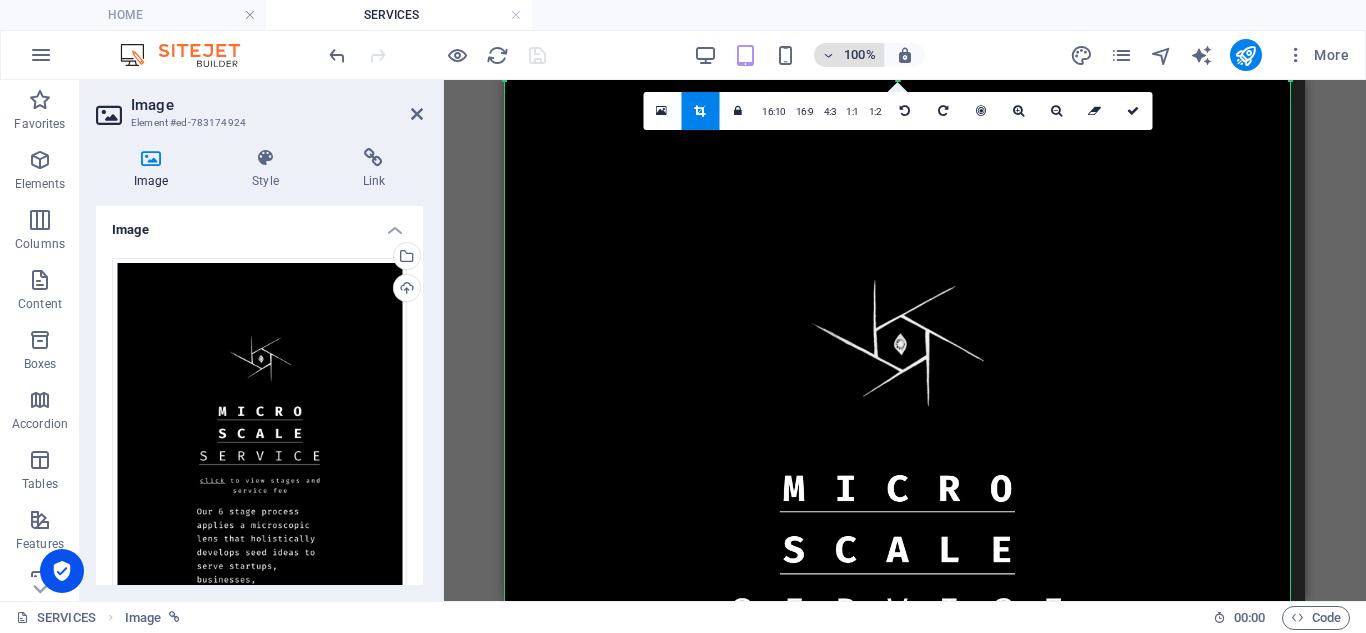click on "100%" at bounding box center (849, 55) 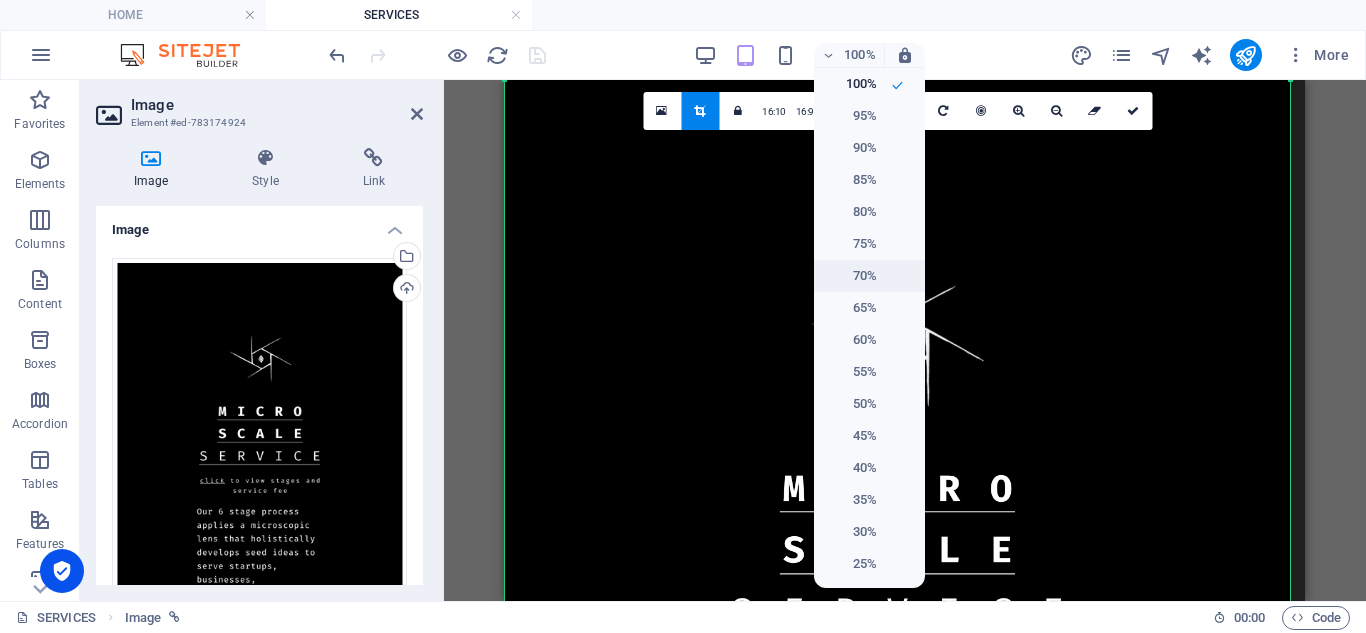click on "70%" at bounding box center (851, 276) 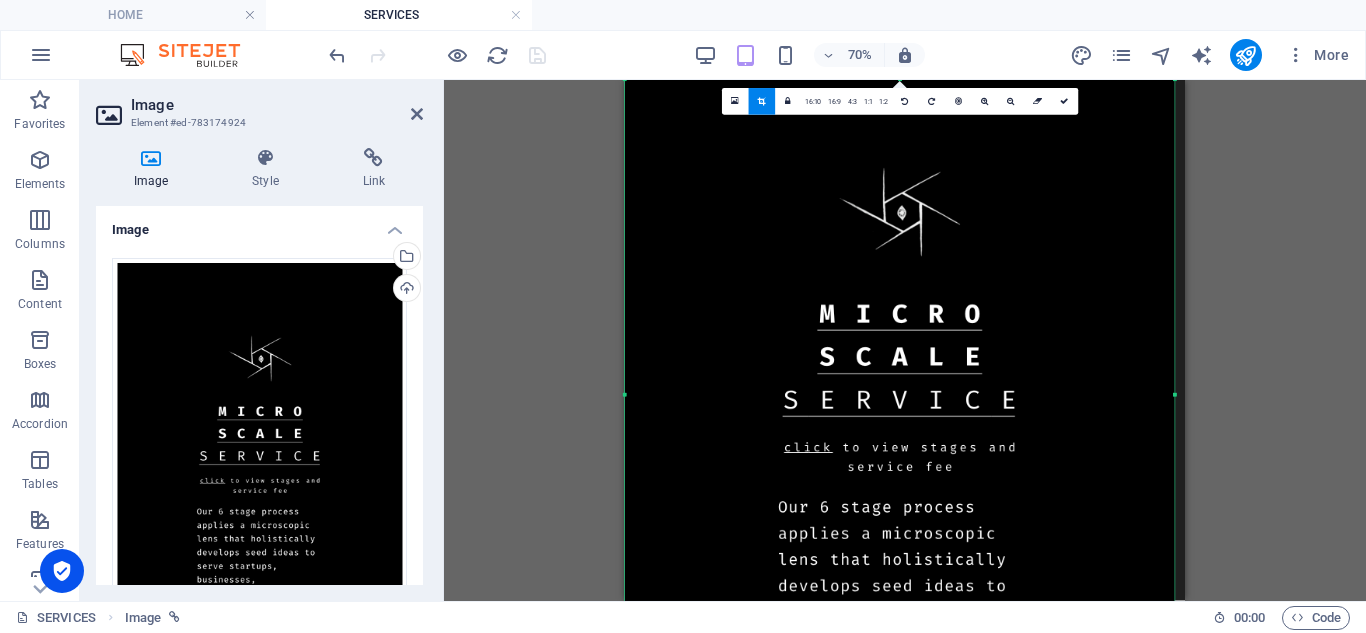 drag, startPoint x: 907, startPoint y: 80, endPoint x: 910, endPoint y: 154, distance: 74.06078 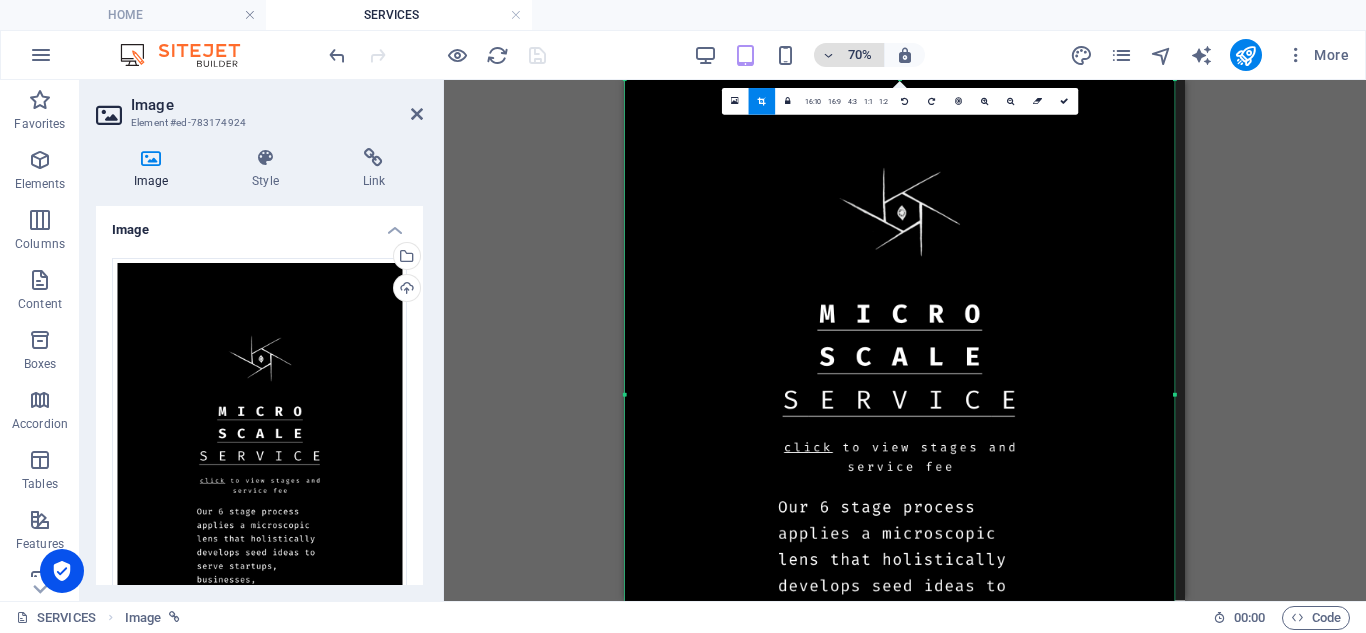 click at bounding box center (829, 55) 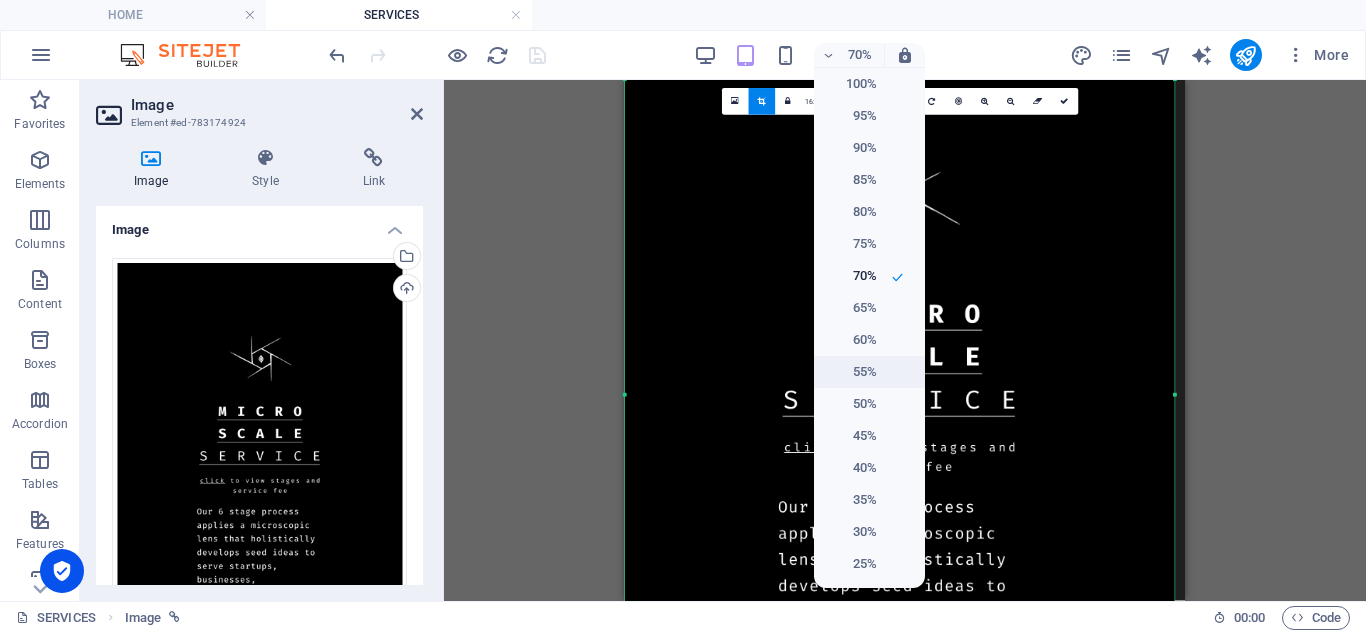 click on "55%" at bounding box center [851, 372] 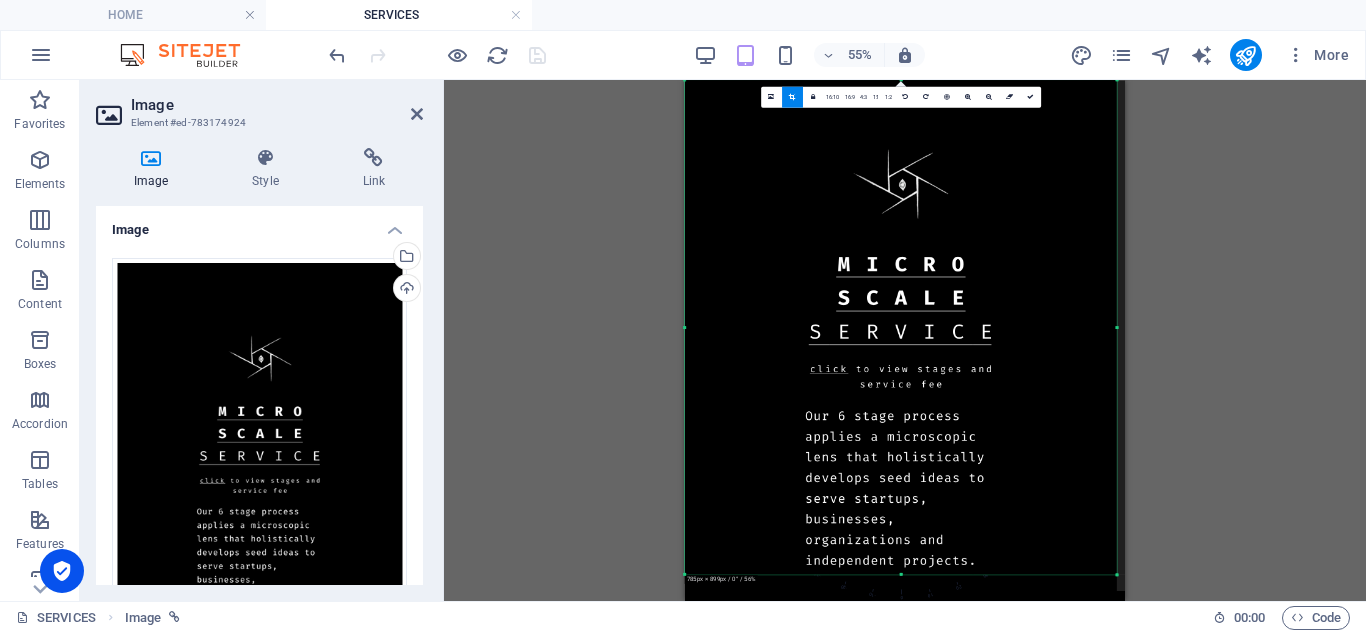 click on "Drag here to replace the existing content. Press “Ctrl” if you want to create a new element.
Text   Image   Image 180 170 160 150 140 130 120 110 100 90 80 70 60 50 40 30 20 10 0 -10 -20 -30 -40 -50 -60 -70 -80 -90 -100 -110 -120 -130 -140 -150 -160 -170 785px × 899px / 0° / 56% 16:10 16:9 4:3 1:1 1:2 0" at bounding box center [905, 340] 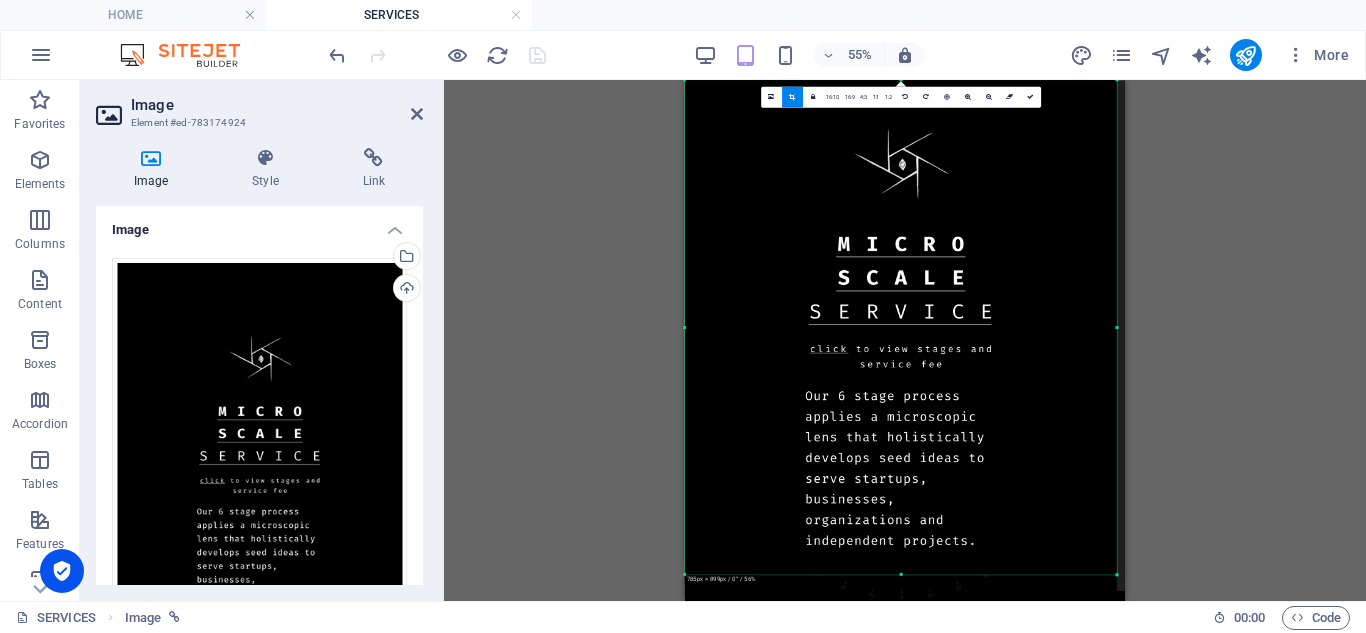 drag, startPoint x: 956, startPoint y: 216, endPoint x: 950, endPoint y: 144, distance: 72.249565 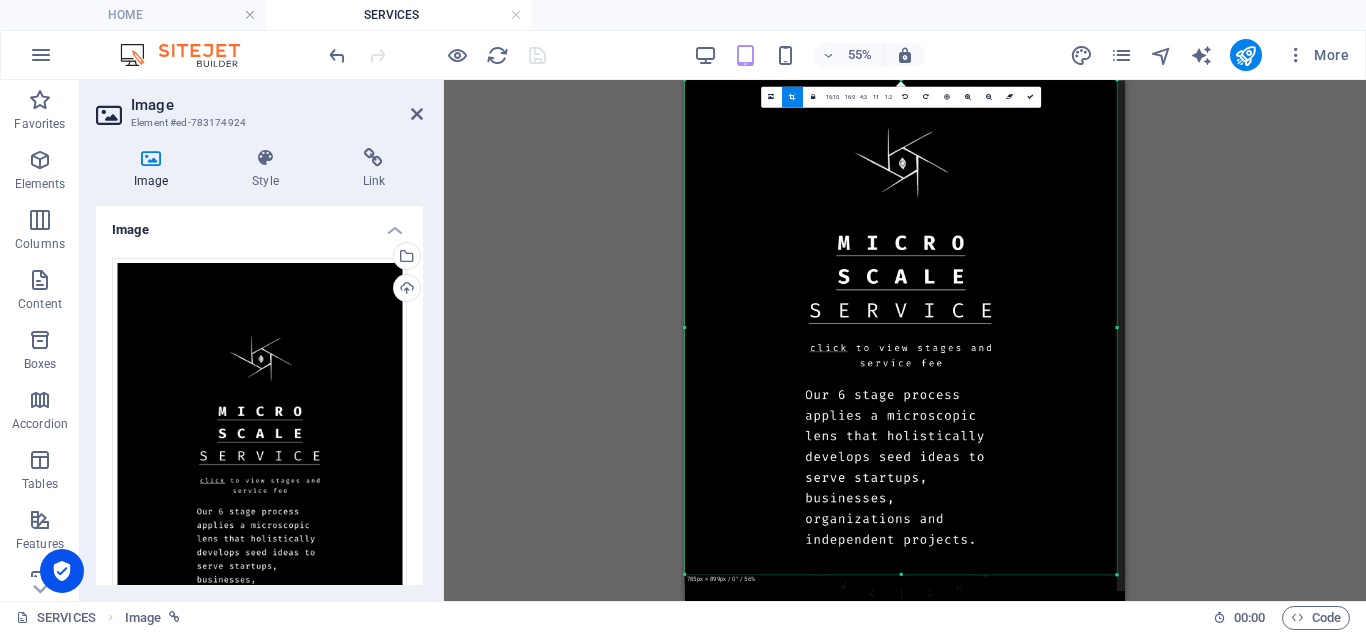 click on "Drag here to replace the existing content. Press “Ctrl” if you want to create a new element.
Text   Image   Image 180 170 160 150 140 130 120 110 100 90 80 70 60 50 40 30 20 10 0 -10 -20 -30 -40 -50 -60 -70 -80 -90 -100 -110 -120 -130 -140 -150 -160 -170 785px × 899px / 0° / 56% 16:10 16:9 4:3 1:1 1:2 0" at bounding box center (905, 340) 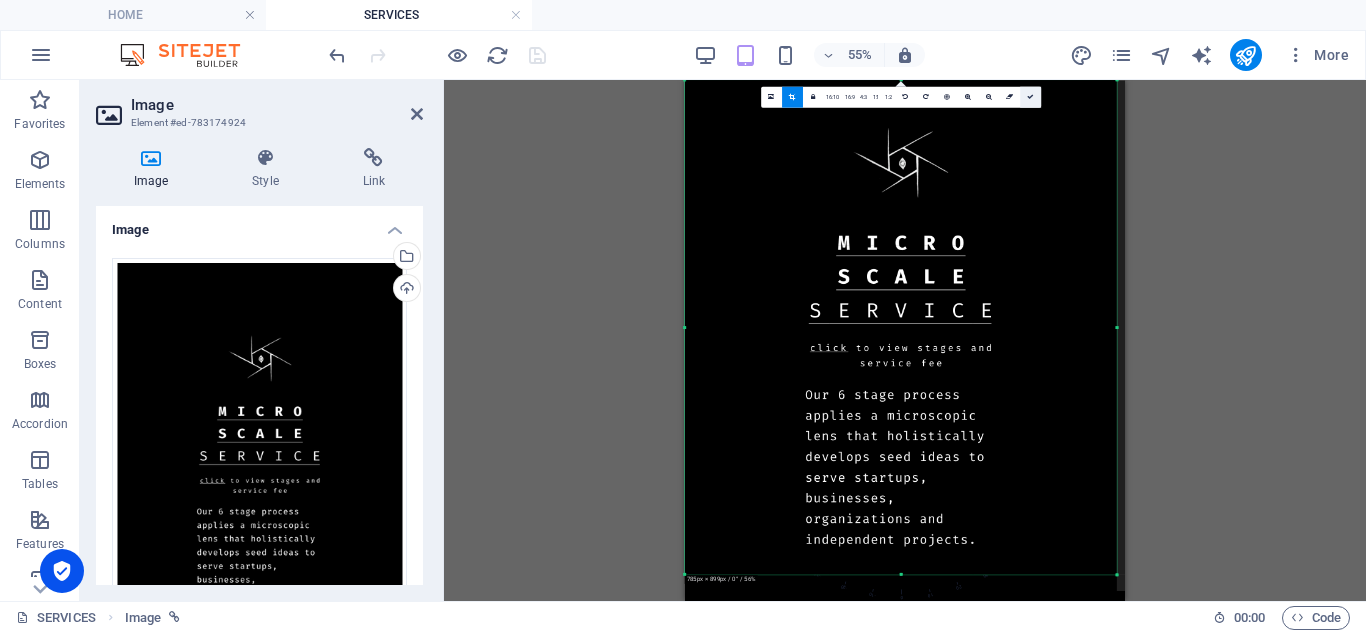 click at bounding box center (1030, 97) 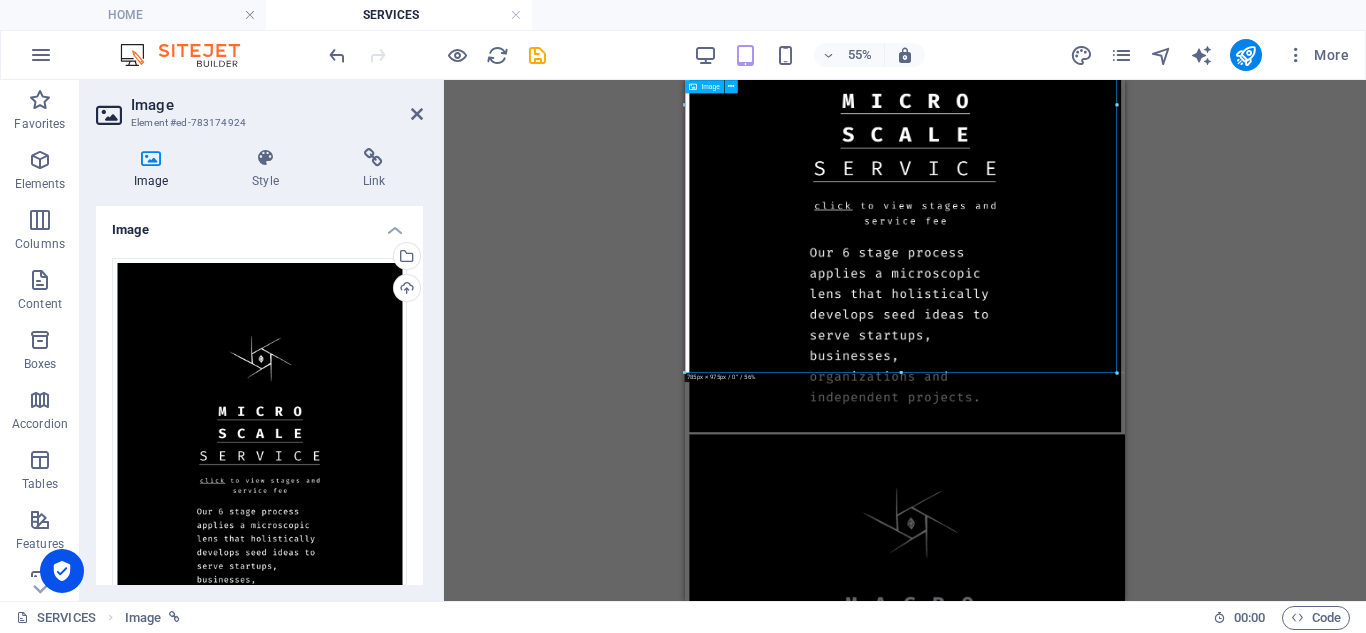 scroll, scrollTop: 461, scrollLeft: 0, axis: vertical 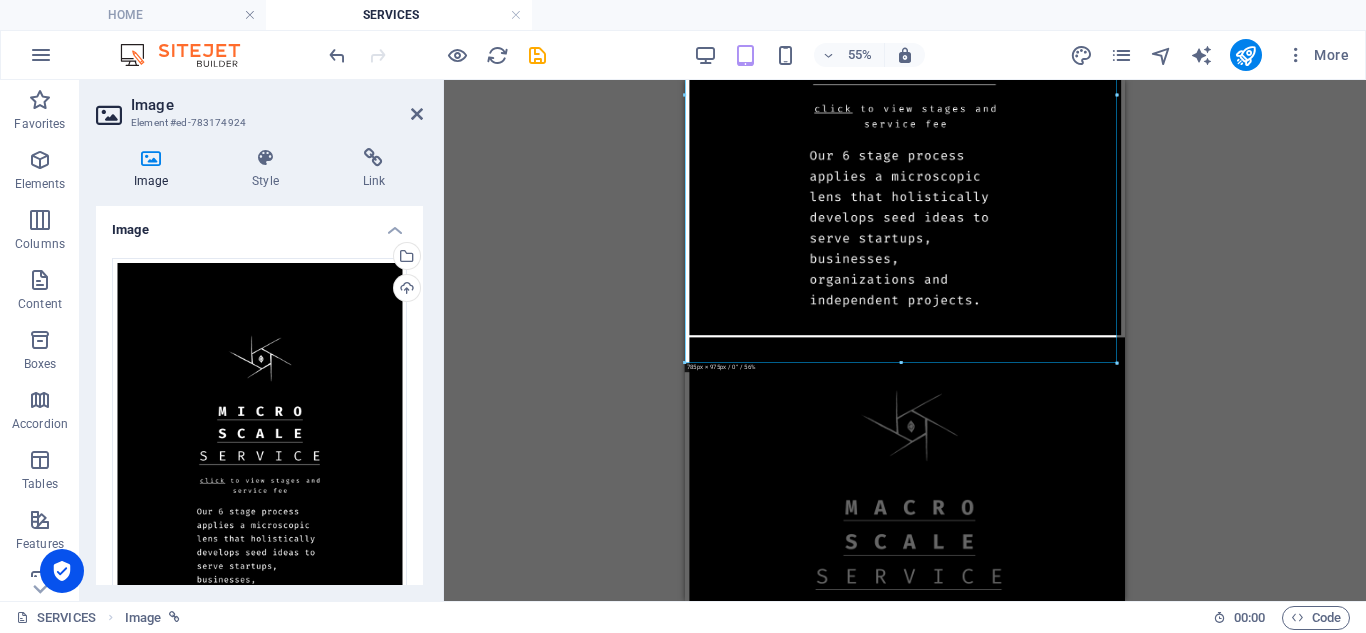 click on "Drag here to replace the existing content. Press “Ctrl” if you want to create a new element.
Text   Image   Image 180 170 160 150 140 130 120 110 100 90 80 70 60 50 40 30 20 10 0 -10 -20 -30 -40 -50 -60 -70 -80 -90 -100 -110 -120 -130 -140 -150 -160 -170 785px × 975px / 0° / 56% 16:10 16:9 4:3 1:1 1:2 0" at bounding box center [905, 340] 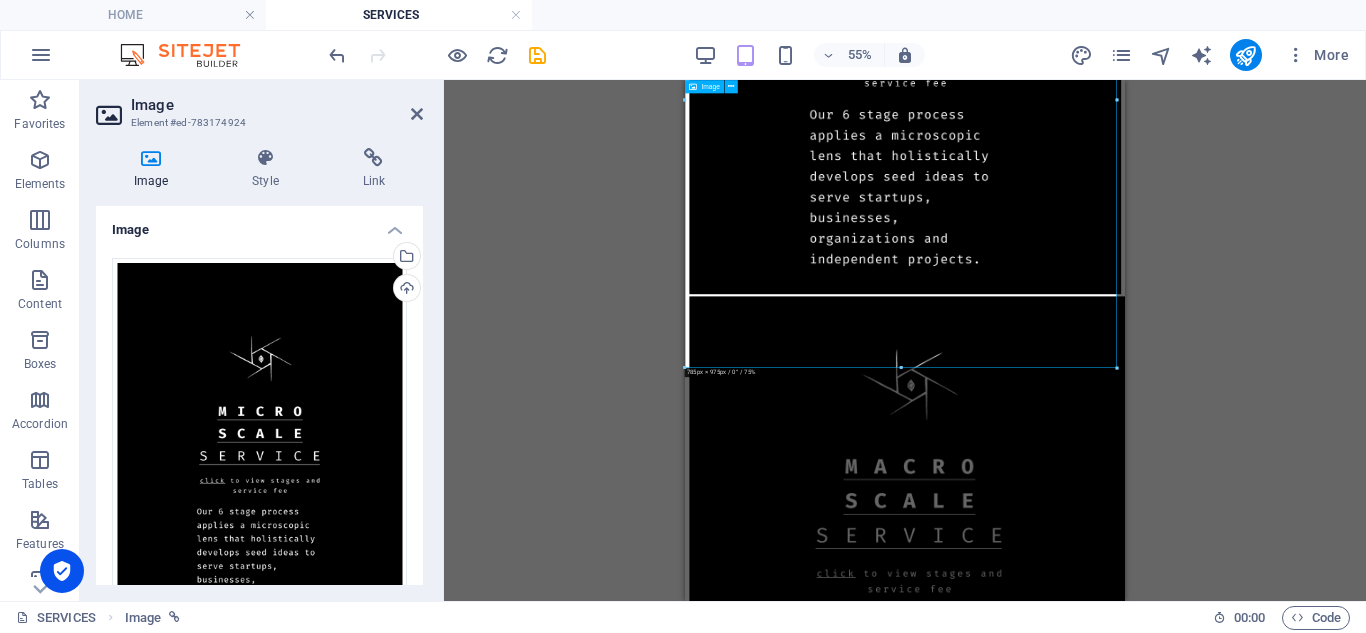 scroll, scrollTop: 368, scrollLeft: 0, axis: vertical 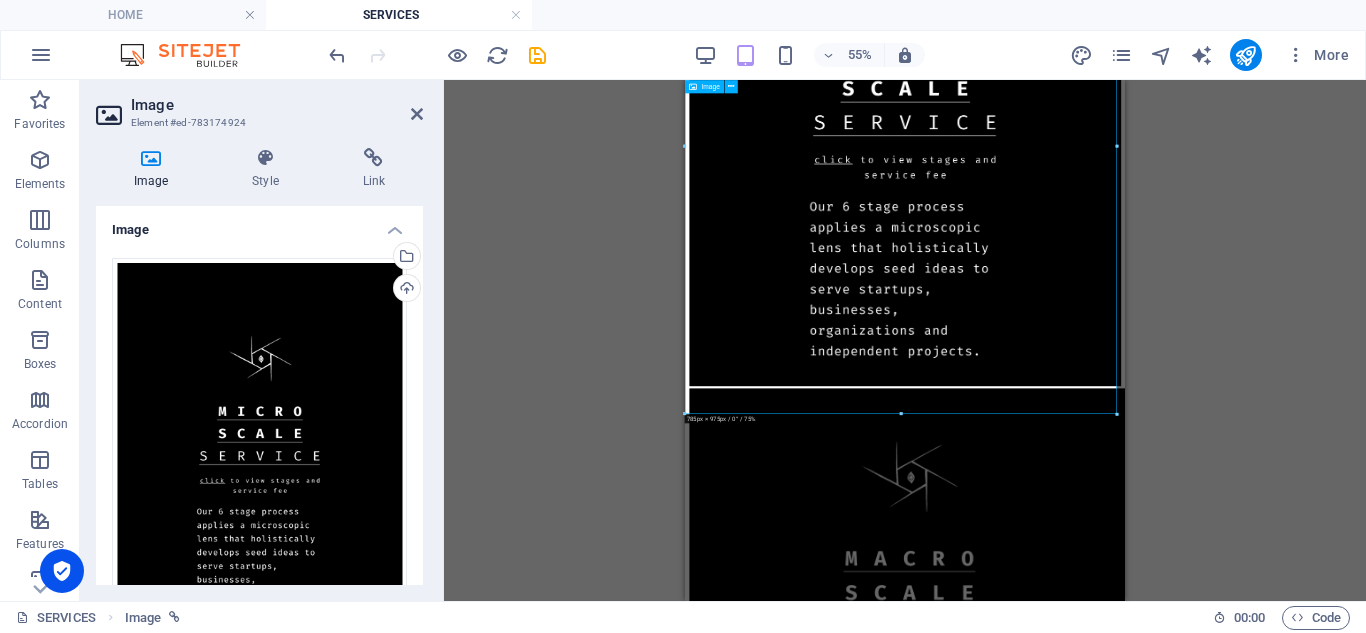 click at bounding box center (1085, 189) 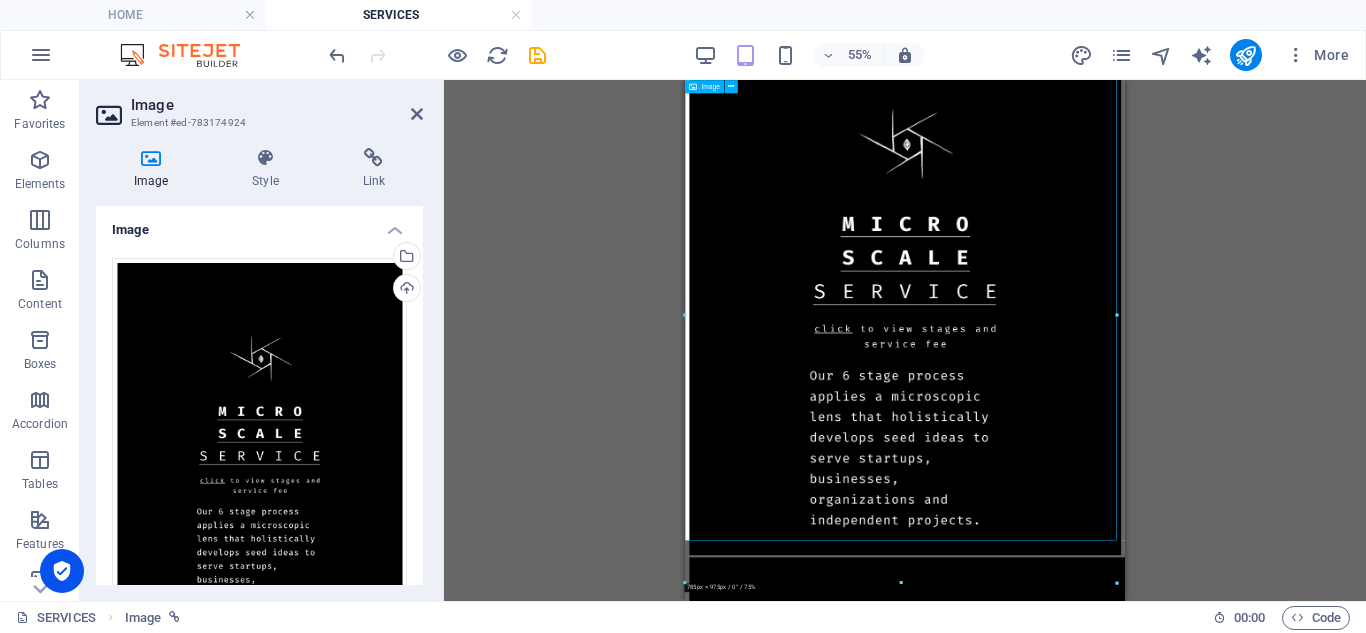 scroll, scrollTop: 8, scrollLeft: 0, axis: vertical 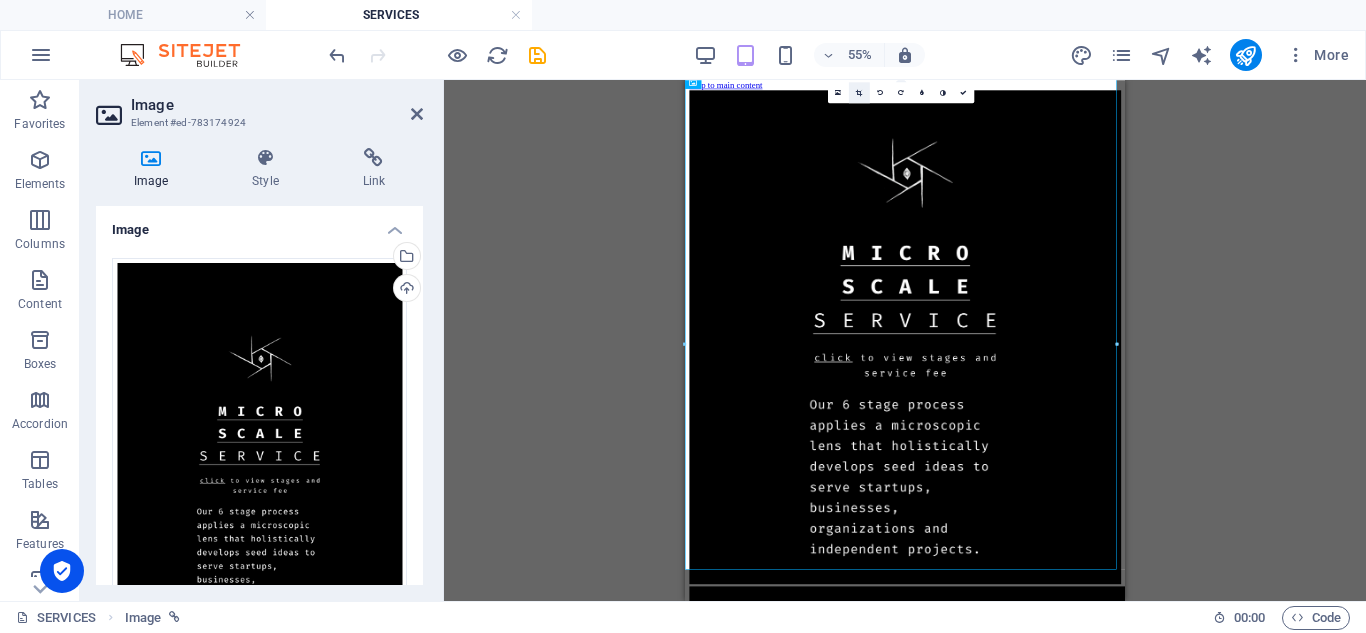 click at bounding box center [859, 92] 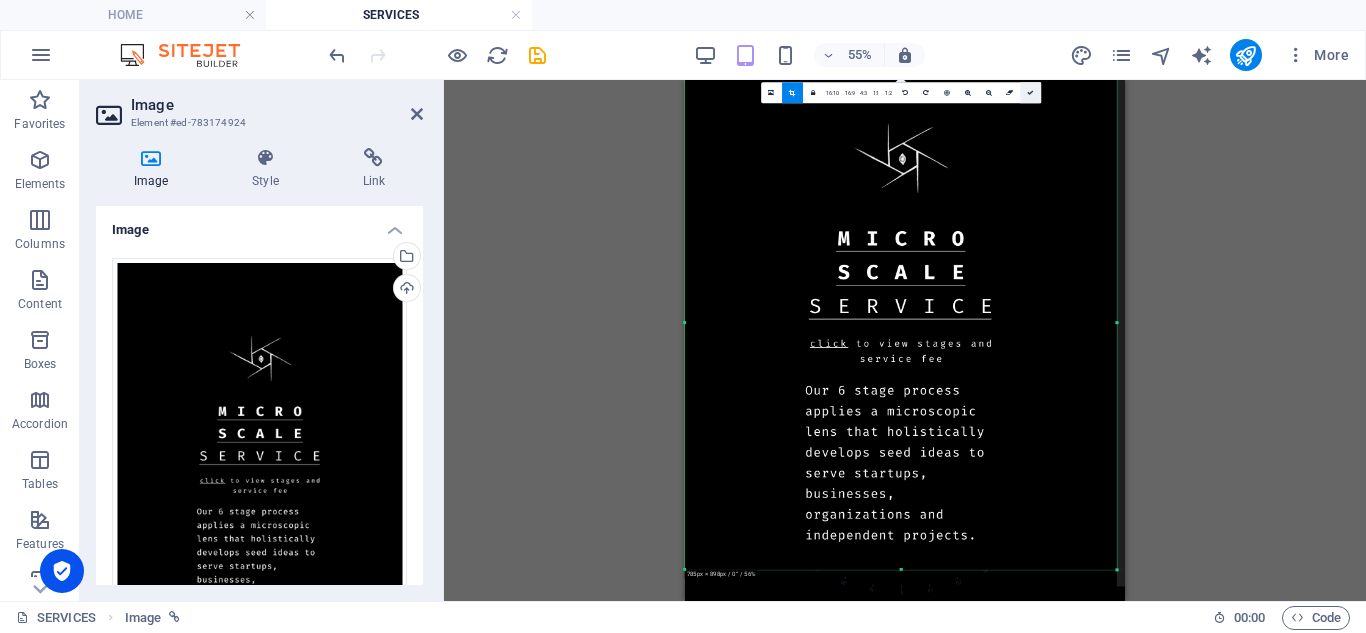 click at bounding box center [1030, 92] 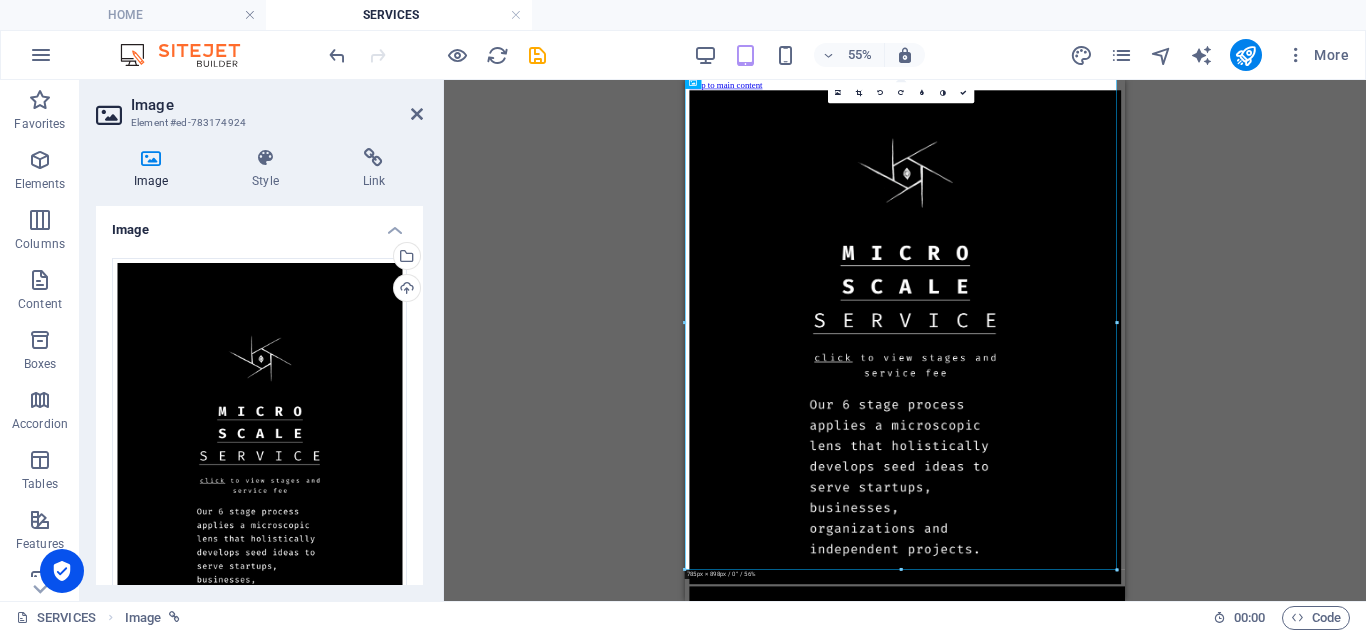 click on "Drag here to replace the existing content. Press “Ctrl” if you want to create a new element.
Text   Image   Image 180 170 160 150 140 130 120 110 100 90 80 70 60 50 40 30 20 10 0 -10 -20 -30 -40 -50 -60 -70 -80 -90 -100 -110 -120 -130 -140 -150 -160 -170 785px × 898px / 0° / 56% 16:10 16:9 4:3 1:1 1:2 0" at bounding box center (905, 340) 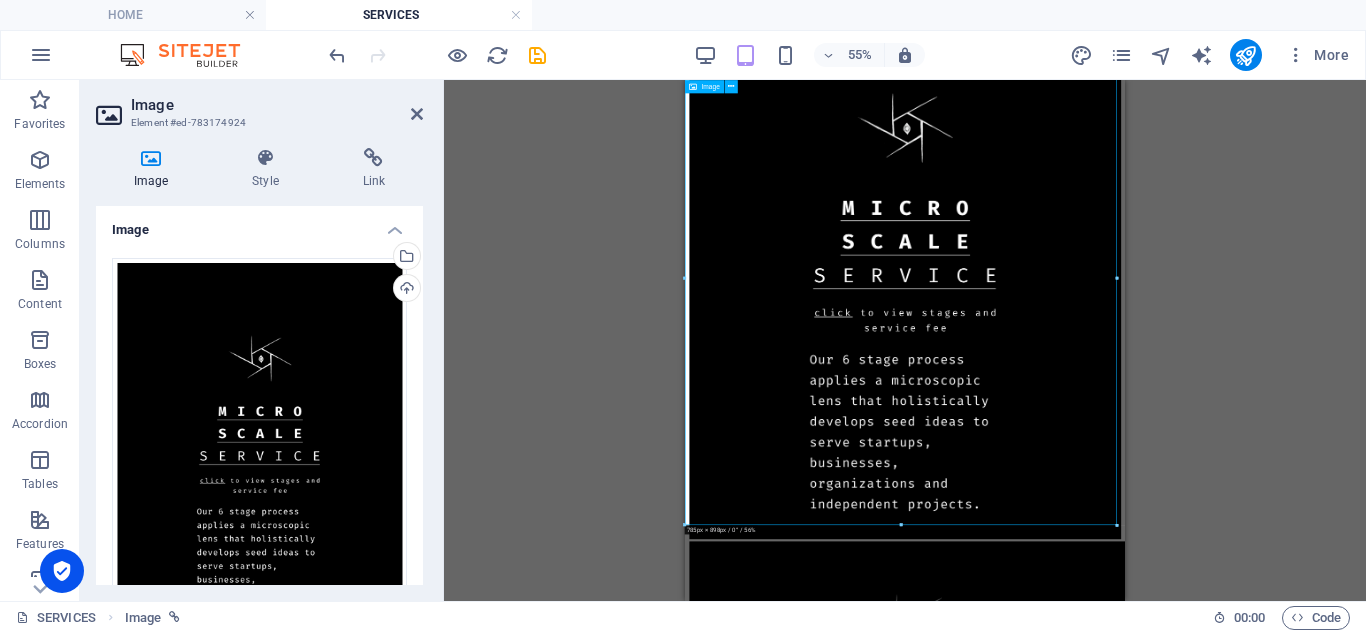 scroll, scrollTop: 0, scrollLeft: 0, axis: both 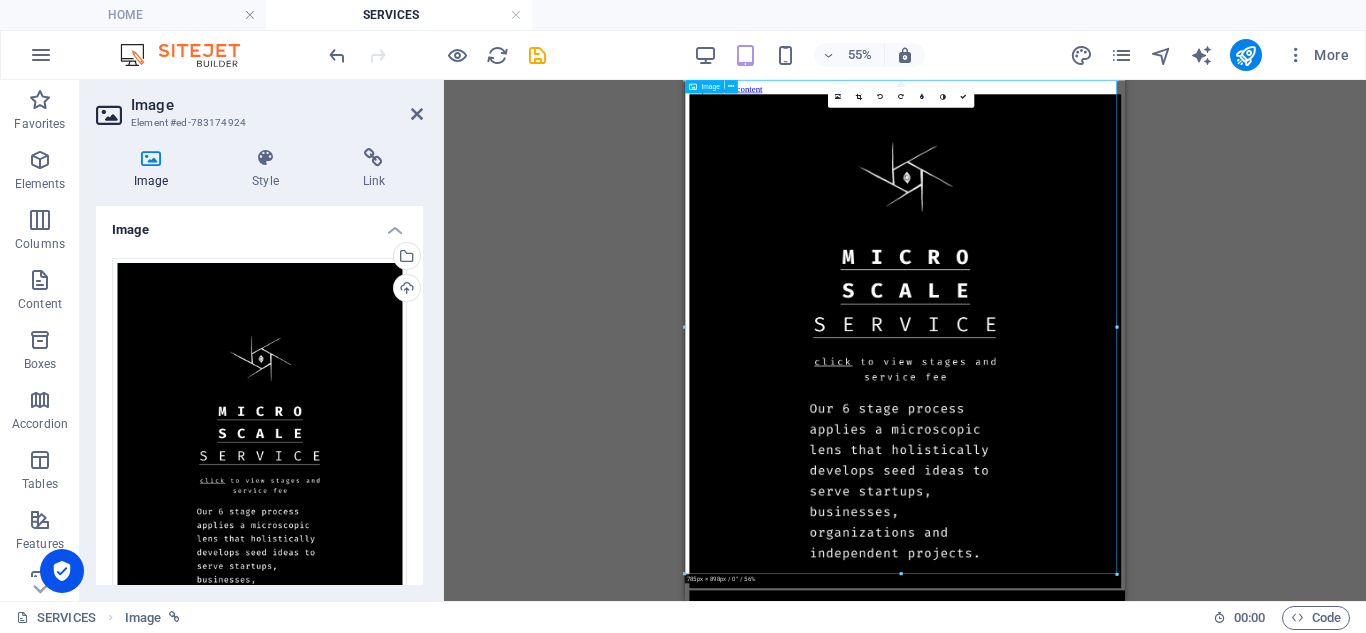 click at bounding box center [1085, 557] 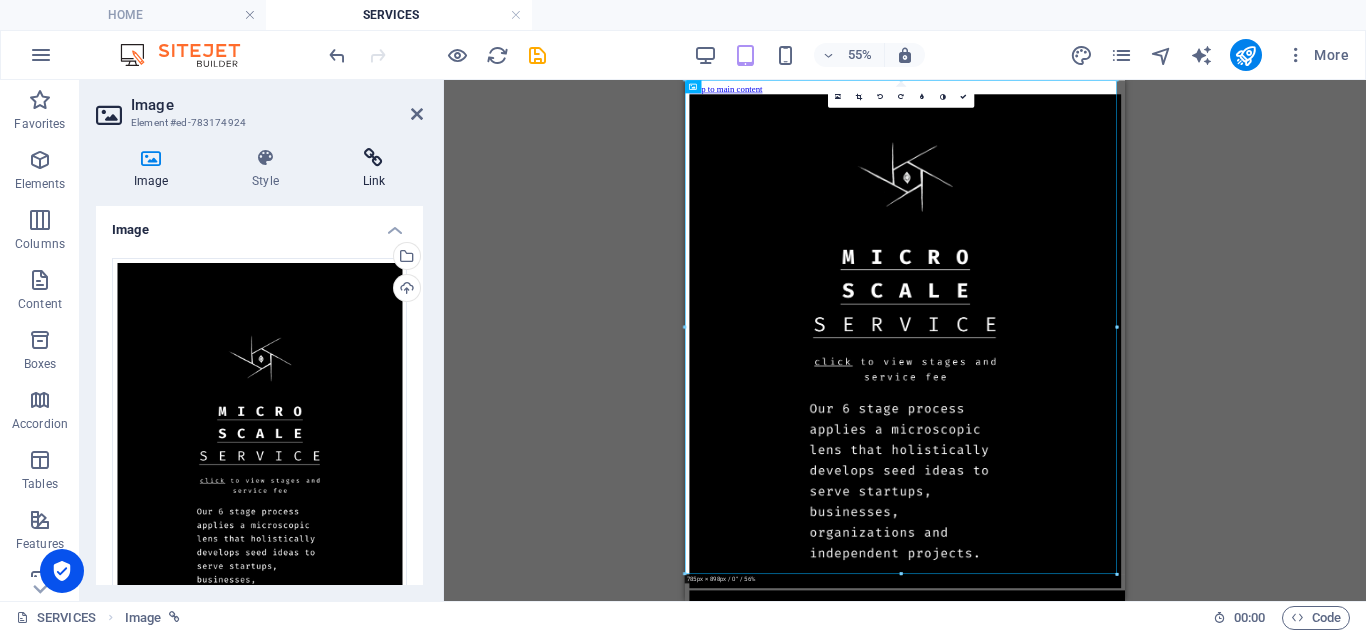 click at bounding box center [374, 158] 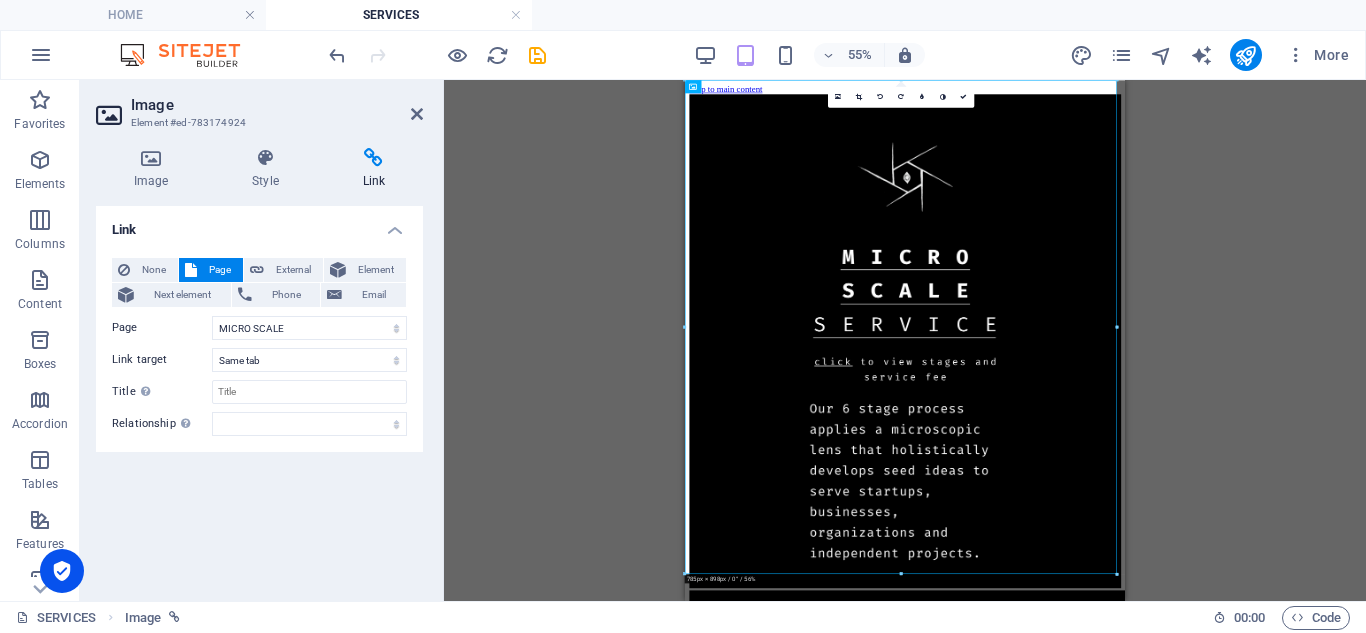 click on "Drag here to replace the existing content. Press “Ctrl” if you want to create a new element.
Text   Image   Image 180 170 160 150 140 130 120 110 100 90 80 70 60 50 40 30 20 10 0 -10 -20 -30 -40 -50 -60 -70 -80 -90 -100 -110 -120 -130 -140 -150 -160 -170 785px × 898px / 0° / 56% 16:10 16:9 4:3 1:1 1:2 0" at bounding box center [905, 340] 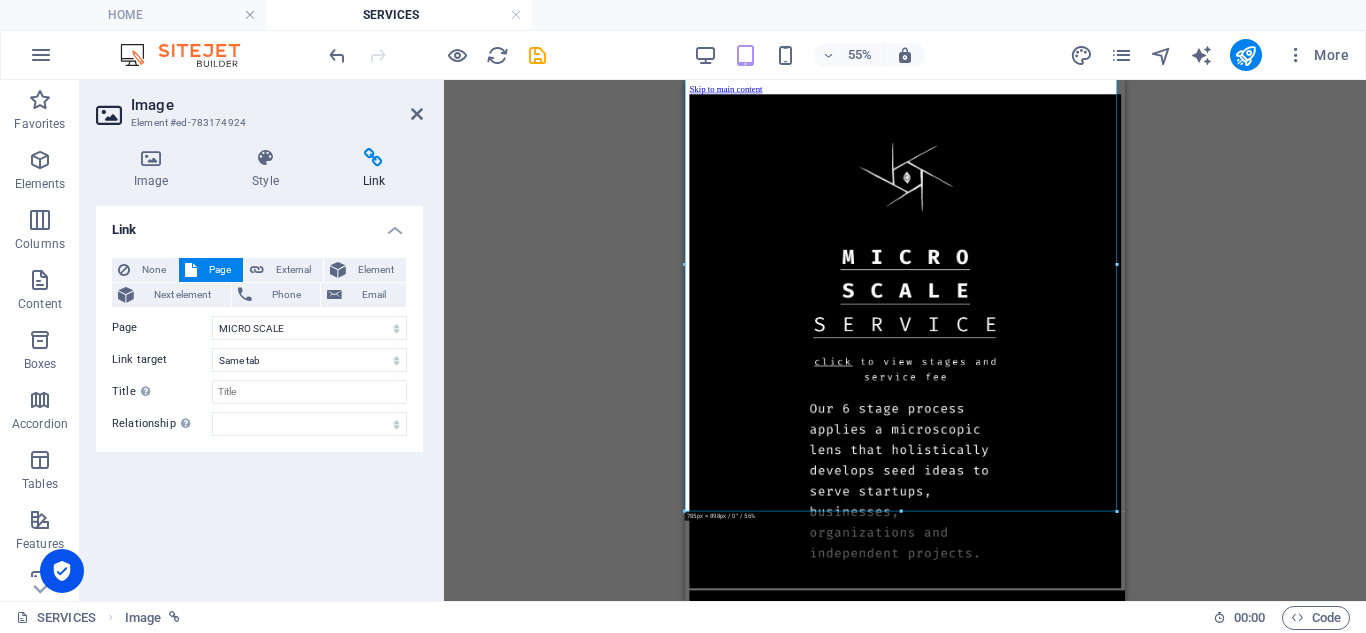 scroll, scrollTop: 293, scrollLeft: 0, axis: vertical 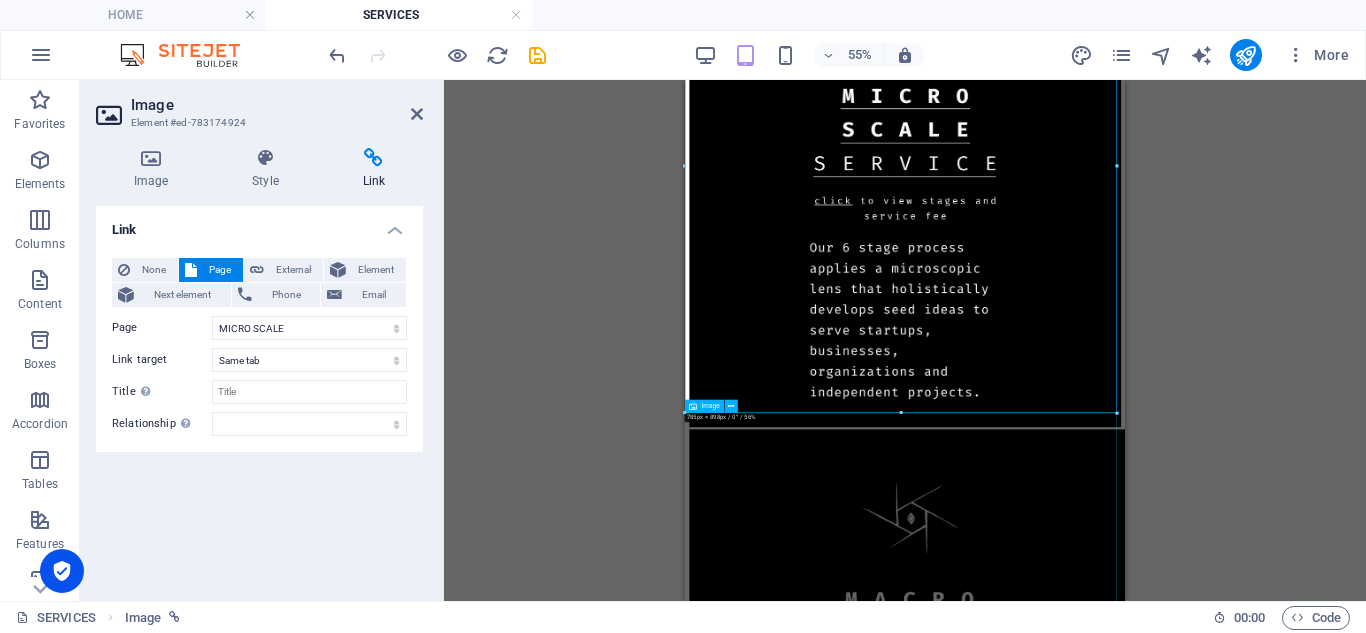 click at bounding box center [1085, 1175] 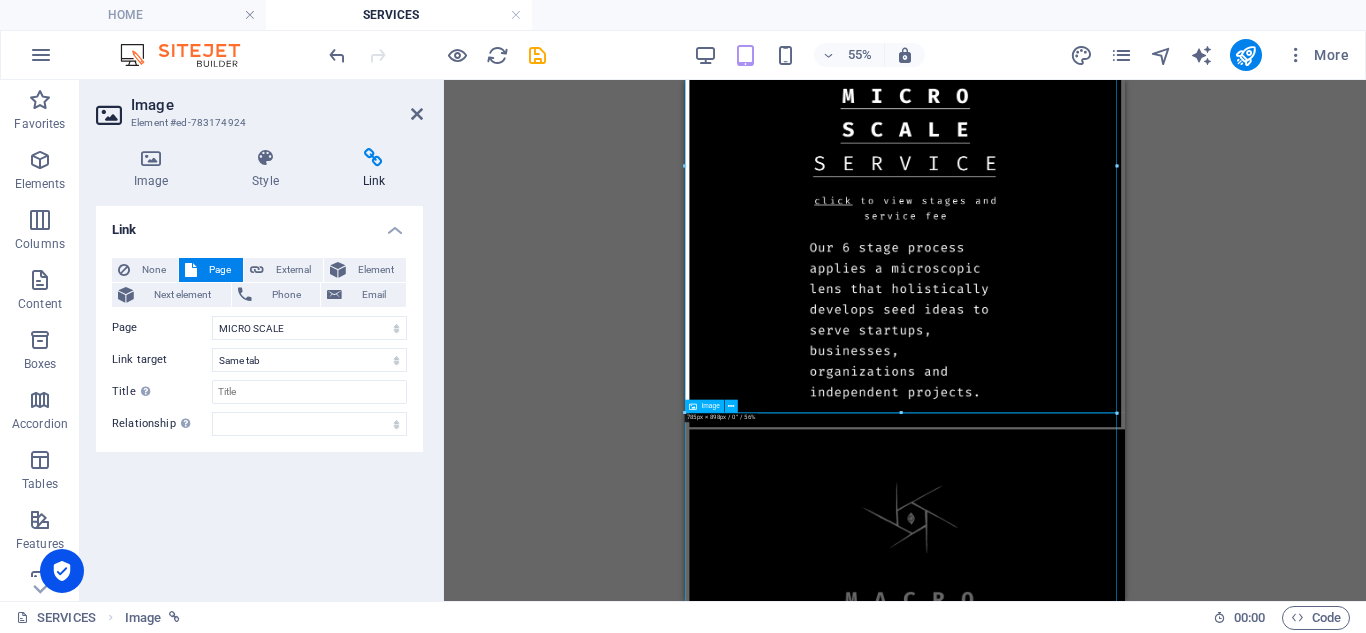 click at bounding box center [1085, 1175] 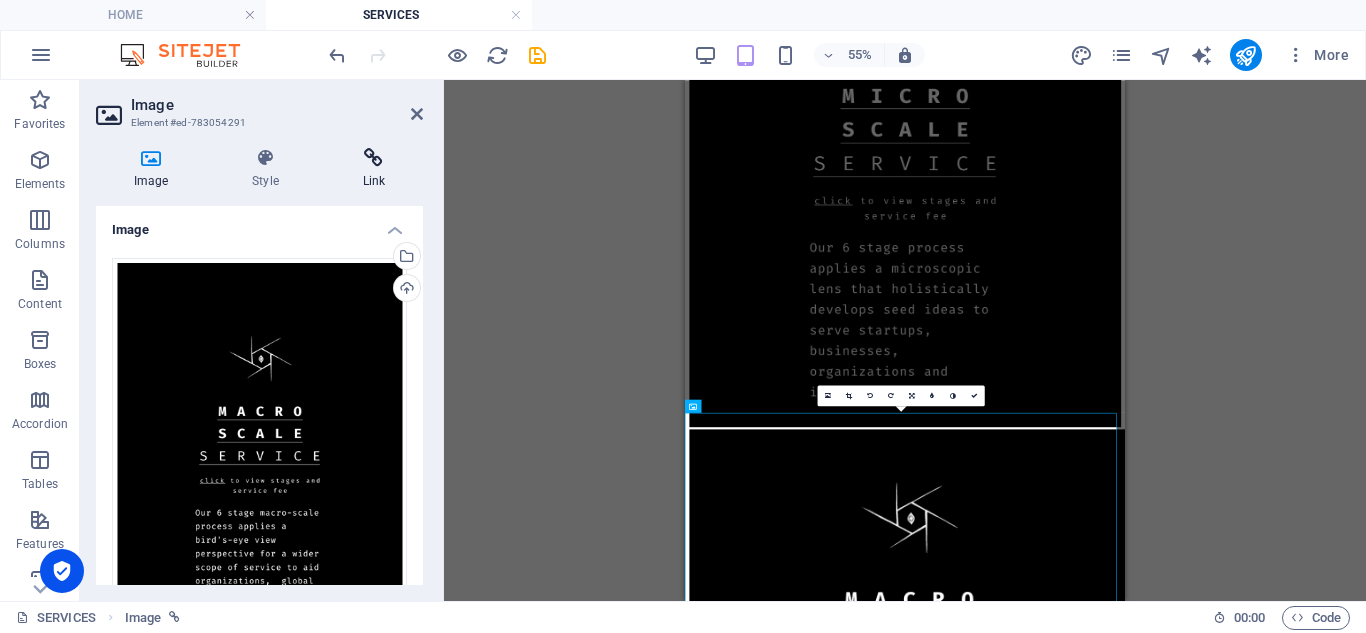 click on "Link" at bounding box center [374, 169] 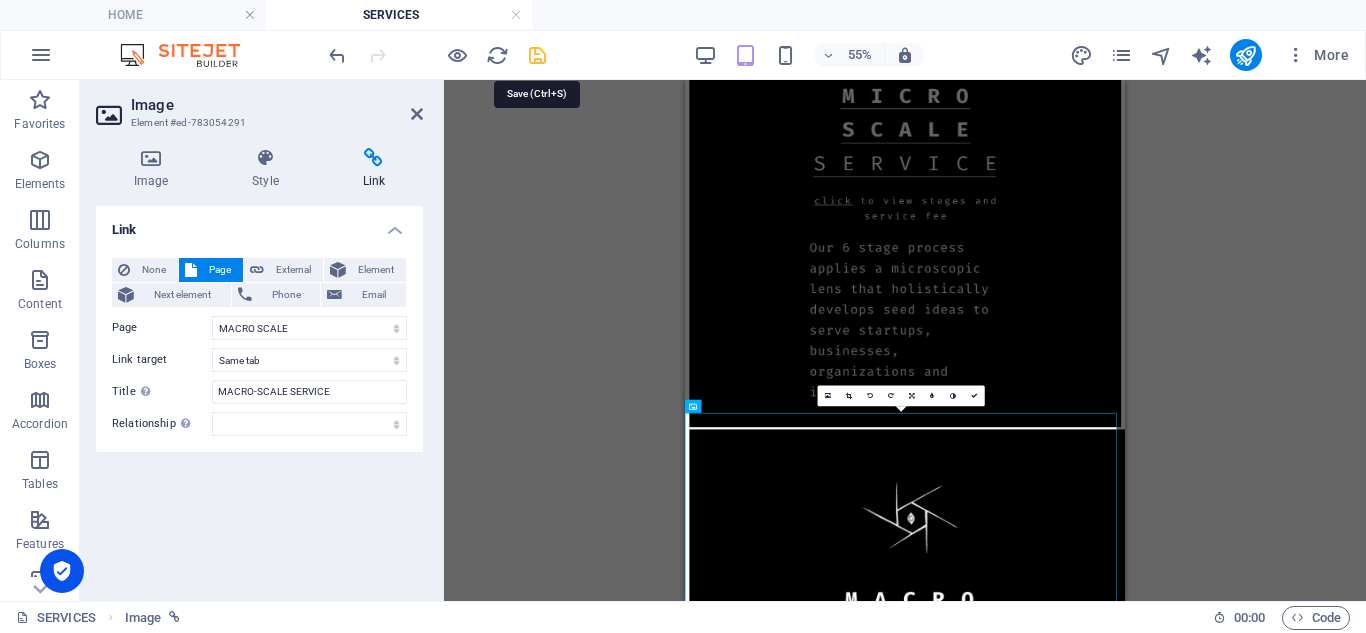 click at bounding box center [537, 55] 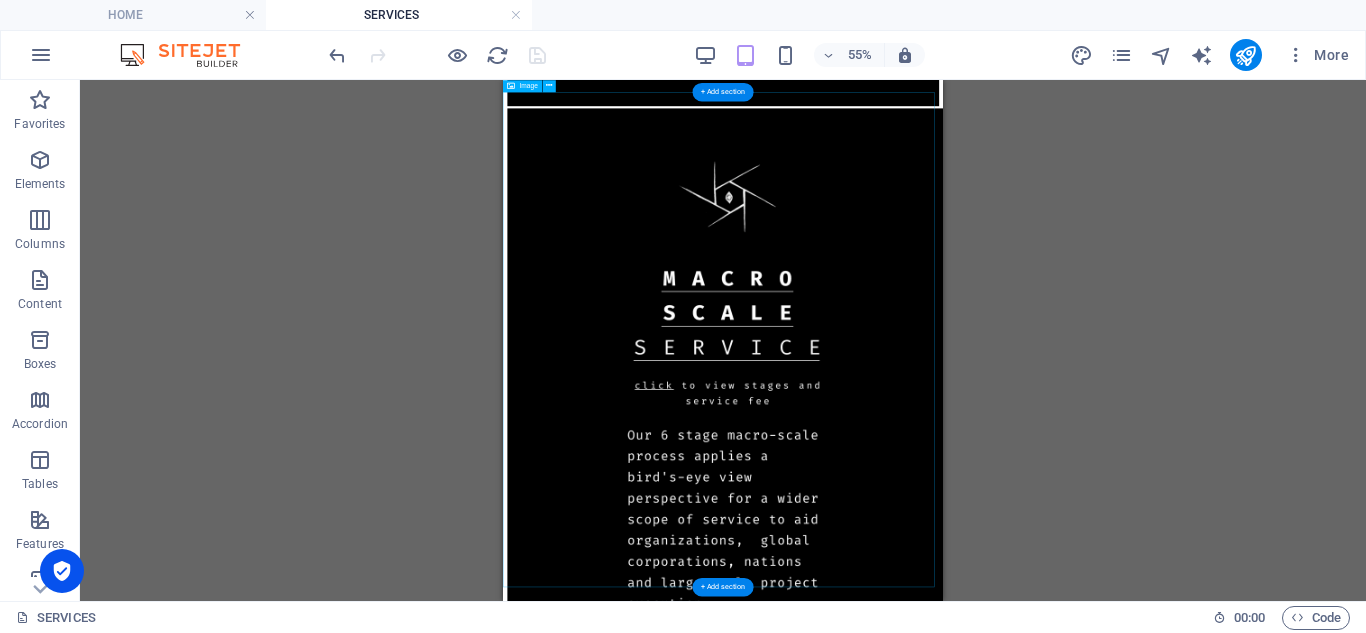 scroll, scrollTop: 1137, scrollLeft: 0, axis: vertical 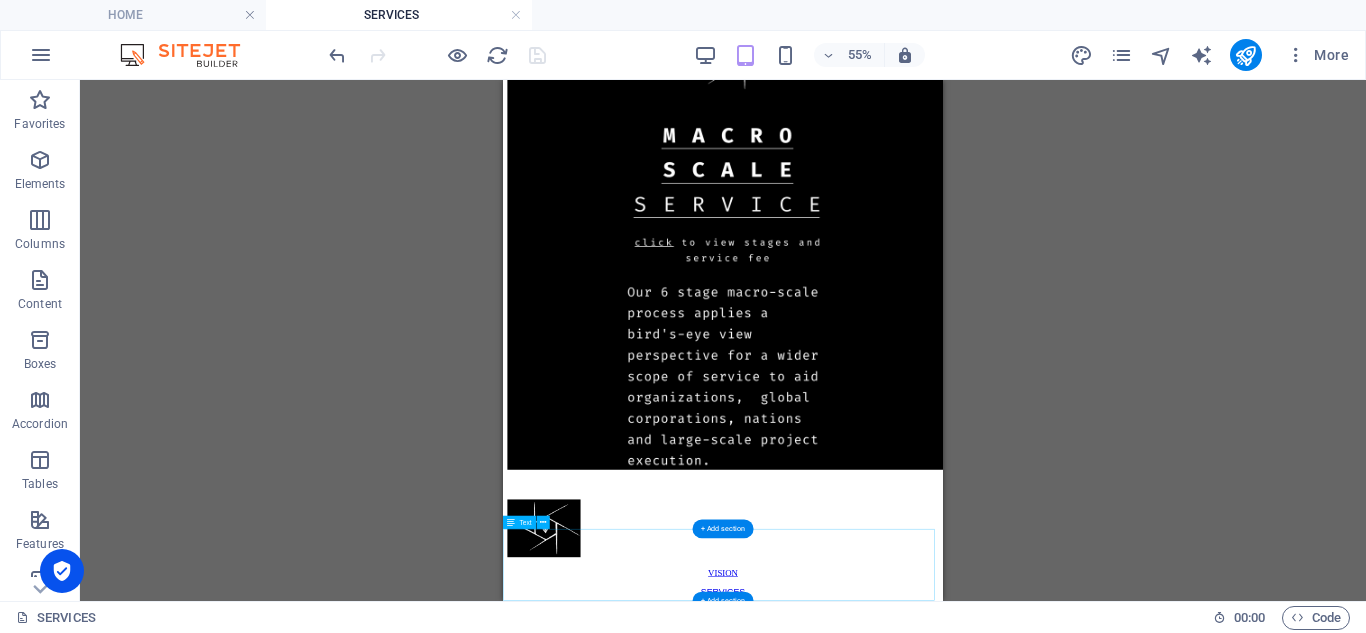 click on "VISION SERVICES PORTFOLIO CONTACT" at bounding box center (903, 1019) 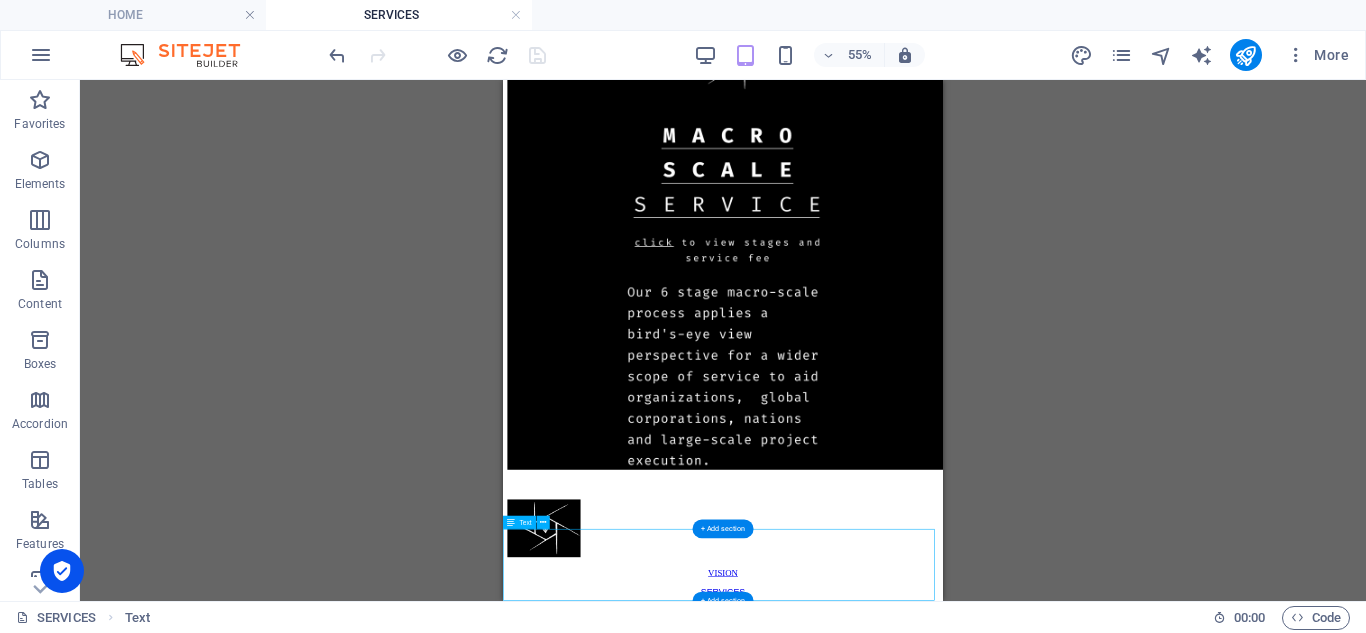 click on "VISION SERVICES PORTFOLIO CONTACT" at bounding box center (903, 1019) 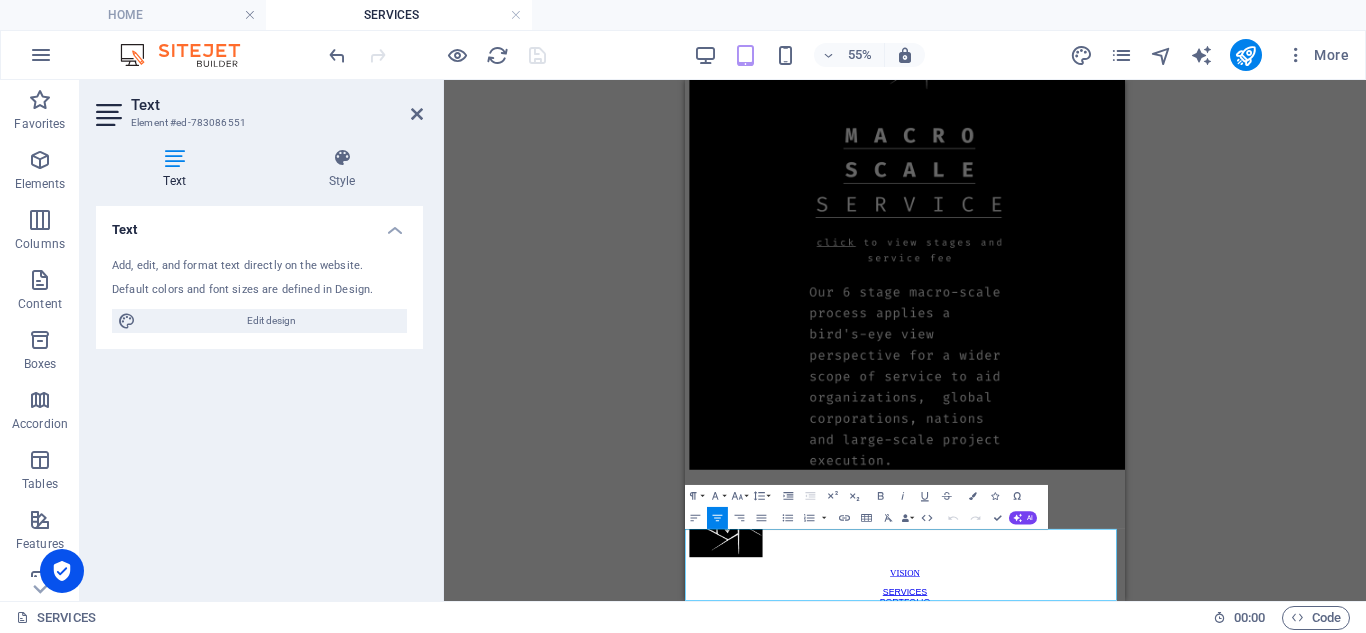 click on "SERVICES" at bounding box center (1085, 1009) 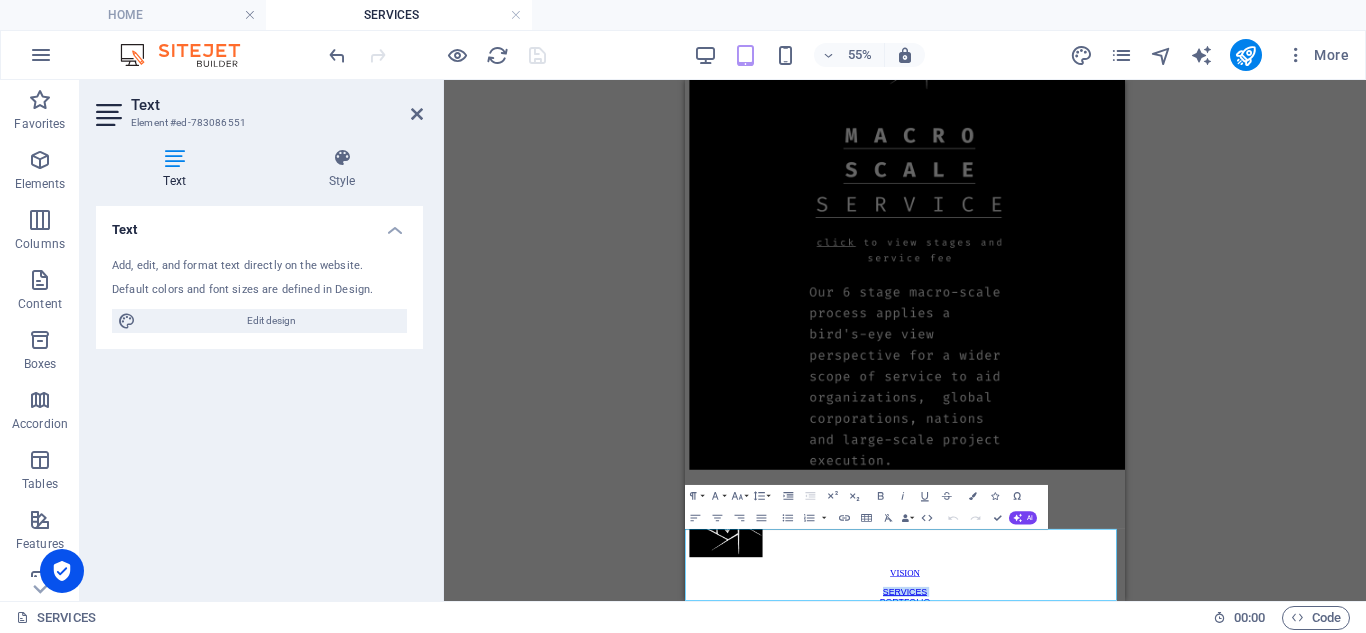 click on "SERVICES" at bounding box center (1085, 1009) 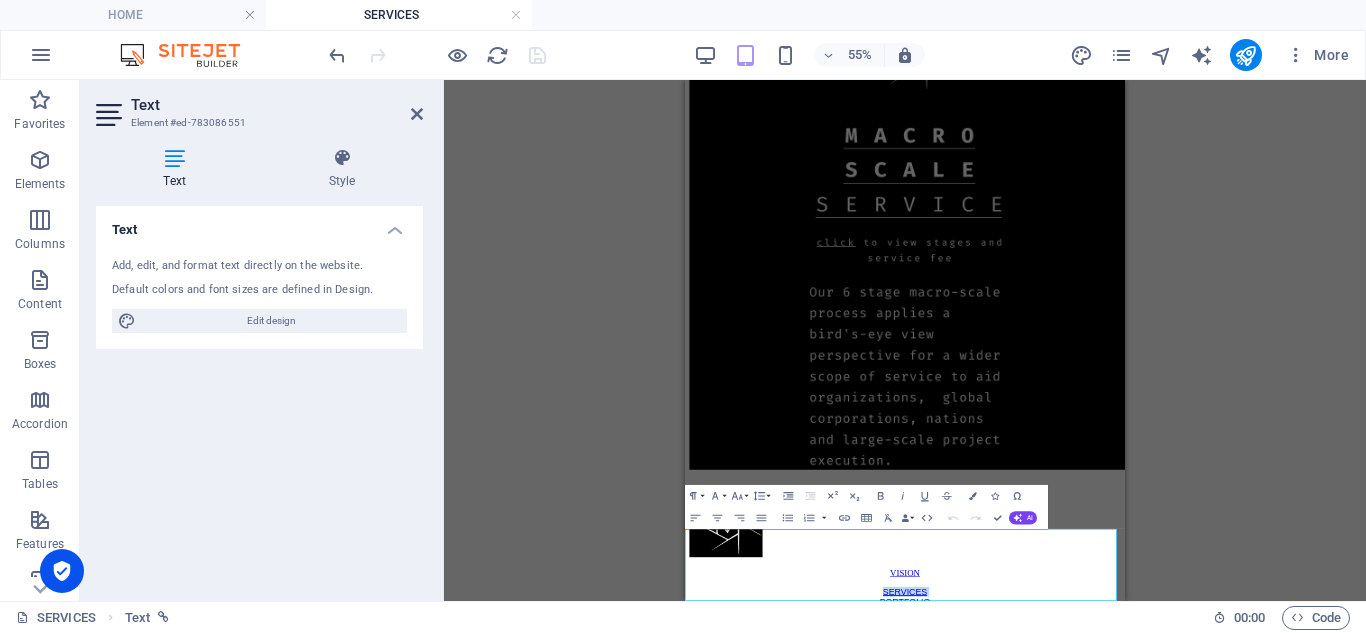 click on "SERVICES PORTFOLIO" at bounding box center (1085, 1019) 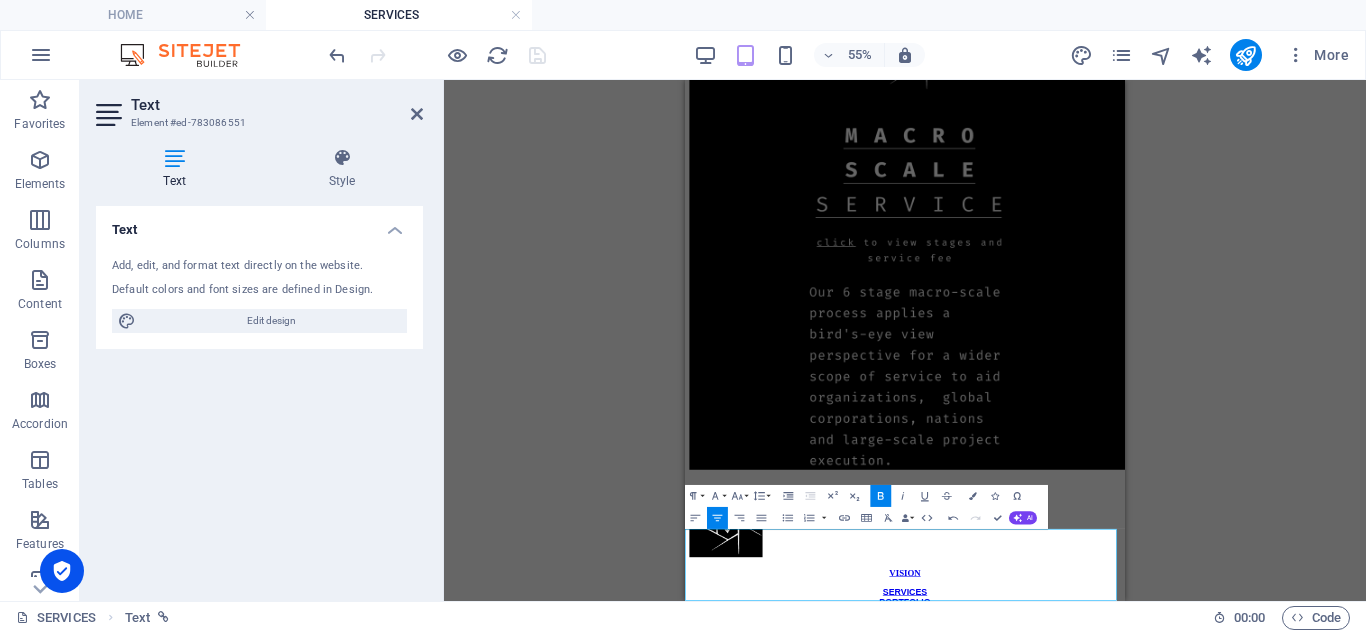 click on "VISION" at bounding box center (1085, 975) 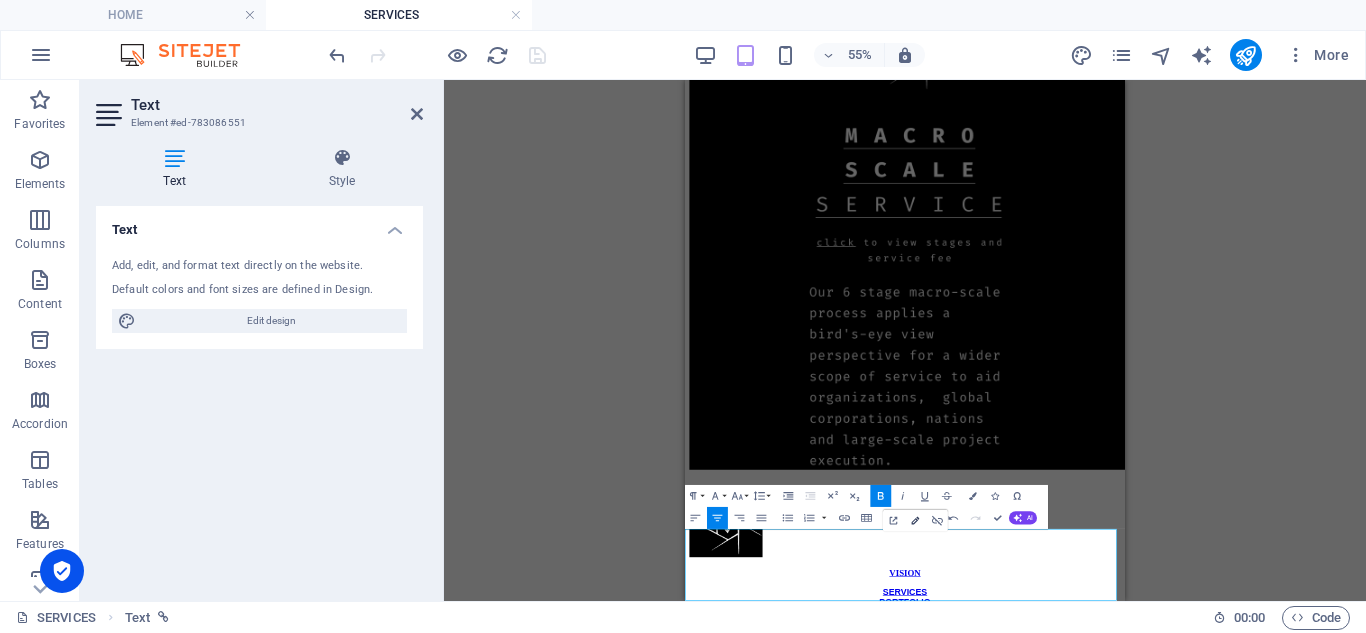 click 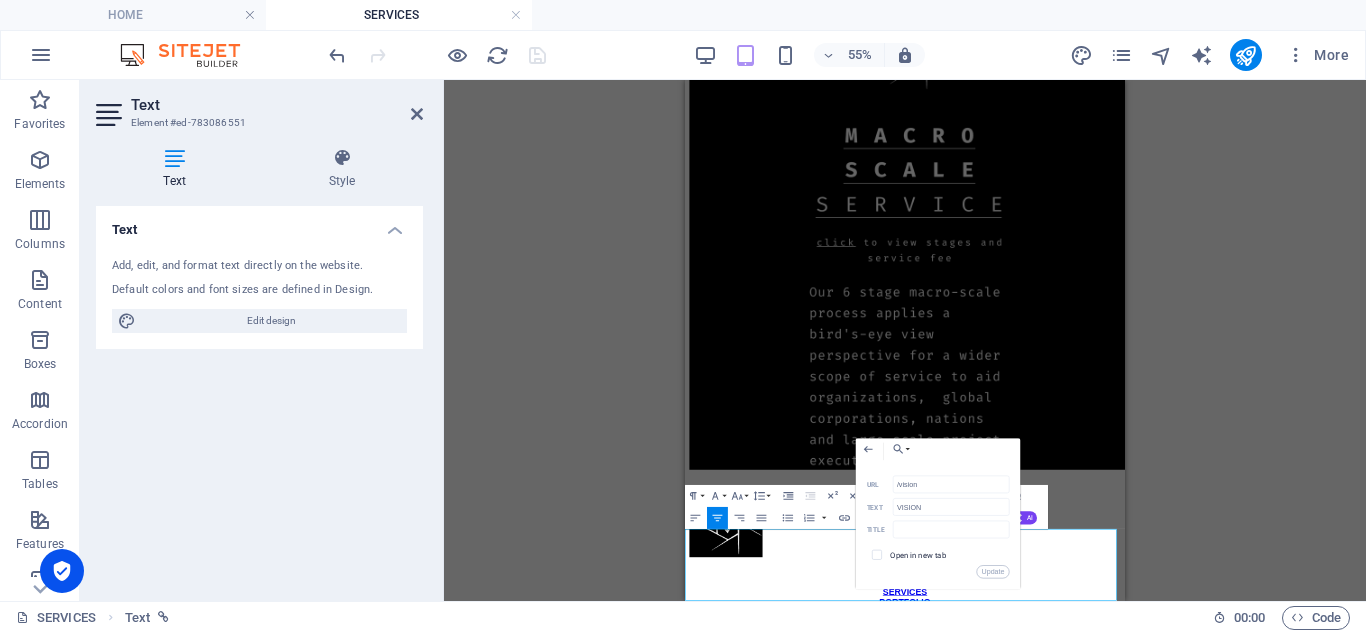click on "SERVICES PORTFOLIO" at bounding box center (1085, 1019) 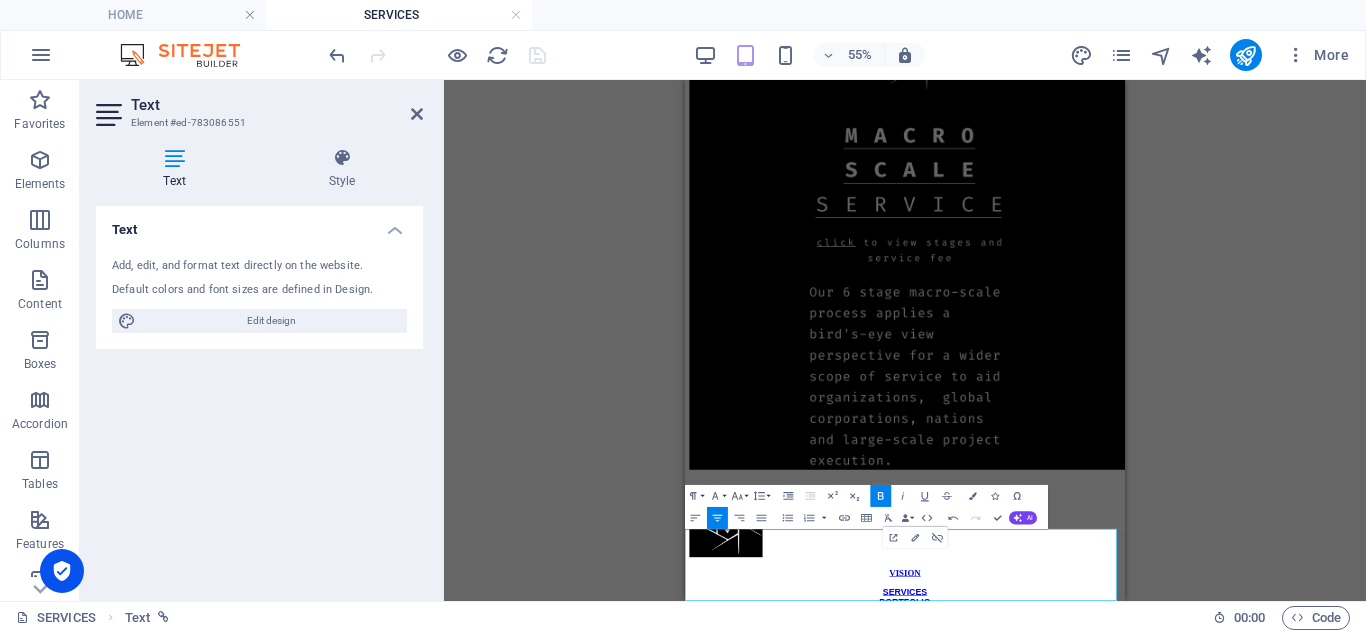 click on "SERVICES PORTFOLIO" at bounding box center (1085, 1019) 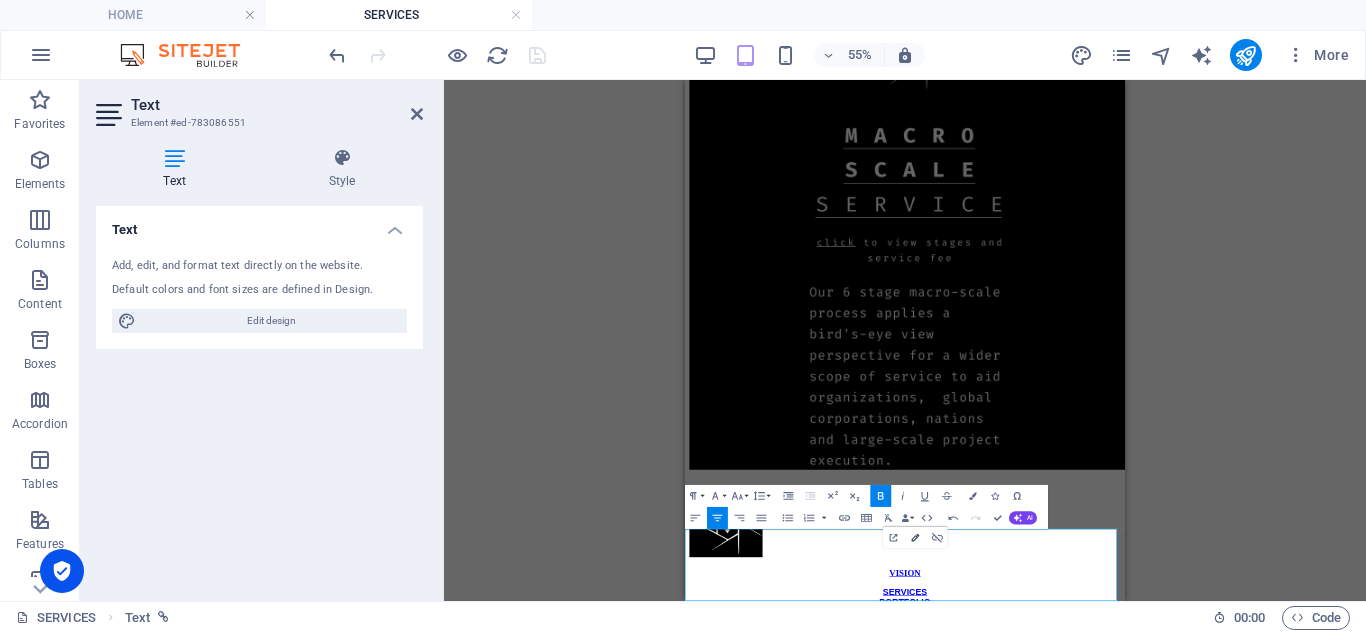 type on "/services" 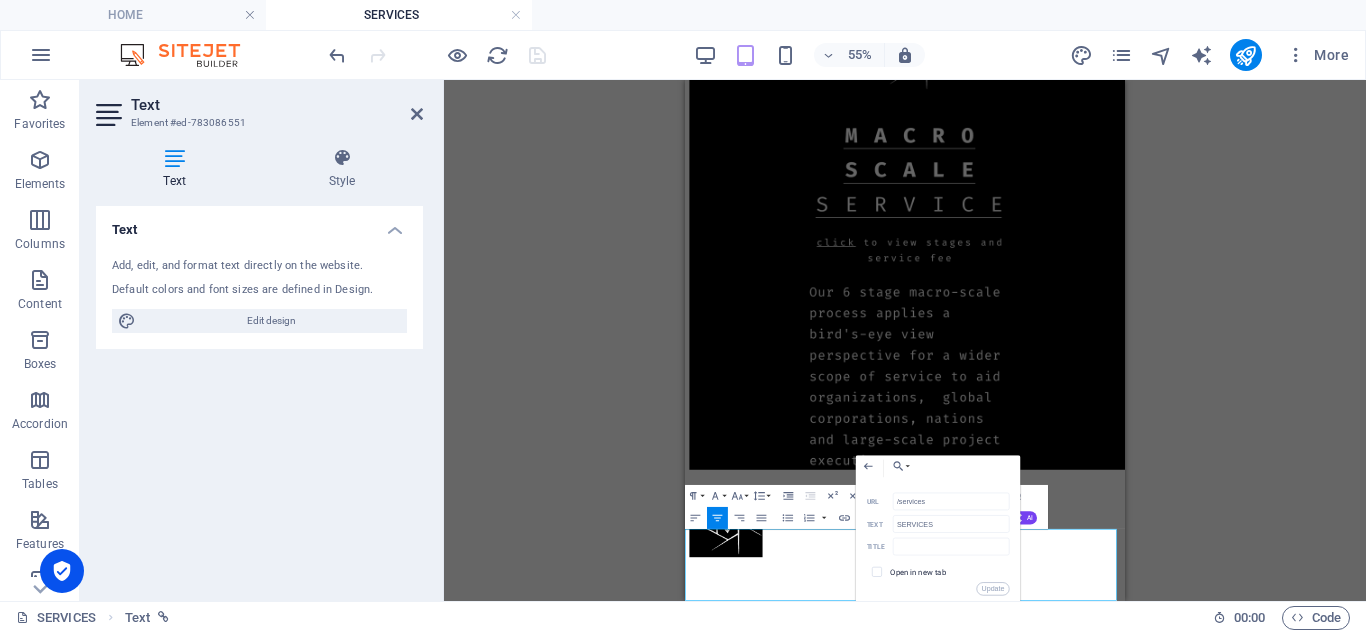 click on "SERV ICES PORTFOLIO" at bounding box center [1085, 1019] 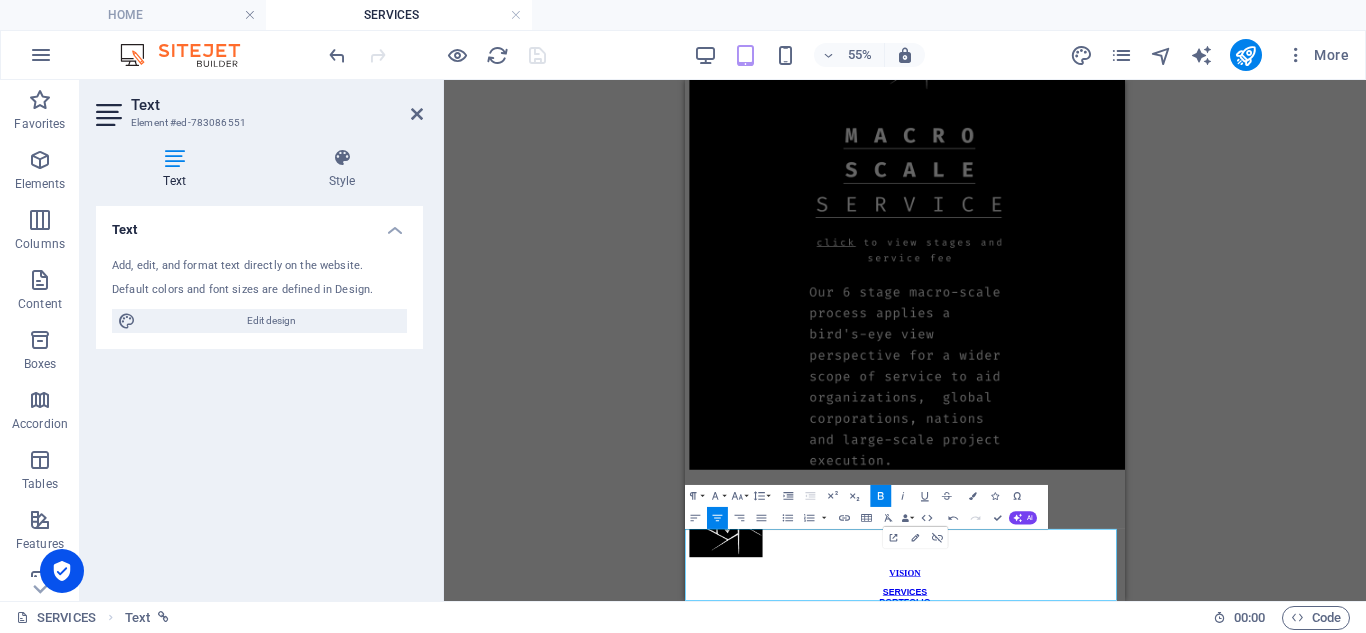 click on "PORTFOLIO" at bounding box center (1084, 1027) 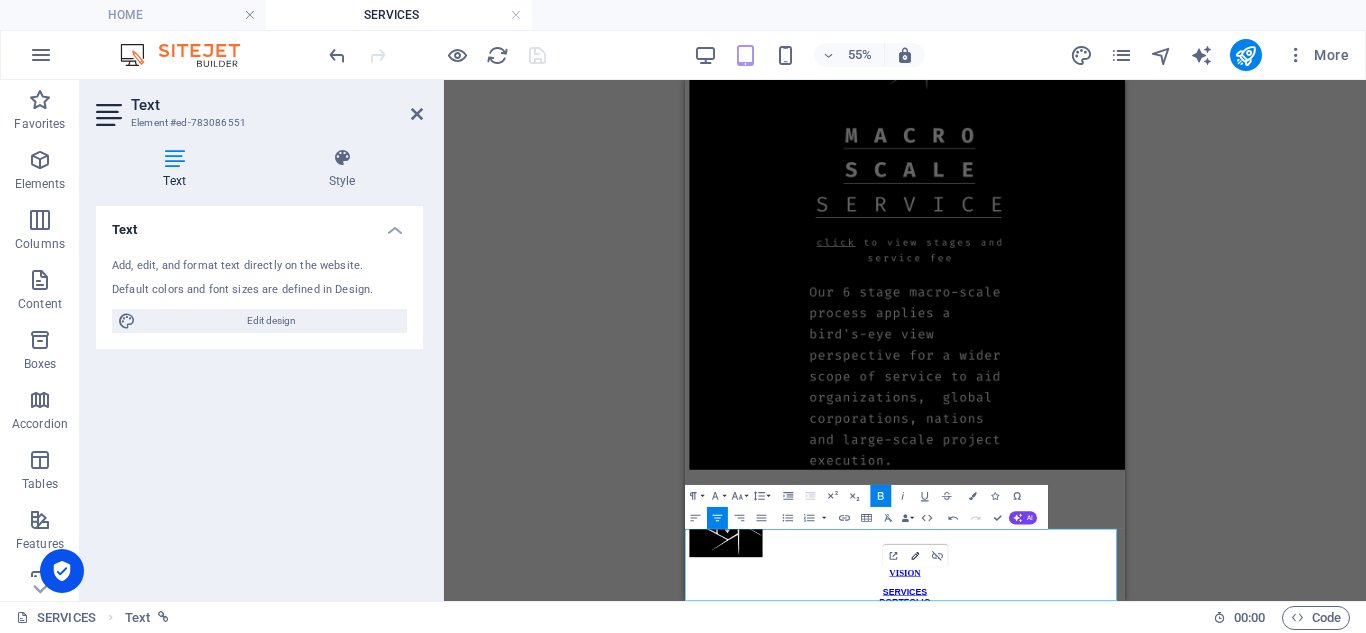 type on "/portfolio" 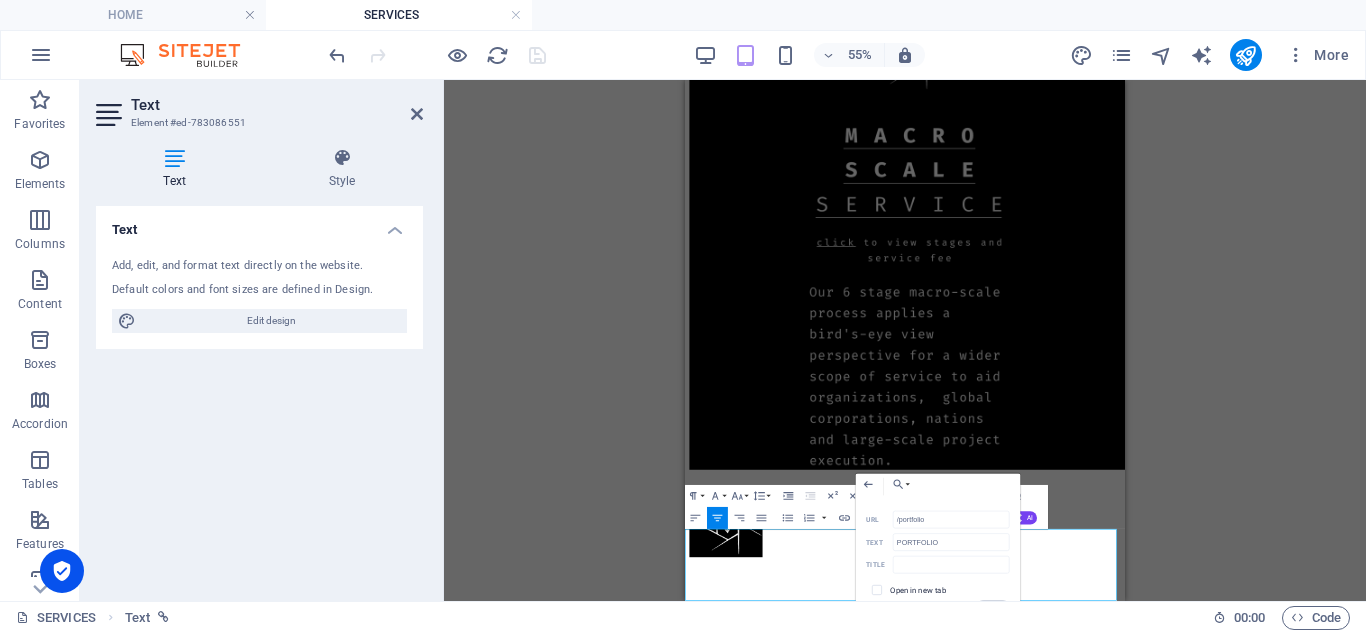 click on "SERVICES POR TFOLIO" at bounding box center (1085, 1019) 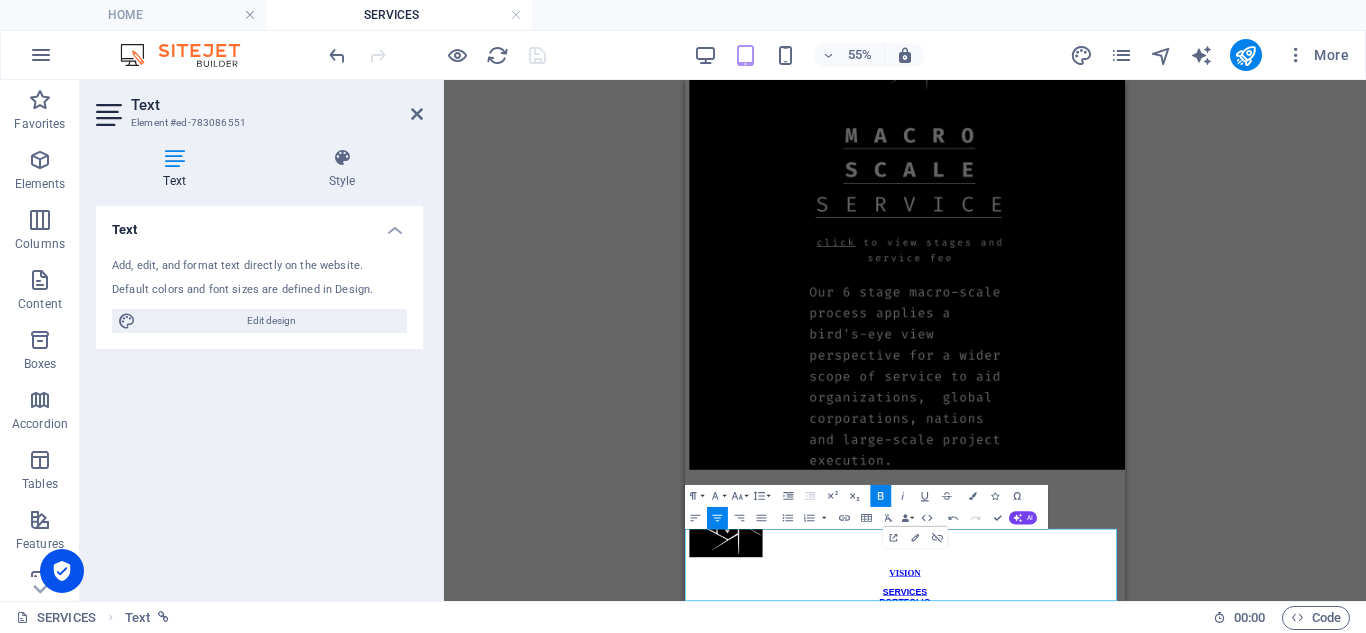 click on "CONTACT" at bounding box center (1084, 1061) 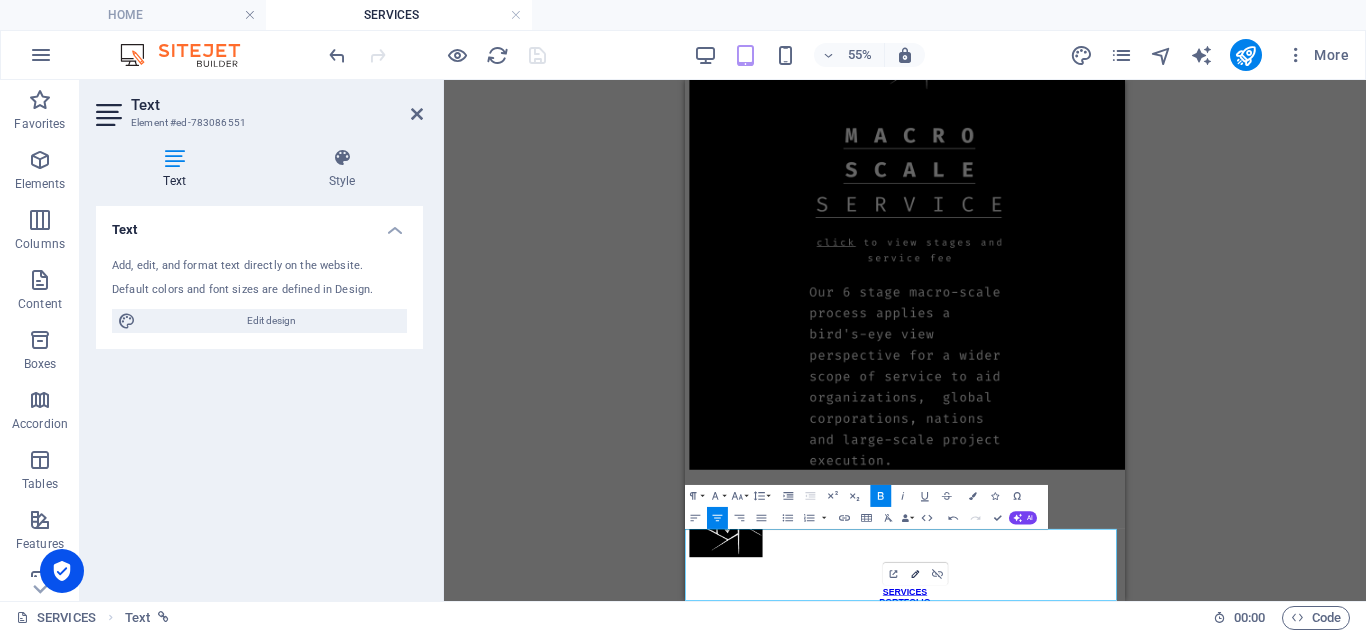 type on "/contact" 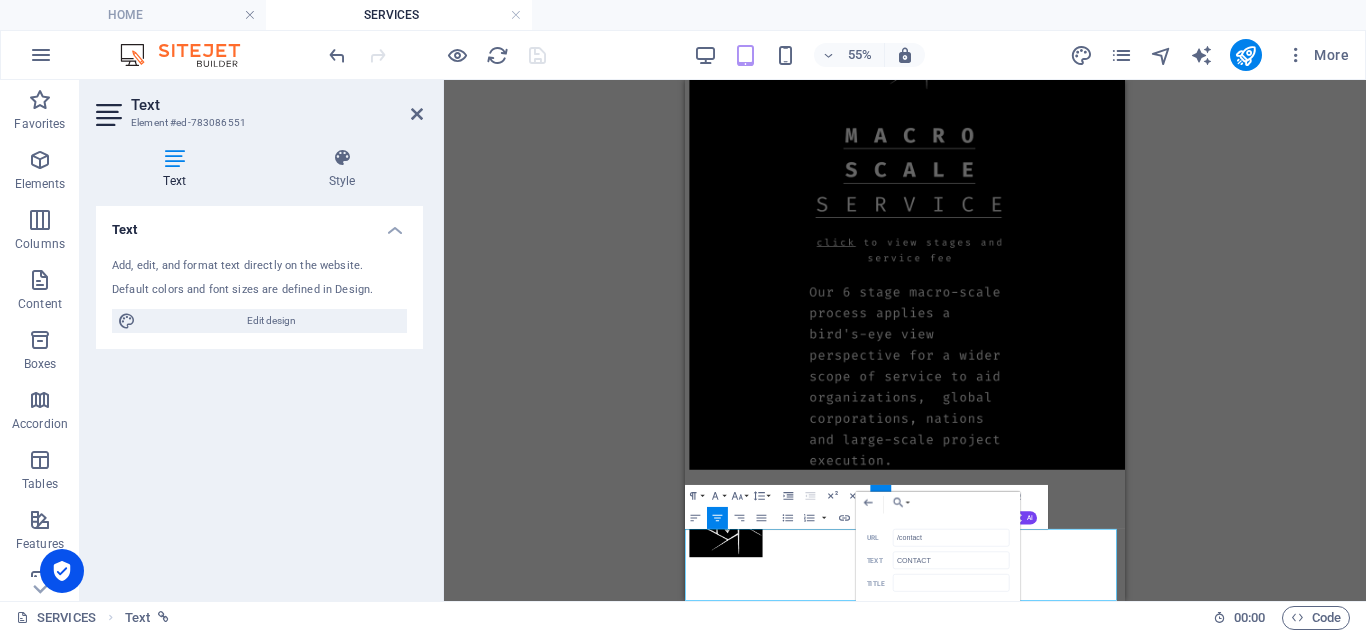 click on "SERVICES PORTFOLIO" at bounding box center [1085, 1019] 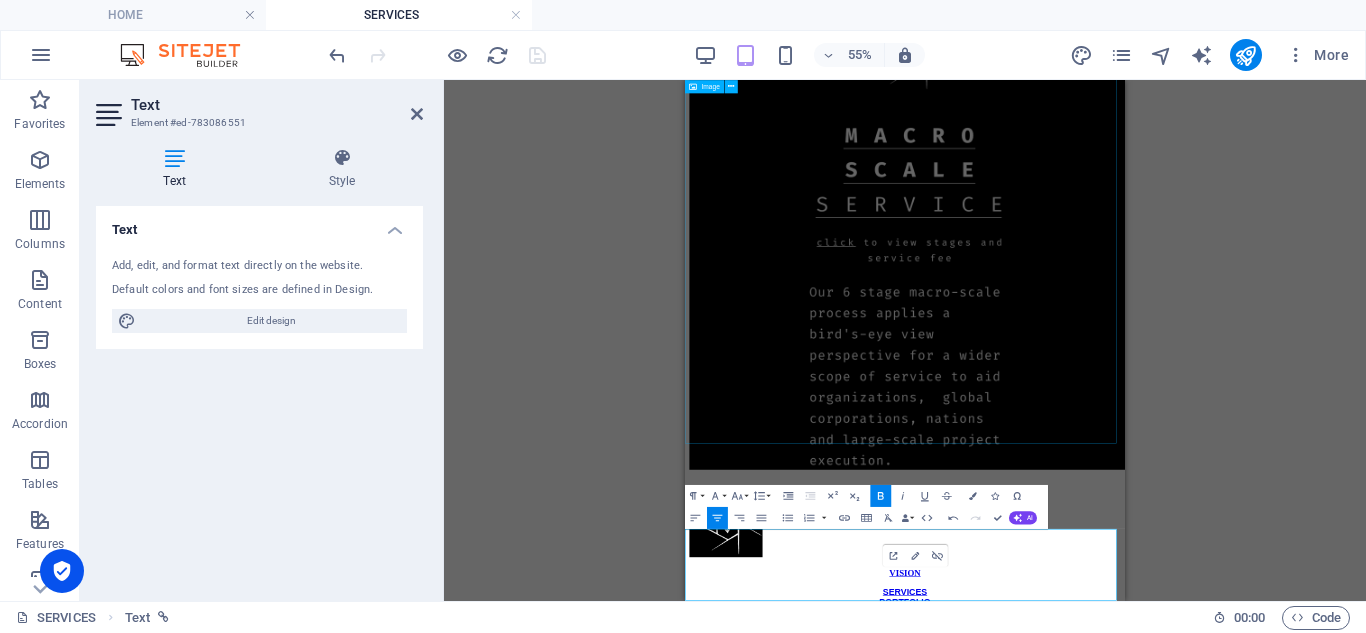 click at bounding box center [1085, 331] 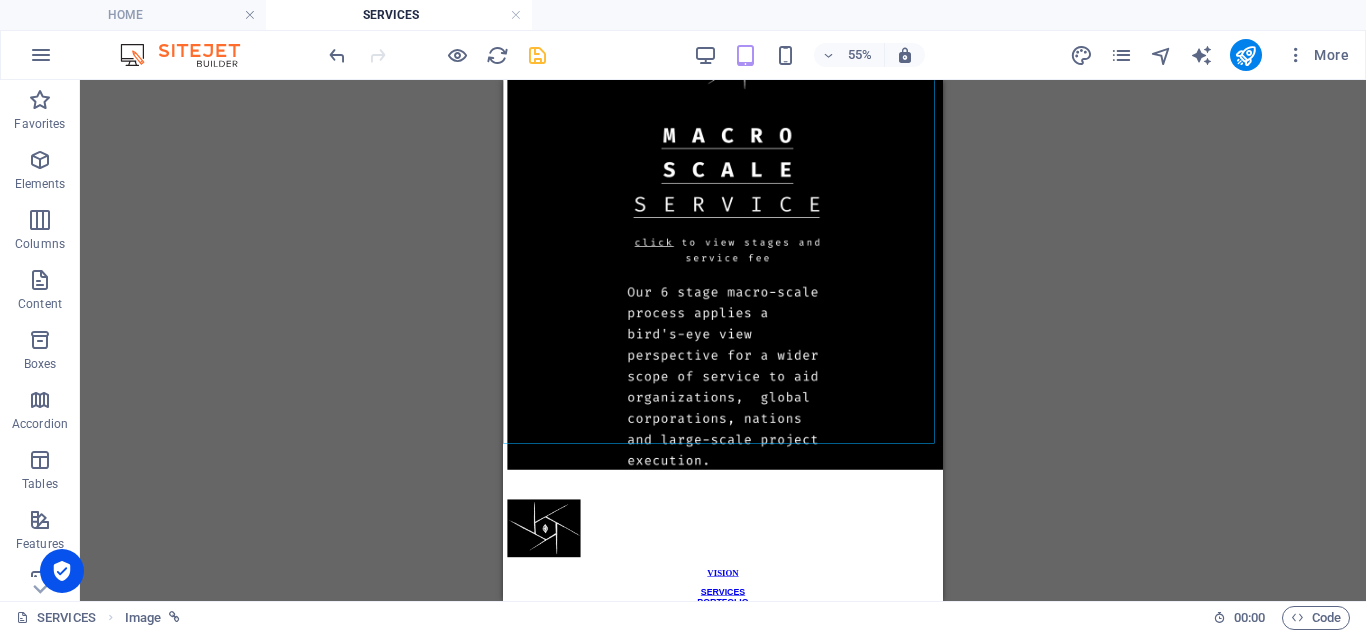 click on "Drag here to replace the existing content. Press “Ctrl” if you want to create a new element.
Text   Image   Image   Spacer   Image" at bounding box center (723, 340) 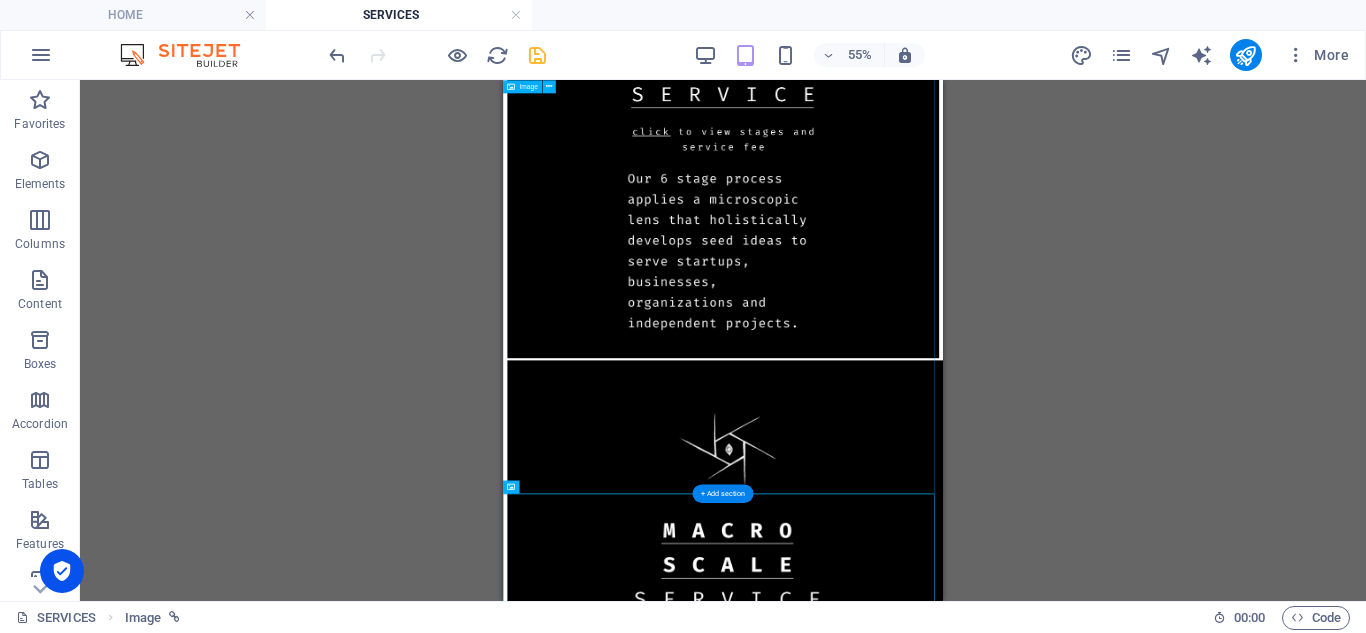 scroll, scrollTop: 0, scrollLeft: 0, axis: both 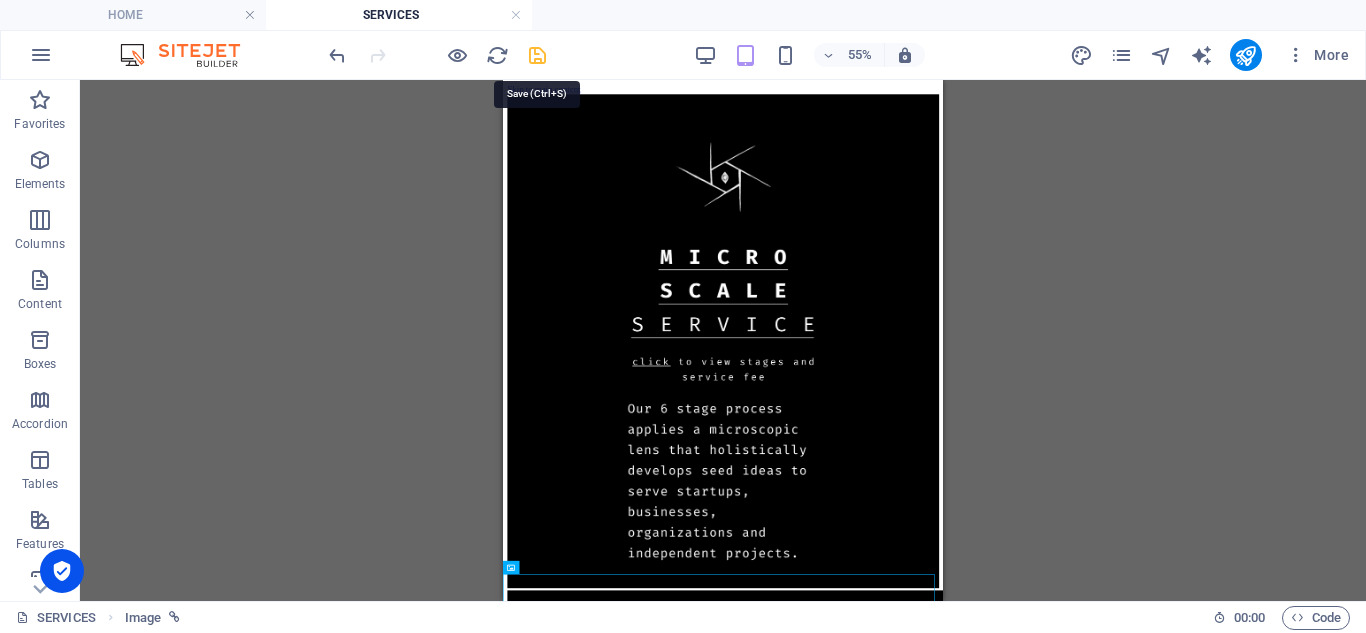 click at bounding box center [537, 55] 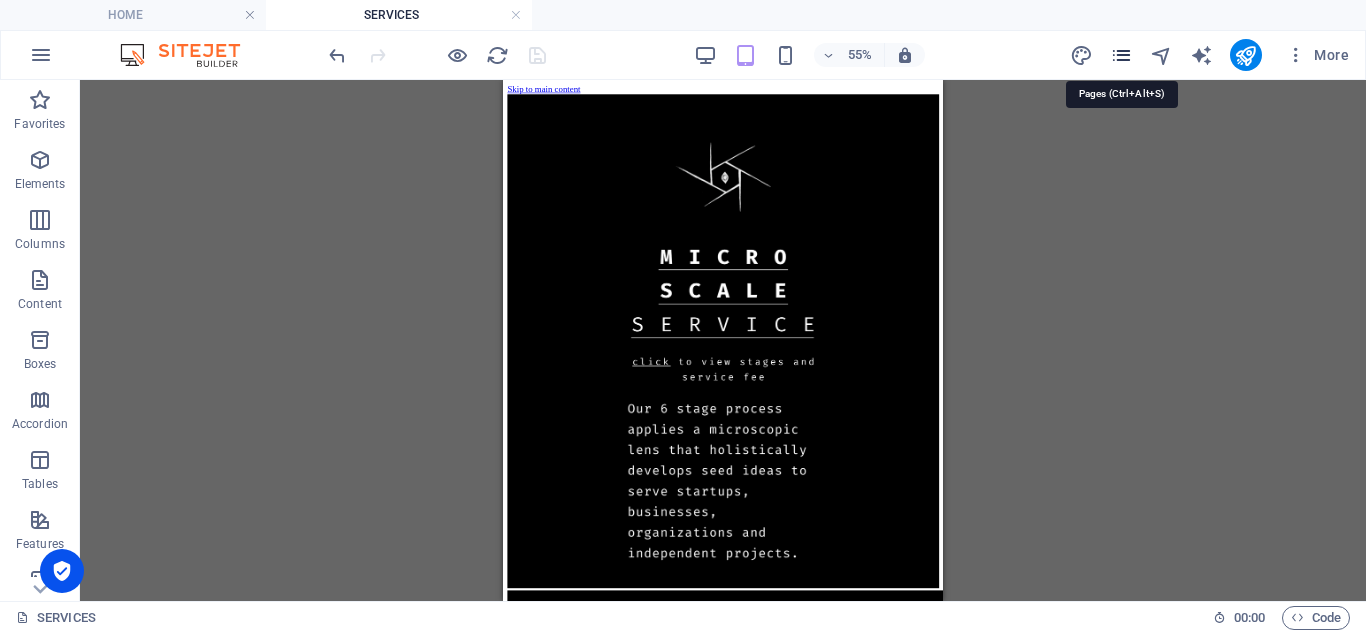 click at bounding box center [1121, 55] 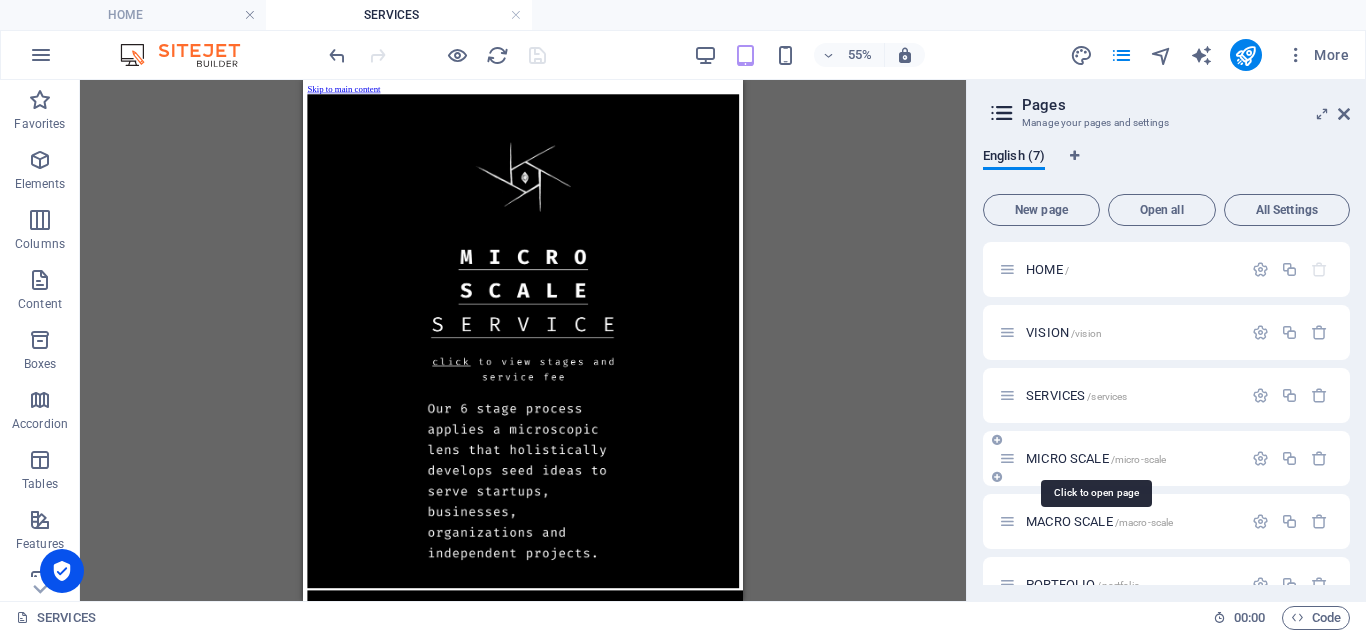 click on "MICRO SCALE /micro-scale" at bounding box center [1096, 458] 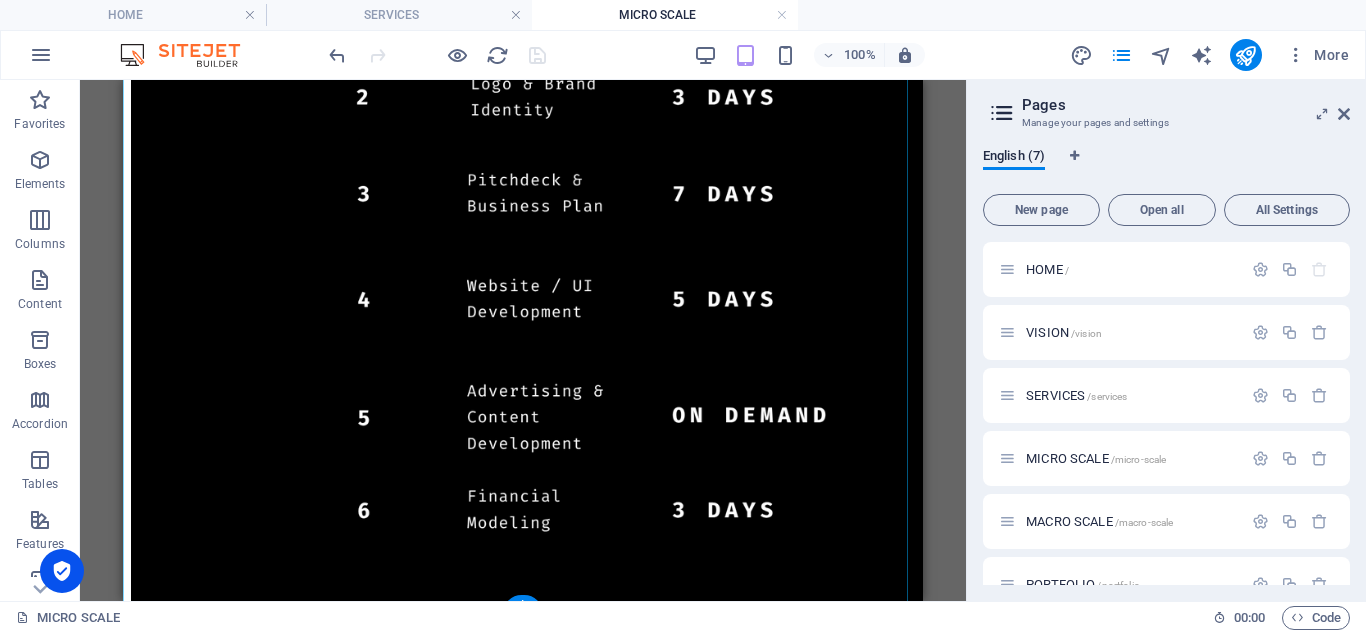 scroll, scrollTop: 3205, scrollLeft: 0, axis: vertical 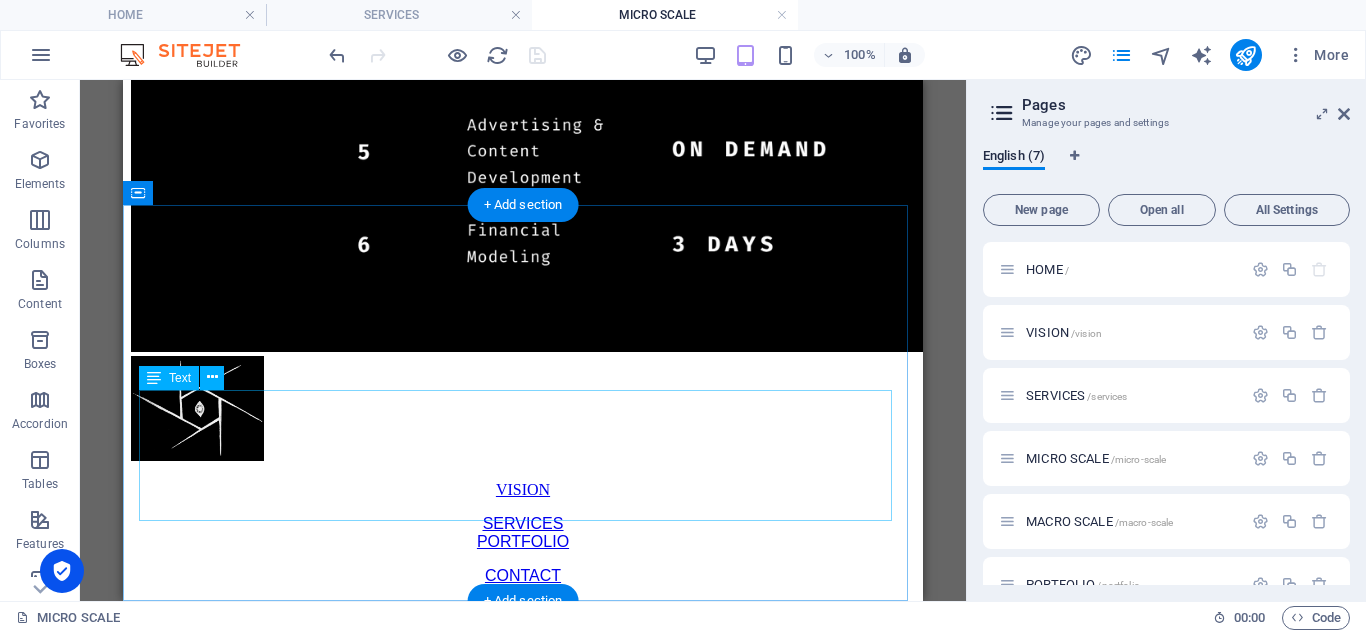 click on "VISION SERVICES PORTFOLIO CONTACT" at bounding box center (523, 533) 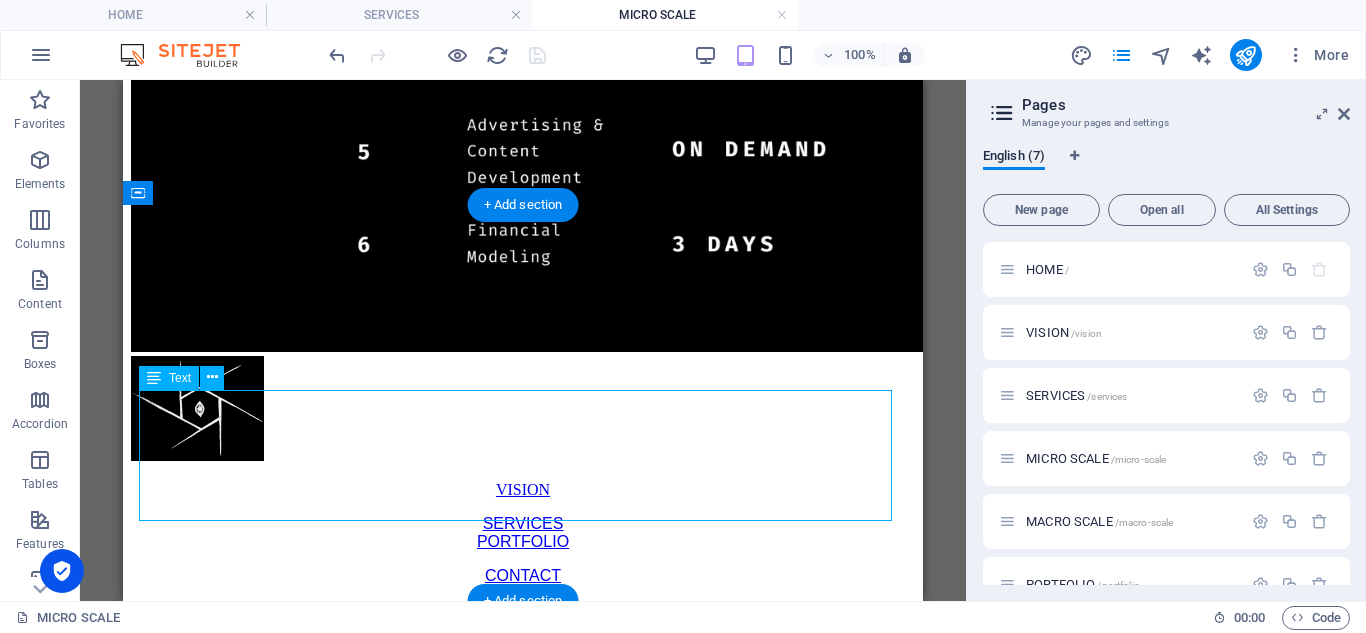 click on "VISION SERVICES PORTFOLIO CONTACT" at bounding box center (523, 533) 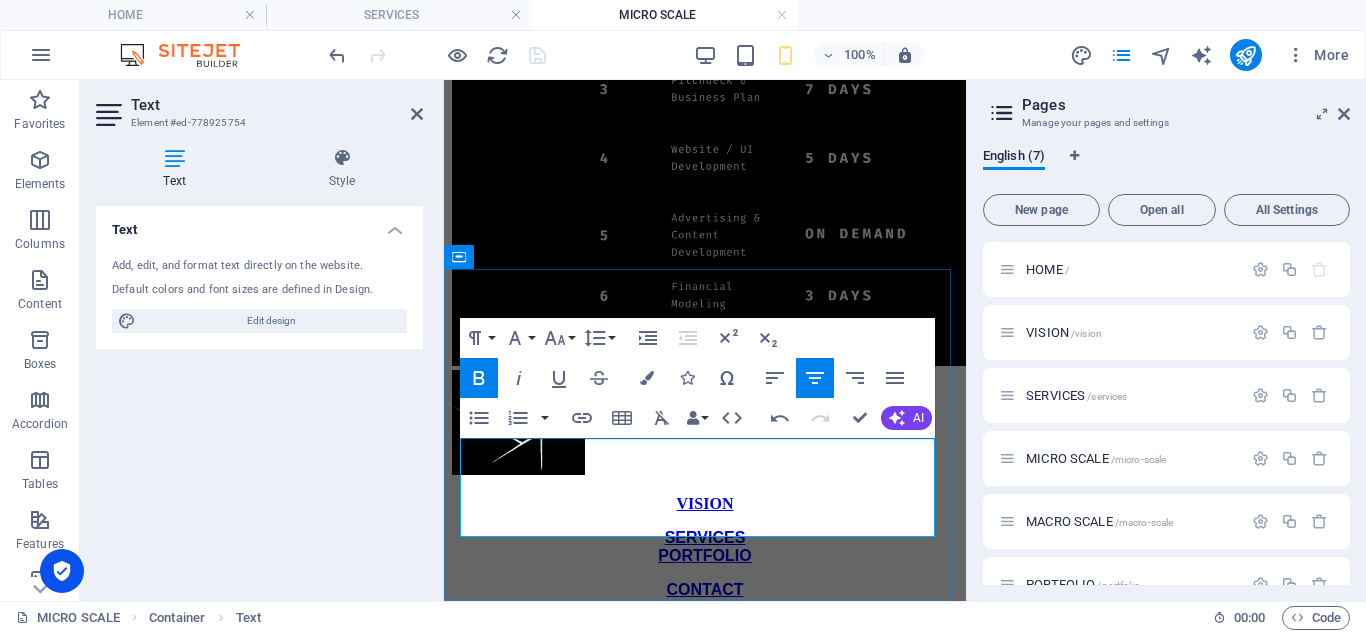 click on "SERVICES PORTFOLIO" at bounding box center [705, 547] 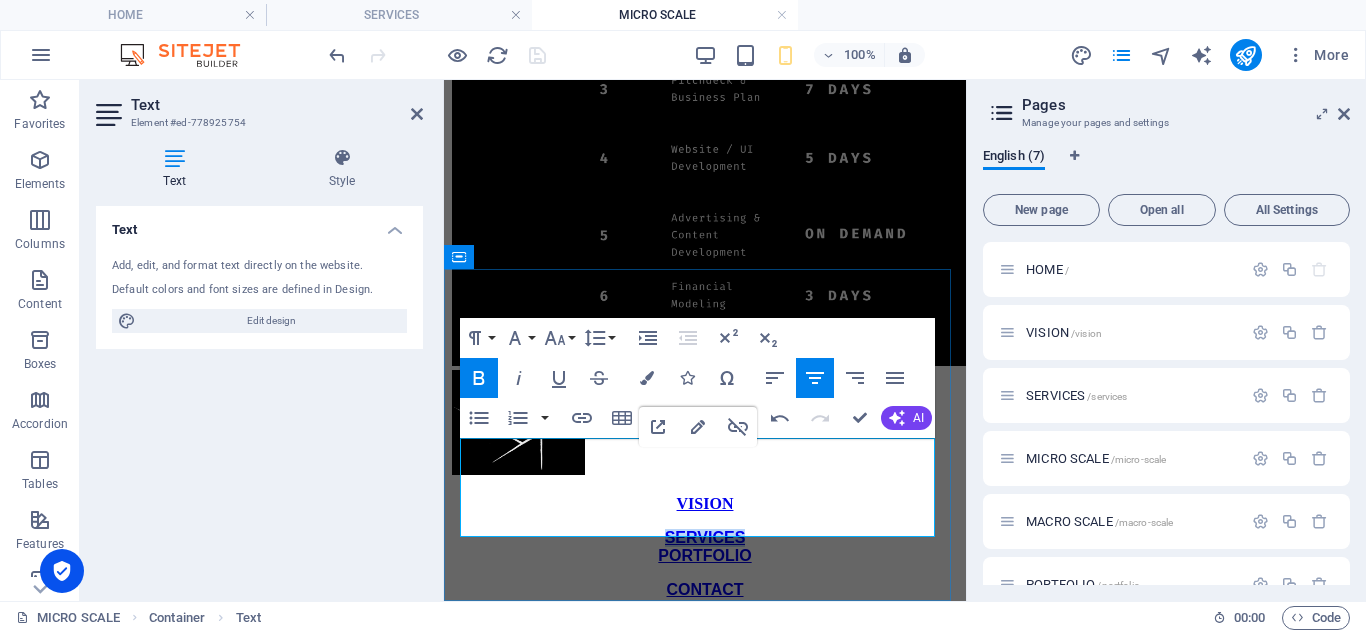 click on "SERVICES PORTFOLIO" at bounding box center [705, 547] 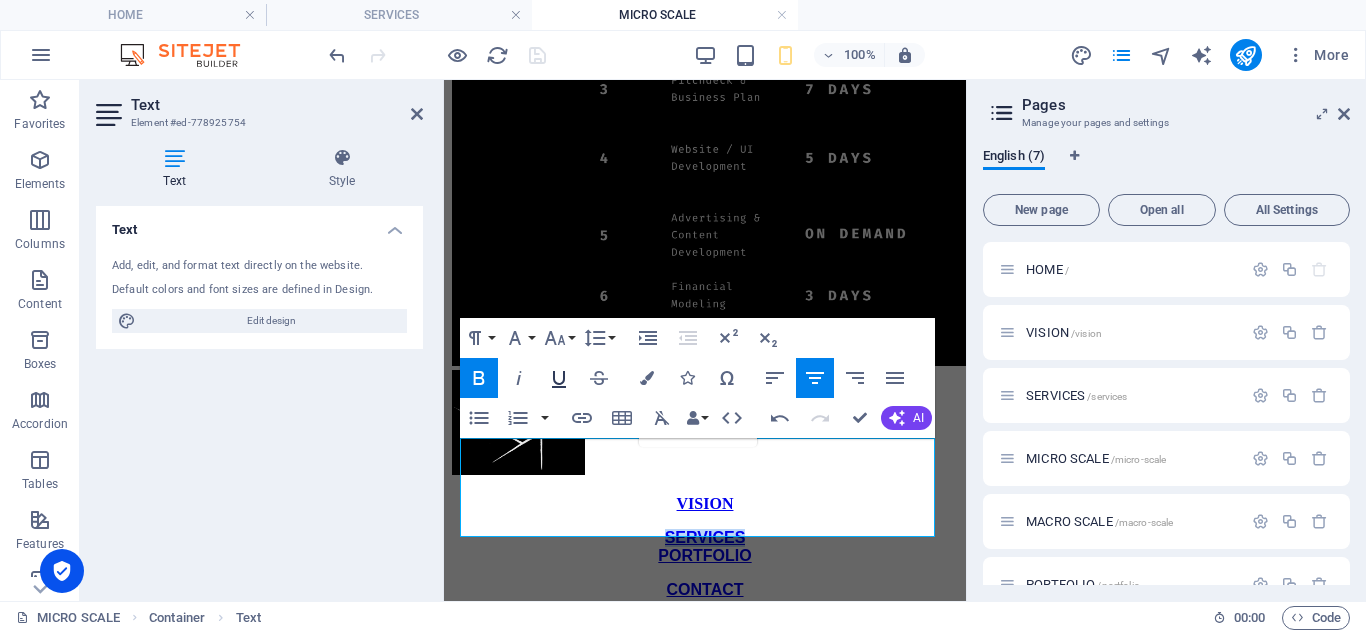 click 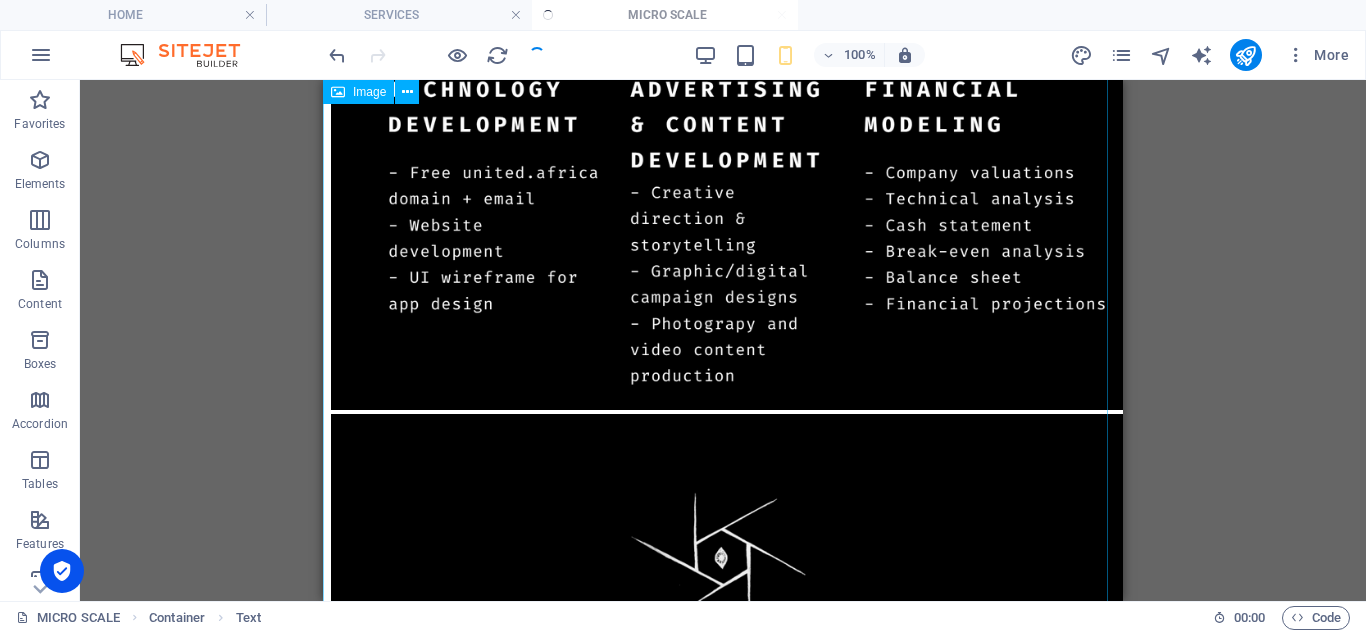scroll, scrollTop: 2706, scrollLeft: 0, axis: vertical 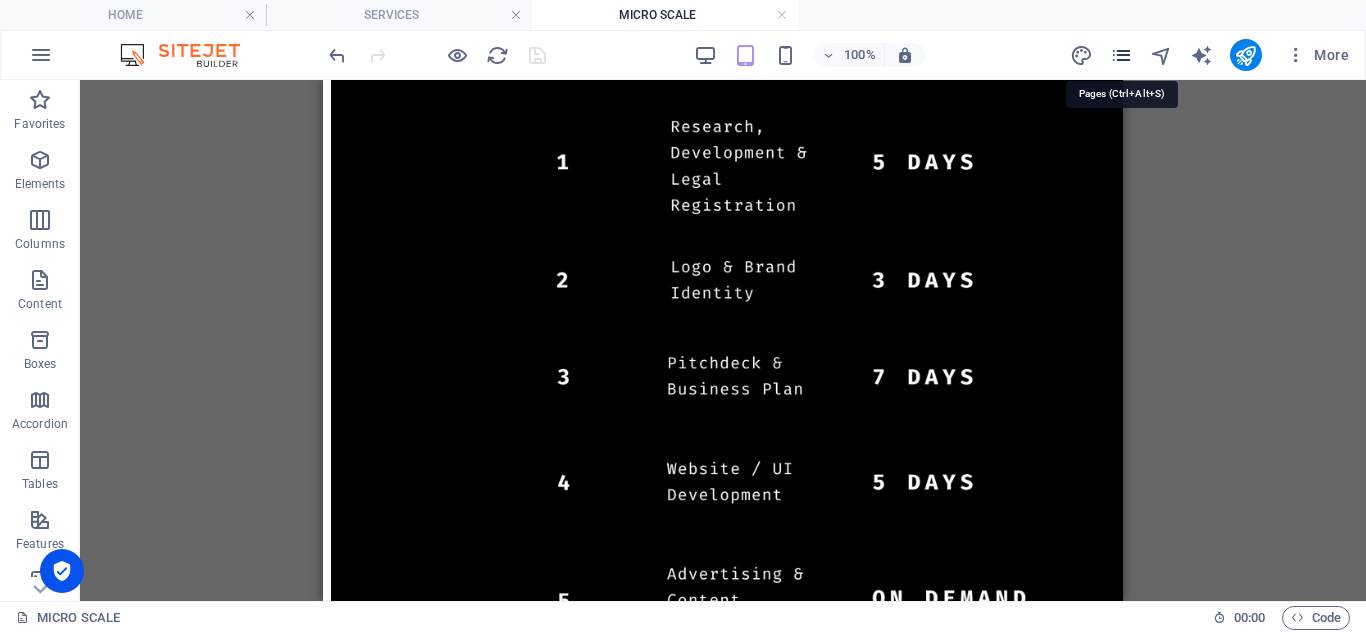 click at bounding box center [1121, 55] 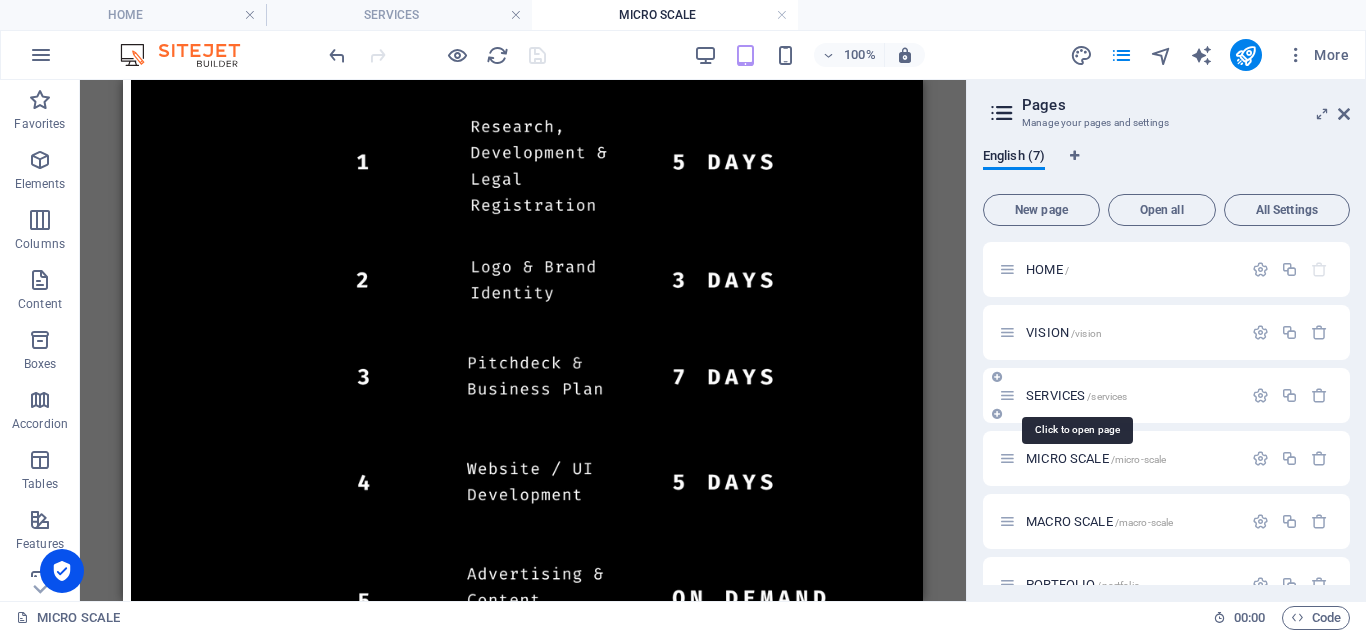 click on "SERVICES /services" at bounding box center (1076, 395) 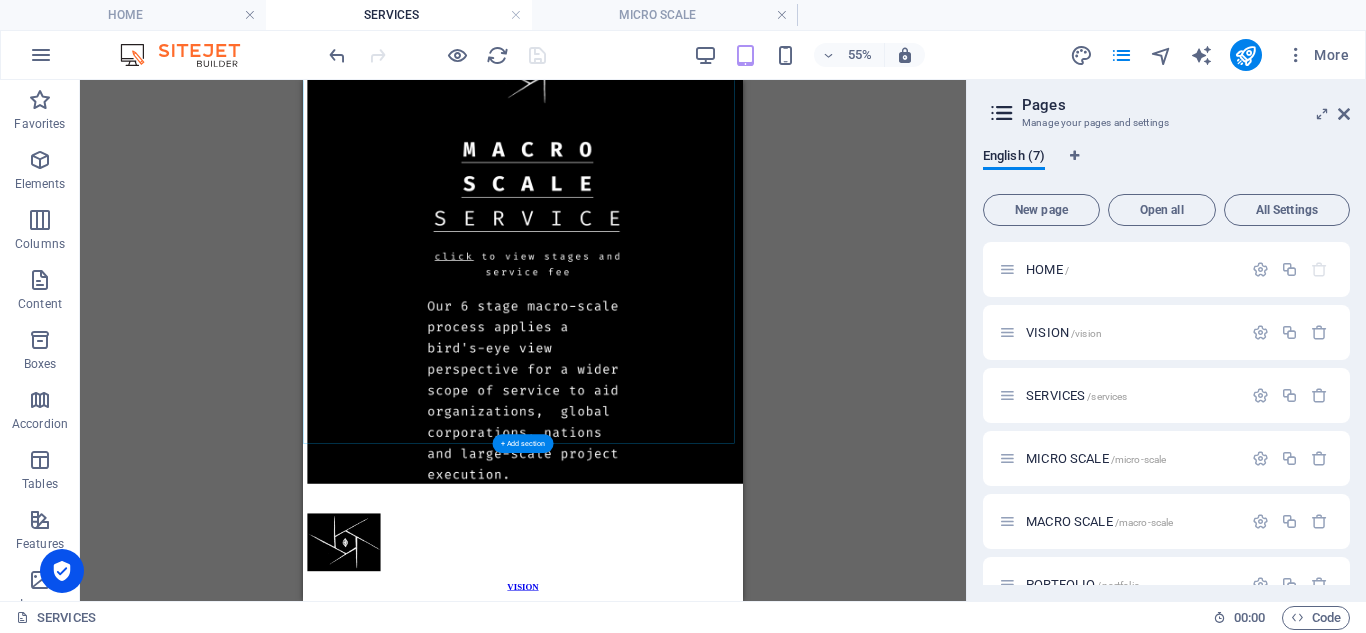 scroll, scrollTop: 1137, scrollLeft: 0, axis: vertical 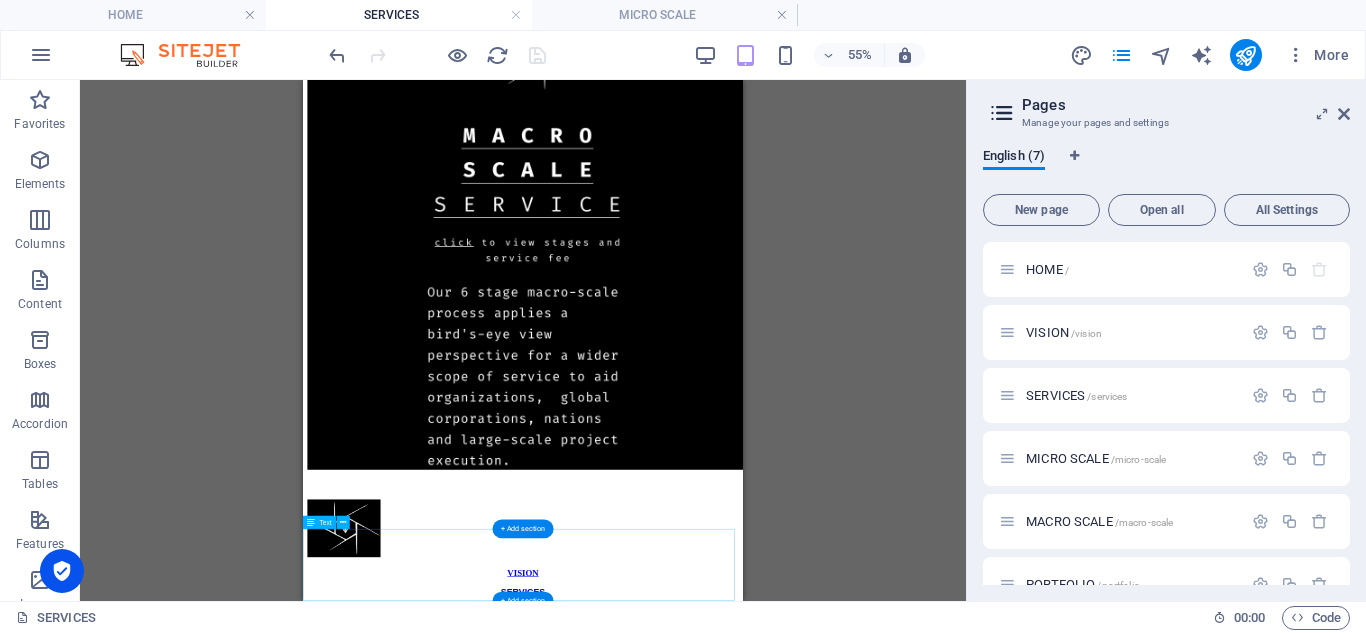 click on "VISION SERVICES PORTFOLIO CONTACT" at bounding box center (703, 1019) 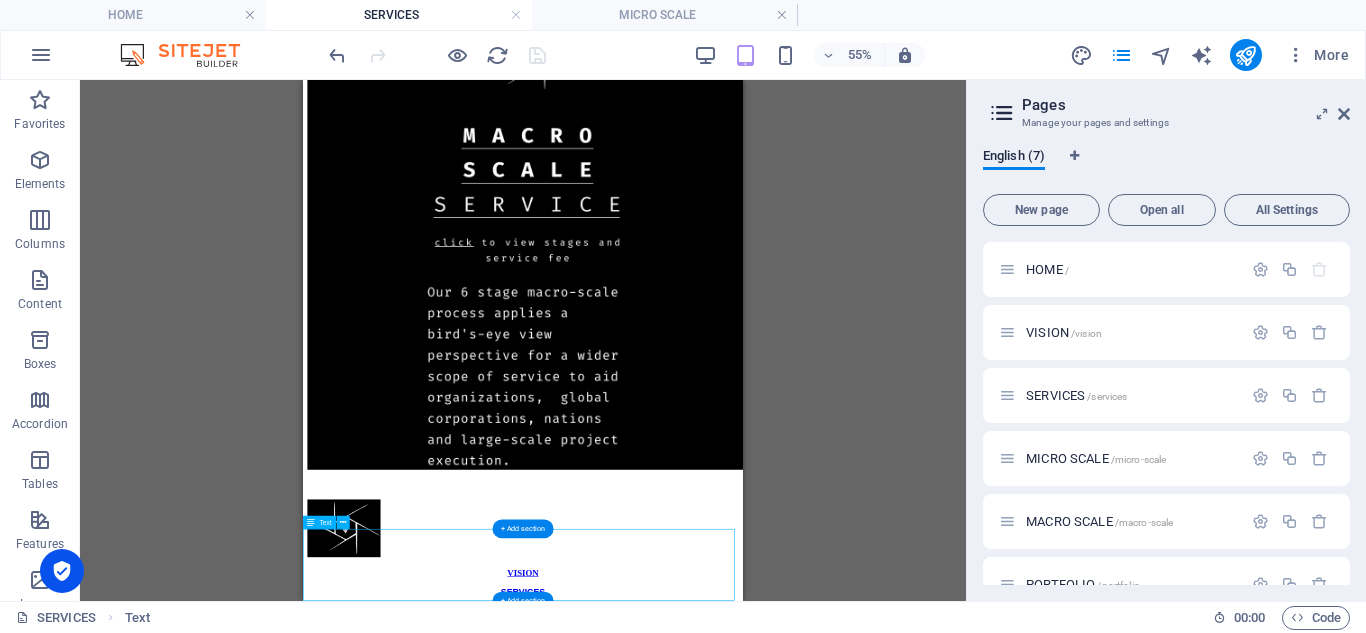 click on "VISION SERVICES PORTFOLIO CONTACT" at bounding box center (703, 1019) 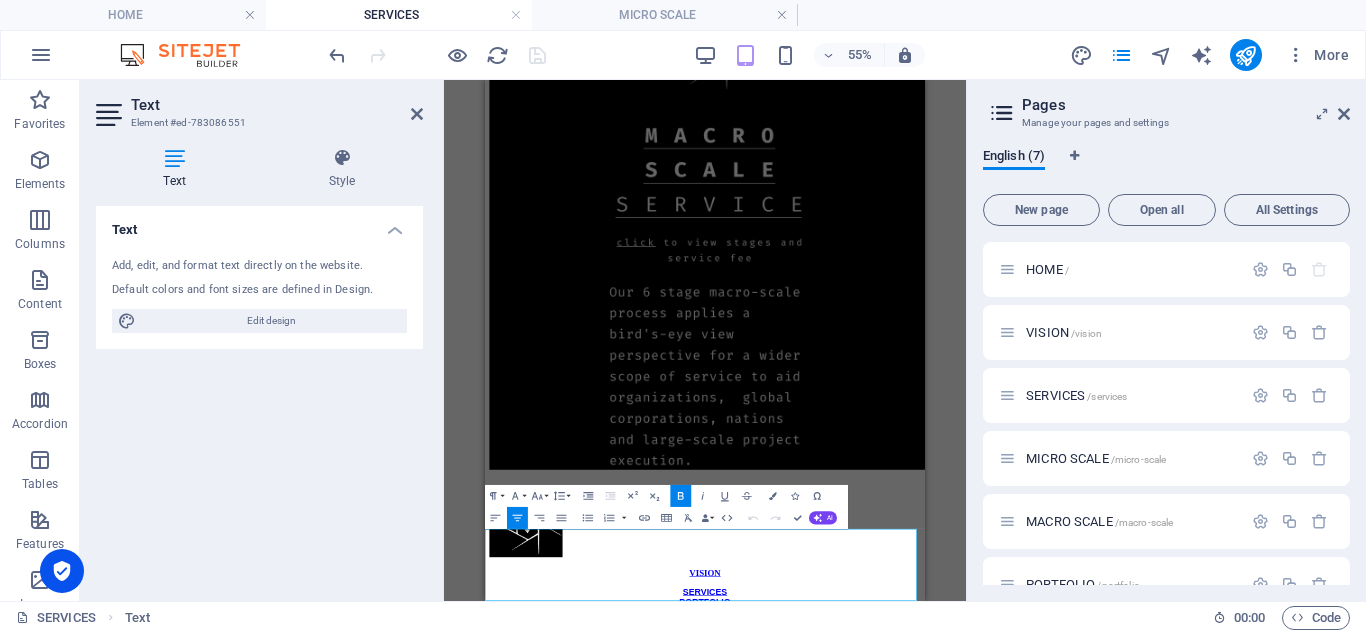 click on "SERVICES PORTFOLIO" at bounding box center (885, 1019) 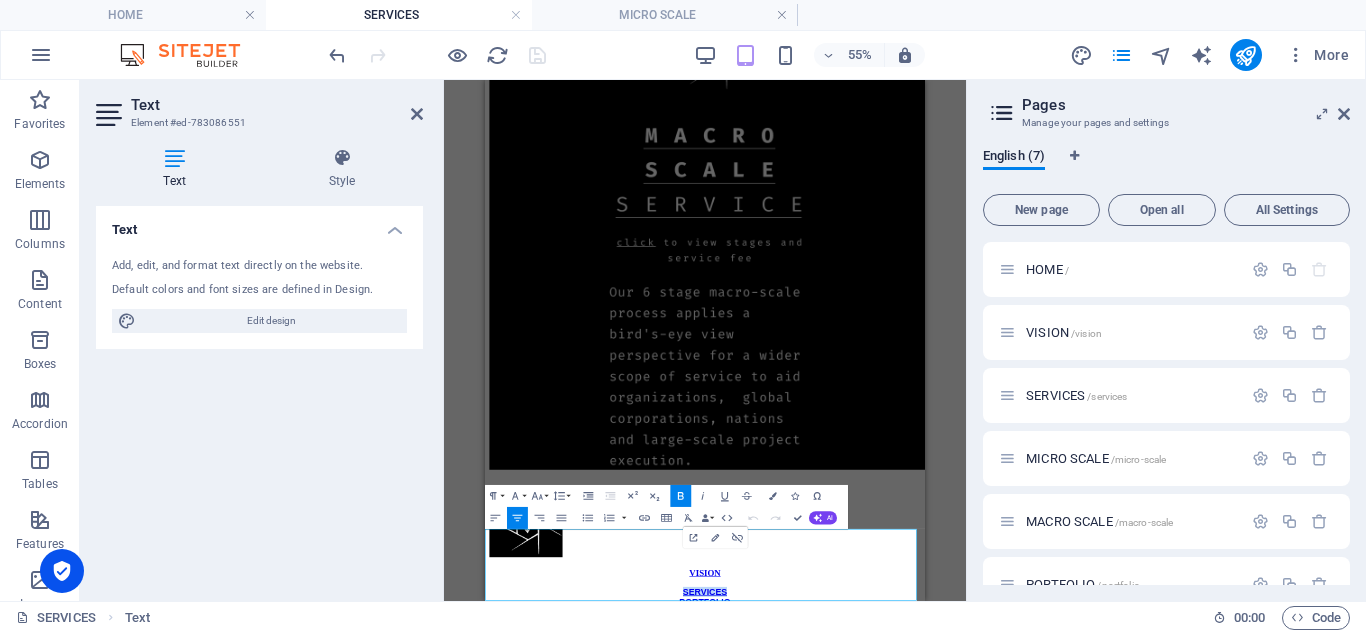 click on "SERVICES PORTFOLIO" at bounding box center [885, 1019] 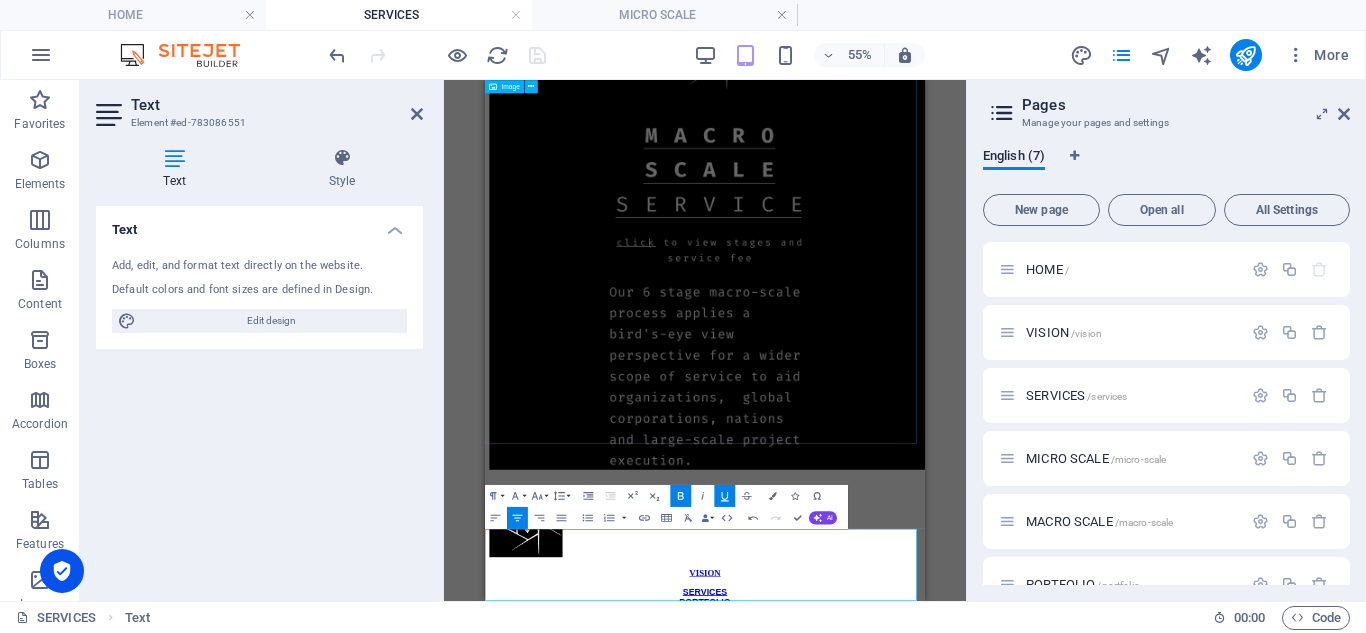 click at bounding box center (885, 331) 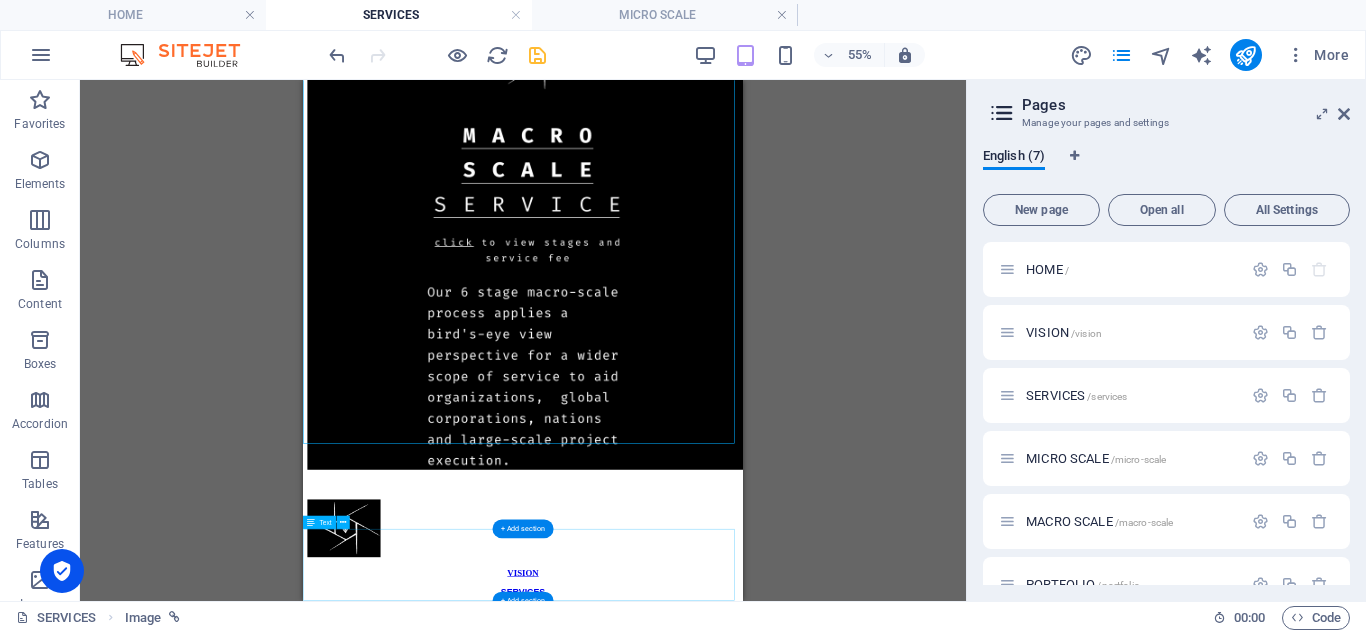 click on "VISION SERVICES PORTFOLIO CONTACT" at bounding box center (703, 1019) 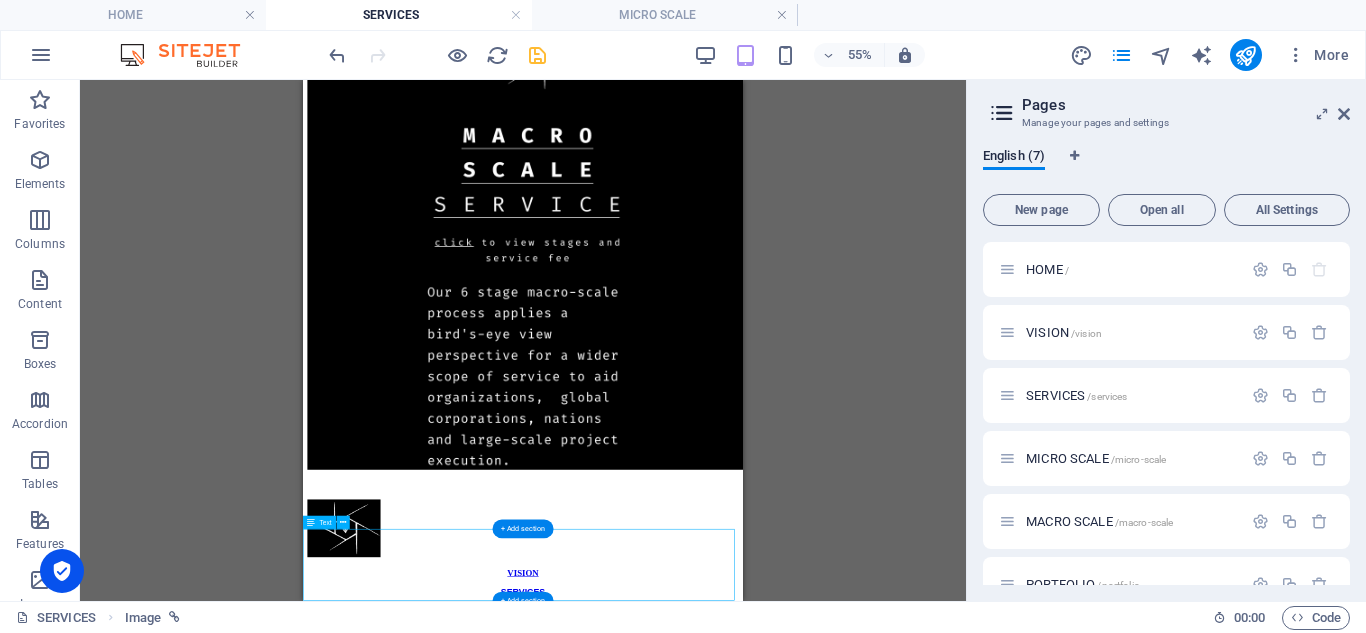 click on "VISION SERVICES PORTFOLIO CONTACT" at bounding box center [703, 1019] 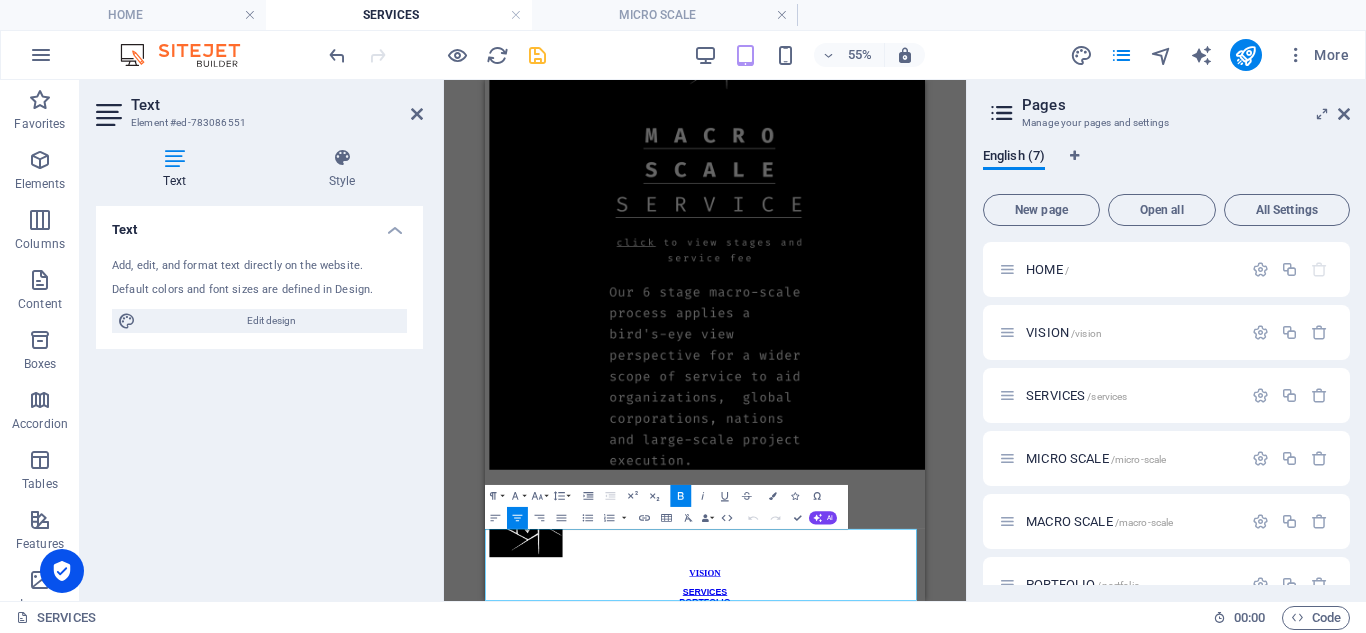 click on "SERVICES" at bounding box center (885, 1009) 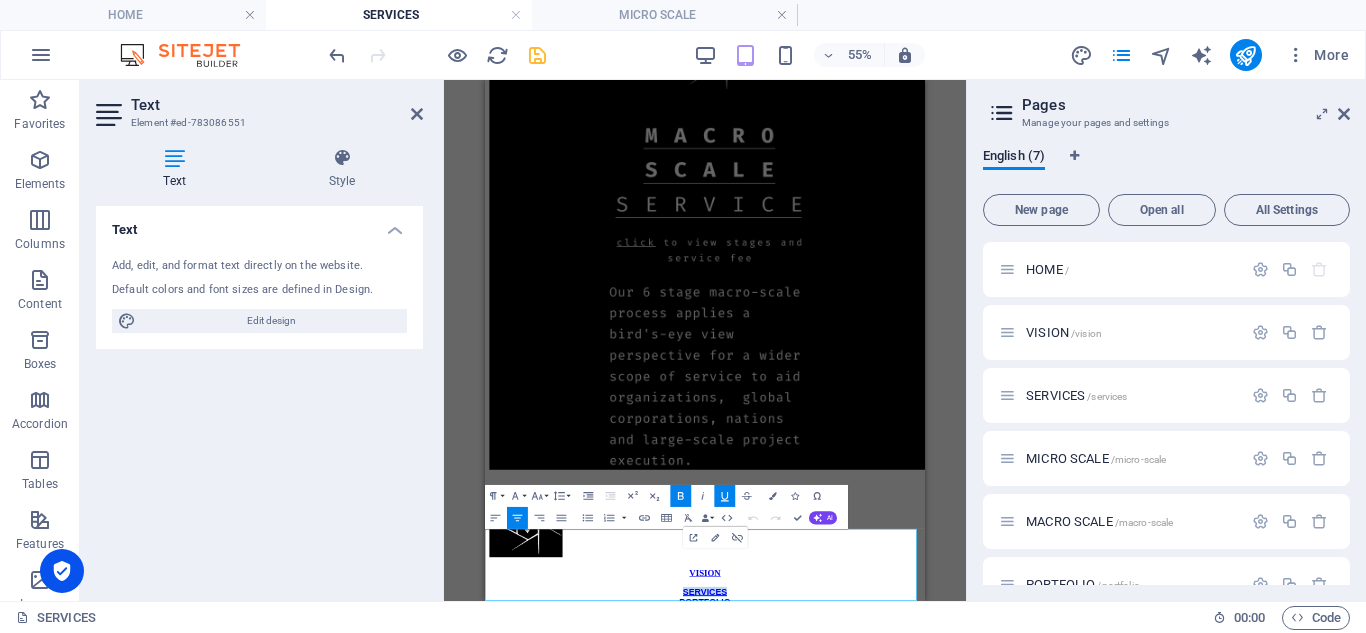 click on "SERVICES" at bounding box center [885, 1009] 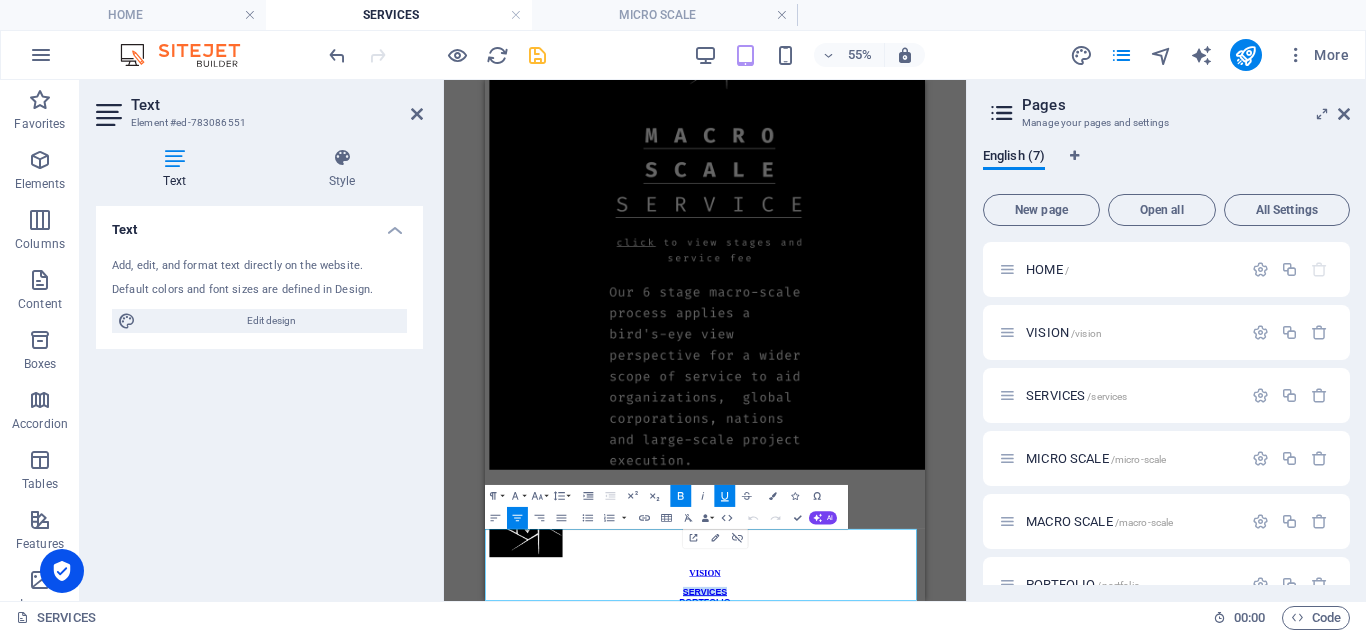 click 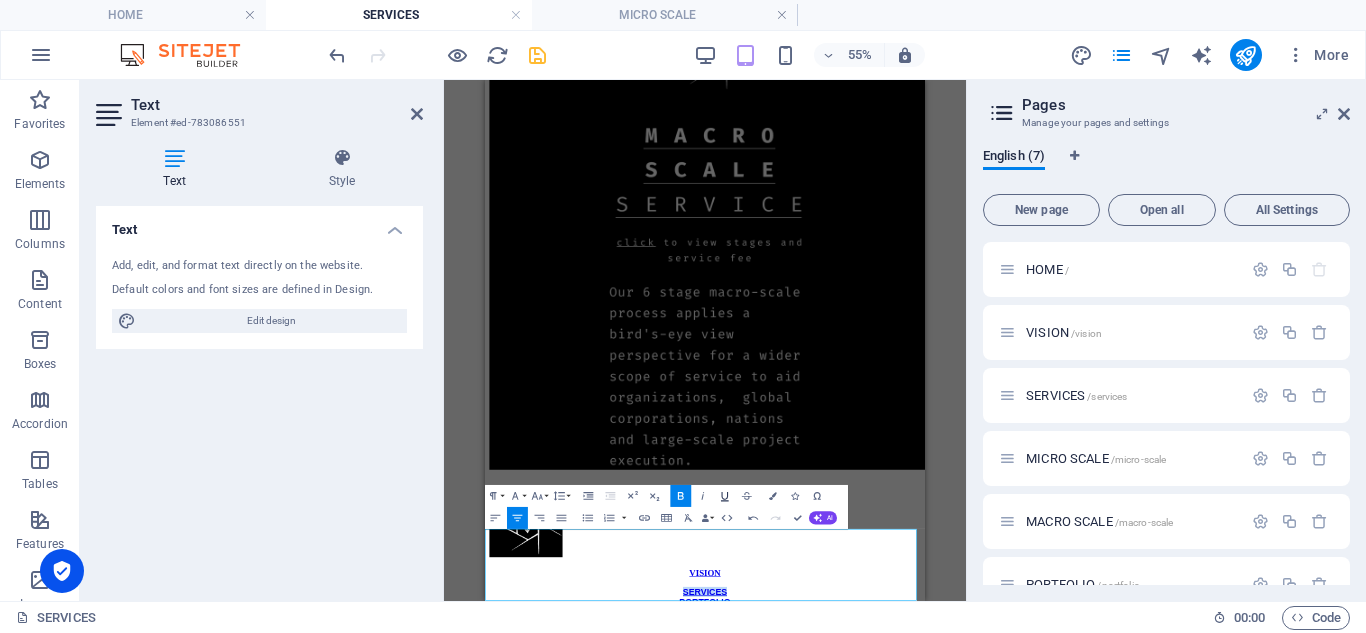click 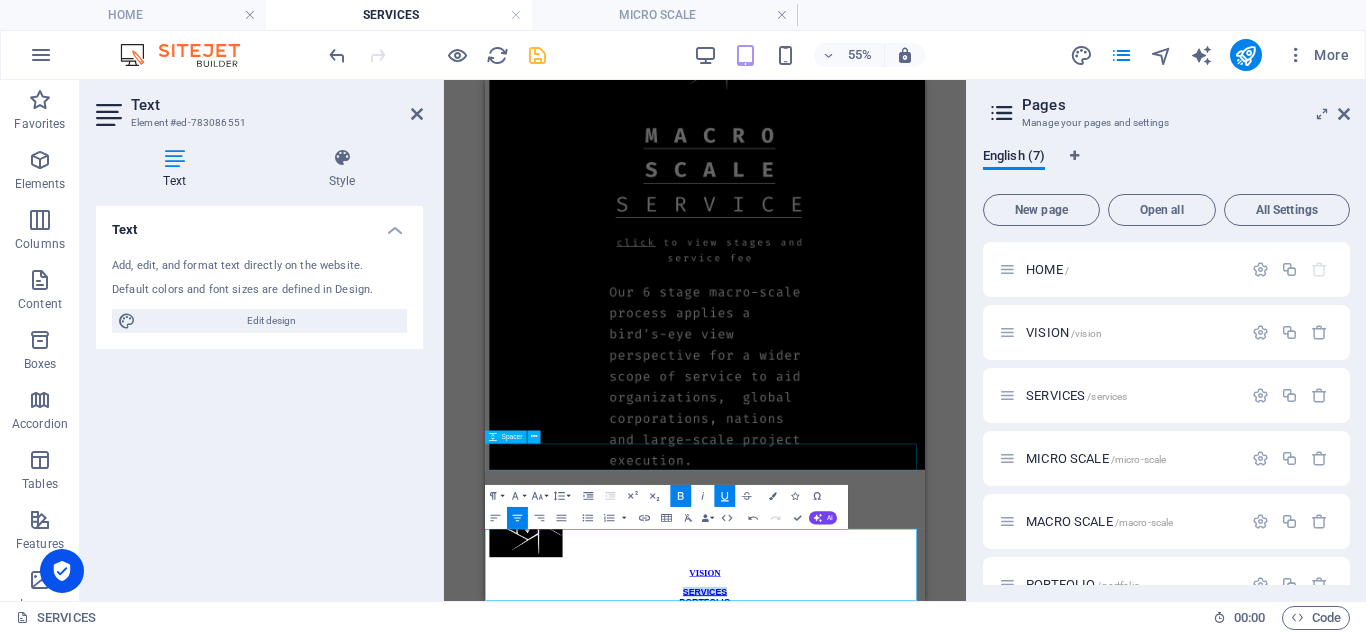 click at bounding box center [885, 817] 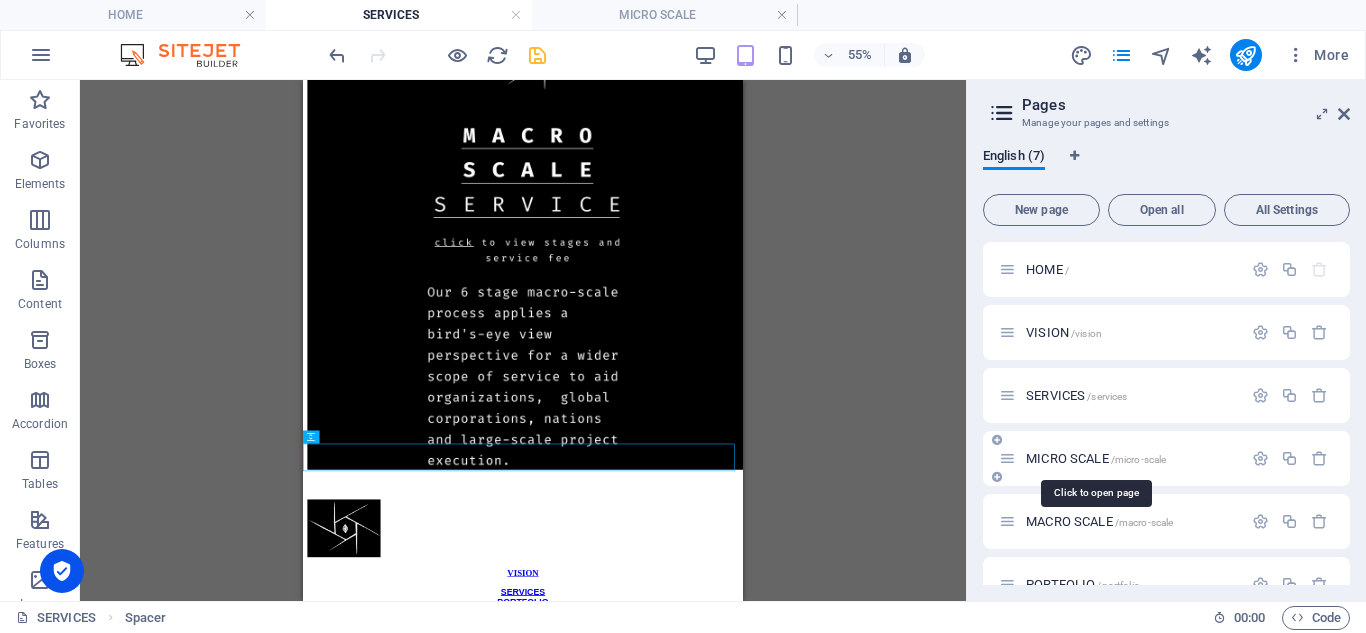click on "MICRO SCALE /micro-scale" at bounding box center [1096, 458] 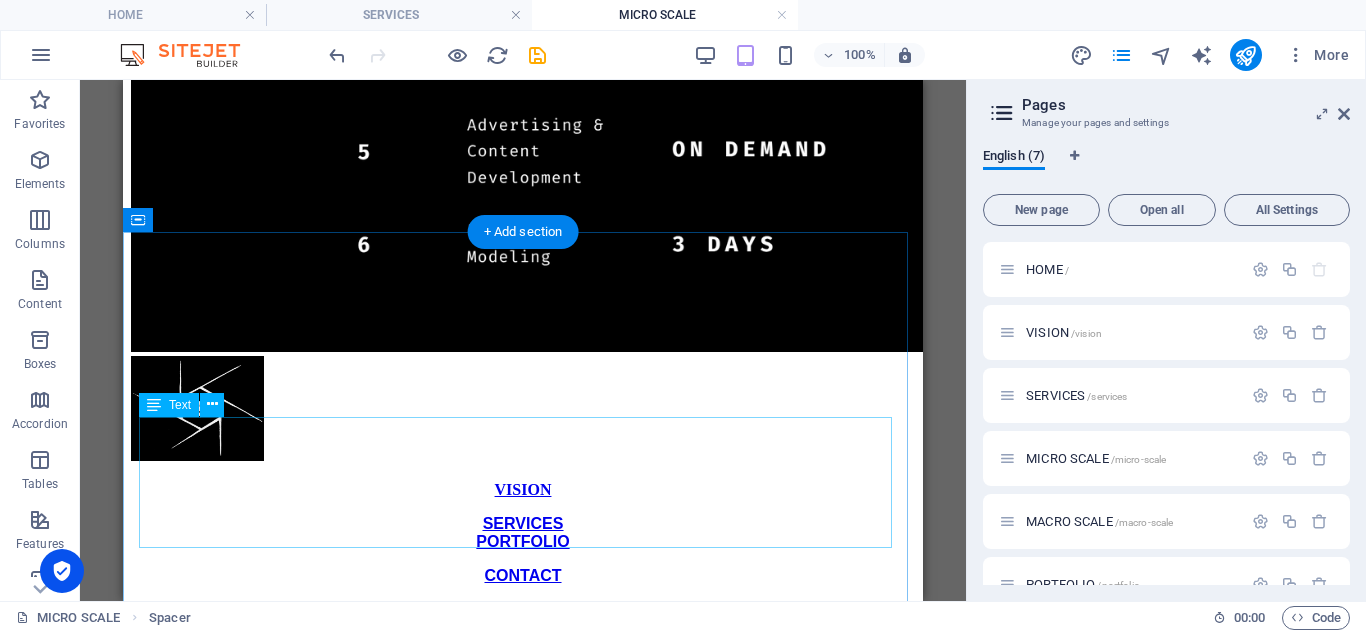 scroll, scrollTop: 3179, scrollLeft: 0, axis: vertical 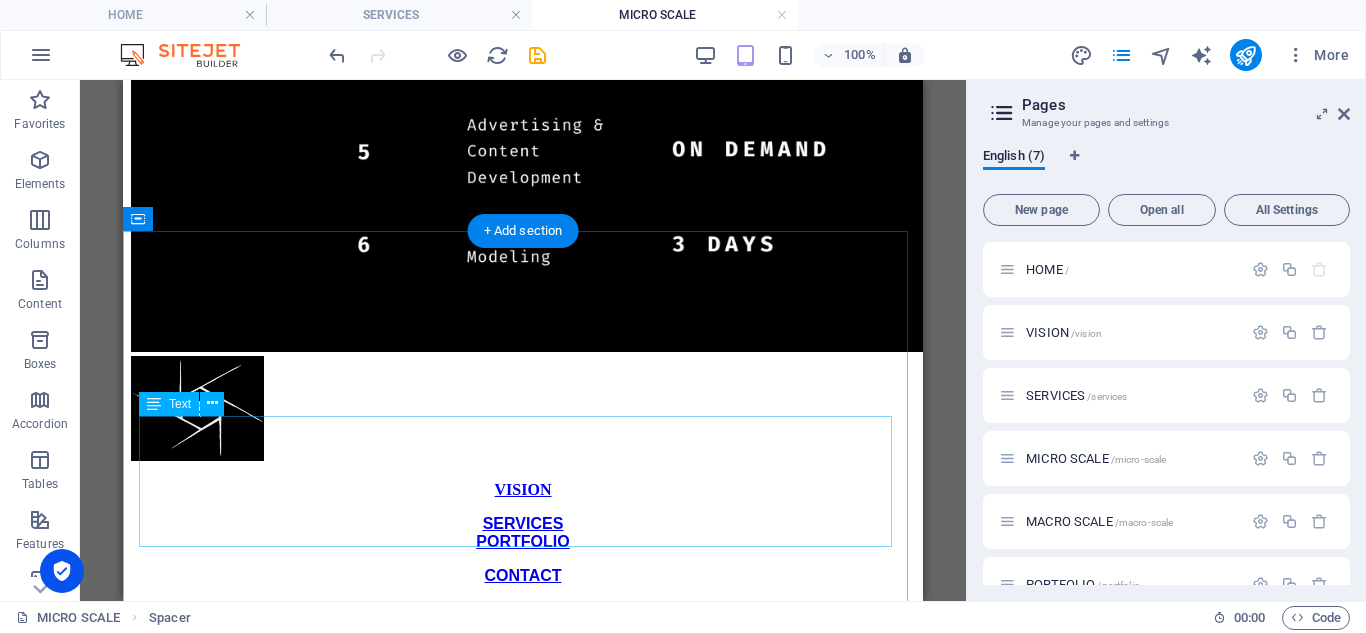 click on "VISION SERVICES PORTFOLIO CONTACT" at bounding box center [523, 533] 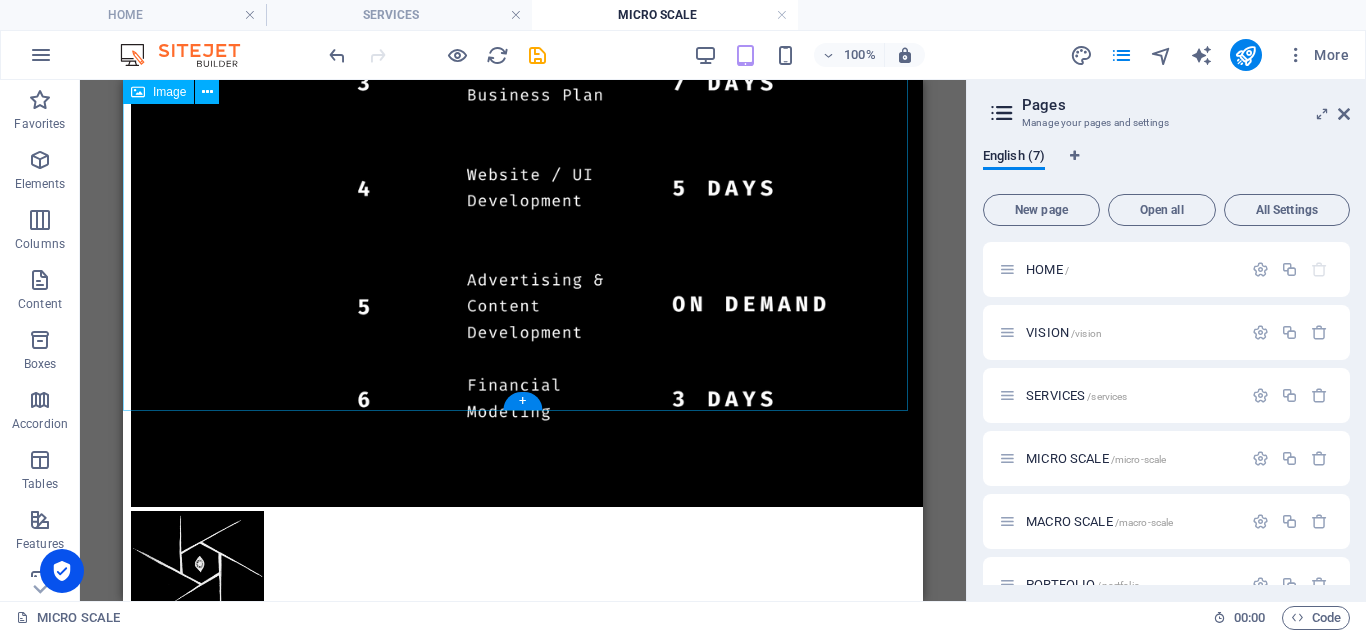 scroll, scrollTop: 2999, scrollLeft: 0, axis: vertical 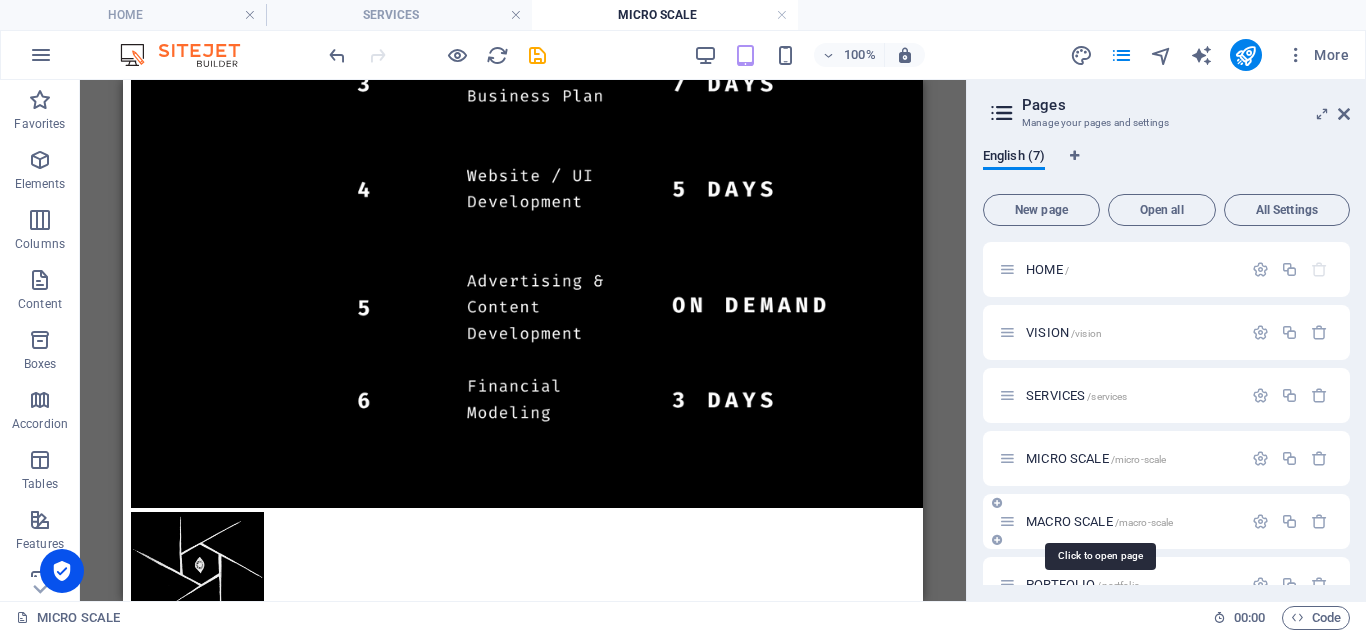 click on "MACRO SCALE /macro-scale" at bounding box center (1099, 521) 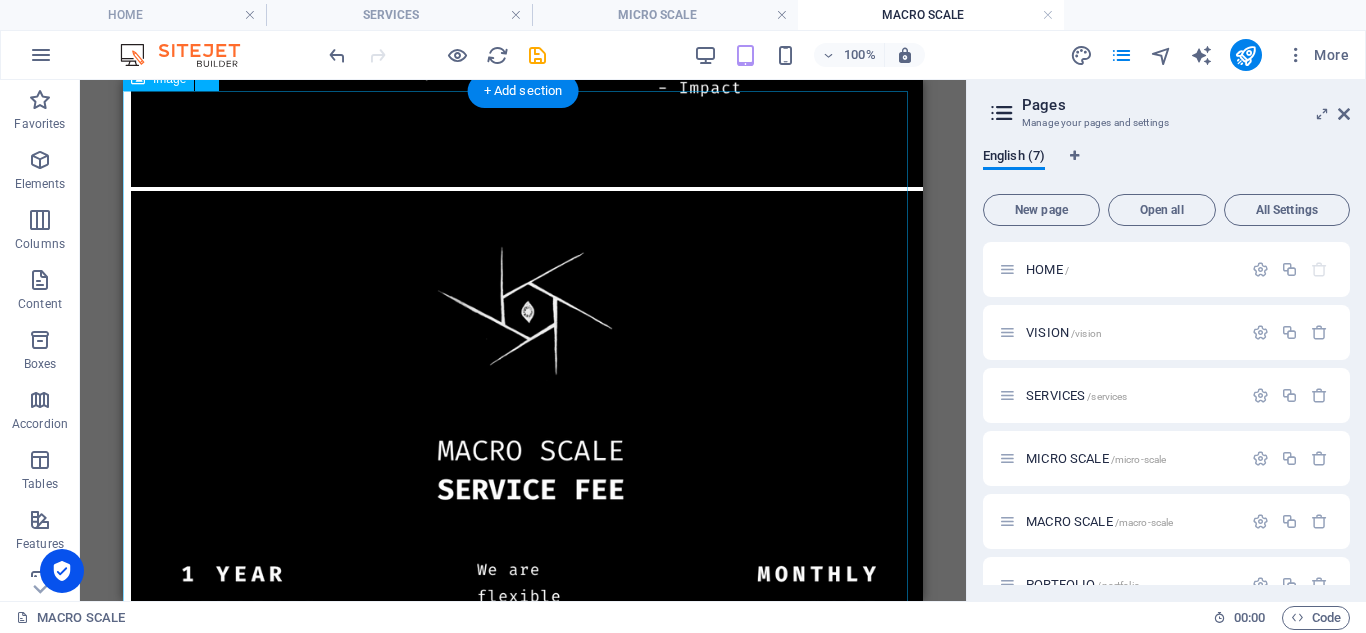 scroll, scrollTop: 3647, scrollLeft: 0, axis: vertical 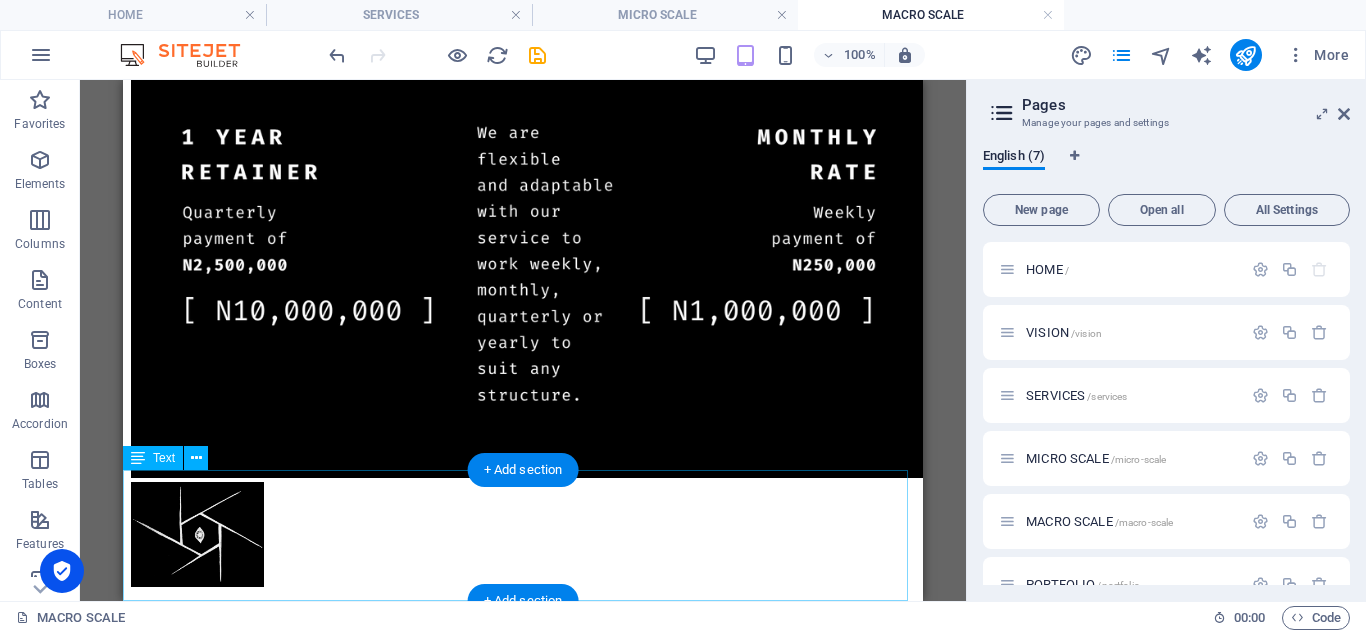 click on "VISION SERVICES PORTFOLIO CONTACT" at bounding box center [523, 659] 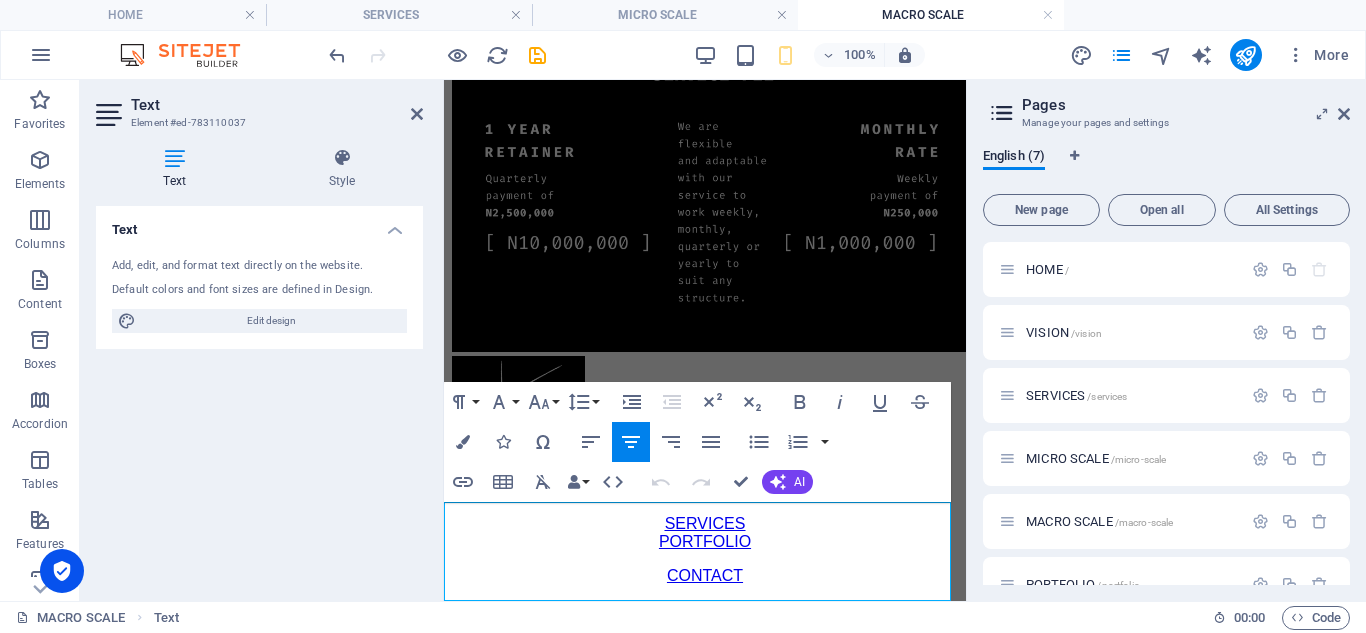 scroll, scrollTop: 2223, scrollLeft: 0, axis: vertical 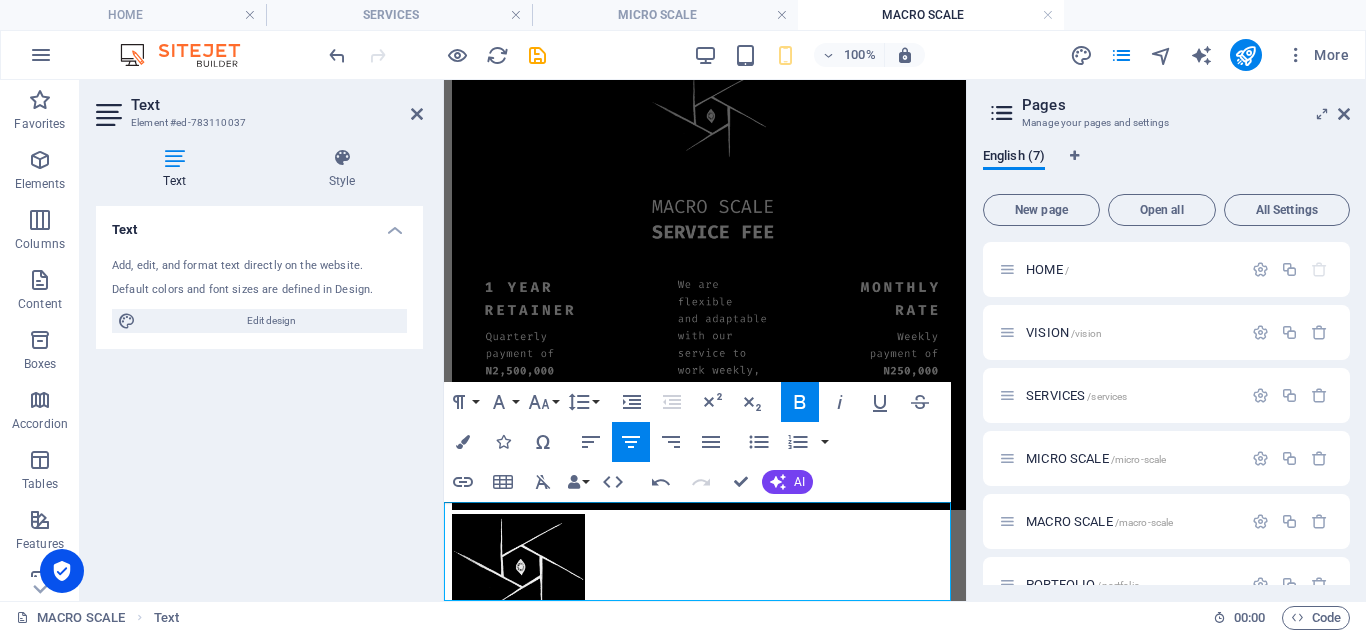 click on "SERVICES" at bounding box center [705, 681] 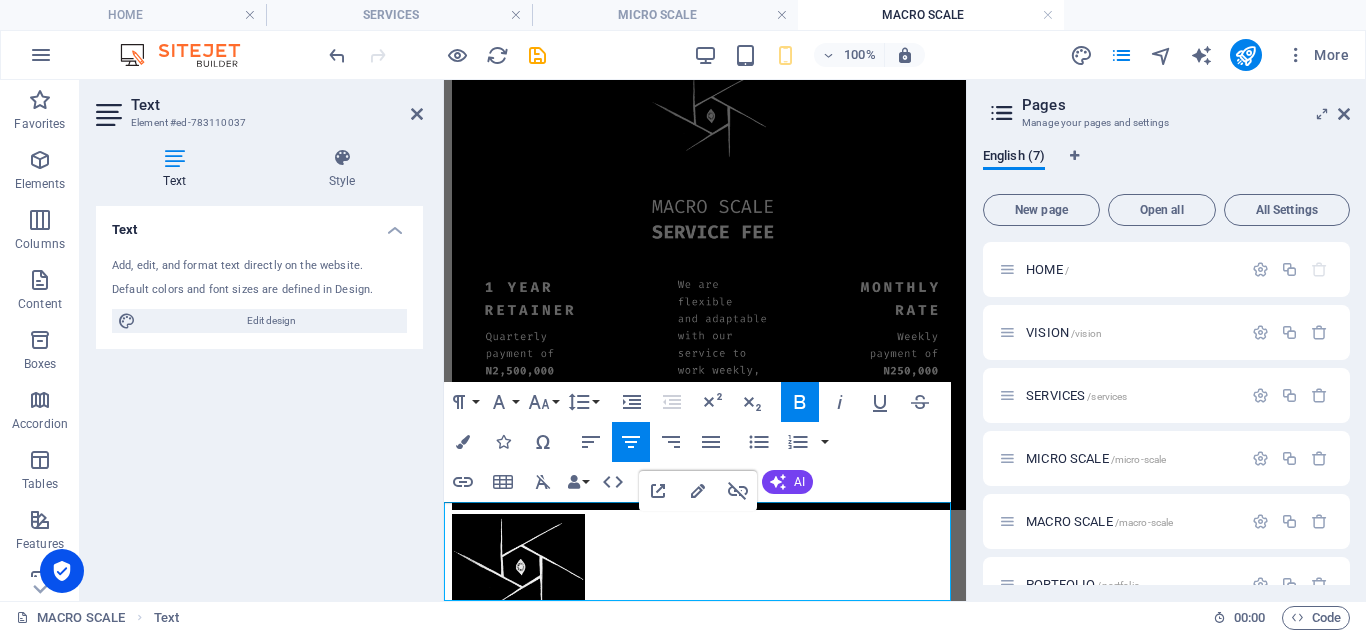 click on "SERVICES PORTFOLIO" at bounding box center (705, 691) 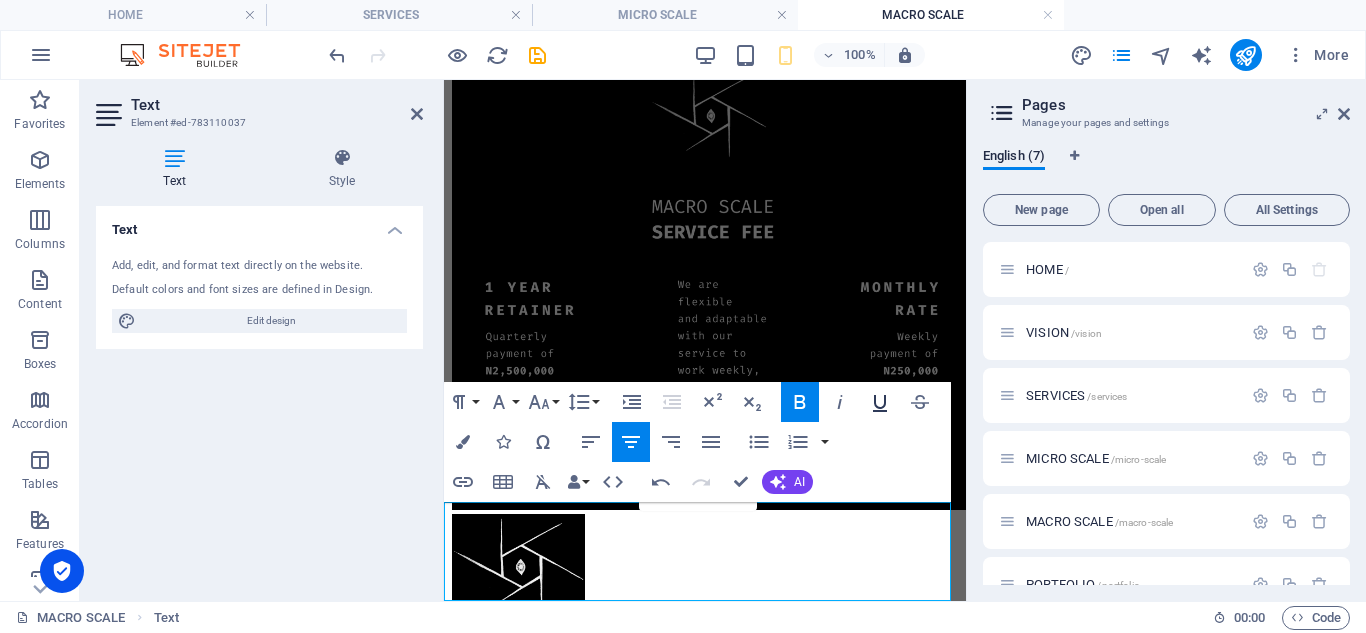 click 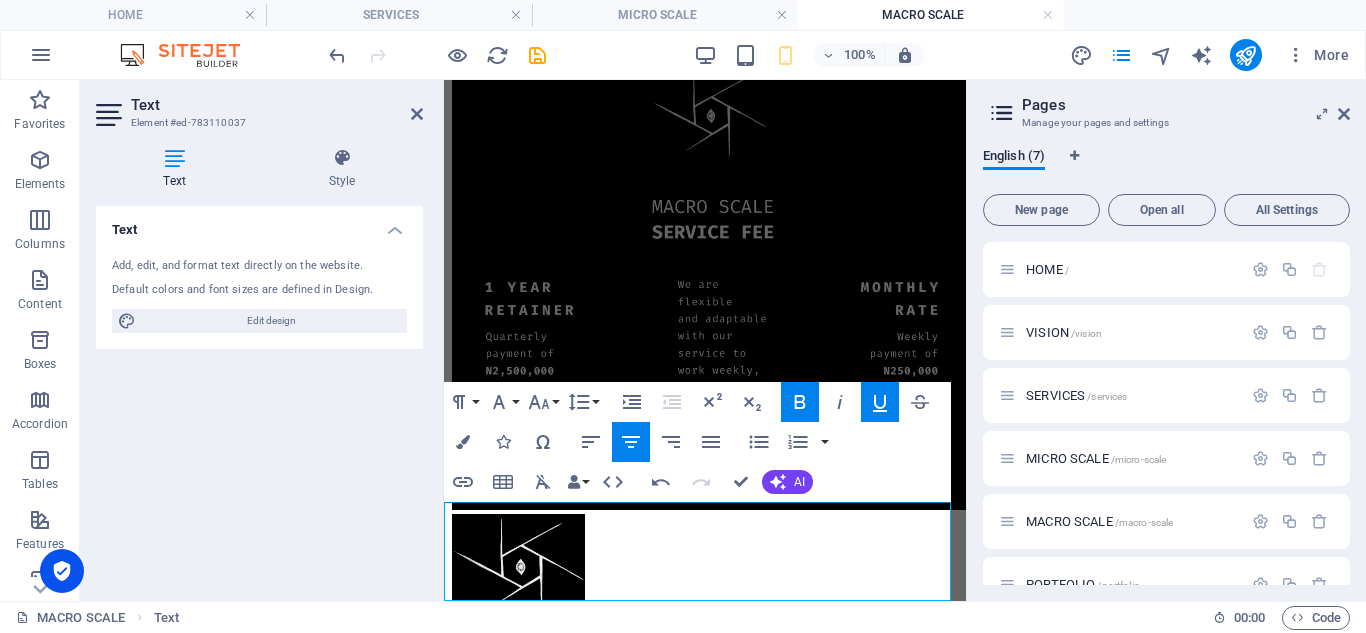 click on "CONTACT" at bounding box center (705, 734) 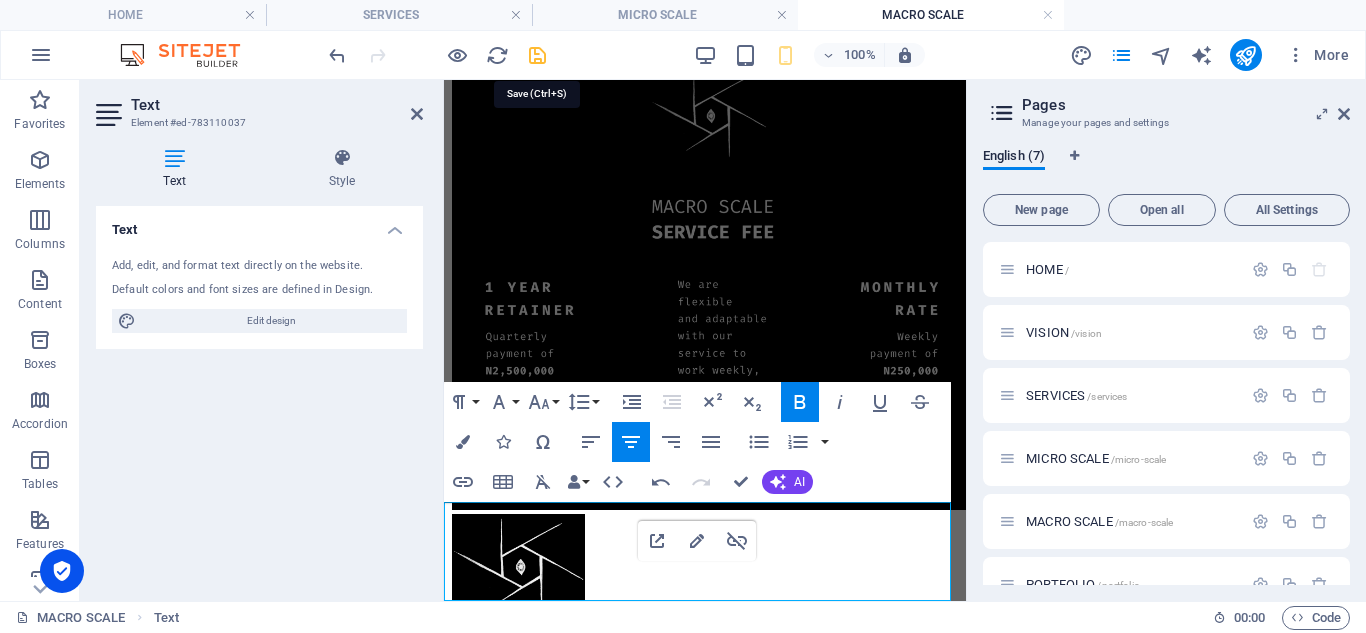 click at bounding box center [537, 55] 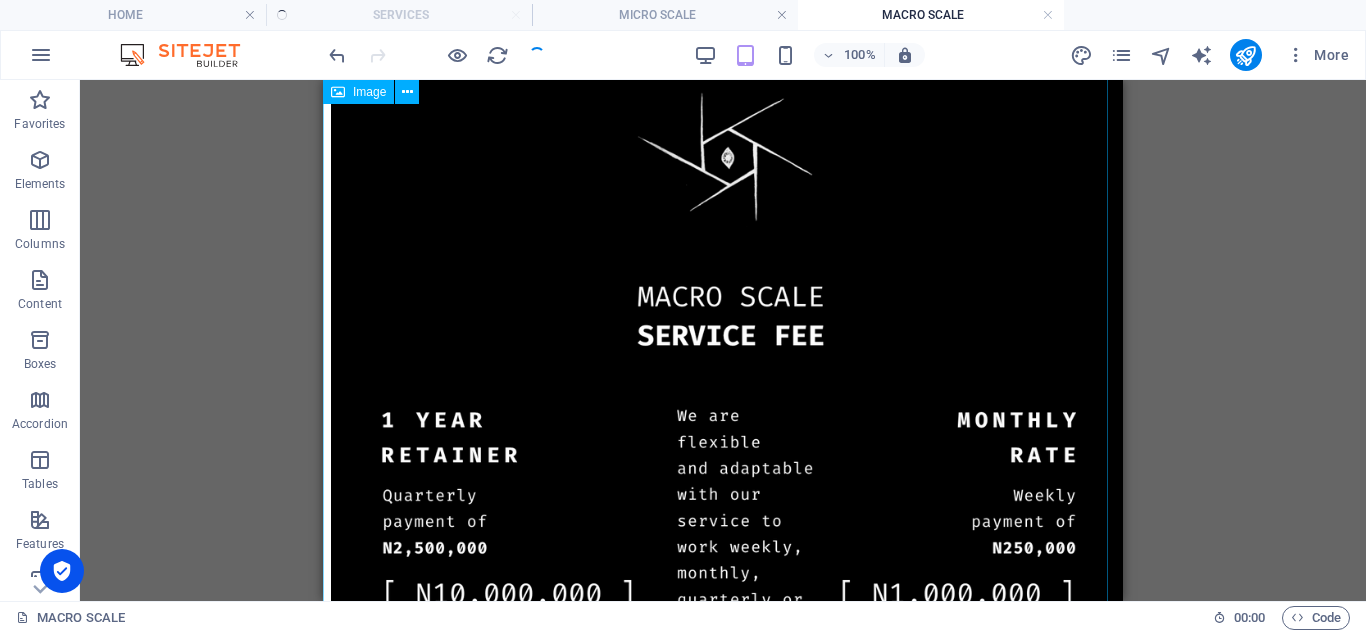 scroll, scrollTop: 3647, scrollLeft: 0, axis: vertical 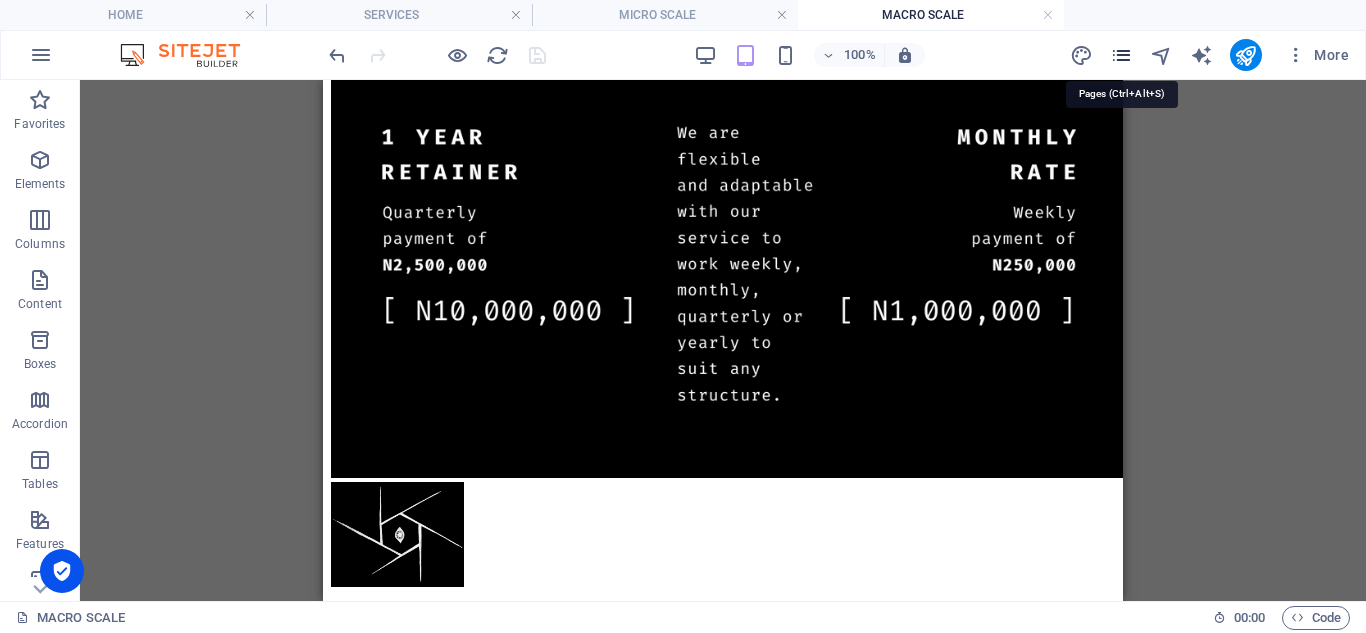 click at bounding box center (1121, 55) 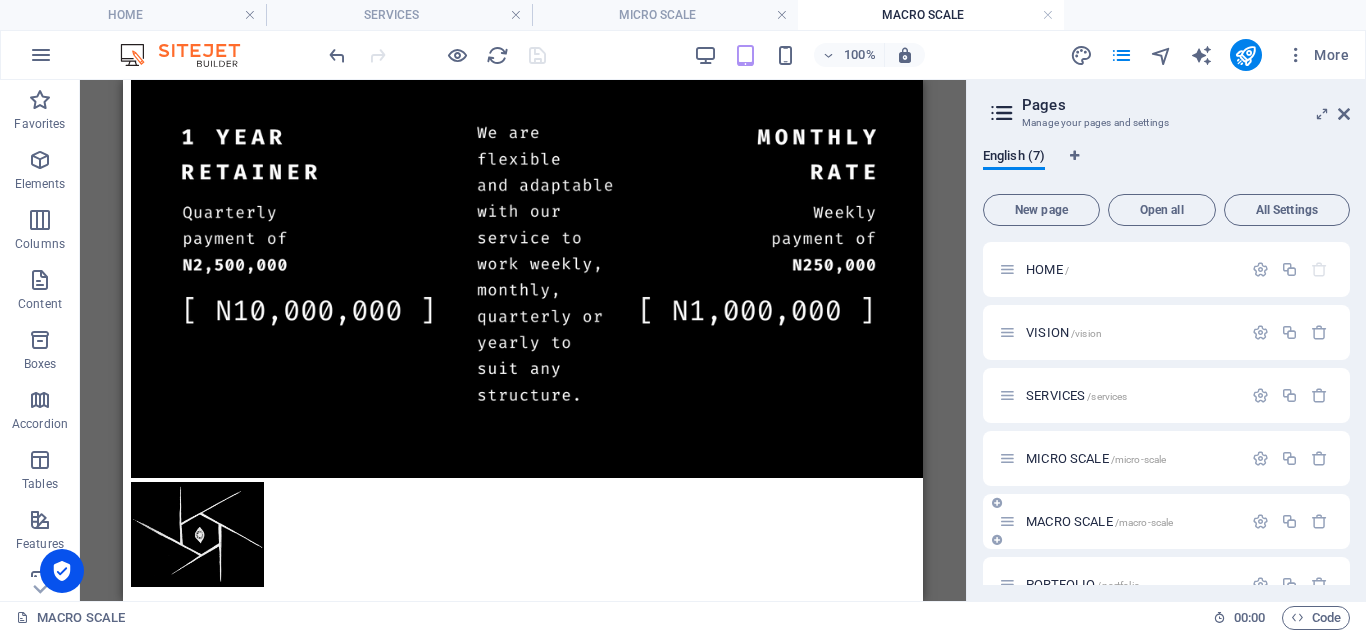 scroll, scrollTop: 98, scrollLeft: 0, axis: vertical 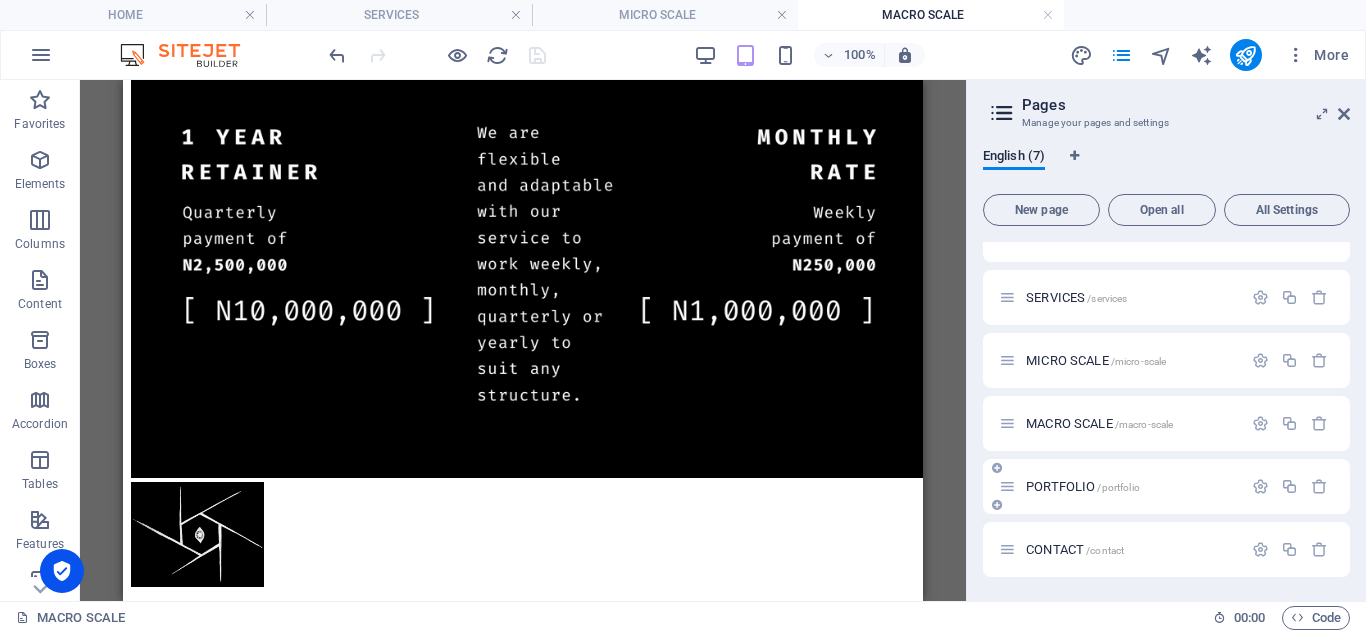 click on "PORTFOLIO /portfolio" at bounding box center (1120, 486) 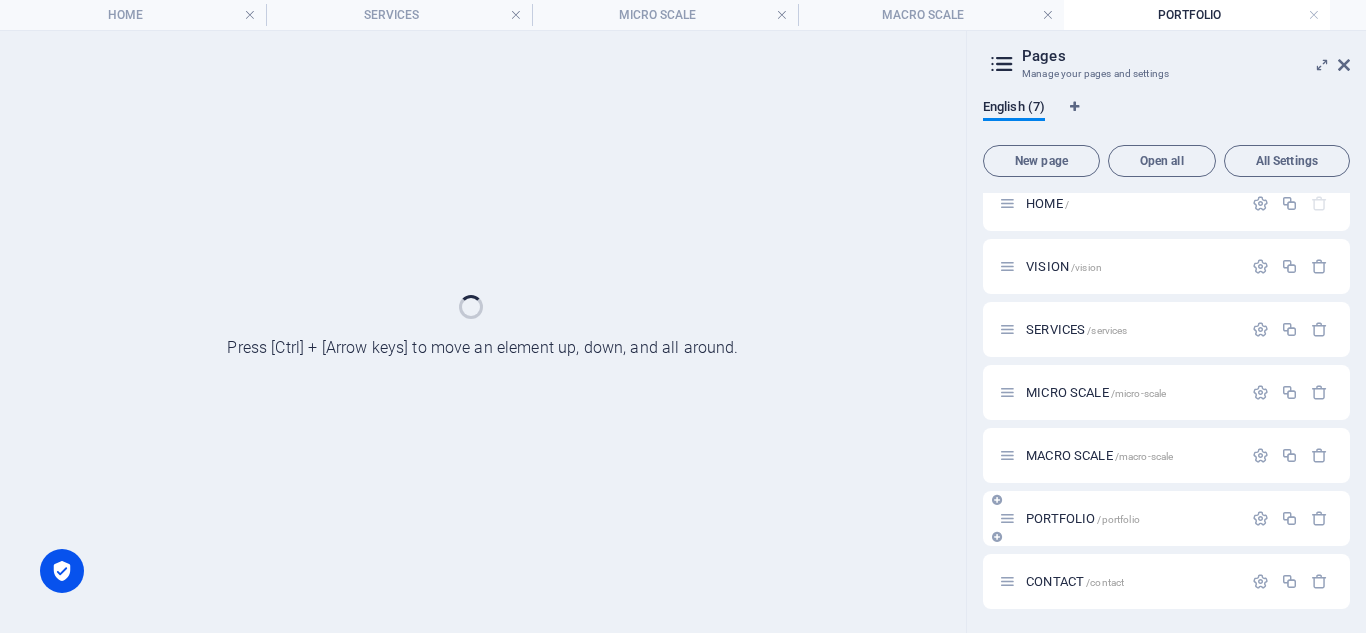 scroll, scrollTop: 0, scrollLeft: 0, axis: both 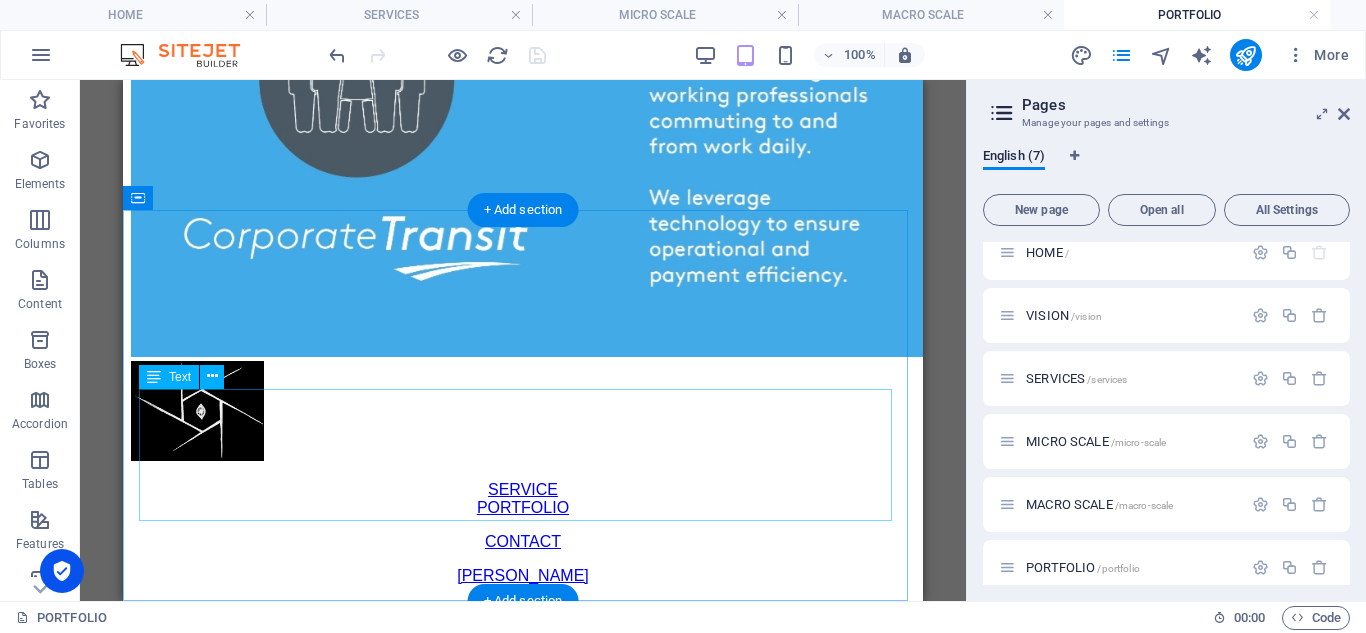 click on "SERVICE PORTFOLIO CONTACT TED" at bounding box center (523, 533) 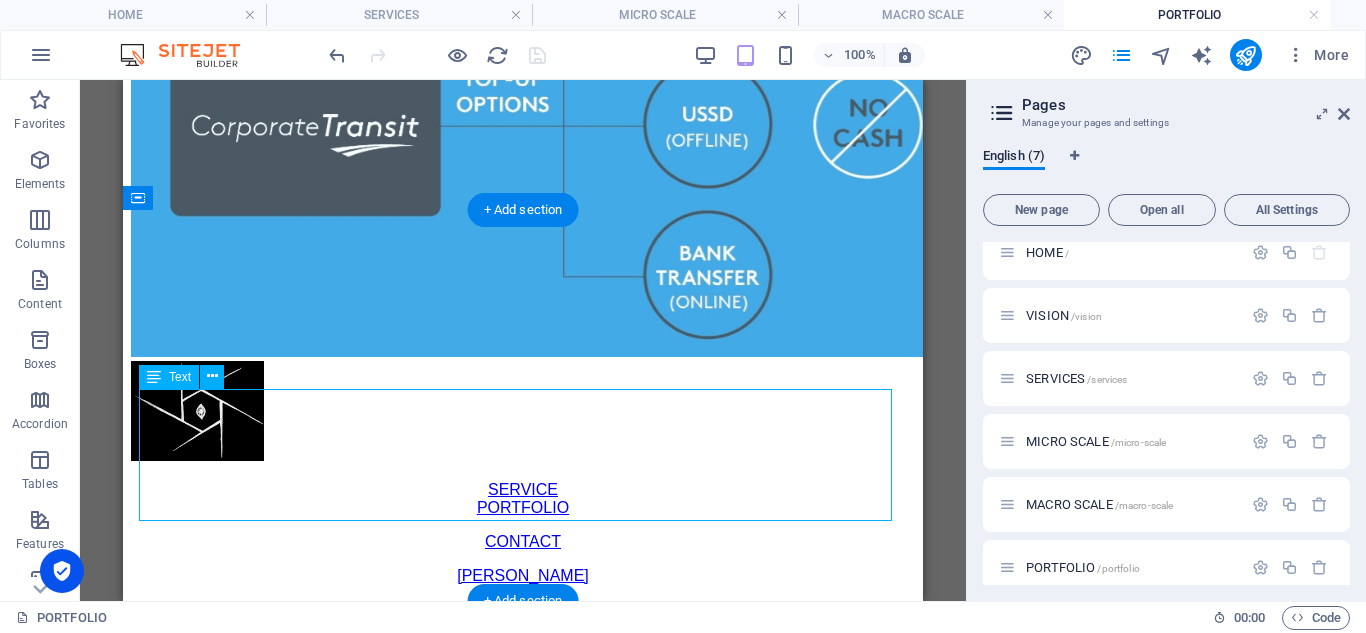 click on "SERVICE PORTFOLIO CONTACT TED" at bounding box center (523, 533) 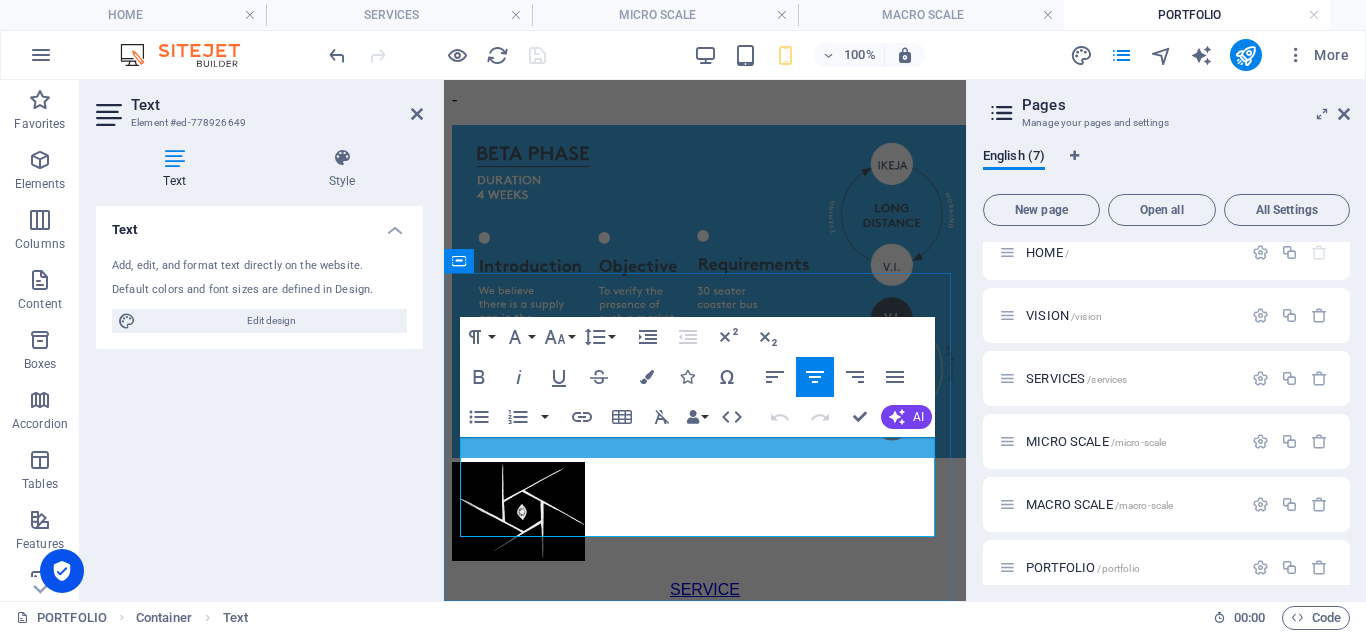 scroll, scrollTop: 2151, scrollLeft: 0, axis: vertical 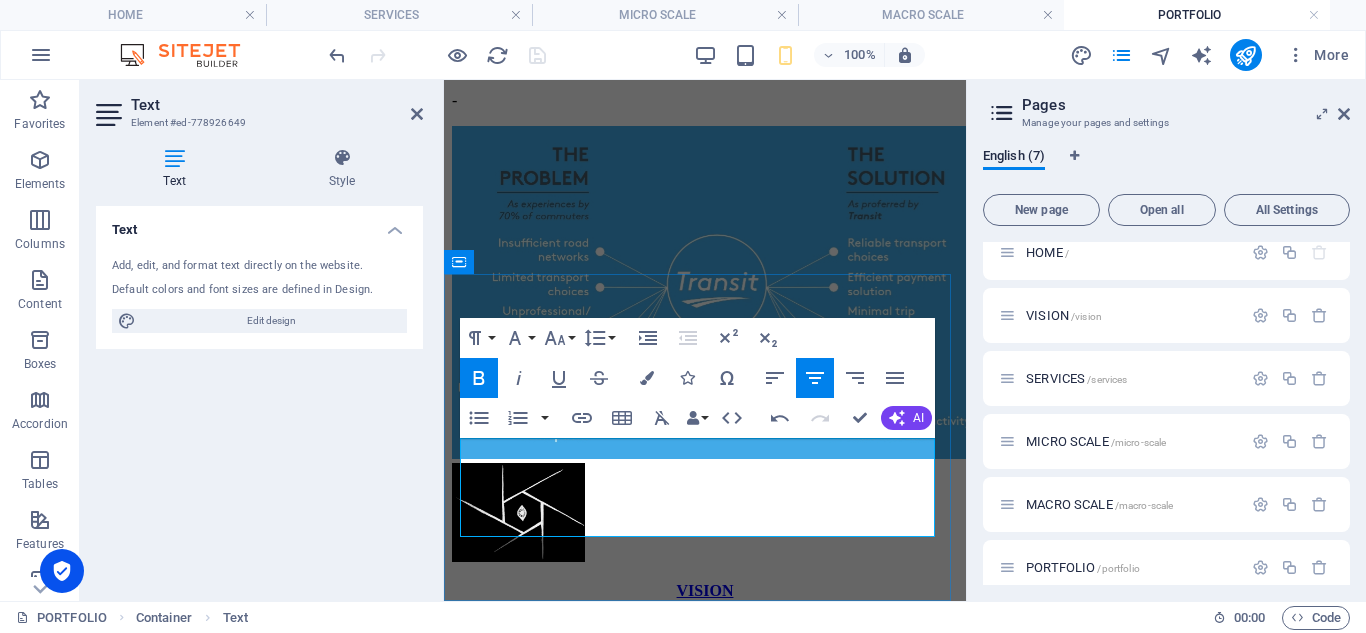click on "PORTFOLIO" at bounding box center (704, 642) 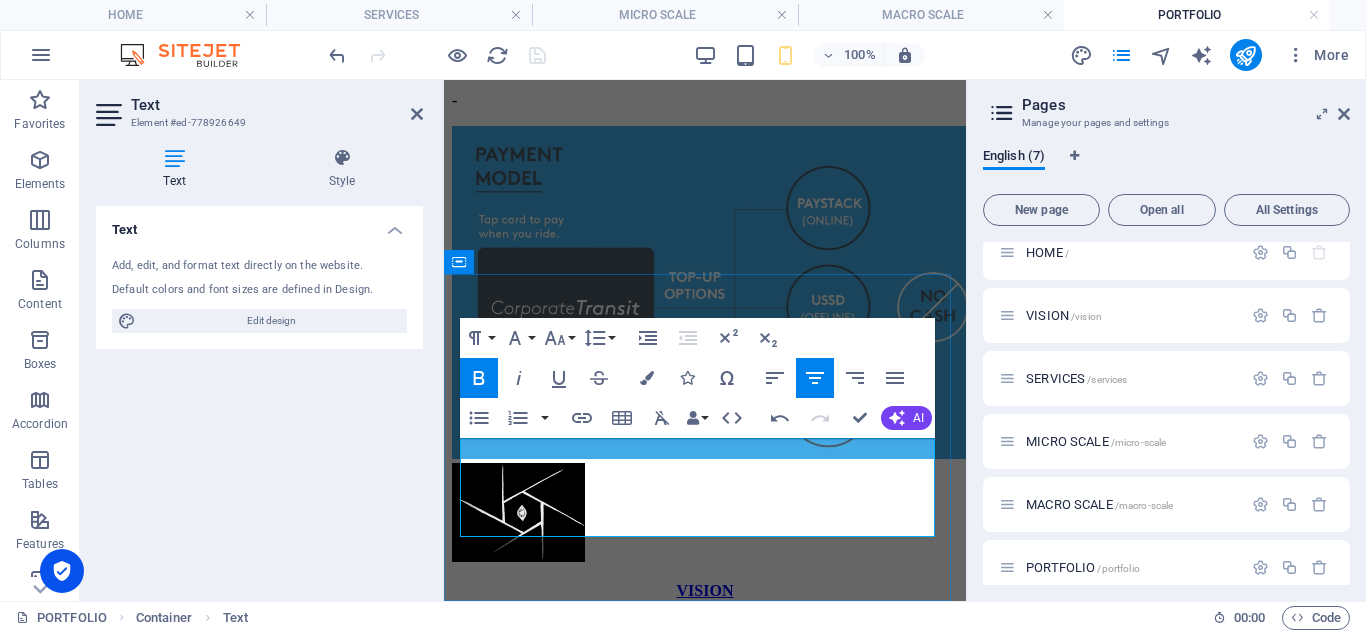 click on "PORTFOLIO" at bounding box center [704, 642] 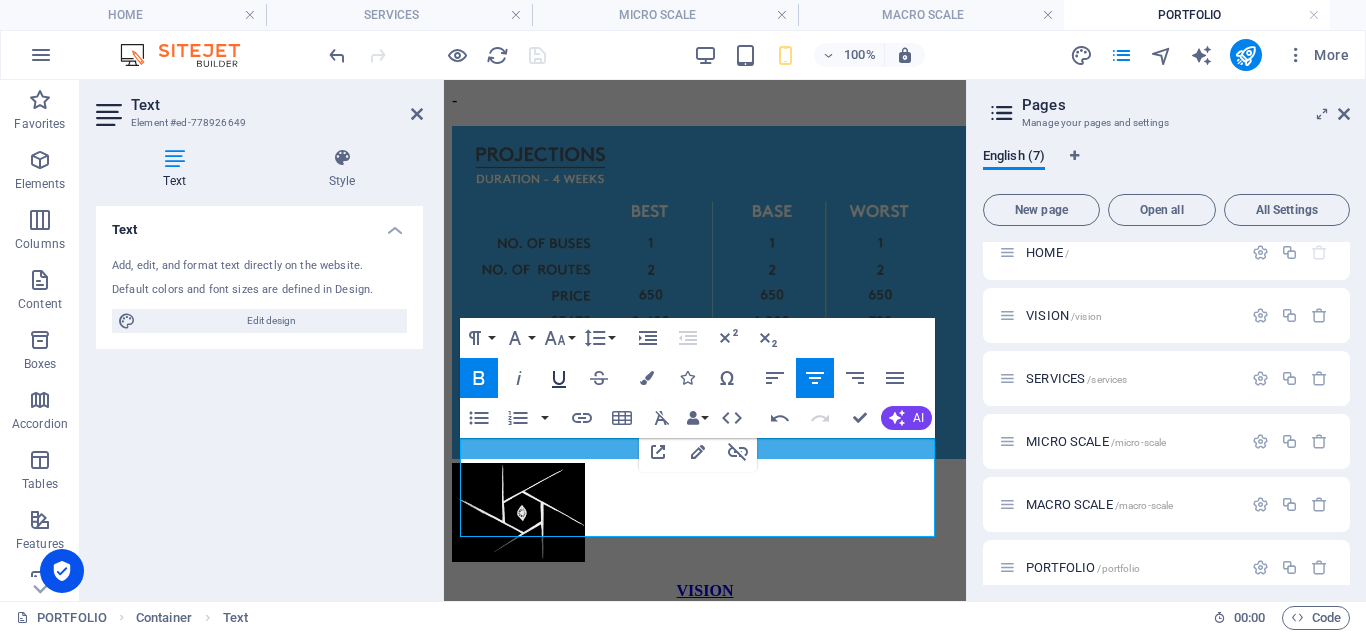 click 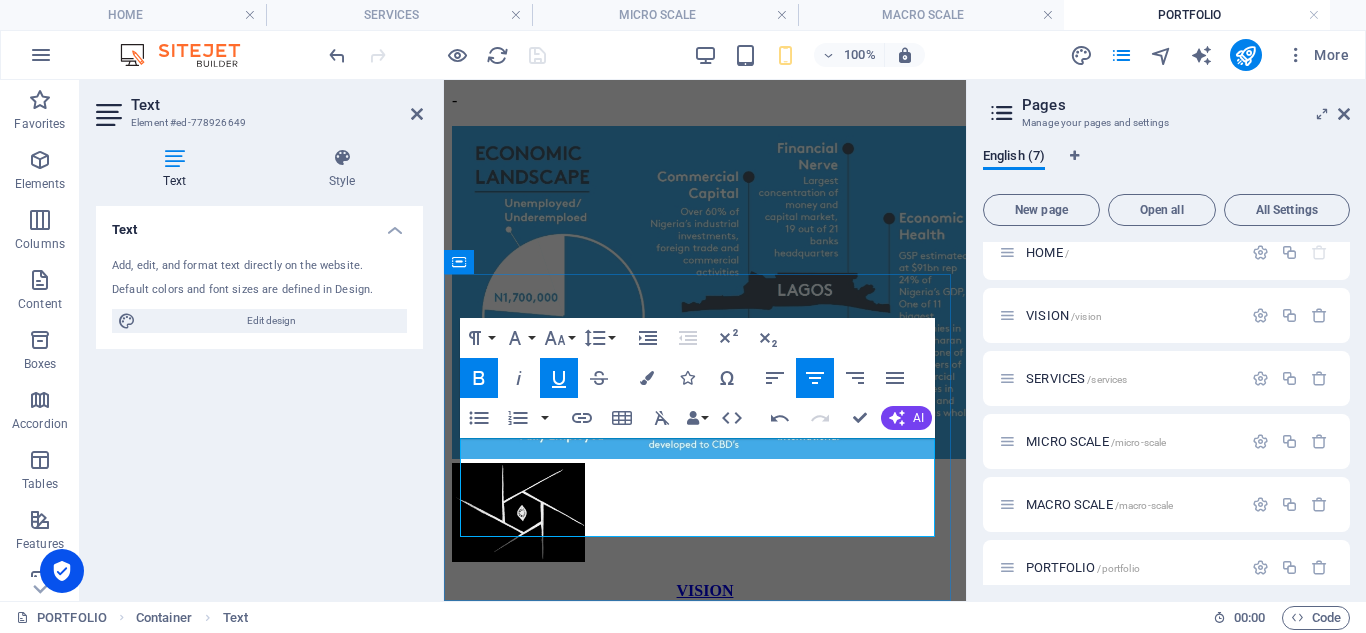 click on "CONTACT" at bounding box center [705, 677] 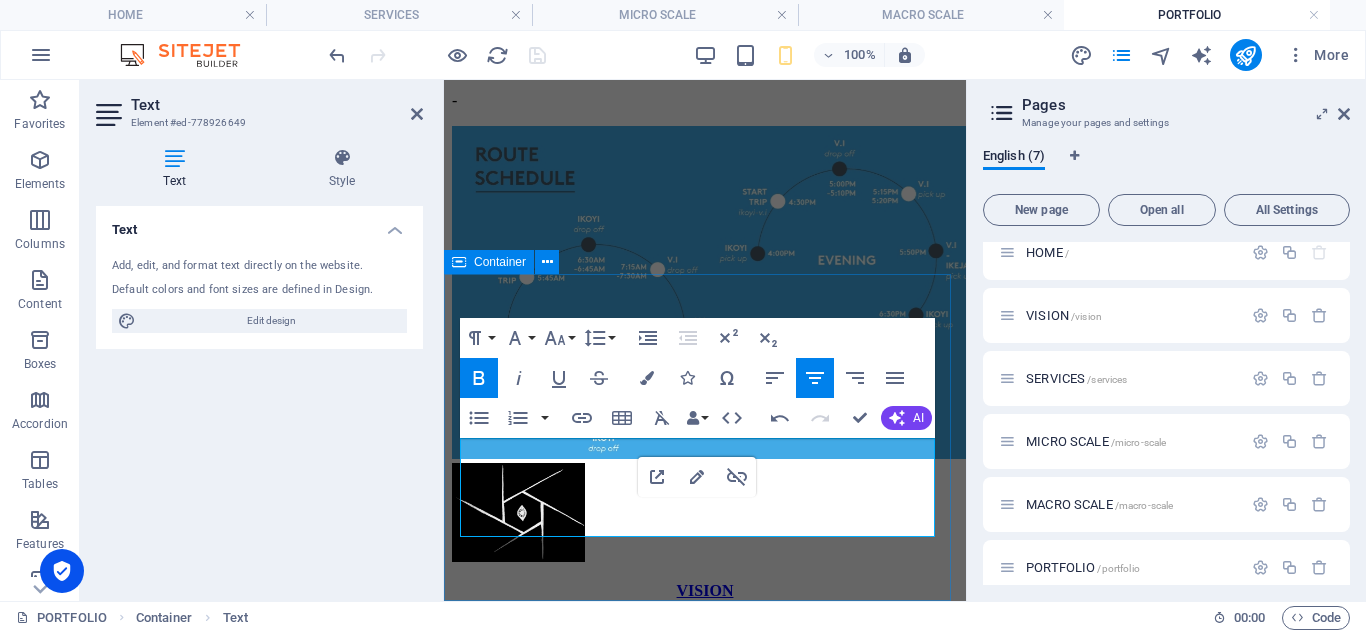 click on "VISION SERVICES PORTFOLIO CONTACT" at bounding box center (705, 574) 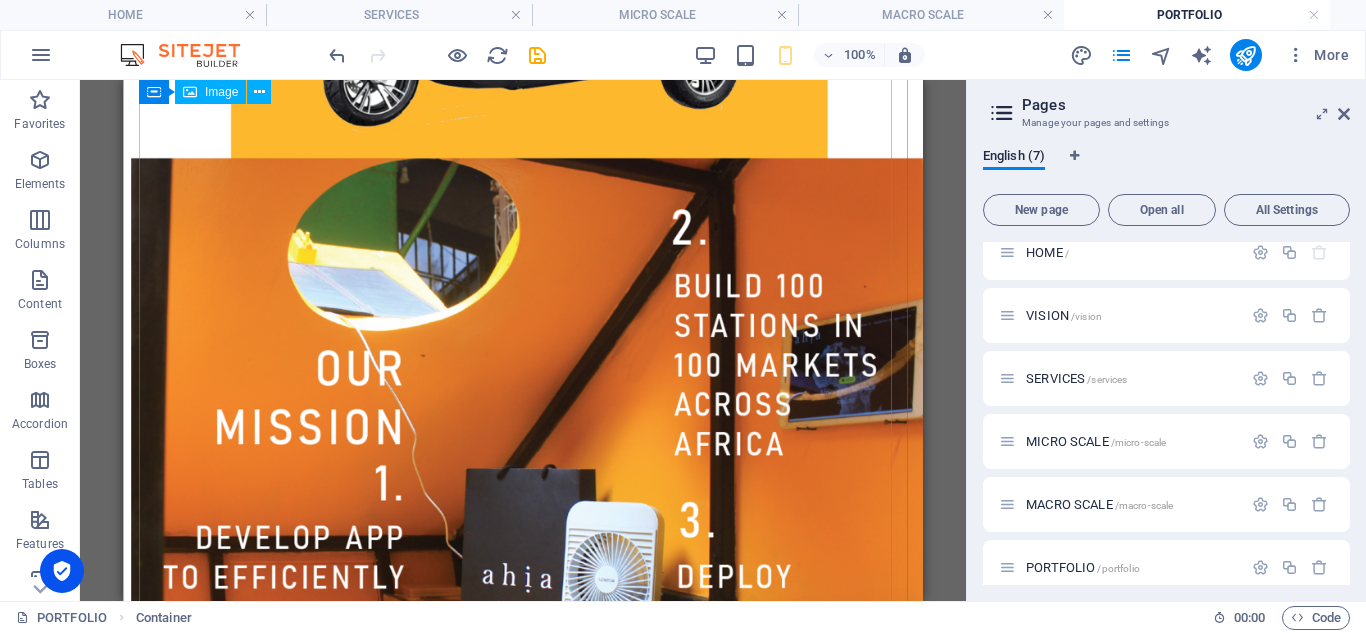 scroll, scrollTop: 3410, scrollLeft: 0, axis: vertical 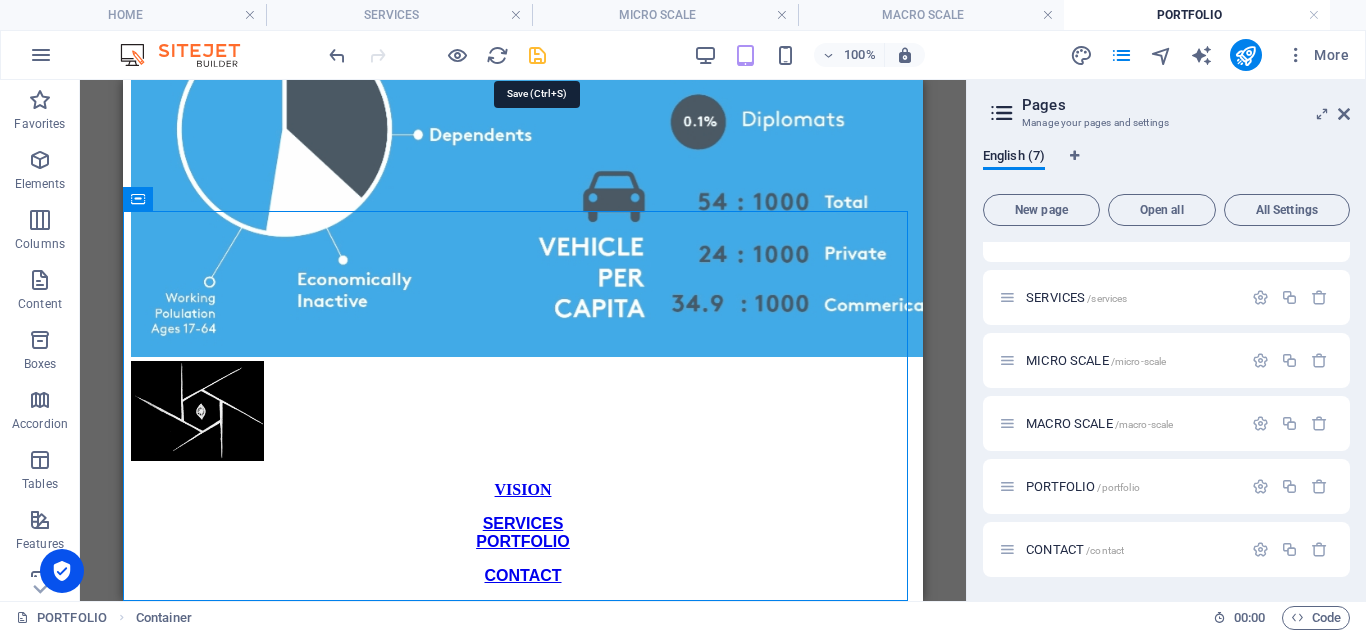 click at bounding box center [537, 55] 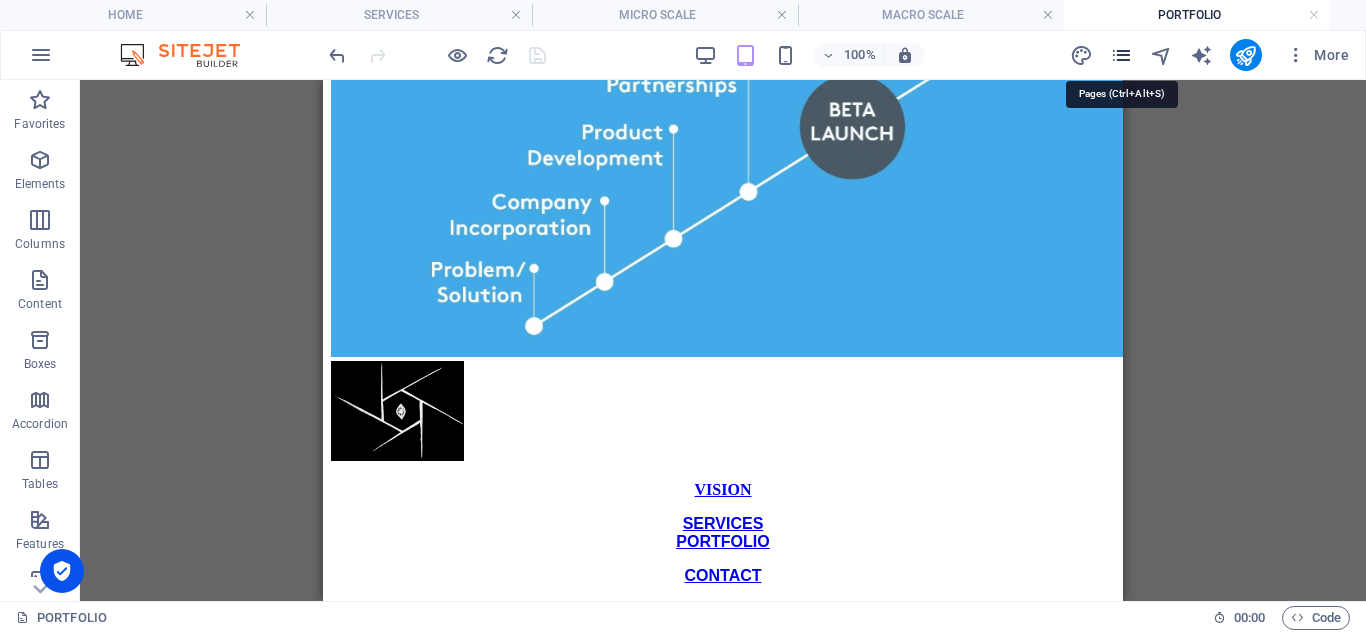 click at bounding box center [1121, 55] 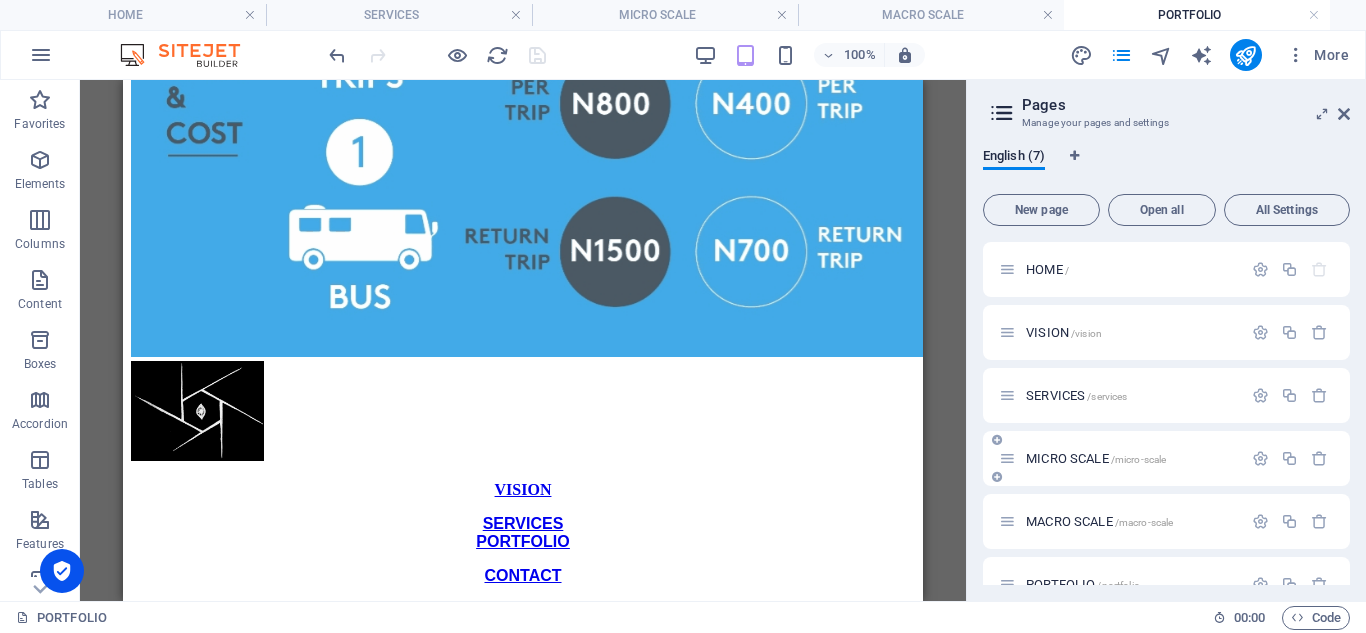 scroll, scrollTop: 98, scrollLeft: 0, axis: vertical 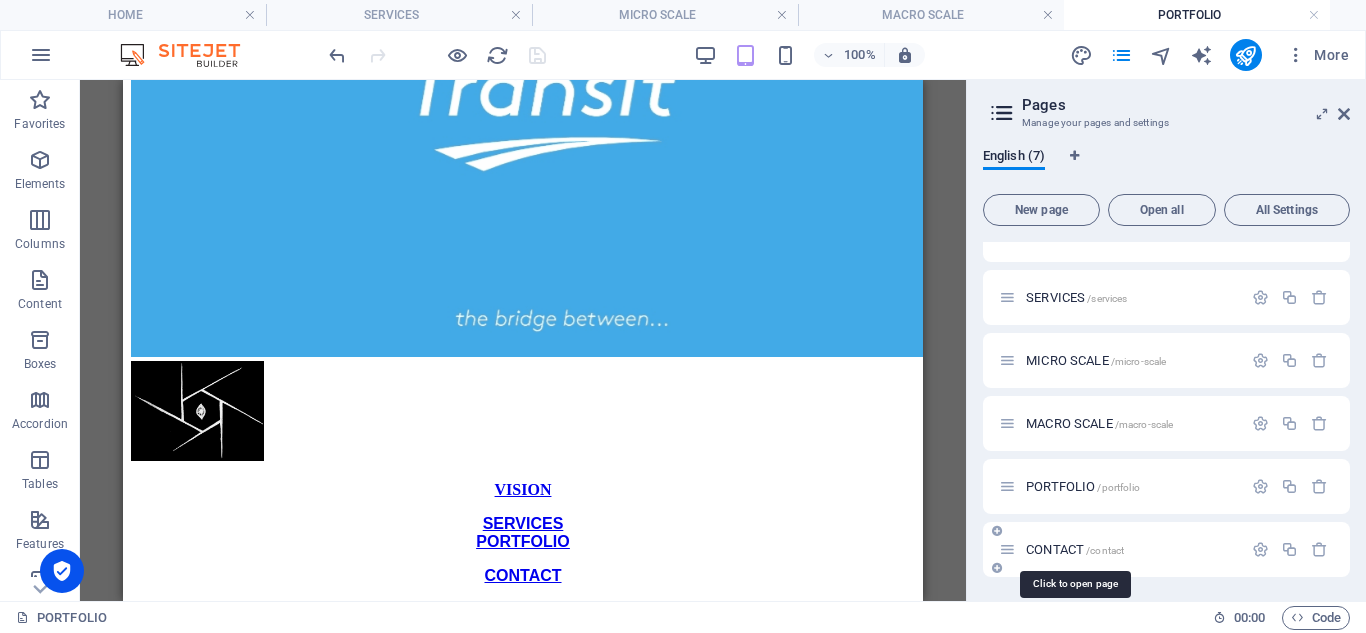 click on "CONTACT /contact" at bounding box center (1075, 549) 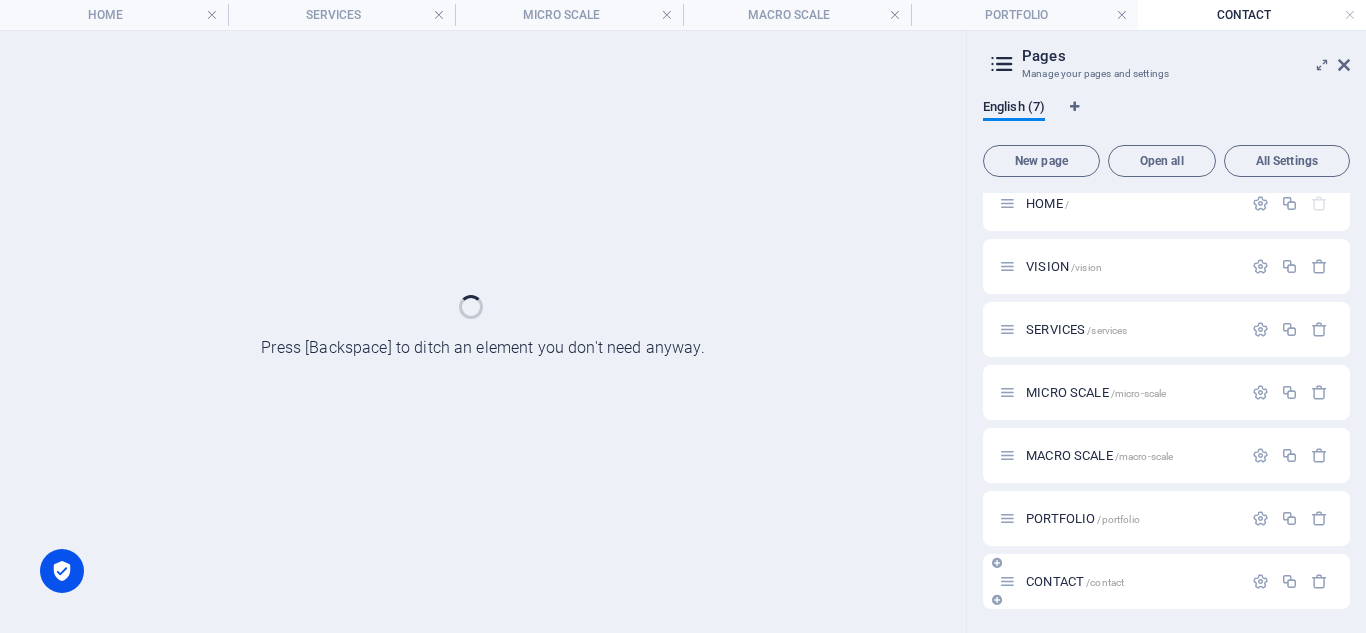 scroll, scrollTop: 17, scrollLeft: 0, axis: vertical 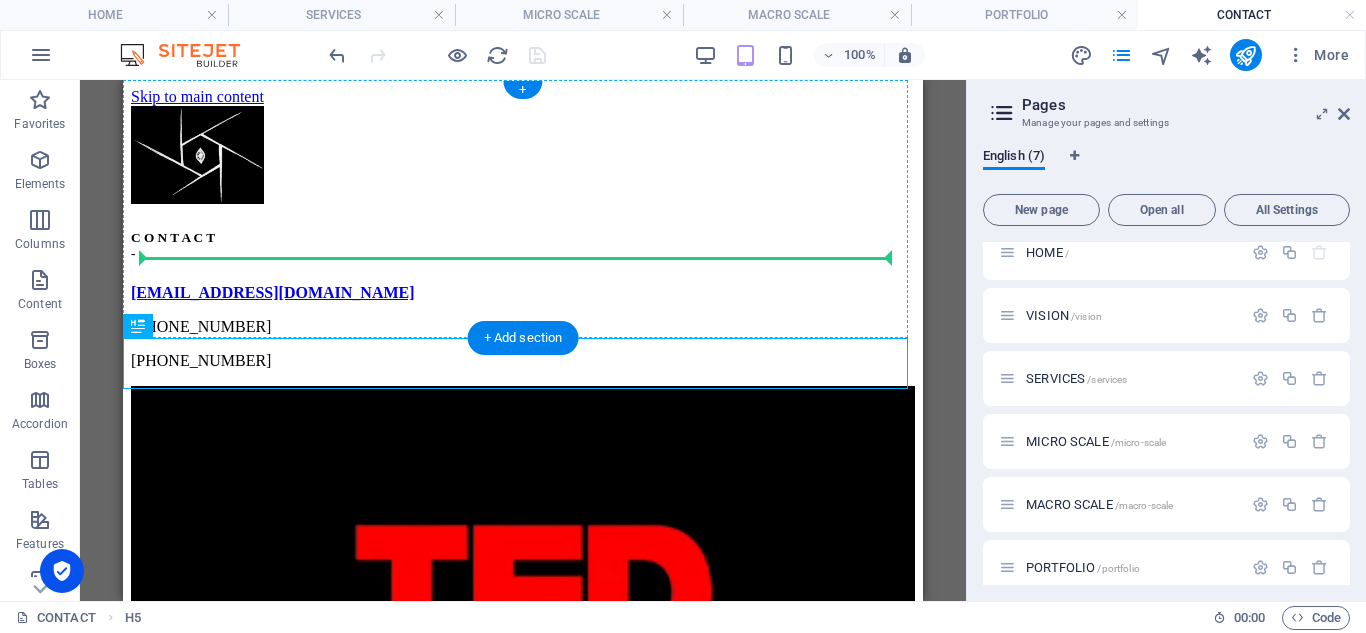 drag, startPoint x: 289, startPoint y: 409, endPoint x: 224, endPoint y: 249, distance: 172.69916 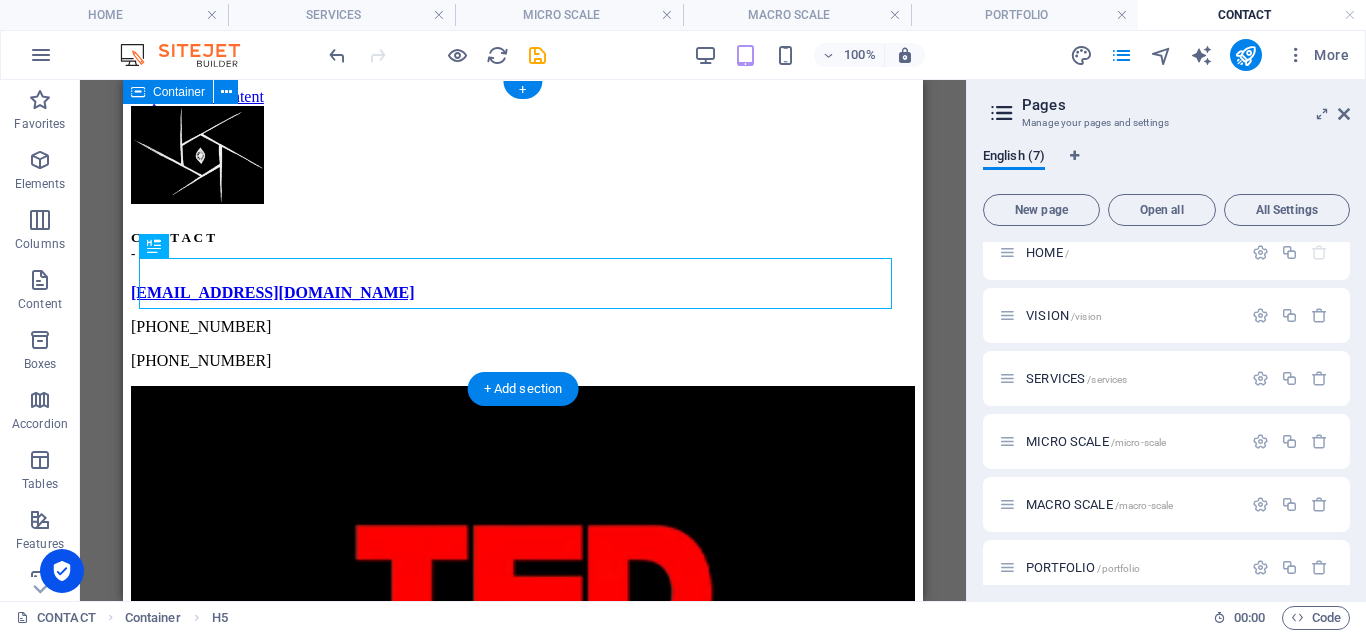 drag, startPoint x: 288, startPoint y: 452, endPoint x: 215, endPoint y: 323, distance: 148.22281 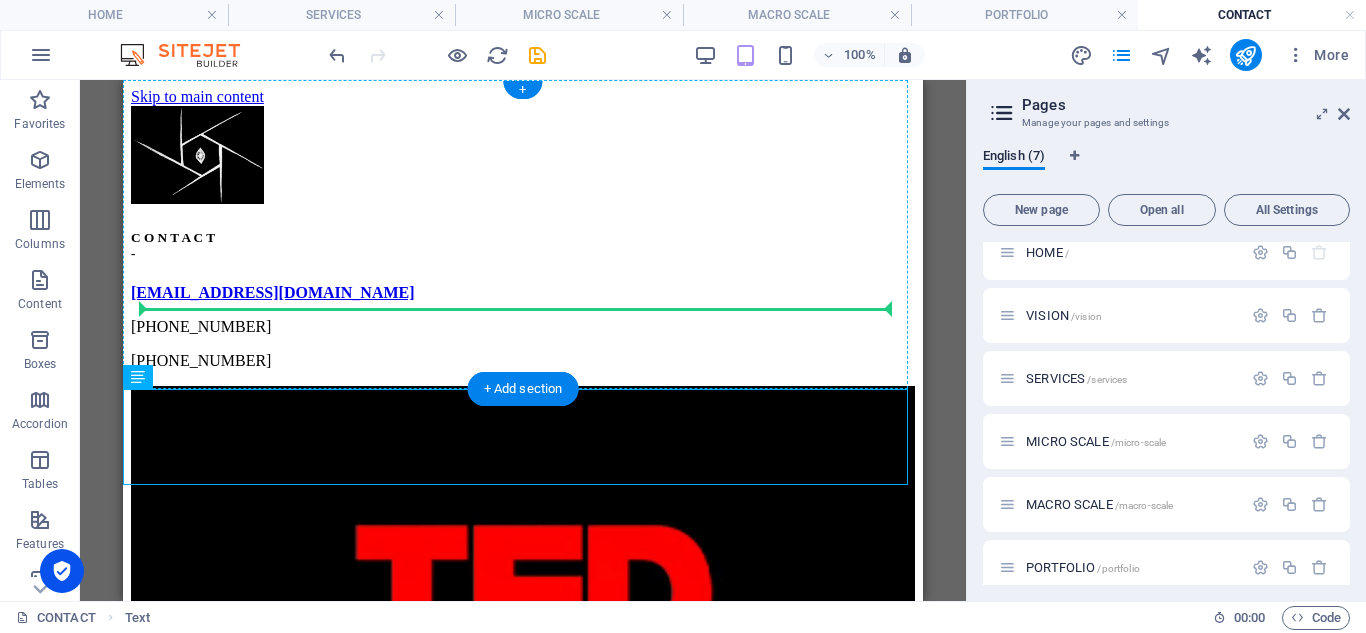 drag, startPoint x: 287, startPoint y: 460, endPoint x: 190, endPoint y: 308, distance: 180.31361 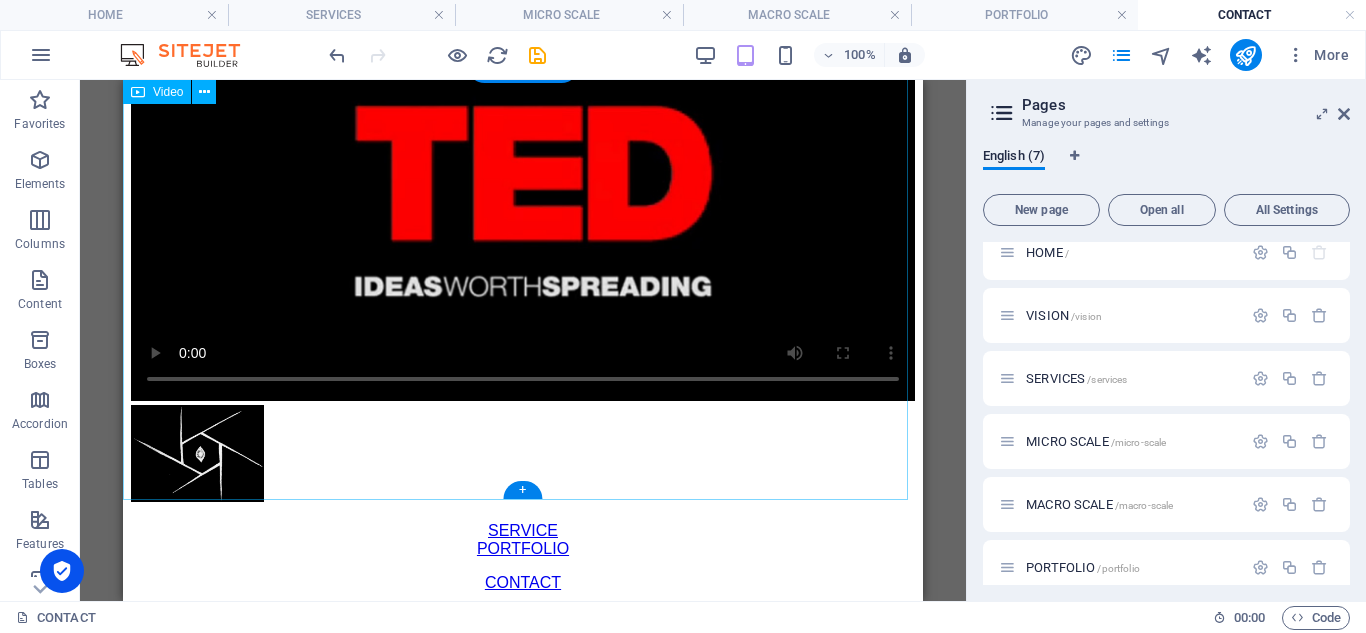 scroll, scrollTop: 708, scrollLeft: 0, axis: vertical 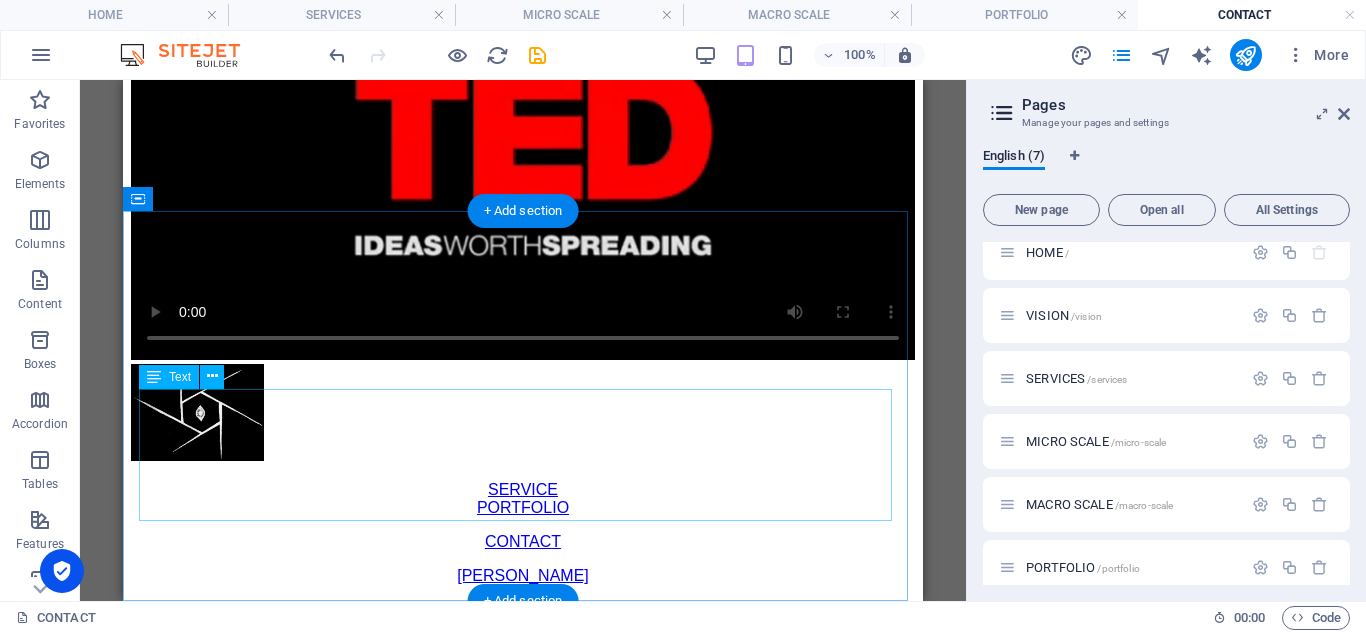 click on "SERVICE PORTFOLIO CONTACT TED" at bounding box center [523, 533] 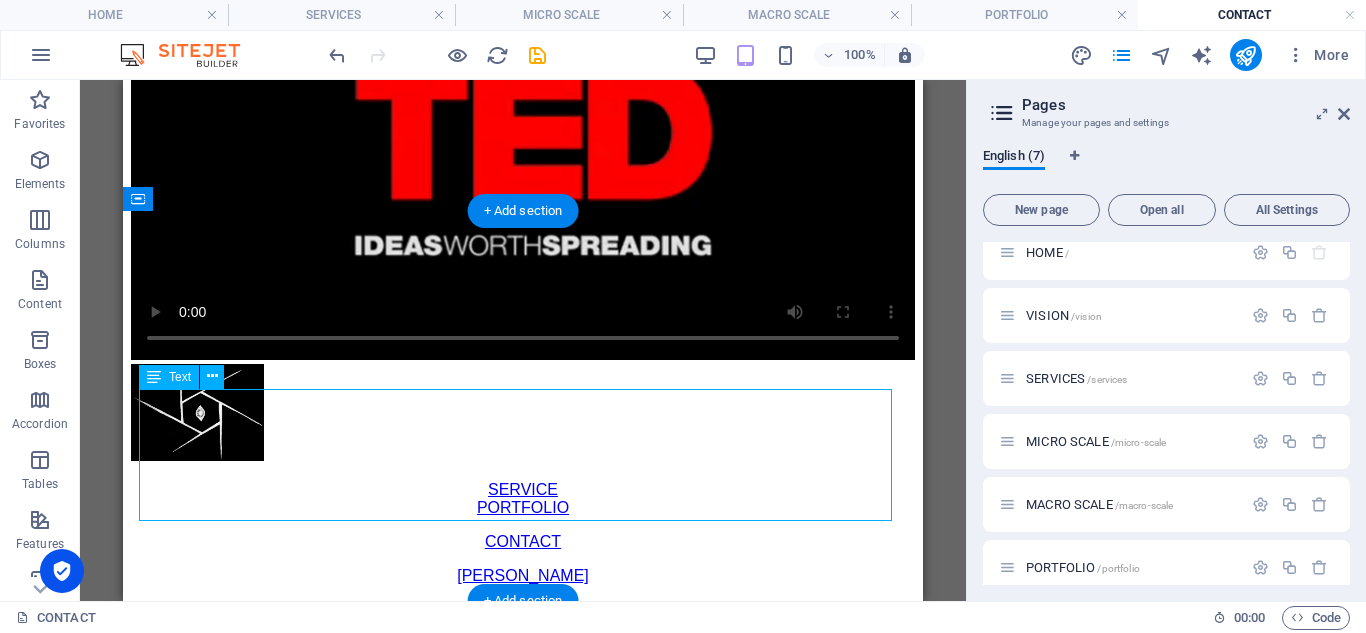click on "SERVICE PORTFOLIO CONTACT TED" at bounding box center (523, 533) 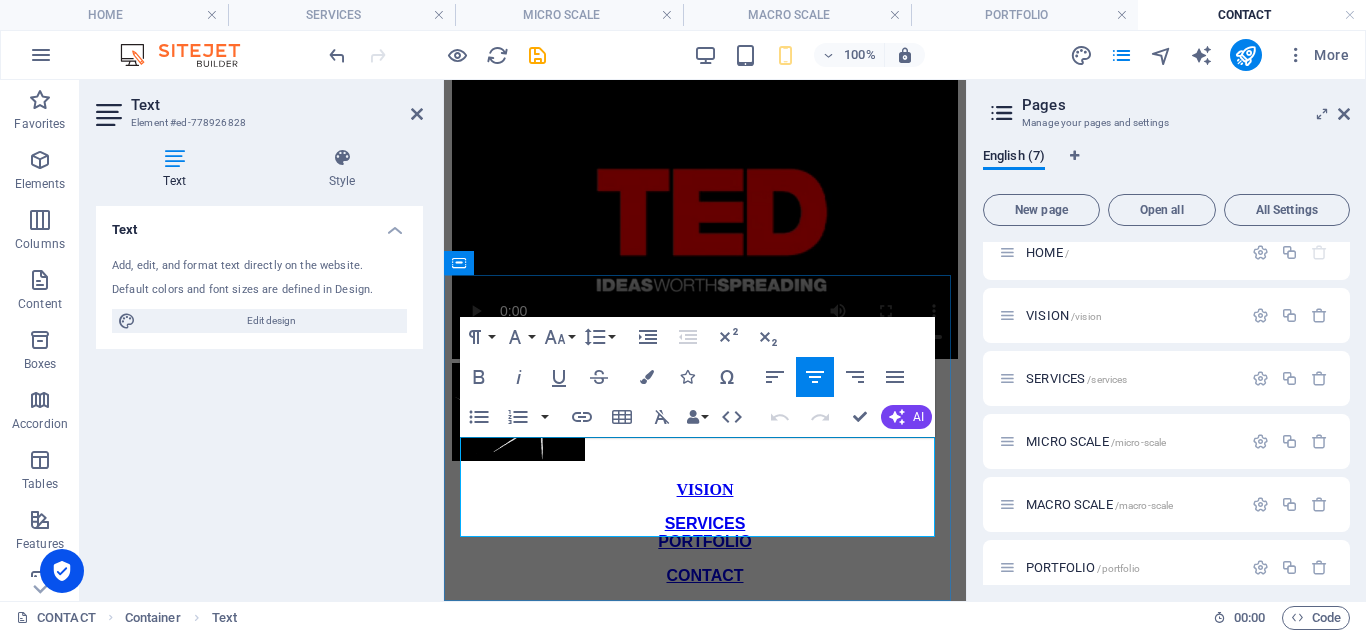 scroll, scrollTop: 424, scrollLeft: 0, axis: vertical 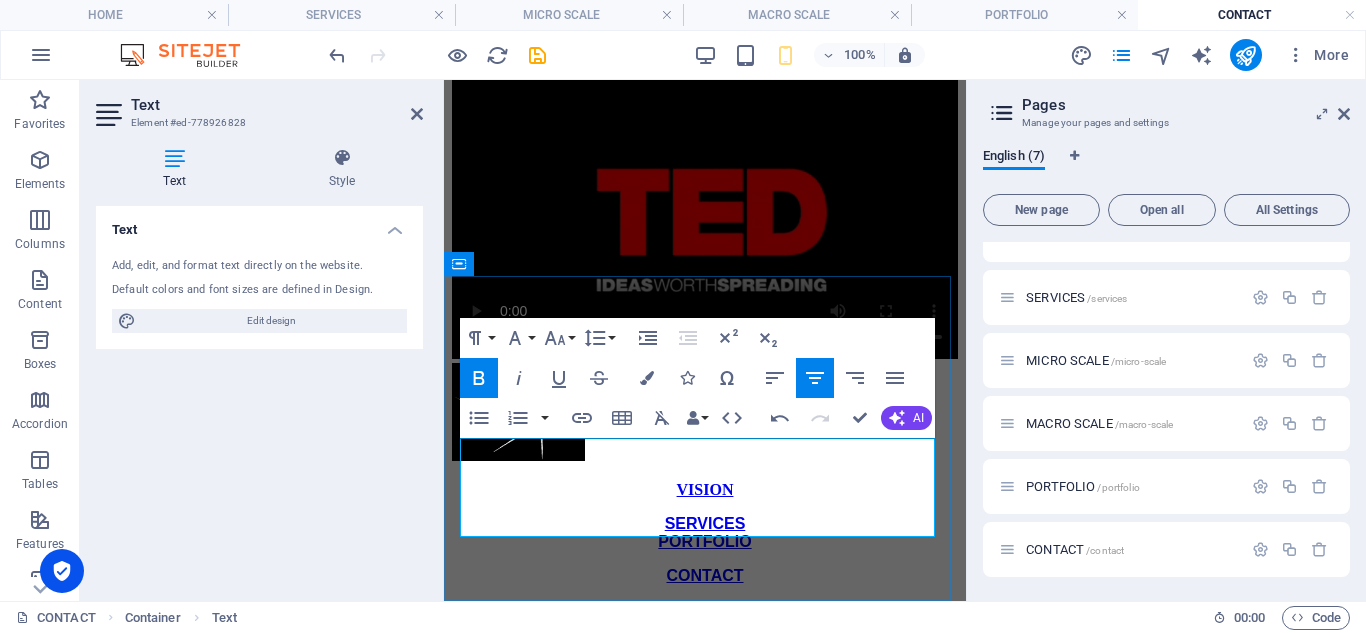 click on "CONTACT" at bounding box center (704, 575) 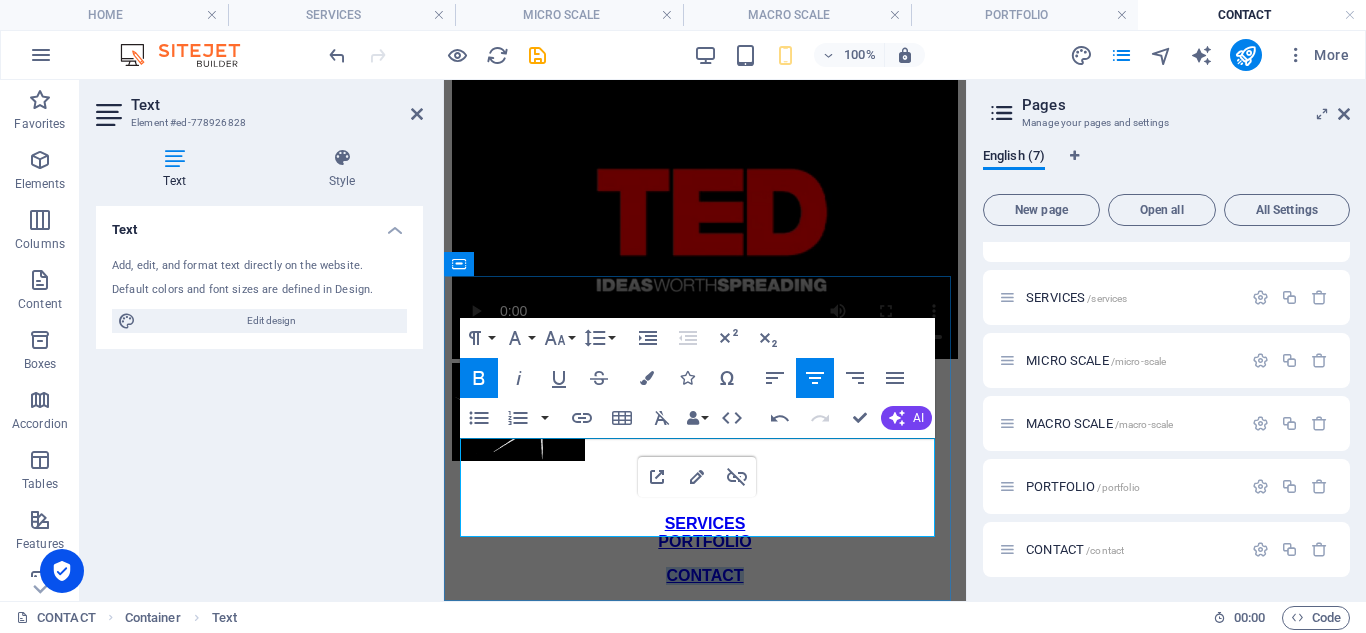 click on "CONTACT" at bounding box center (704, 575) 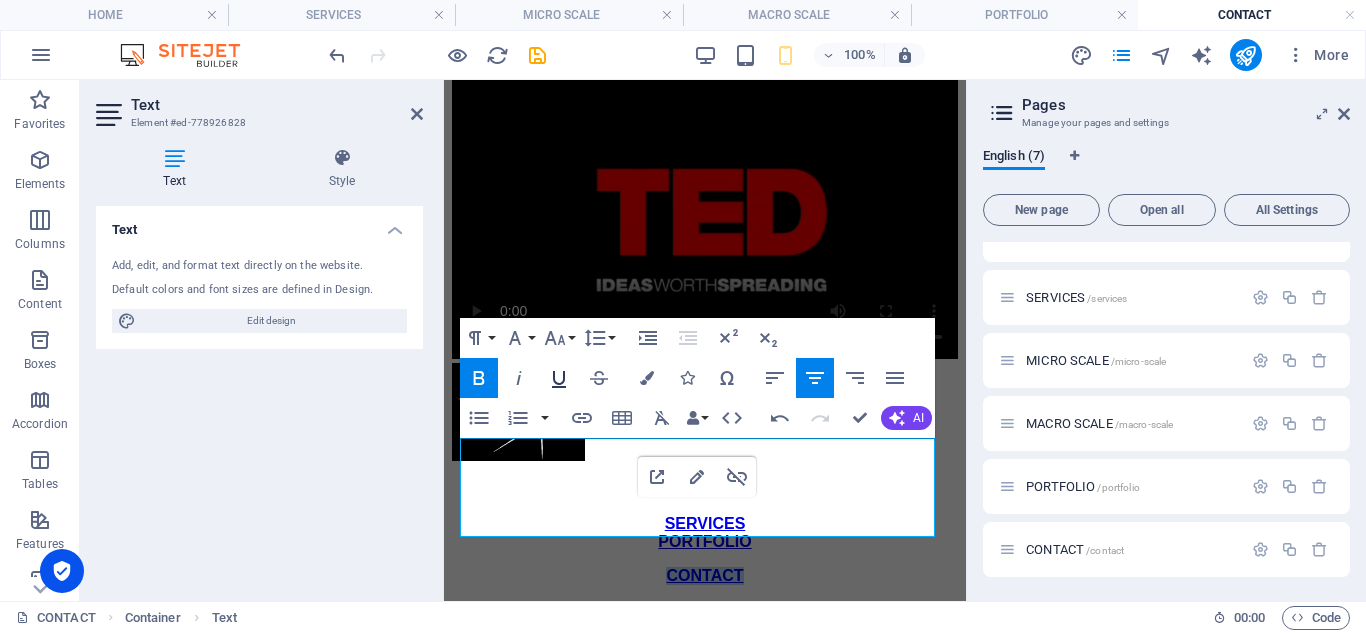 click 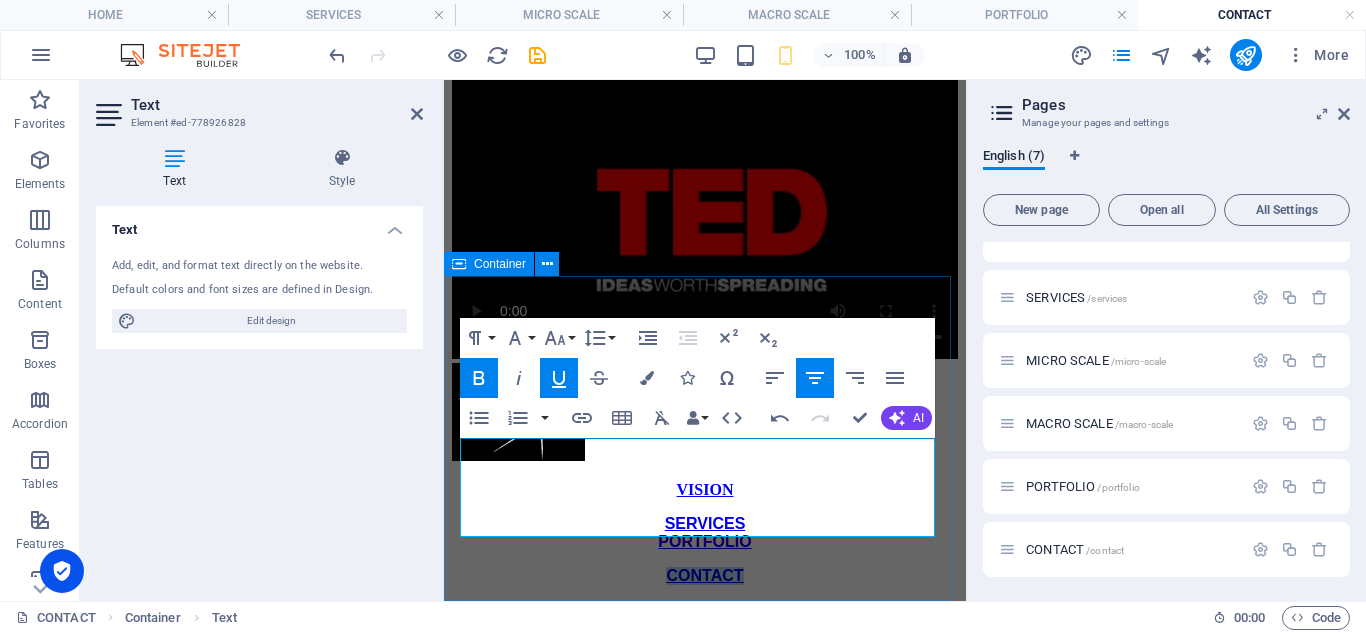 click on "VISION SERVICES PORTFOLIO CONTACT" at bounding box center [705, 474] 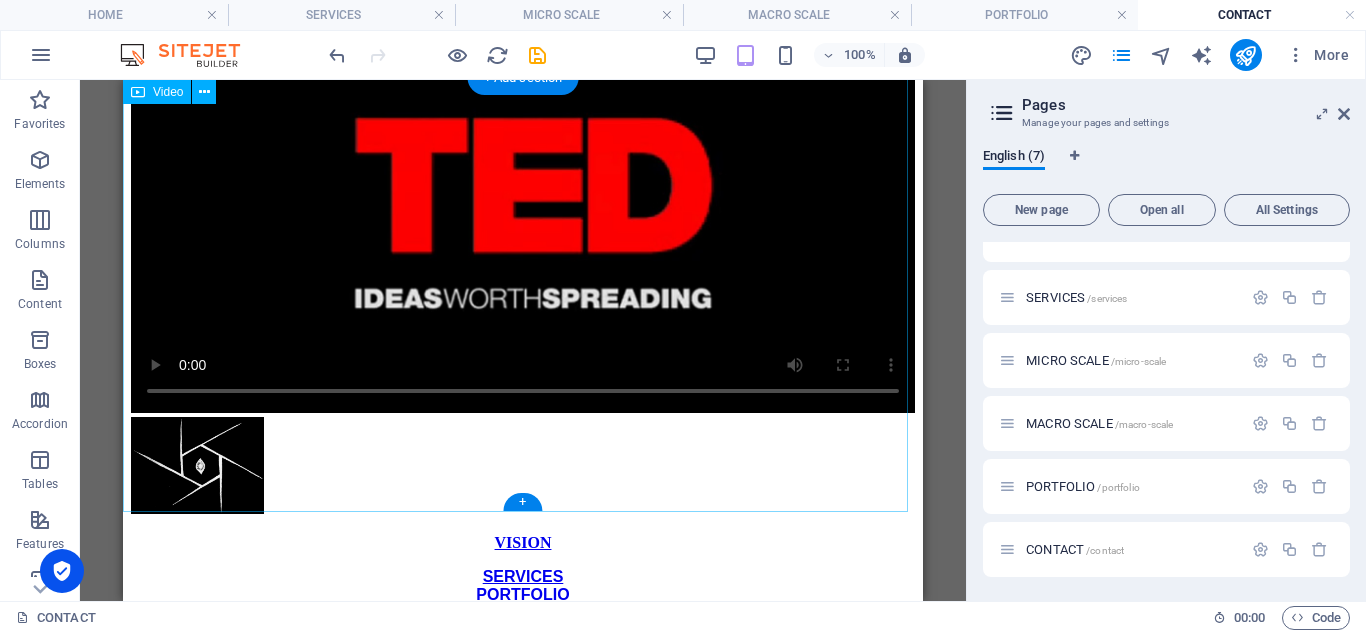scroll, scrollTop: 707, scrollLeft: 0, axis: vertical 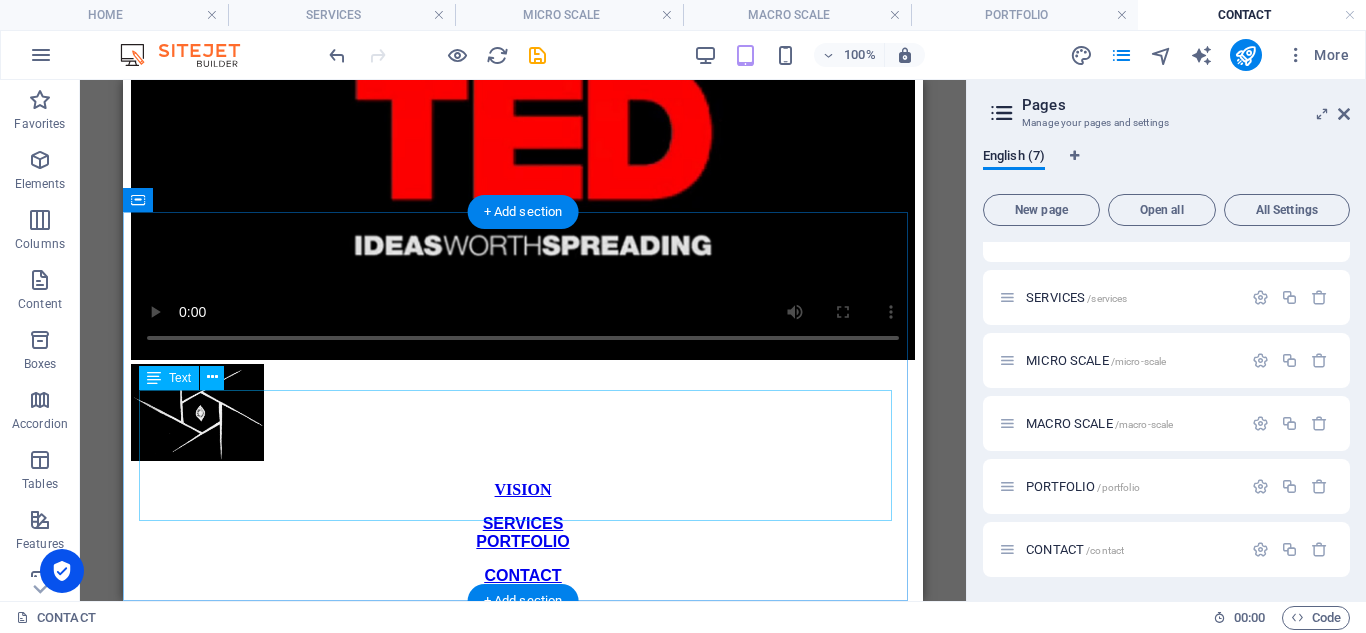 click on "VISION SERVICES PORTFOLIO CONTACT" at bounding box center (523, 533) 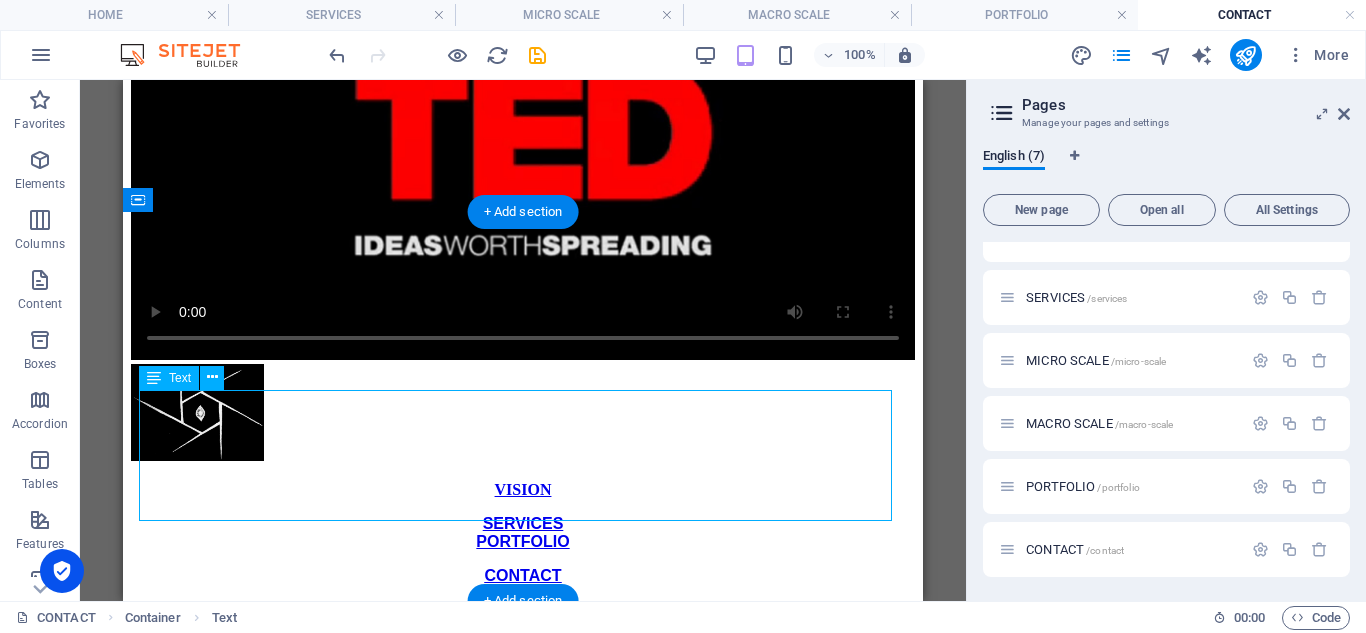 click on "VISION SERVICES PORTFOLIO CONTACT" at bounding box center (523, 533) 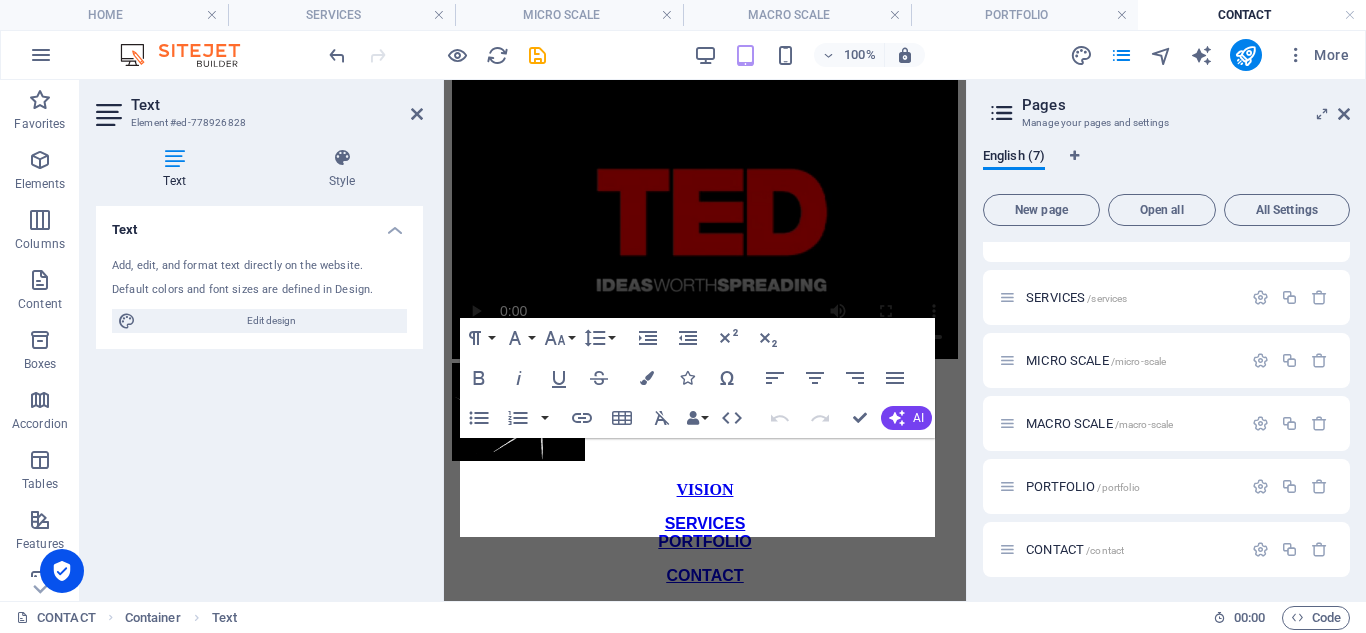 scroll, scrollTop: 424, scrollLeft: 0, axis: vertical 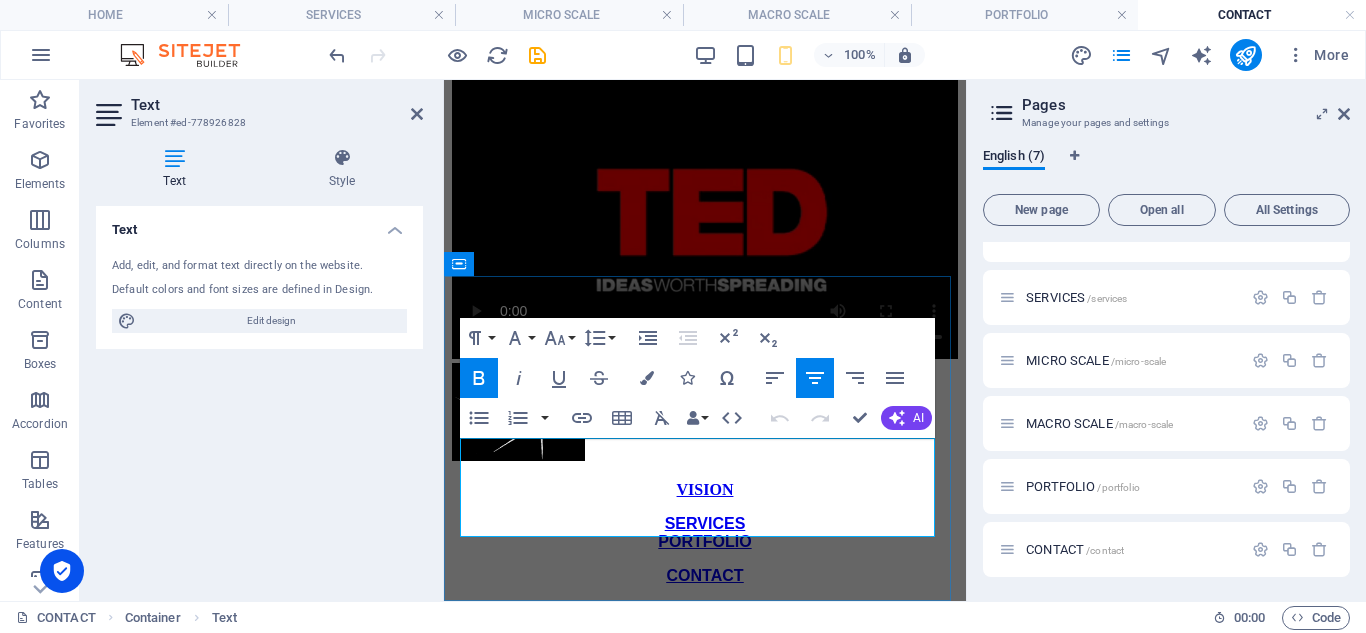 click on "SERVICES" at bounding box center (705, 523) 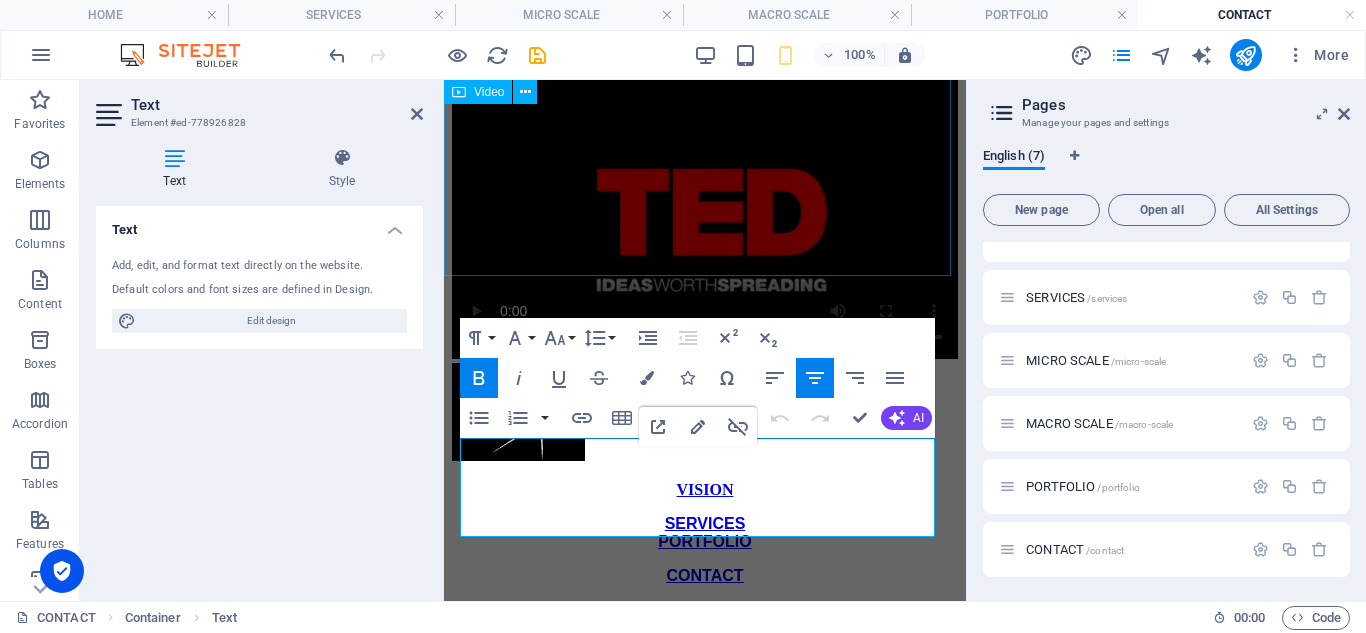 click at bounding box center [705, 221] 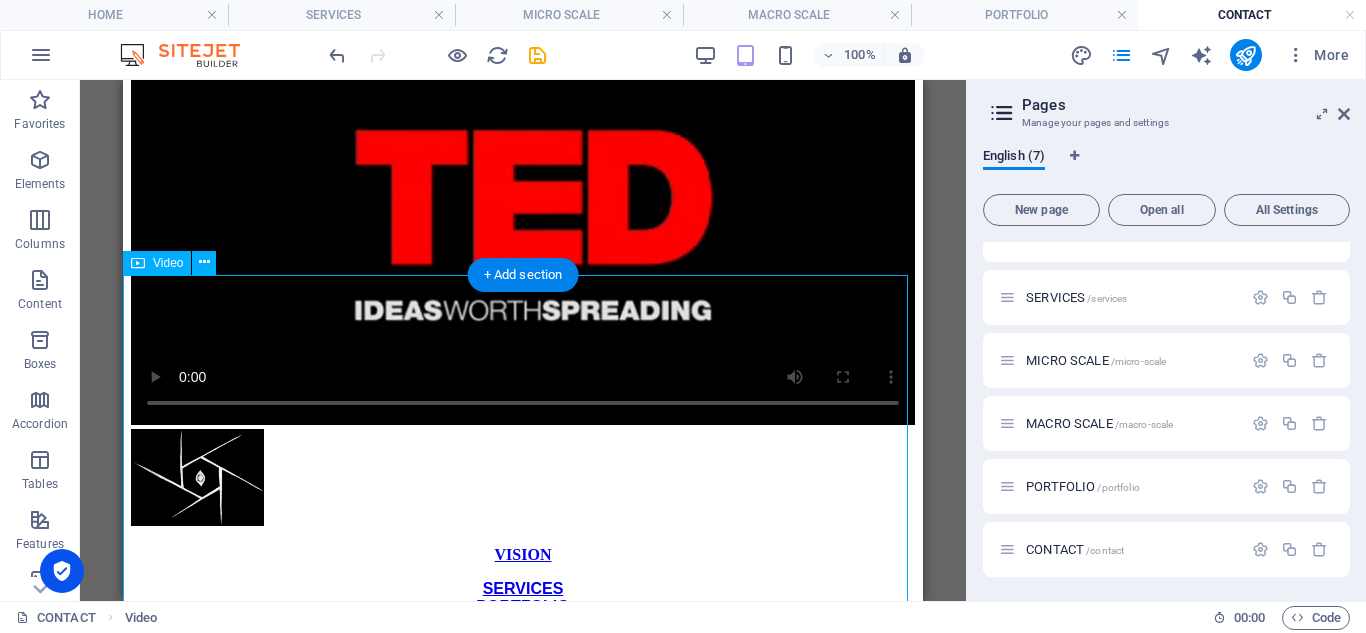 scroll, scrollTop: 0, scrollLeft: 0, axis: both 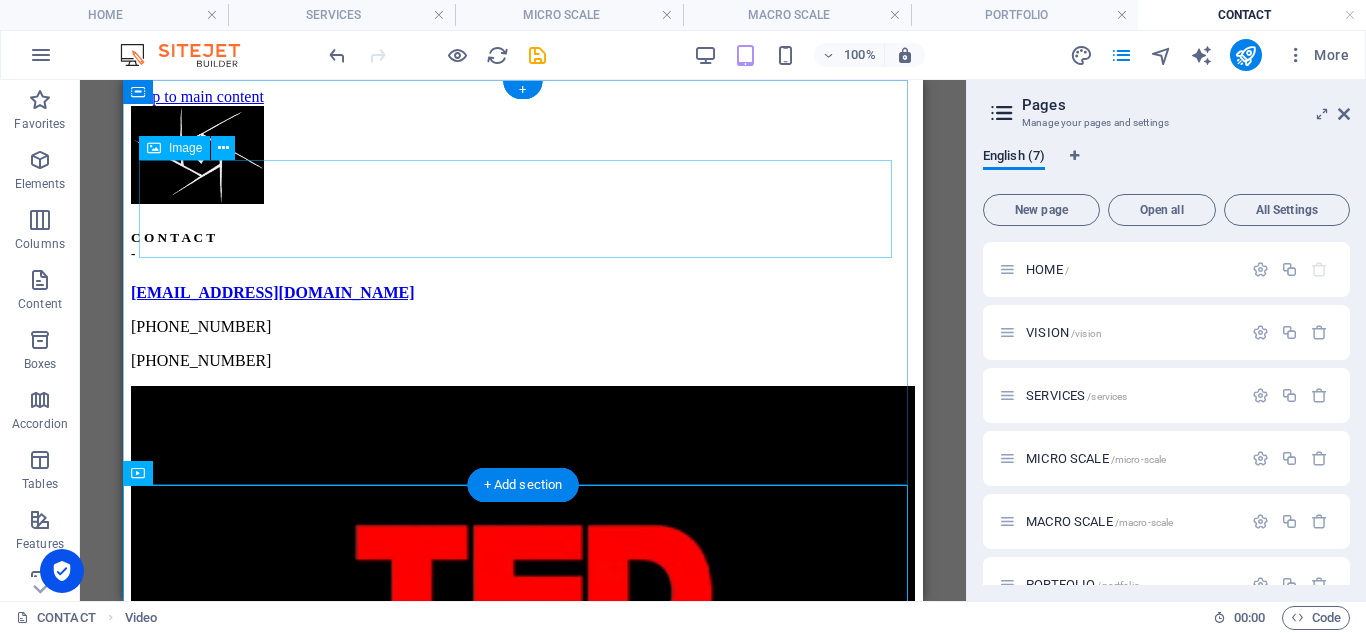 click at bounding box center [523, 157] 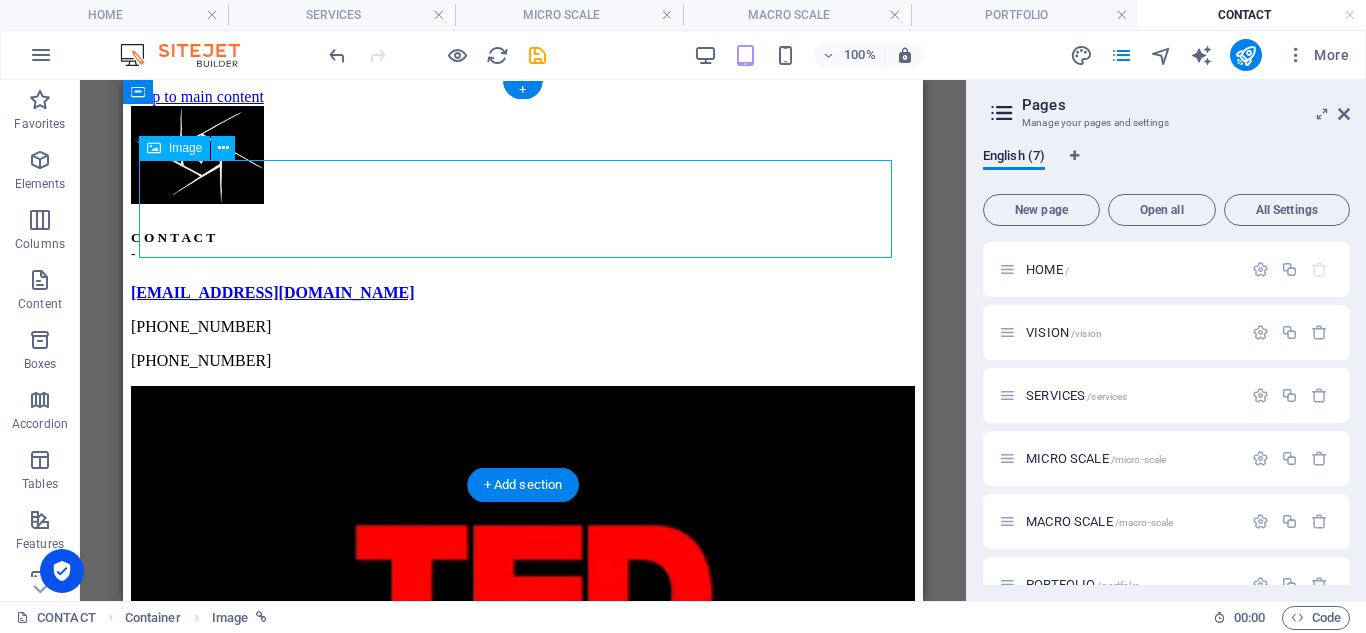 click at bounding box center (523, 157) 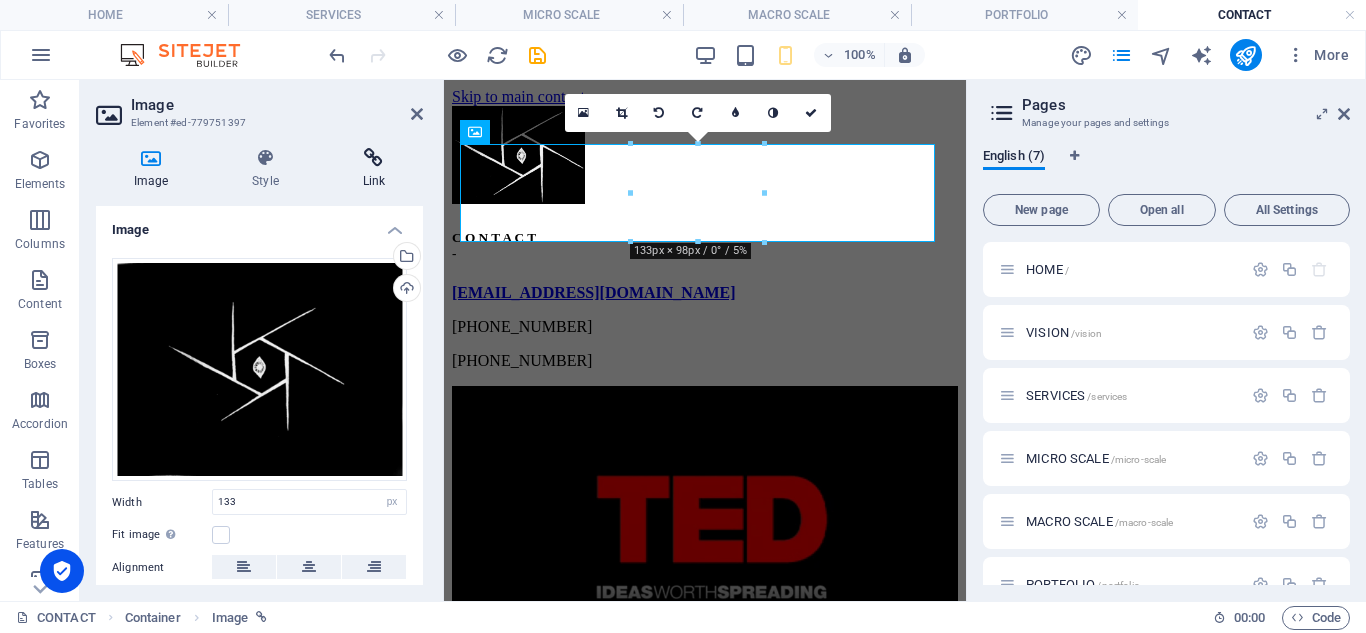 click at bounding box center (374, 158) 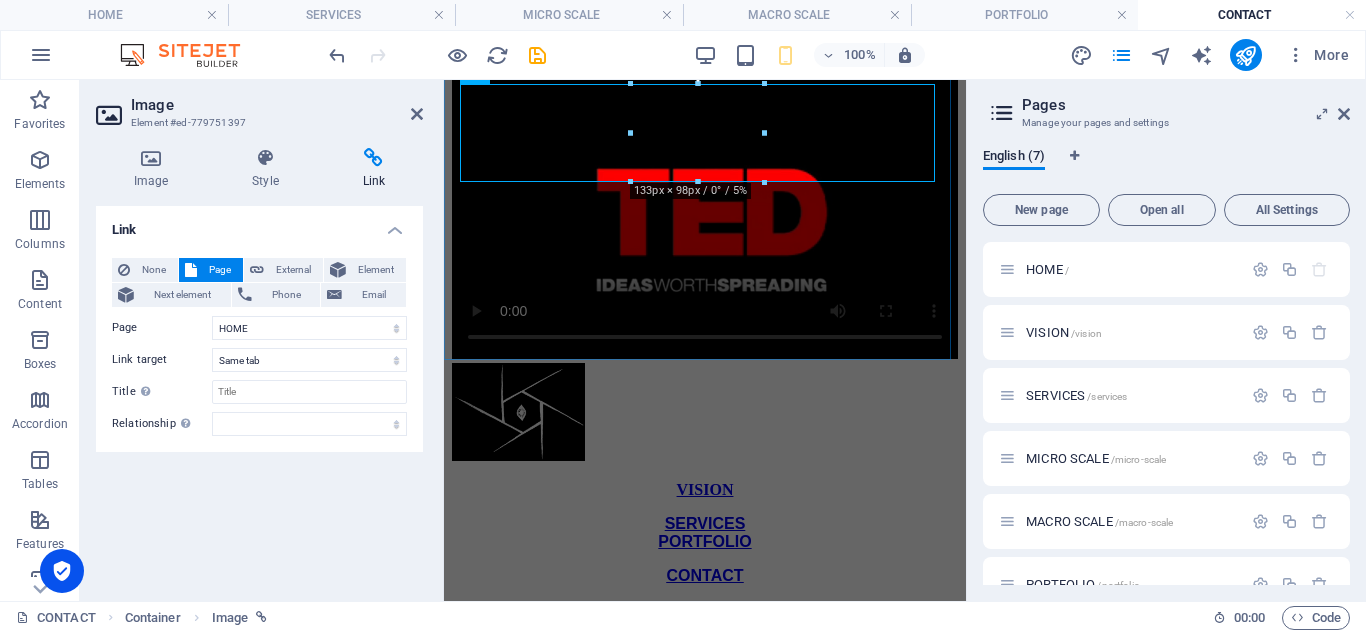 scroll, scrollTop: 424, scrollLeft: 0, axis: vertical 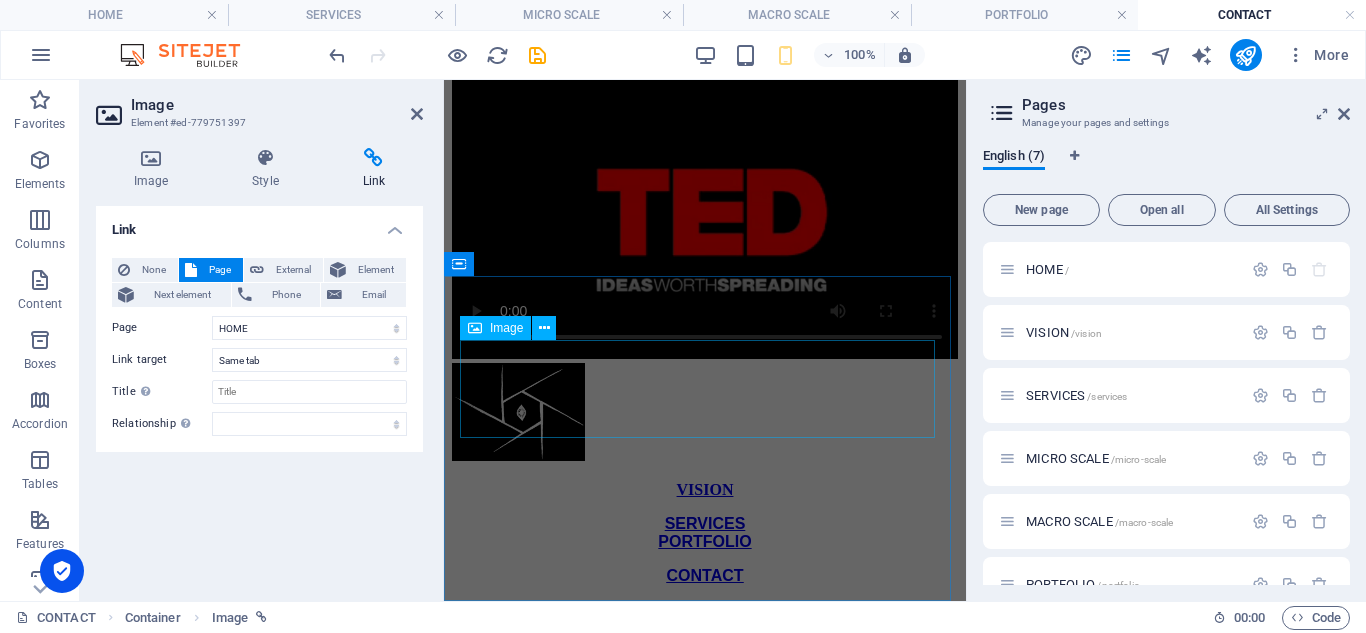 click at bounding box center (705, 414) 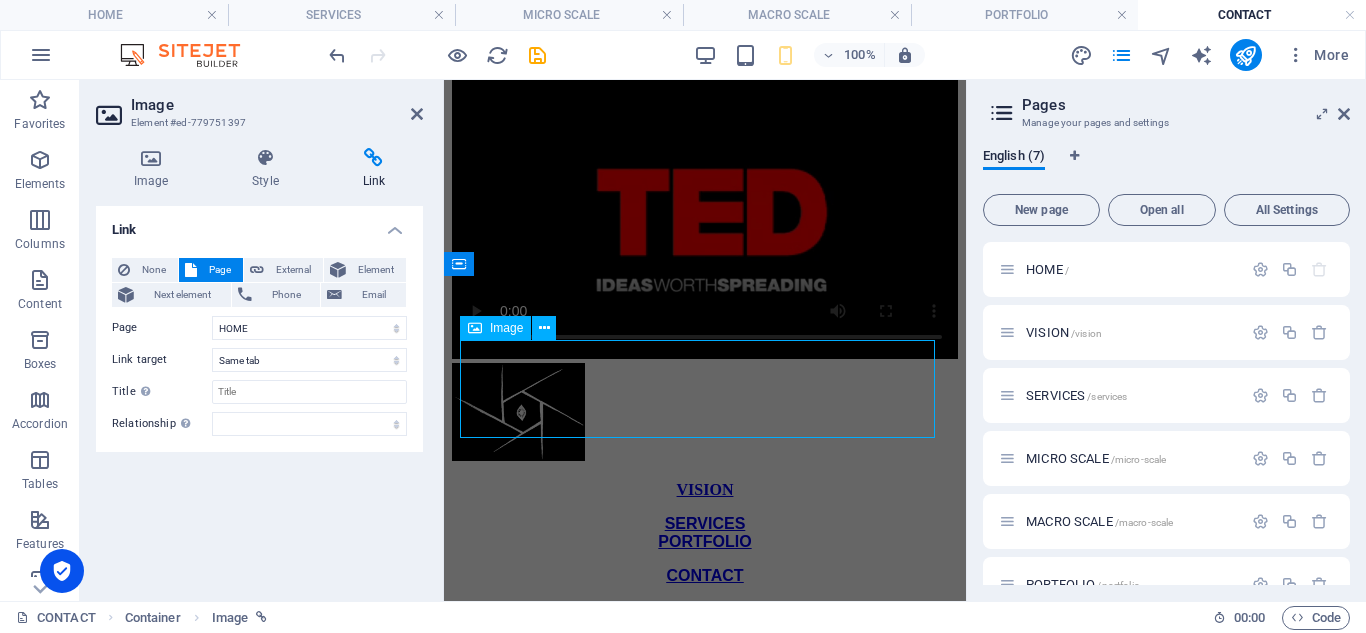 click at bounding box center (705, 414) 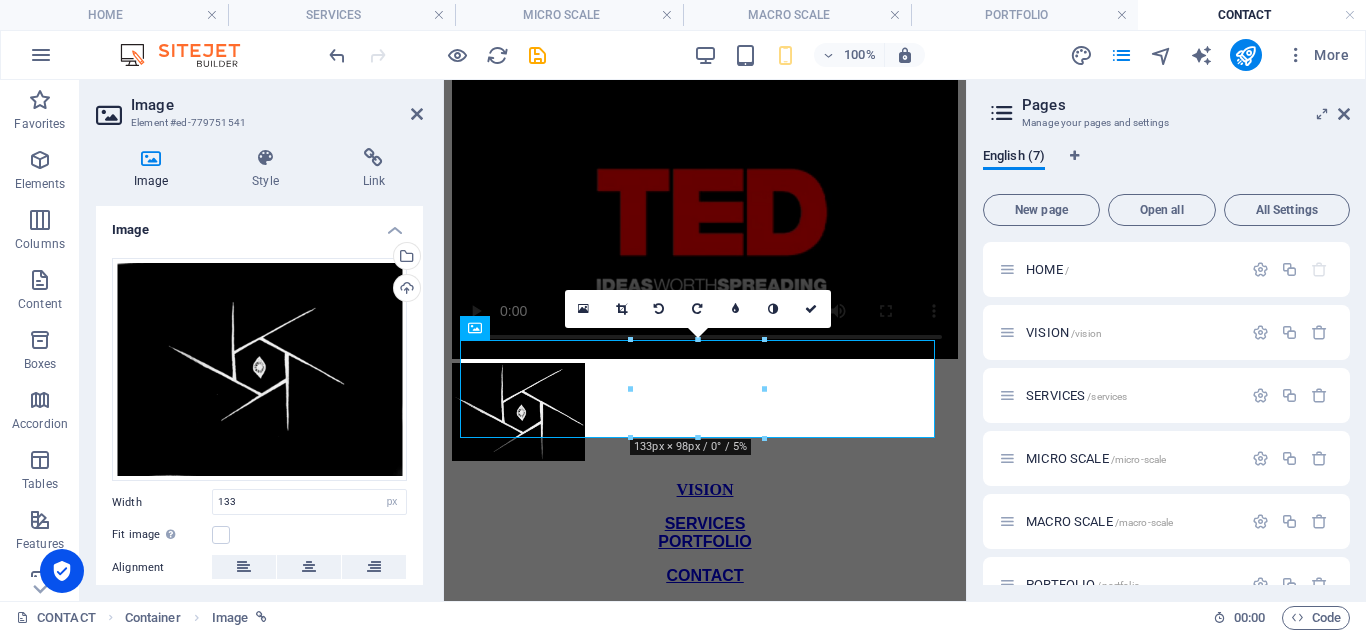 click on "Image Style Link Image Drag files here, click to choose files or select files from Files or our free stock photos & videos Select files from the file manager, stock photos, or upload file(s) Upload Width 133 Default auto px rem % em vh vw Fit image Automatically fit image to a fixed width and height Height Default auto px Alignment Lazyload Loading images after the page loads improves page speed. Responsive Automatically load retina image and smartphone optimized sizes. Lightbox Use as headline The image will be wrapped in an H1 headline tag. Useful for giving alternative text the weight of an H1 headline, e.g. for the logo. Leave unchecked if uncertain. Optimized Images are compressed to improve page speed. Position Direction Custom X offset 50 px rem % vh vw Y offset 50 px rem % vh vw Text Float No float Image left Image right Determine how text should behave around the image. Text Alternative text Image caption Paragraph Format Normal Heading 1 Heading 2 Heading 3 Heading 4 Heading 5 Heading 6 Code Arial 8" at bounding box center (259, 366) 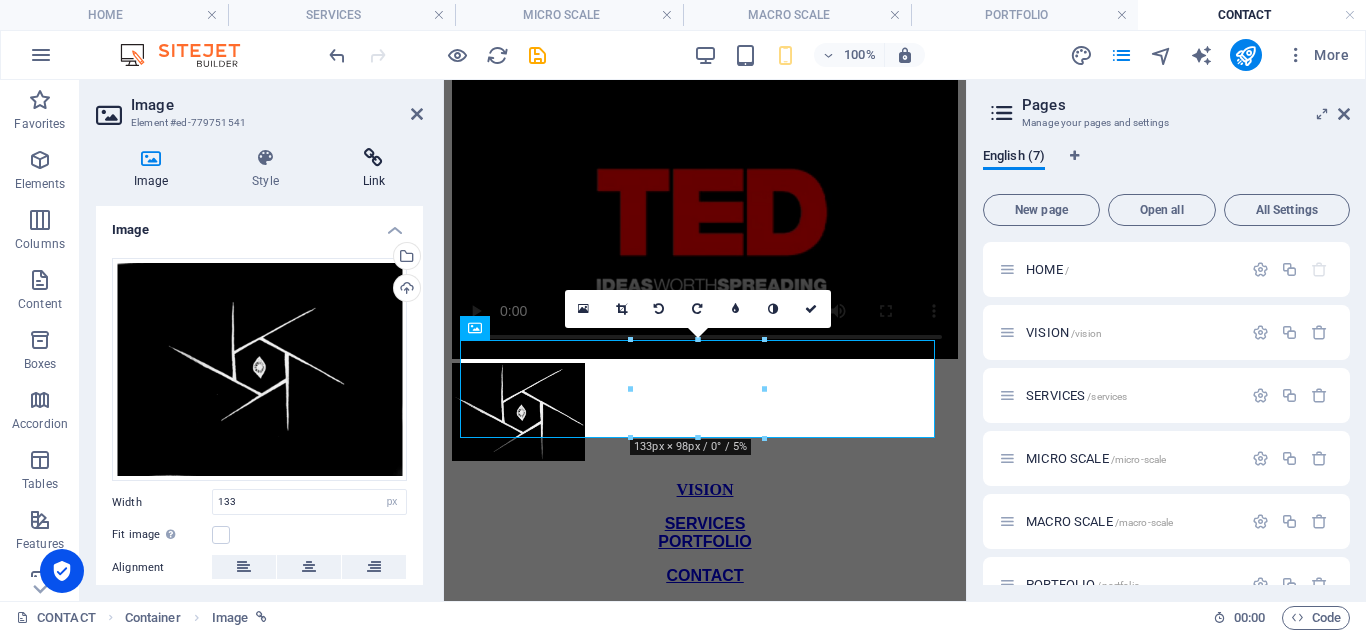 click on "Link" at bounding box center [374, 169] 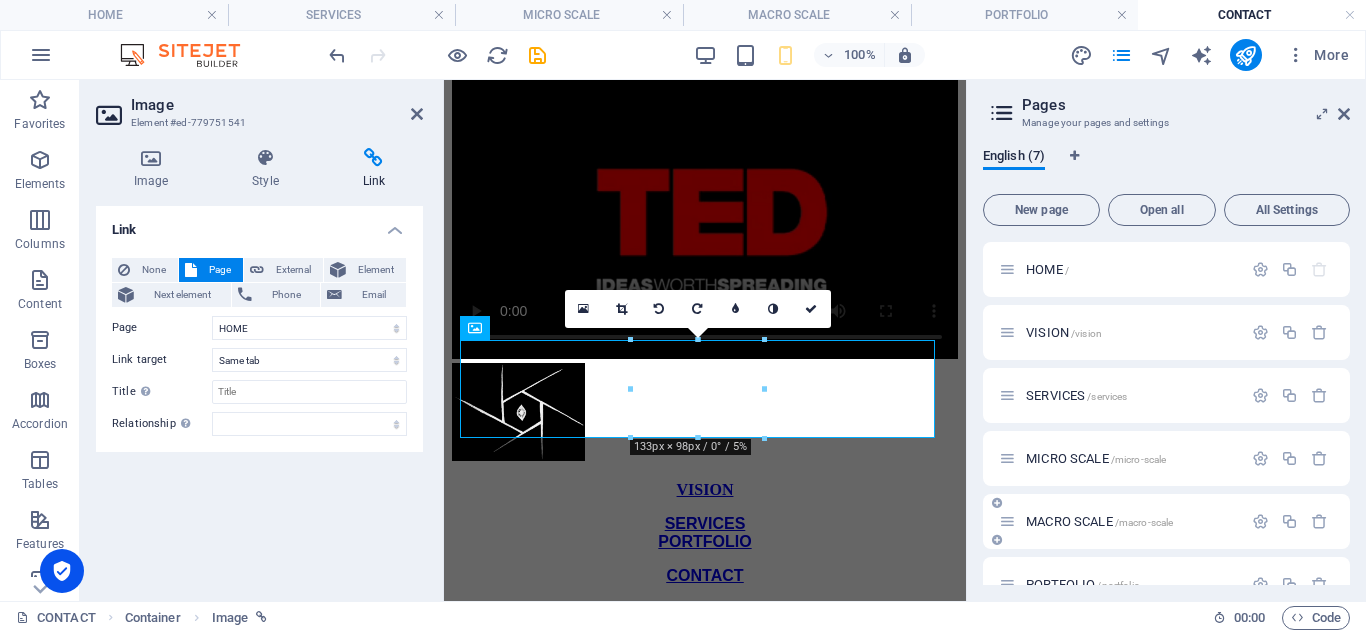 scroll, scrollTop: 98, scrollLeft: 0, axis: vertical 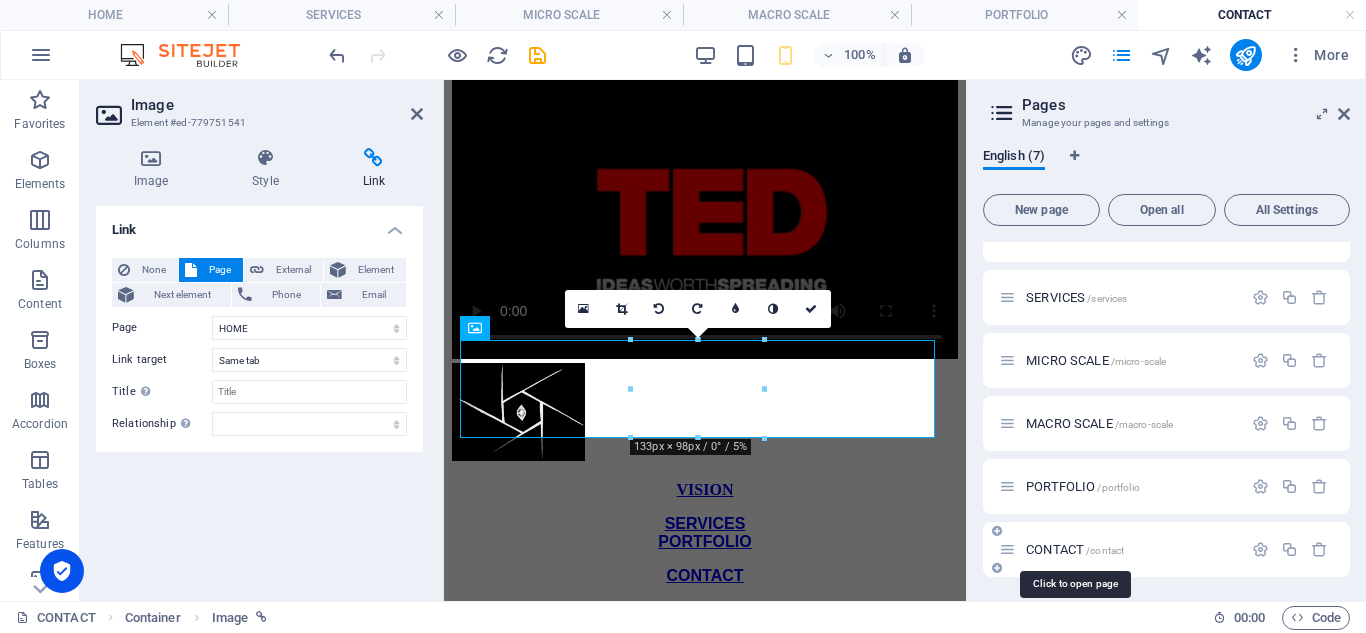 click on "CONTACT /contact" at bounding box center [1075, 549] 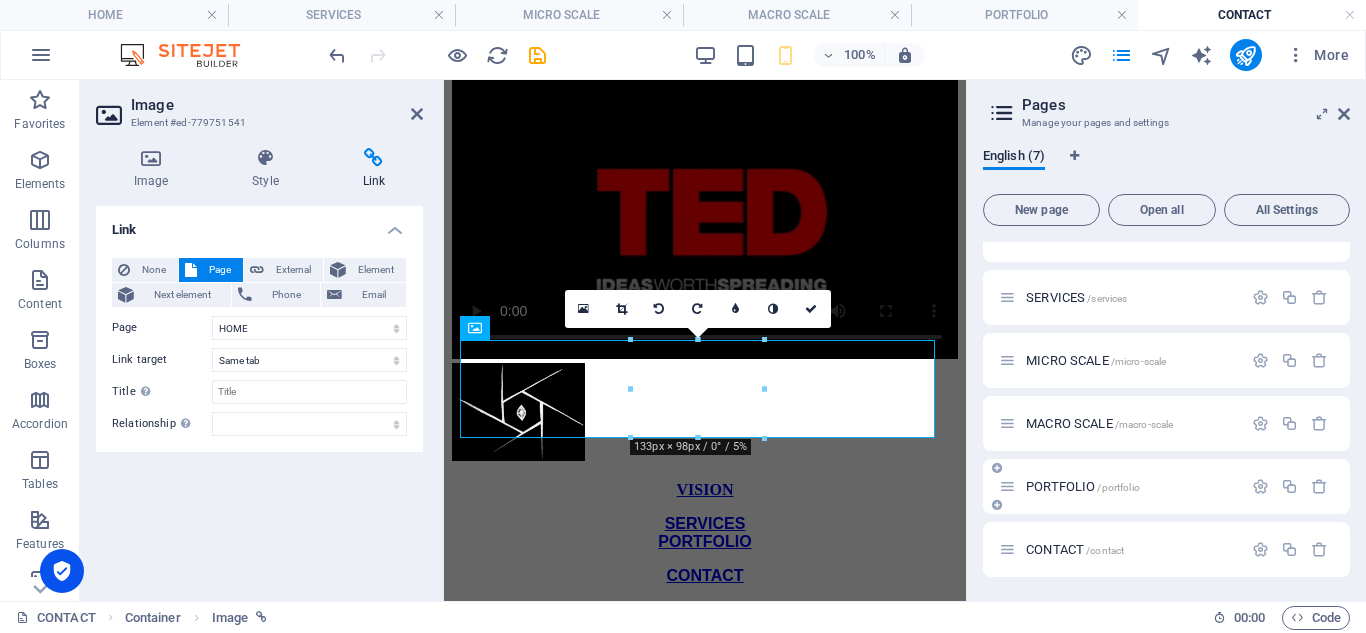 click on "PORTFOLIO /portfolio" at bounding box center [1120, 486] 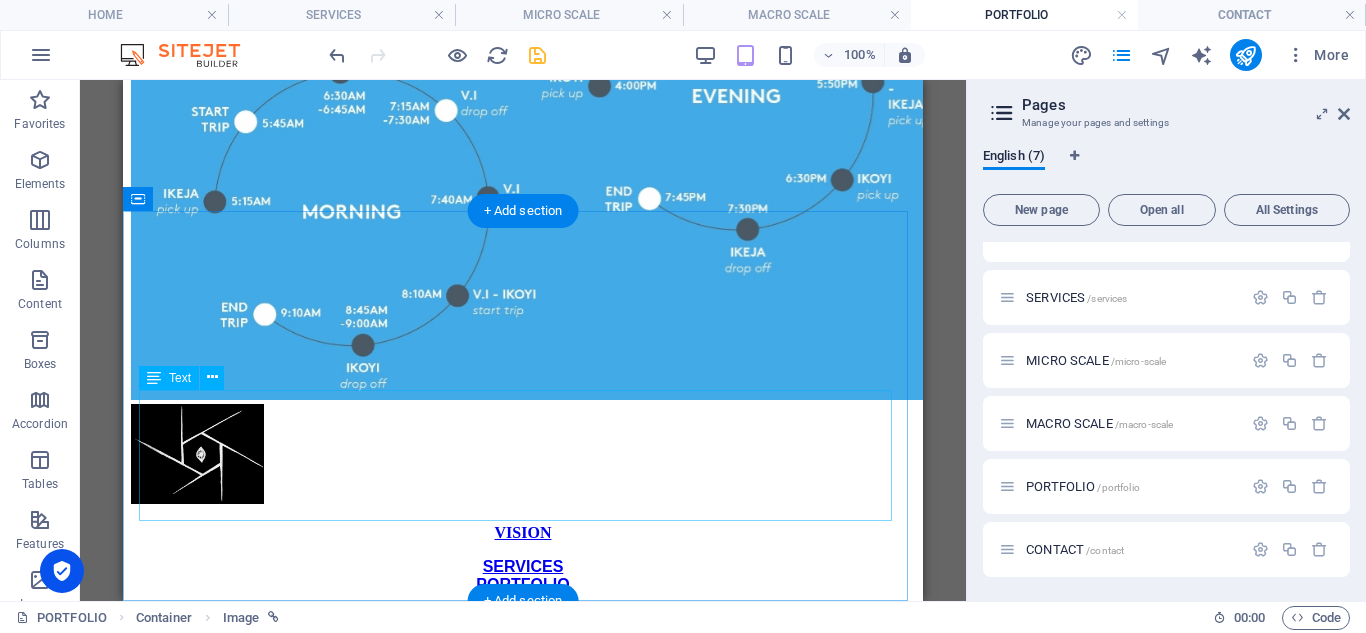 scroll, scrollTop: 3410, scrollLeft: 0, axis: vertical 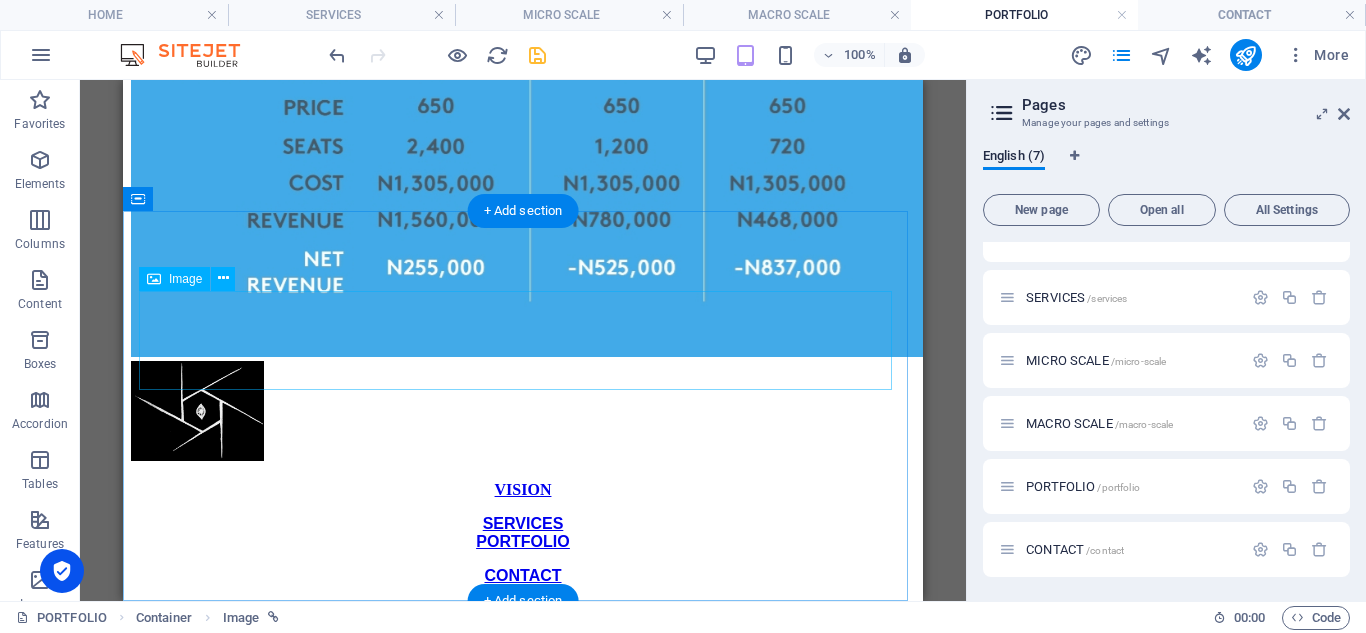 click at bounding box center (523, 412) 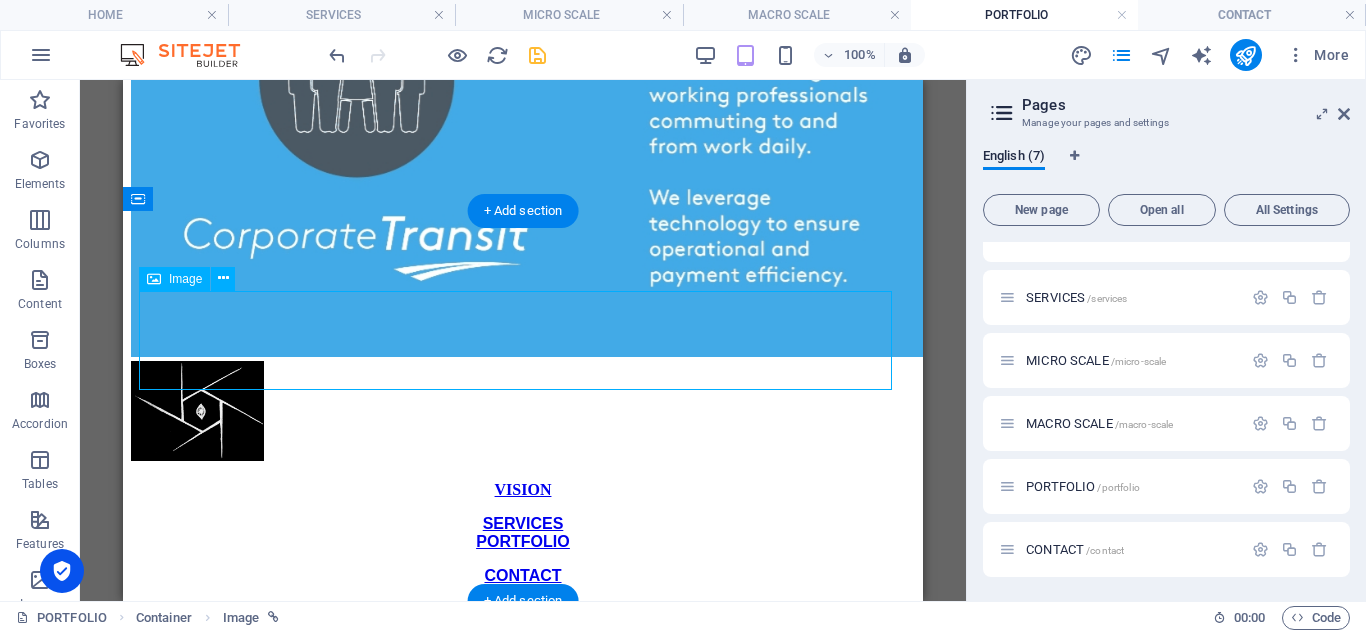 click at bounding box center [523, 412] 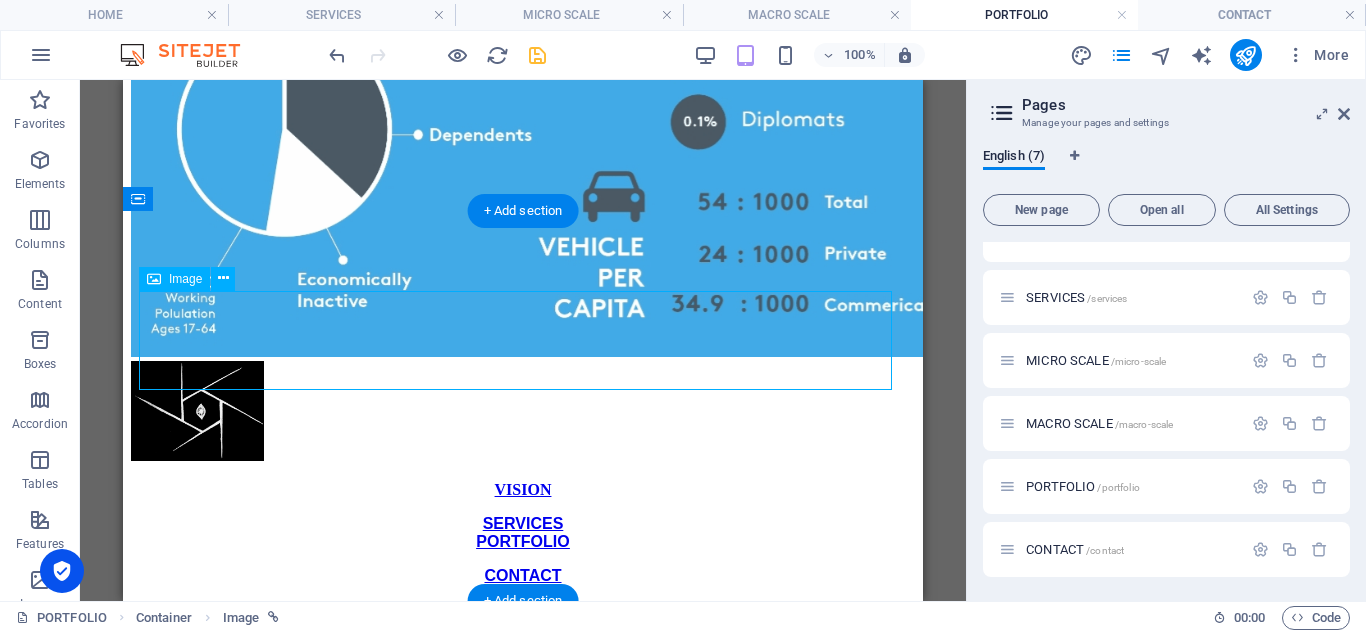 select on "px" 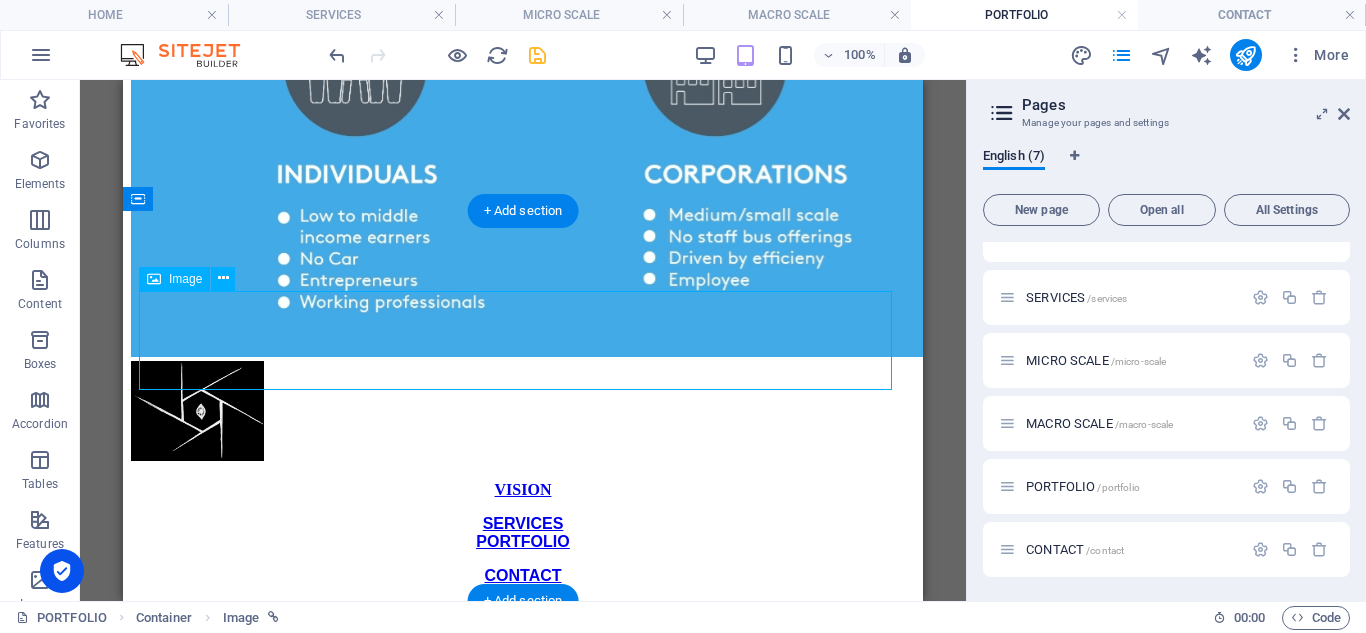 select 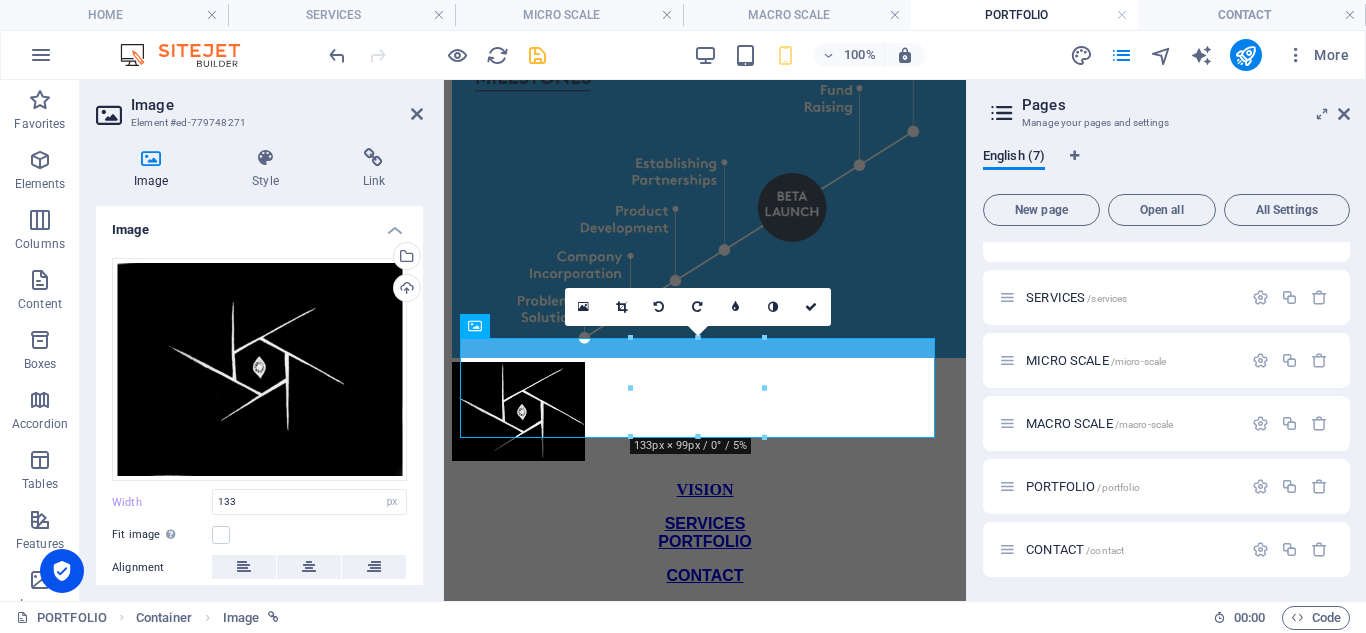 scroll, scrollTop: 2151, scrollLeft: 0, axis: vertical 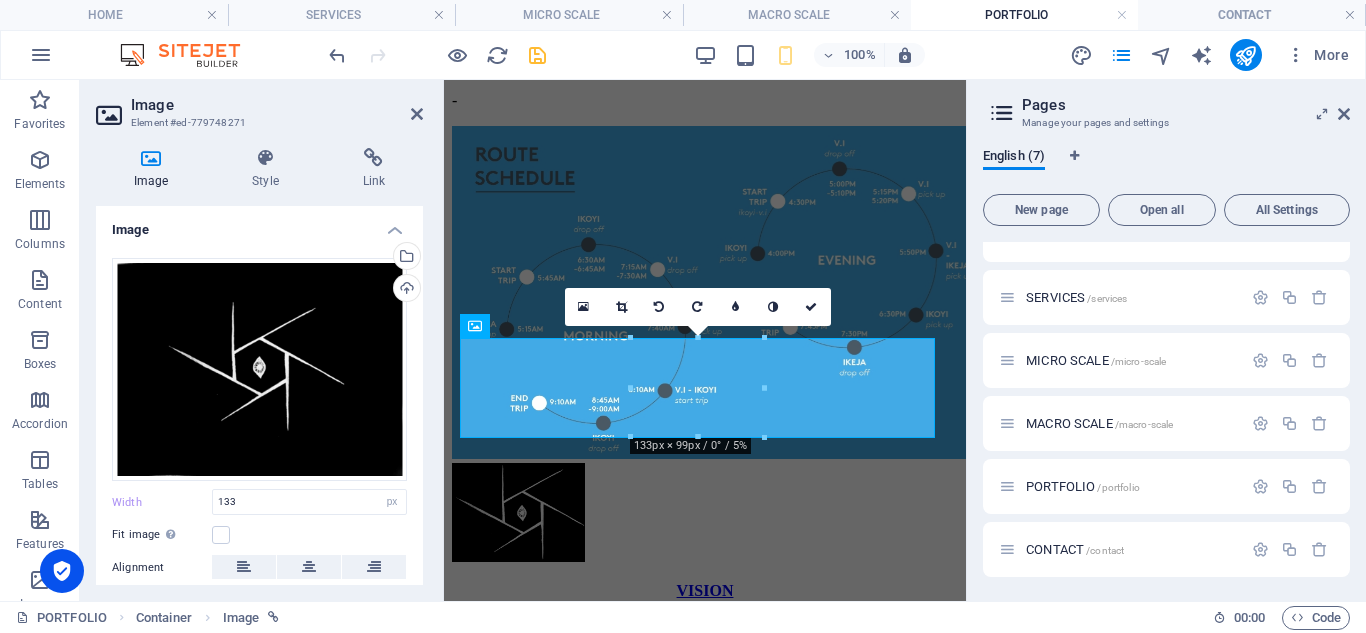 click on "Image Style Link Image Drag files here, click to choose files or select files from Files or our free stock photos & videos Select files from the file manager, stock photos, or upload file(s) Upload Width 133 Default auto px rem % em vh vw Fit image Automatically fit image to a fixed width and height Height Default auto px Alignment Lazyload Loading images after the page loads improves page speed. Responsive Automatically load retina image and smartphone optimized sizes. Lightbox Use as headline The image will be wrapped in an H1 headline tag. Useful for giving alternative text the weight of an H1 headline, e.g. for the logo. Leave unchecked if uncertain. Optimized Images are compressed to improve page speed. Position Direction Custom X offset 50 px rem % vh vw Y offset 50 px rem % vh vw Text Float No float Image left Image right Determine how text should behave around the image. Text Alternative text Image caption Paragraph Format Normal Heading 1 Heading 2 Heading 3 Heading 4 Heading 5 Heading 6 Code Arial 8" at bounding box center [259, 366] 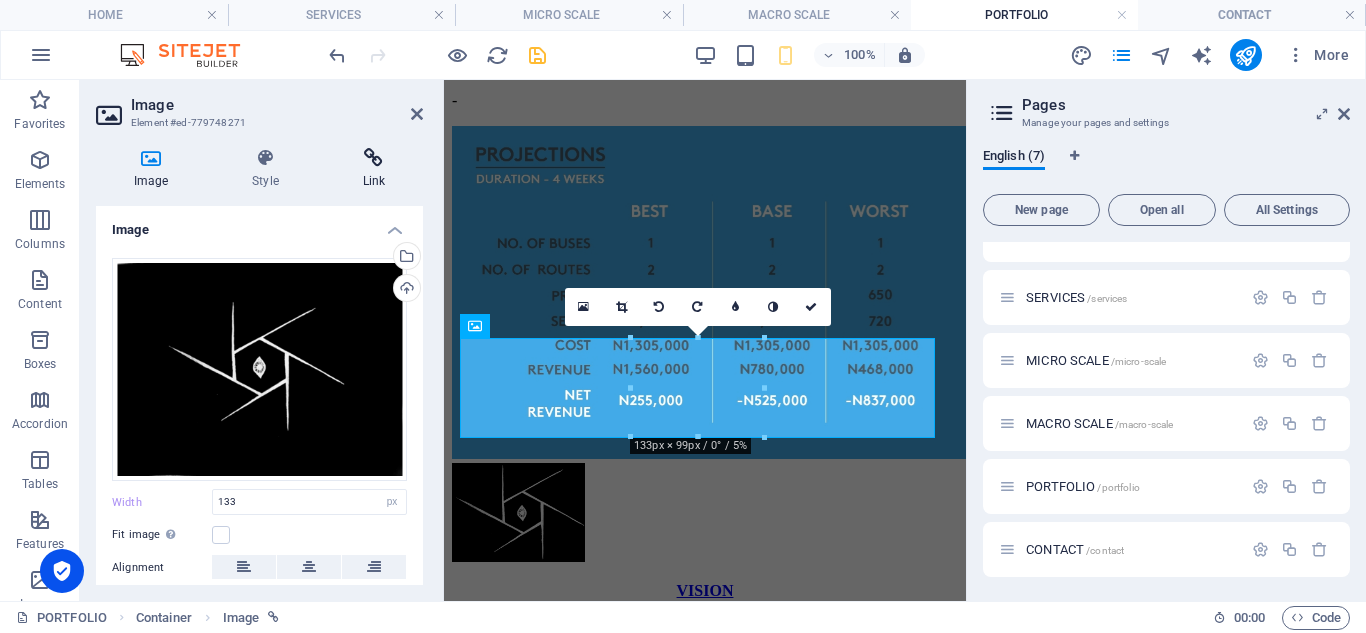 click at bounding box center (374, 158) 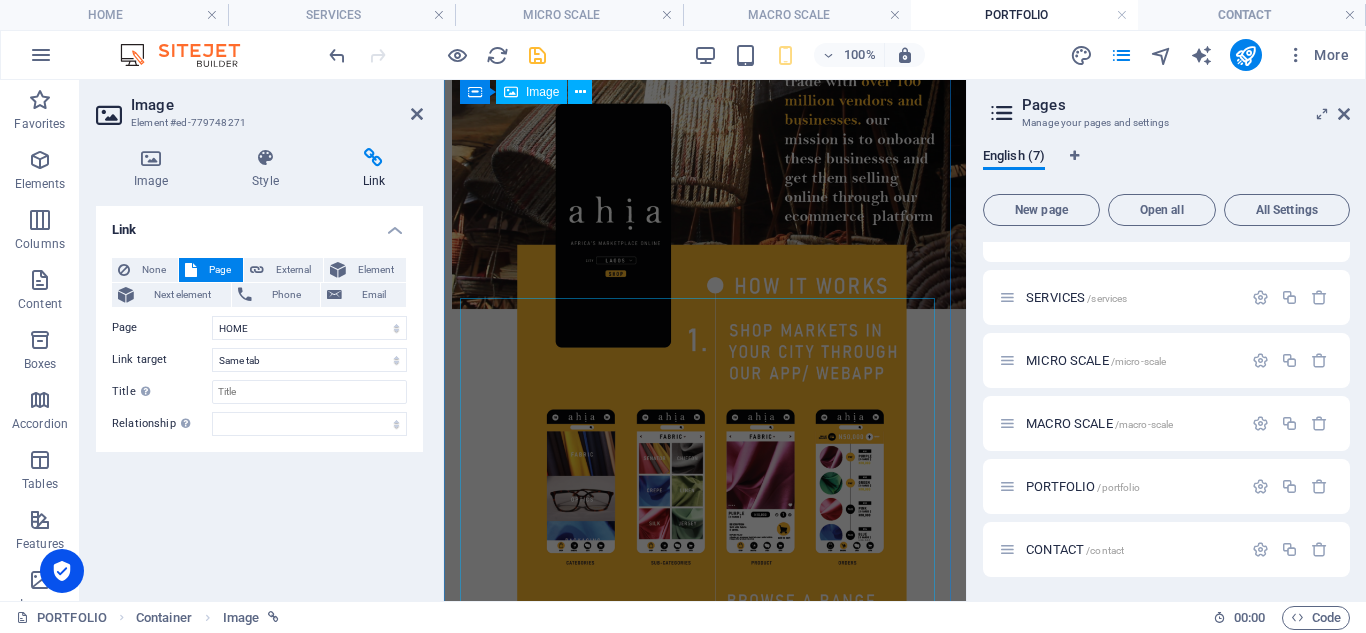scroll, scrollTop: 0, scrollLeft: 0, axis: both 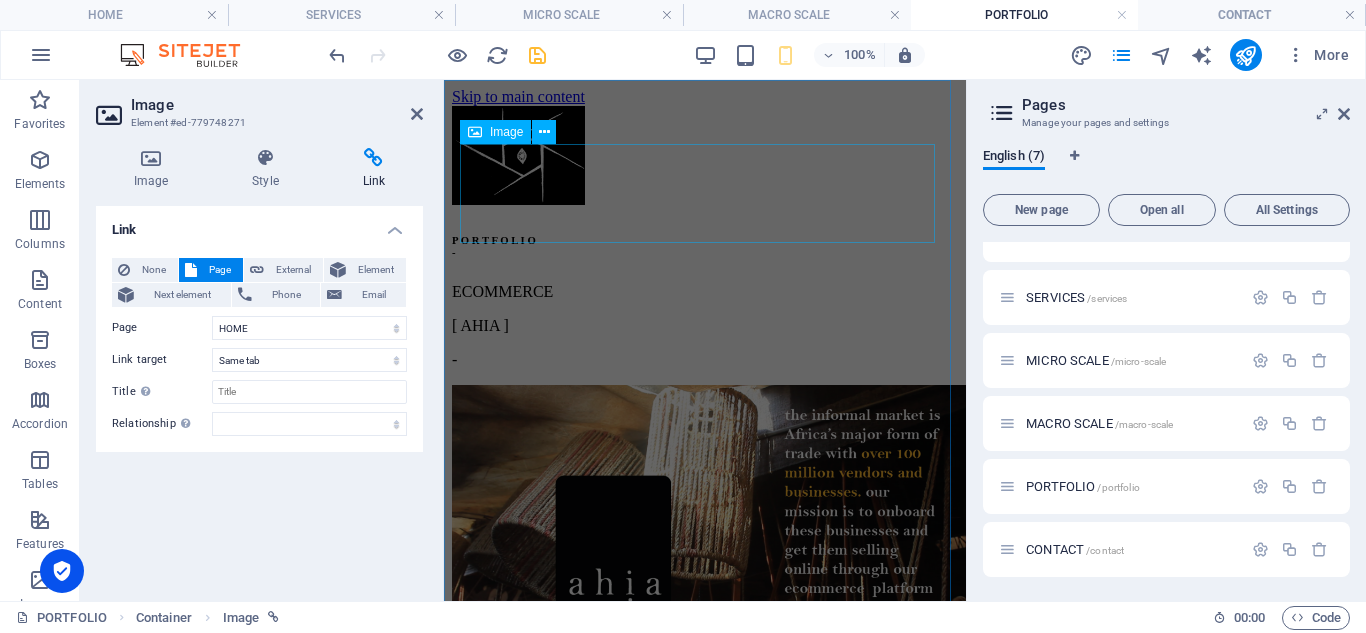click at bounding box center (705, 157) 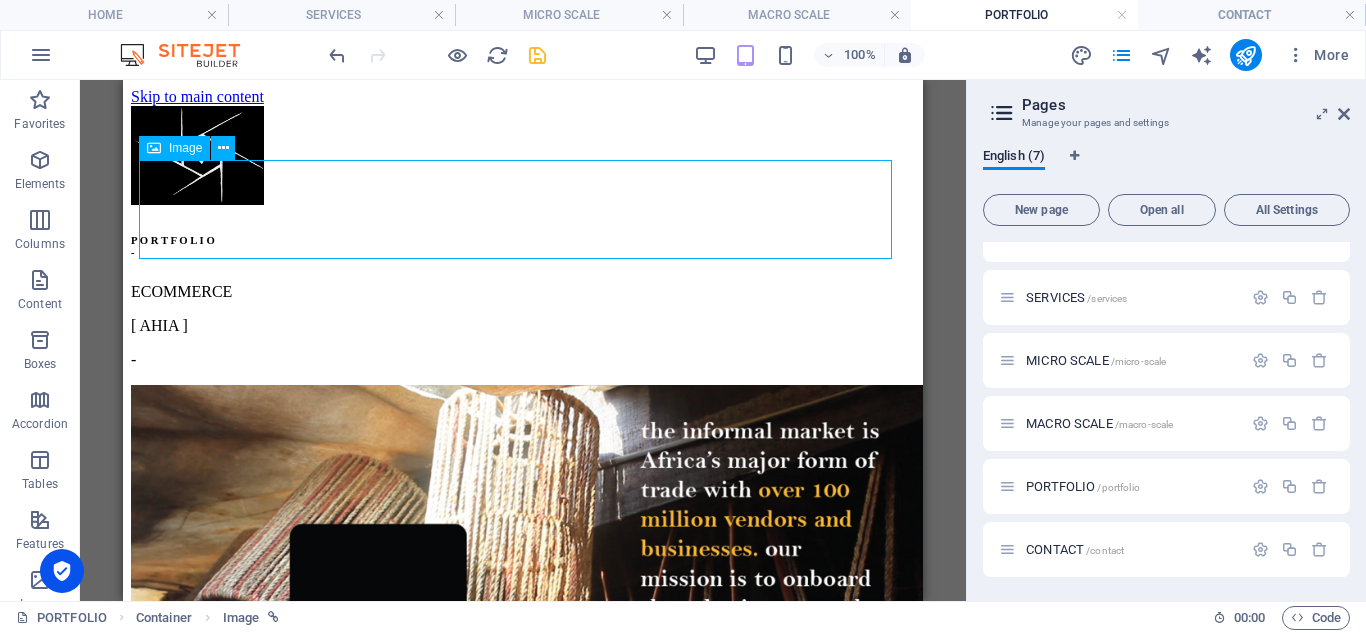 click at bounding box center [523, 157] 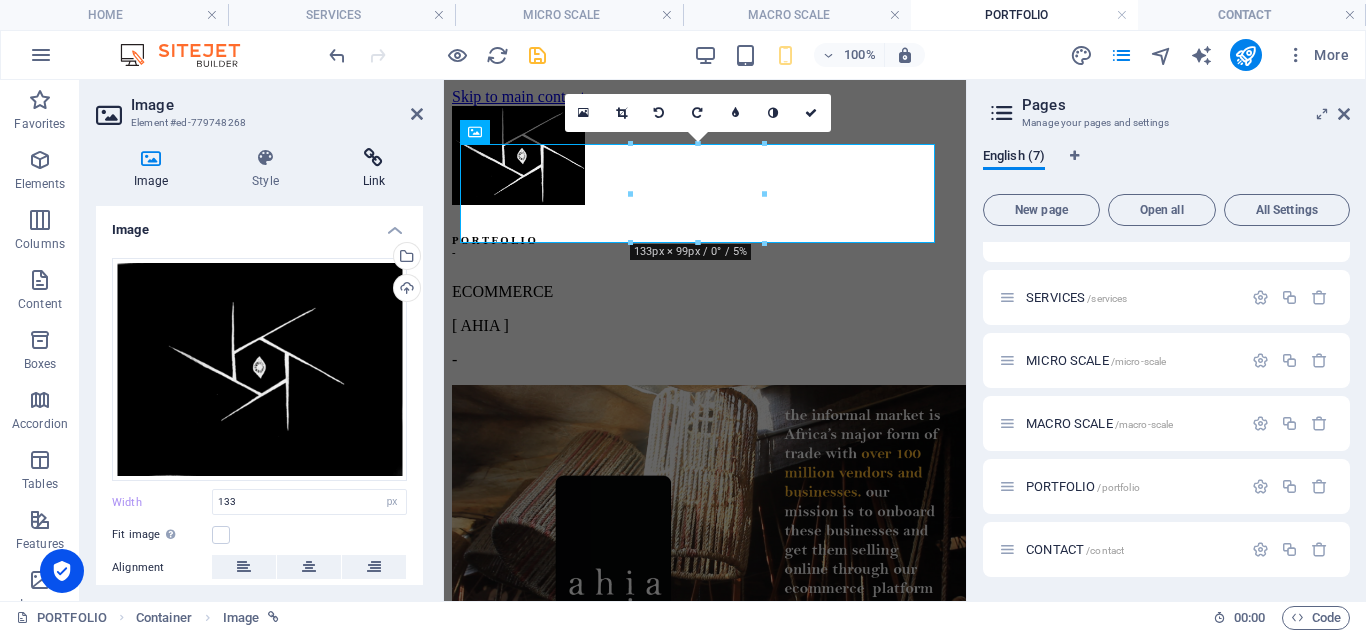click at bounding box center (374, 158) 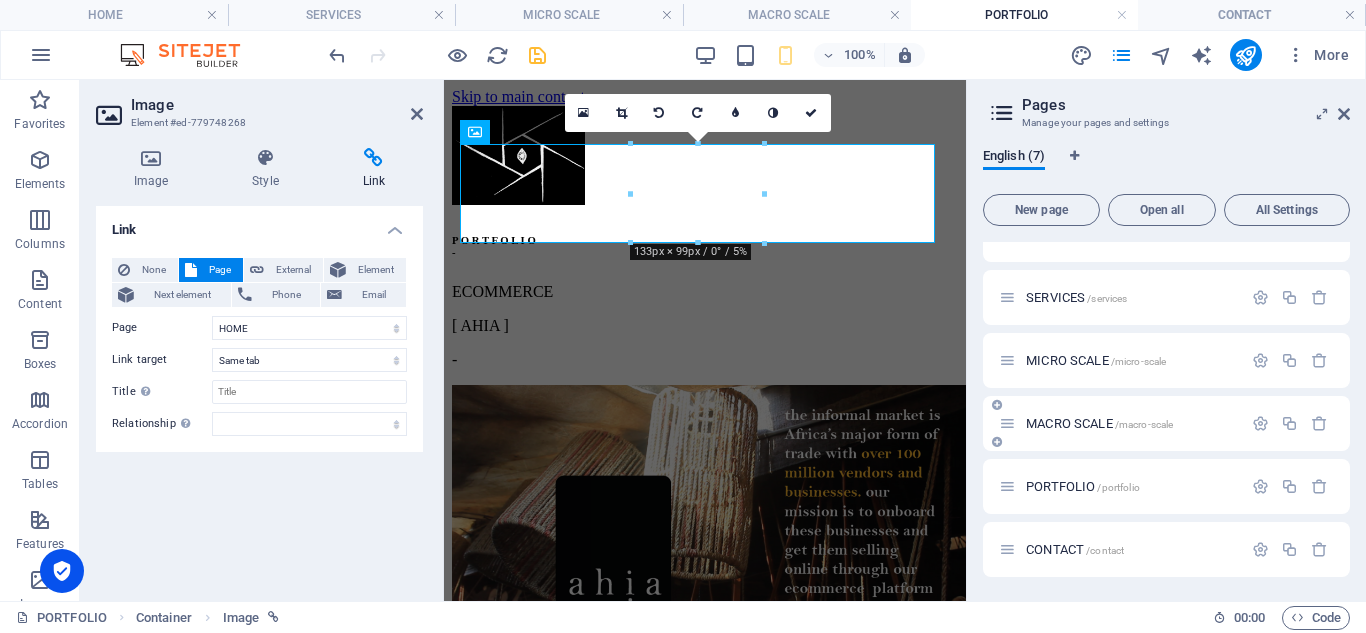 click on "MACRO SCALE /macro-scale" at bounding box center (1099, 423) 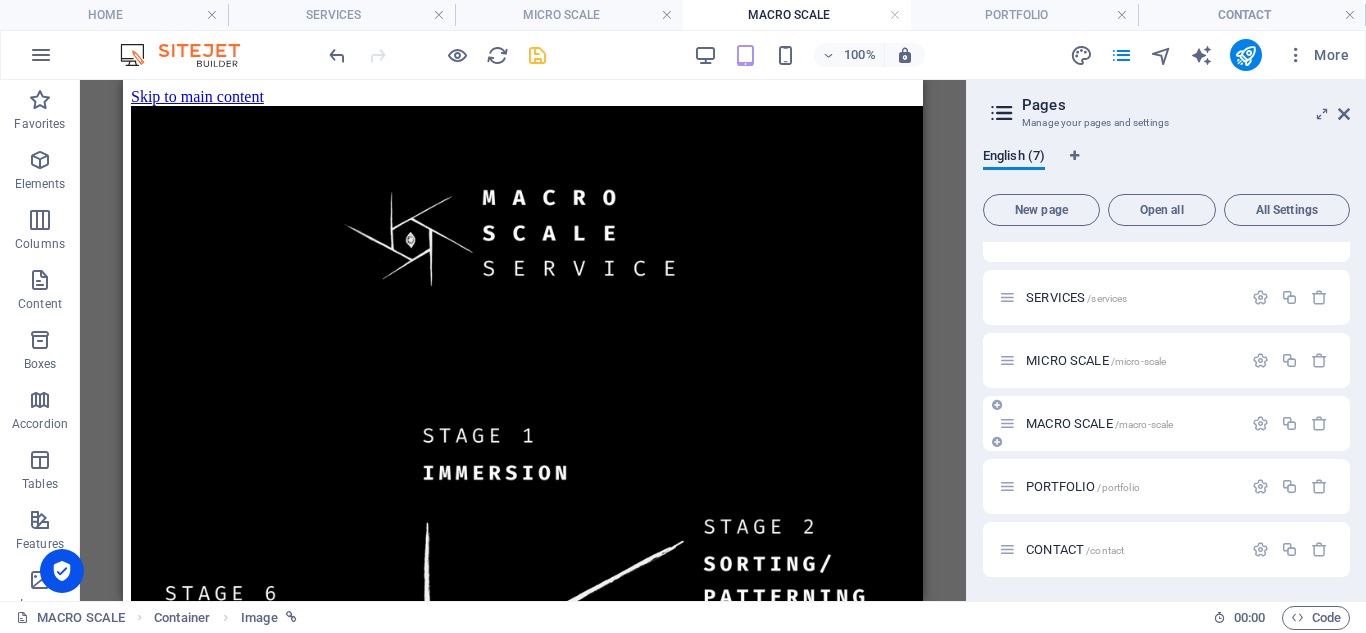 scroll, scrollTop: 3566, scrollLeft: 0, axis: vertical 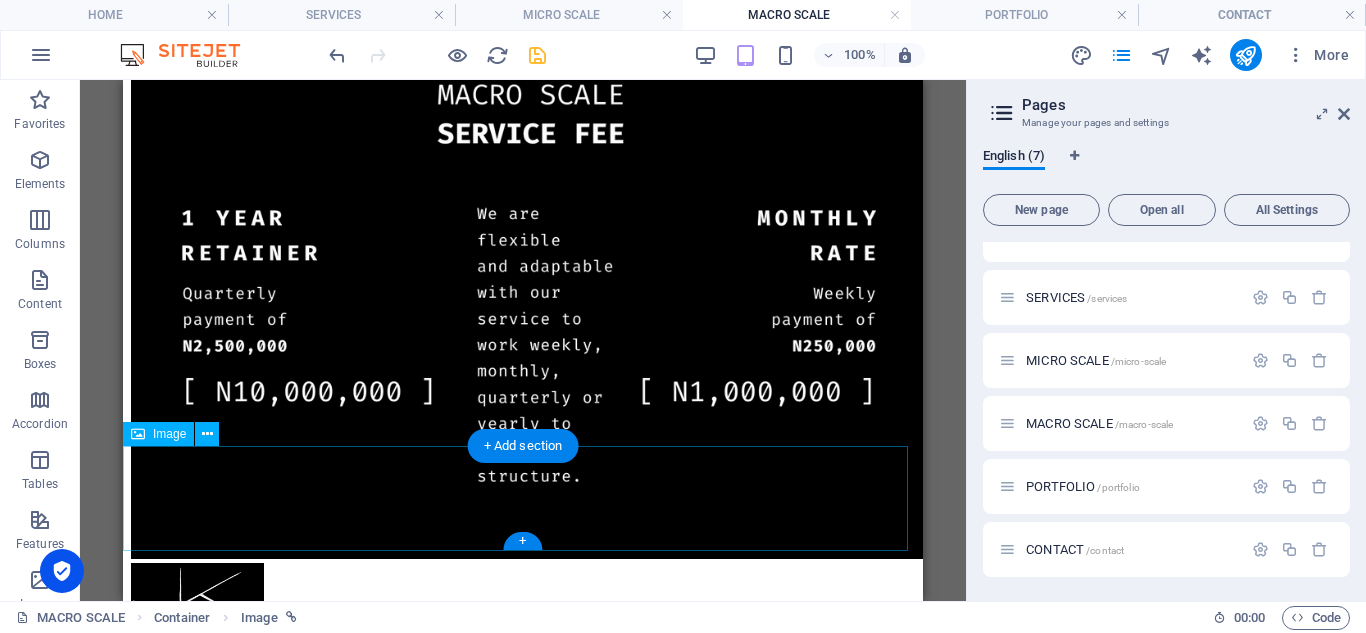 click at bounding box center [523, 617] 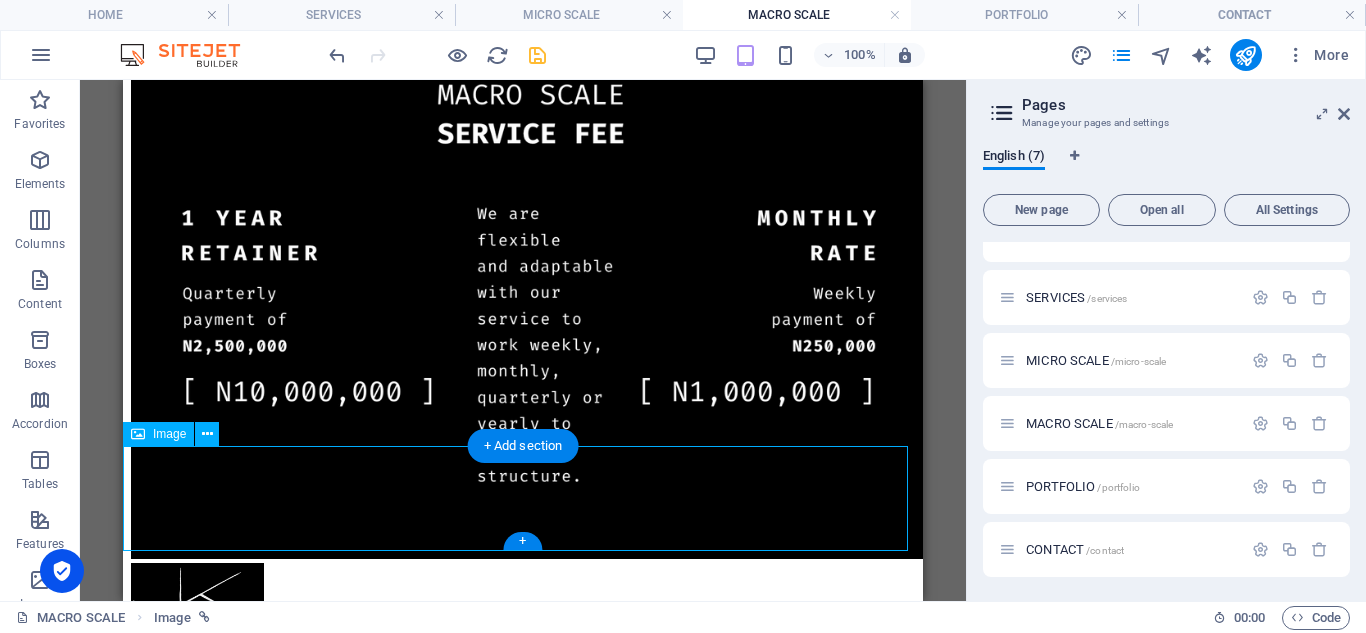 click at bounding box center [523, 617] 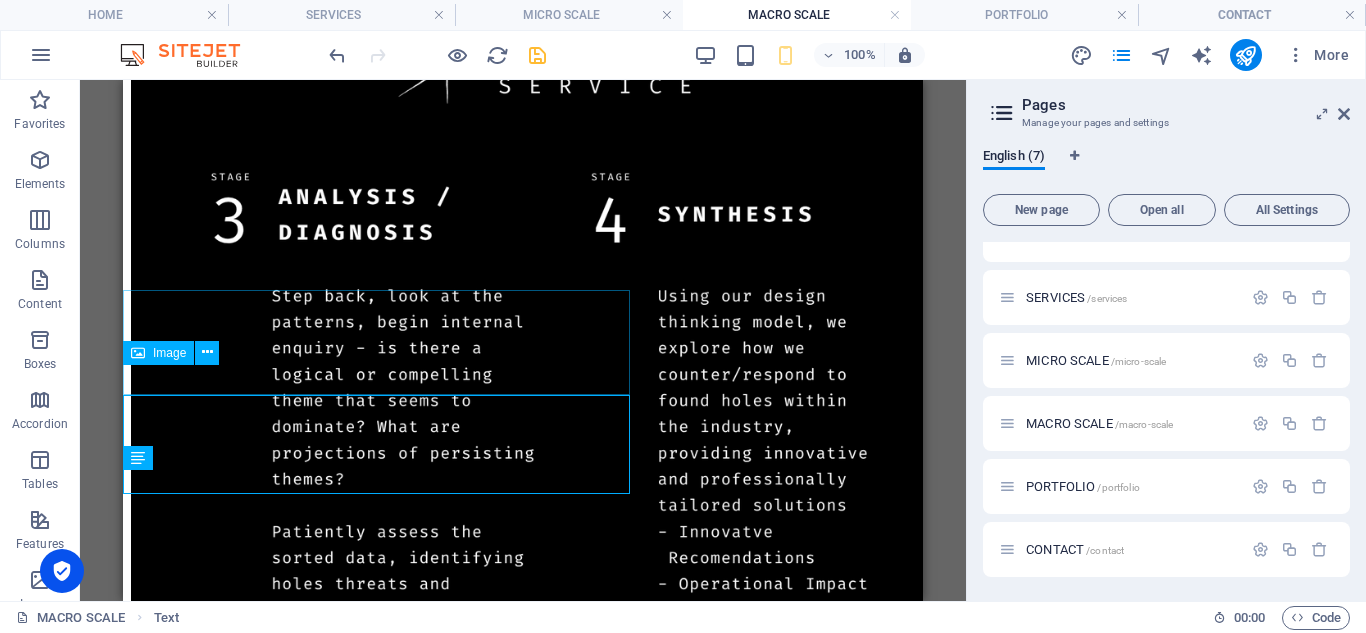 scroll, scrollTop: 3566, scrollLeft: 0, axis: vertical 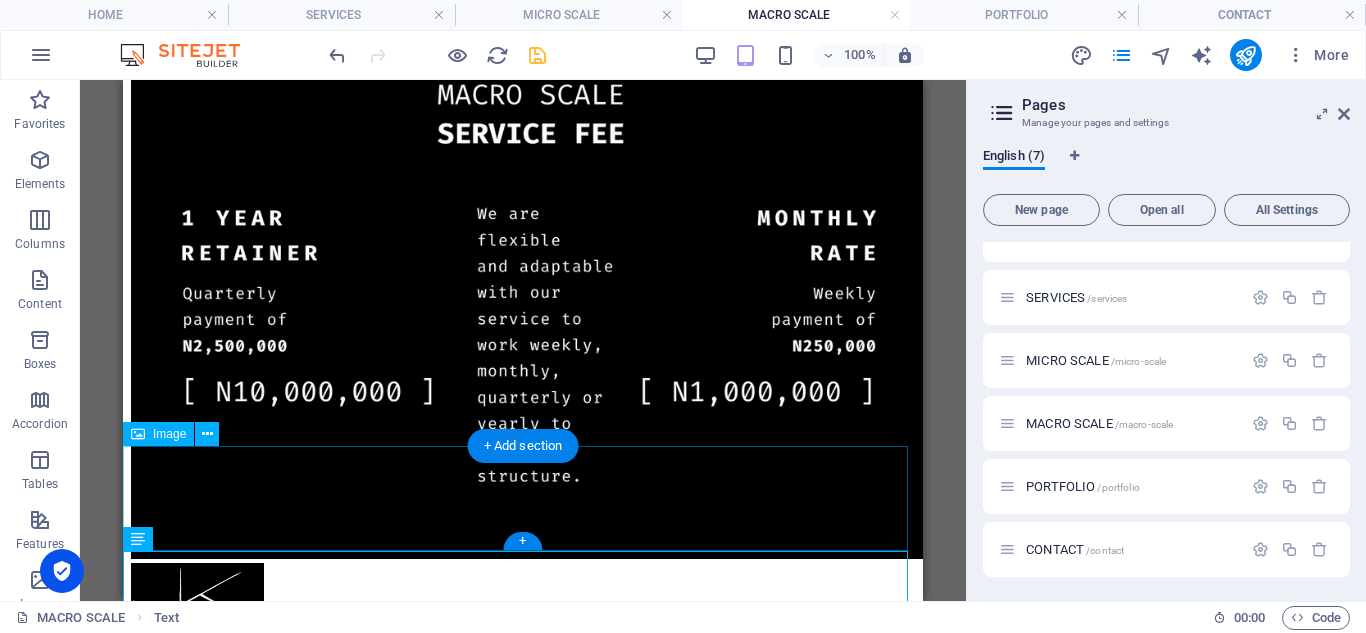 click at bounding box center [523, 617] 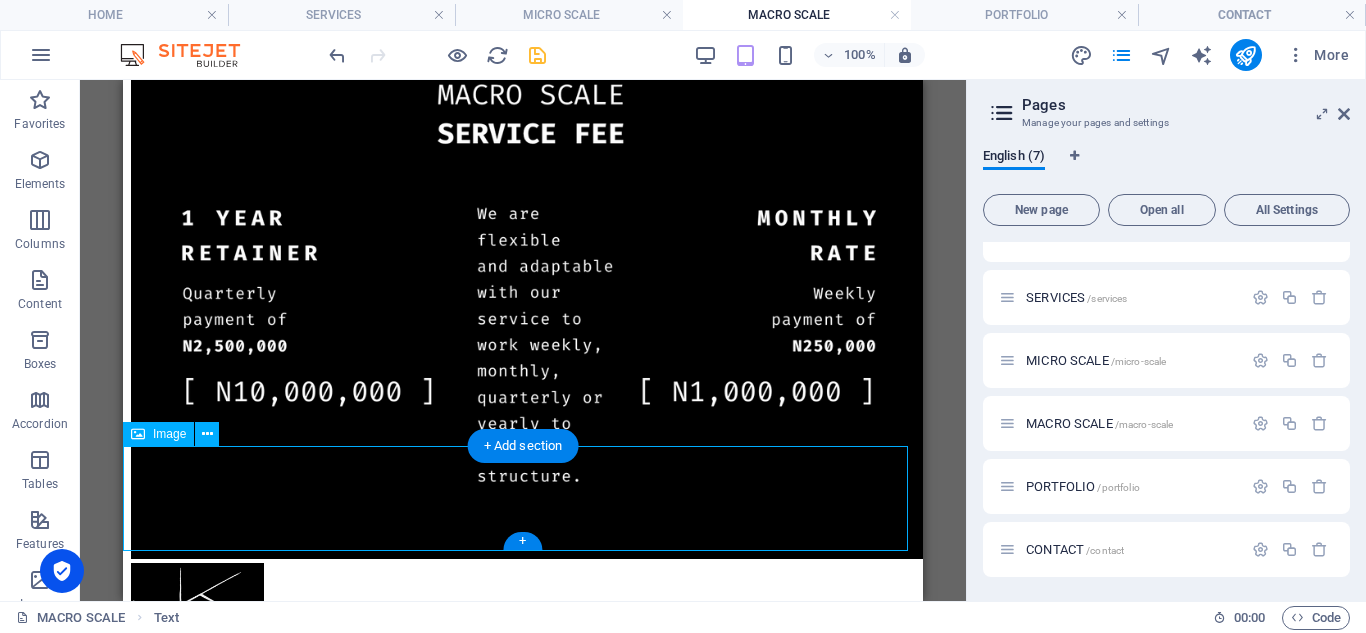click at bounding box center (523, 617) 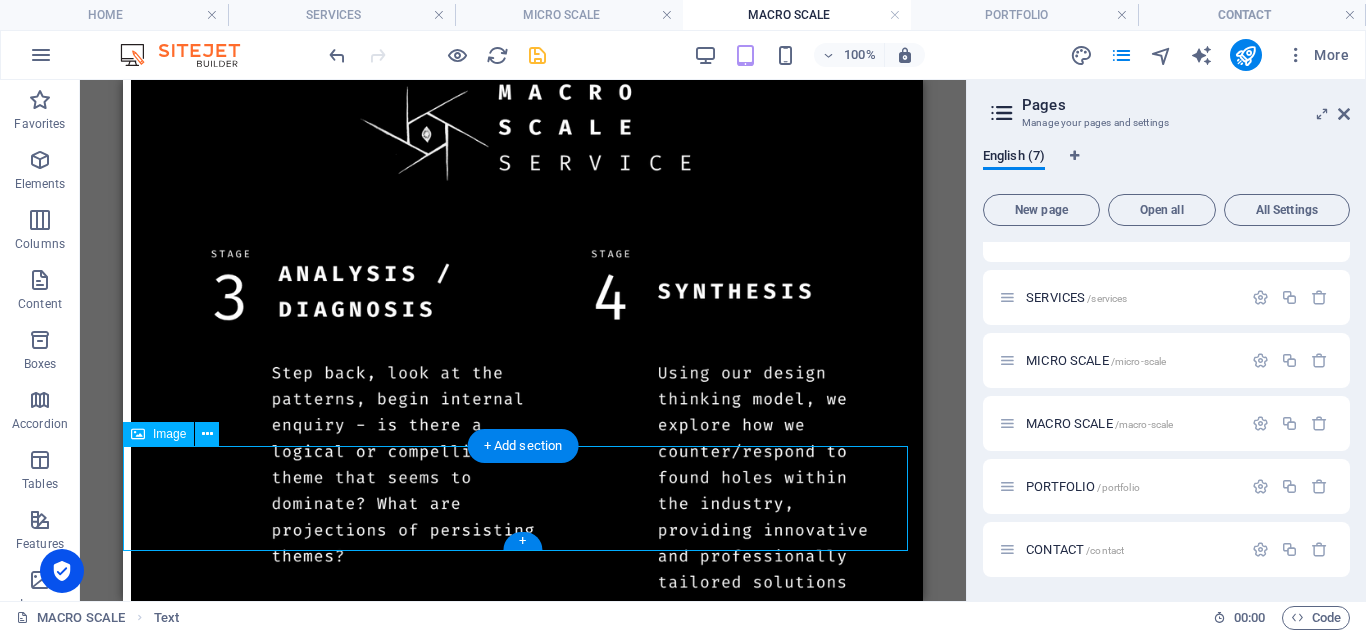 select on "px" 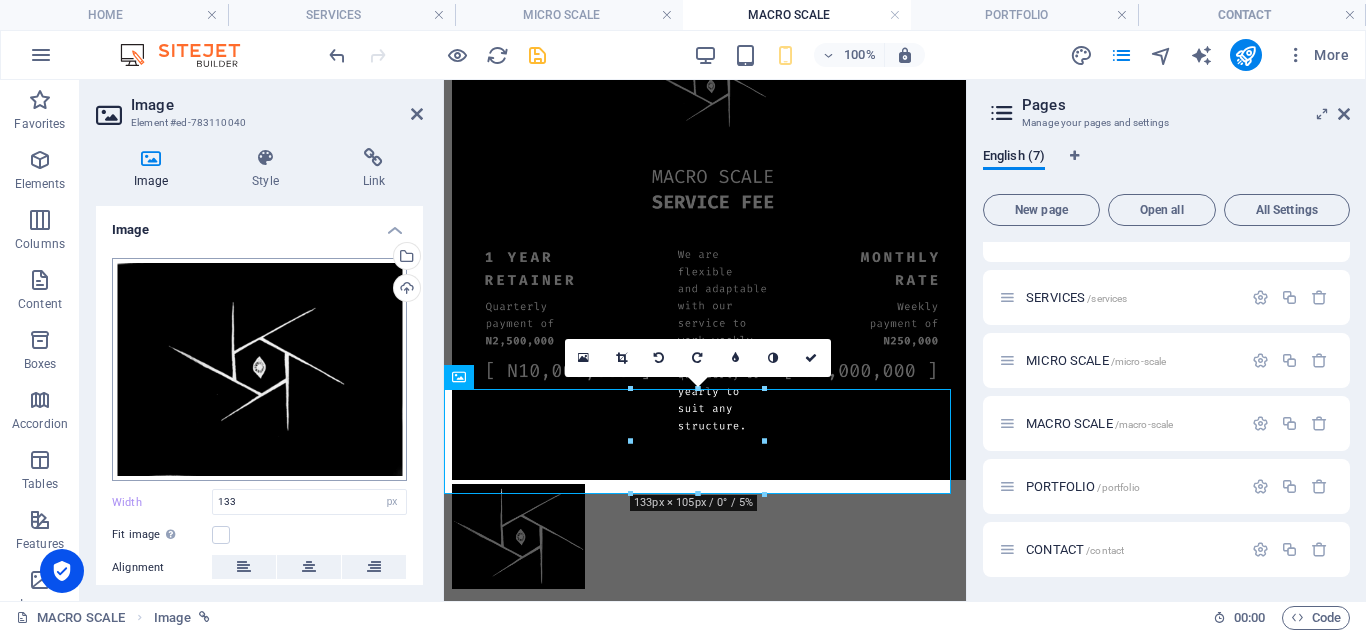 scroll, scrollTop: 2223, scrollLeft: 0, axis: vertical 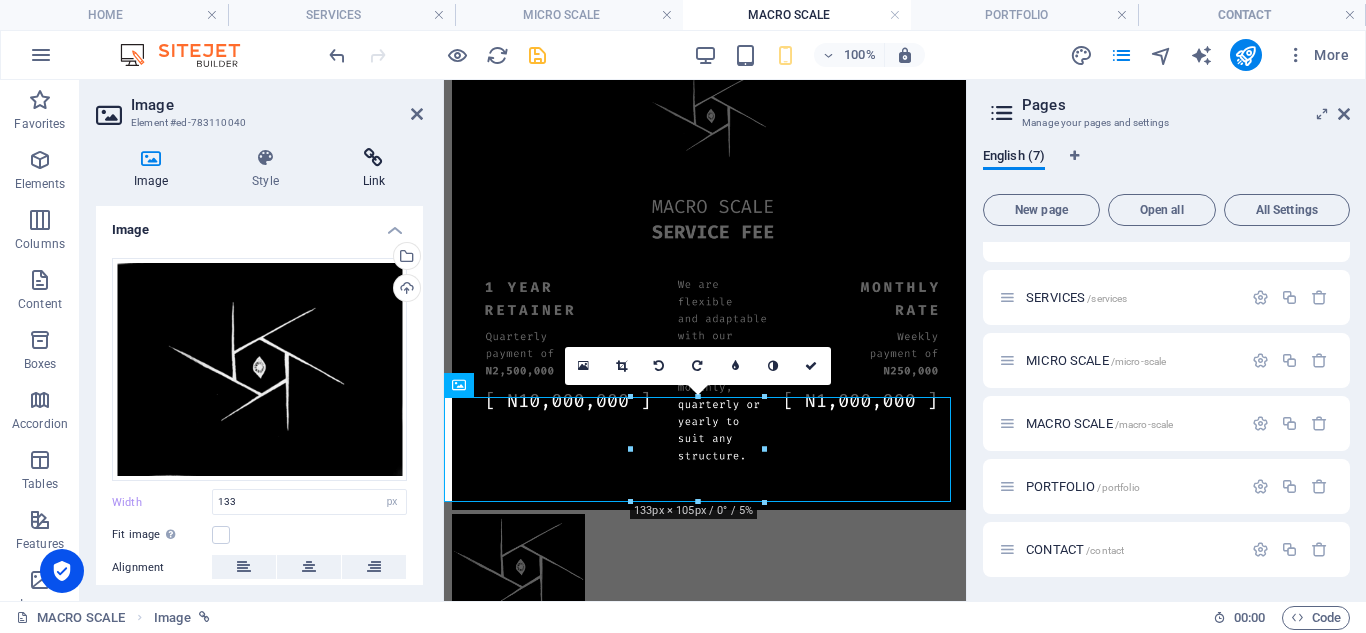 click on "Link" at bounding box center (374, 169) 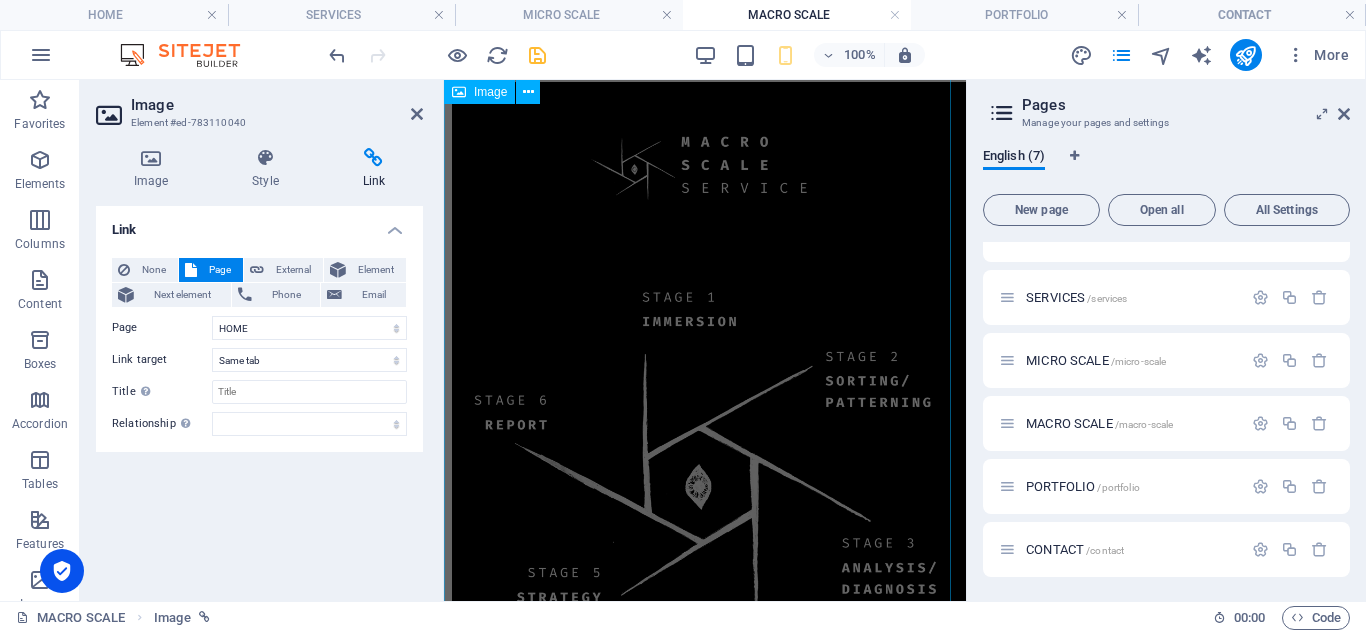 scroll, scrollTop: 0, scrollLeft: 0, axis: both 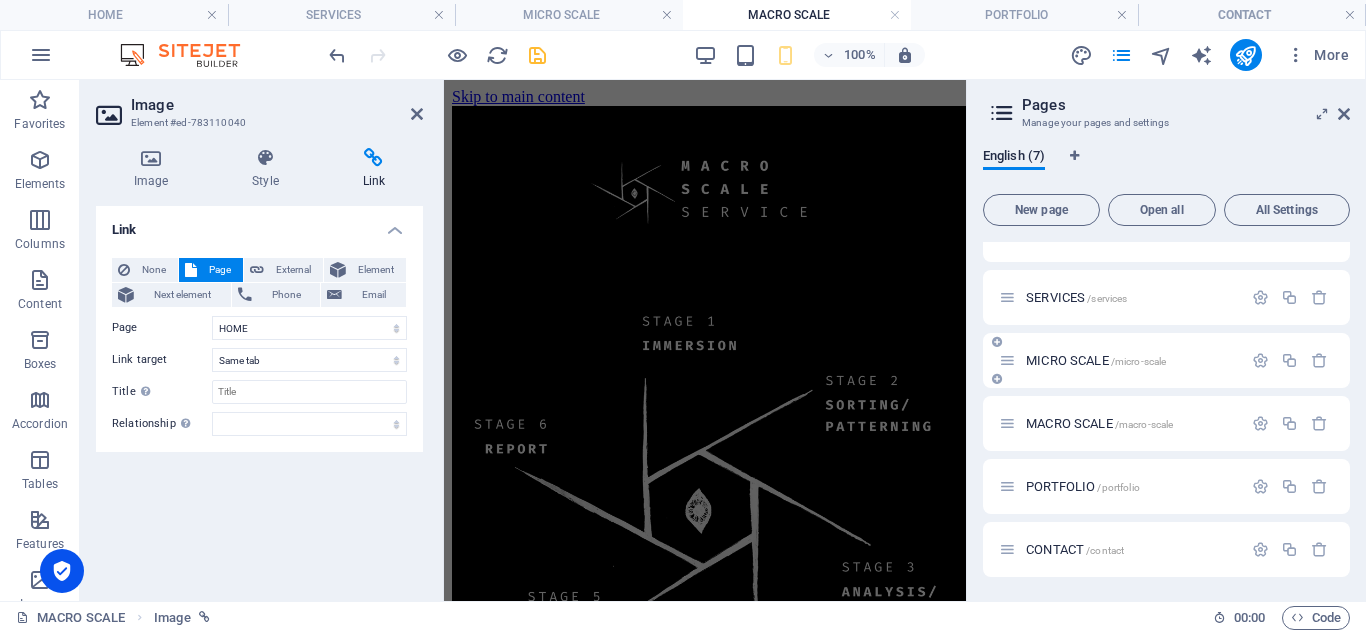 click on "MICRO SCALE /micro-scale" at bounding box center [1120, 360] 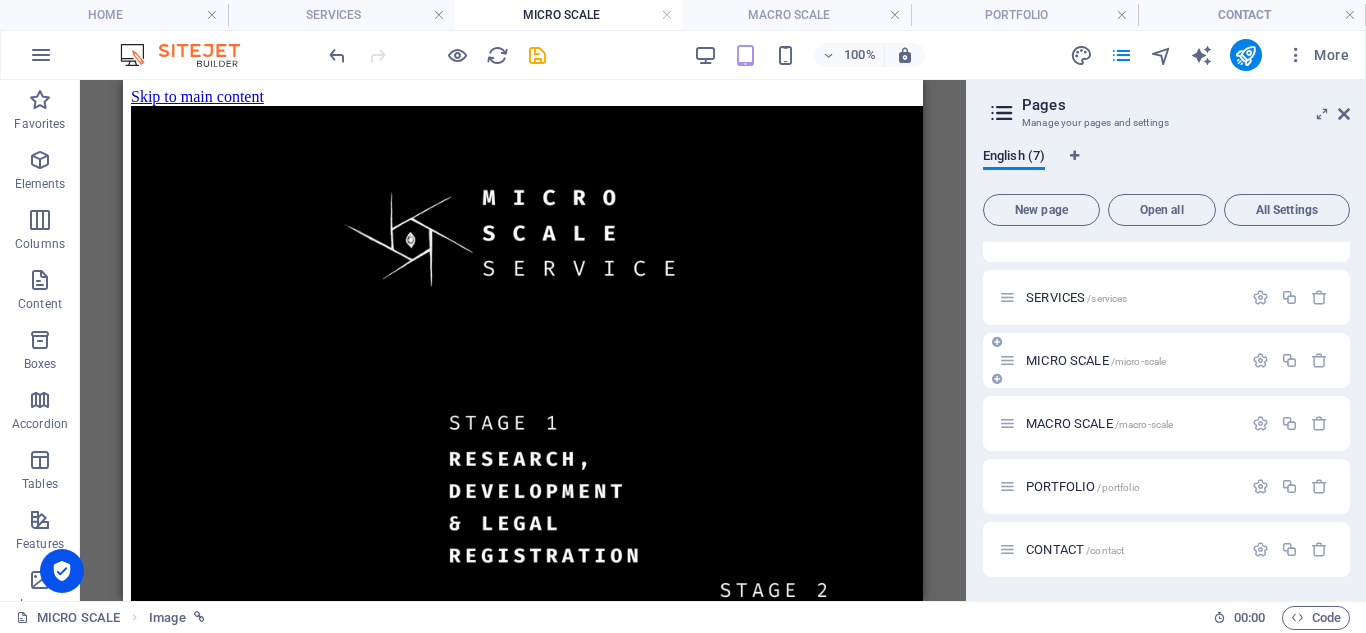scroll, scrollTop: 2999, scrollLeft: 0, axis: vertical 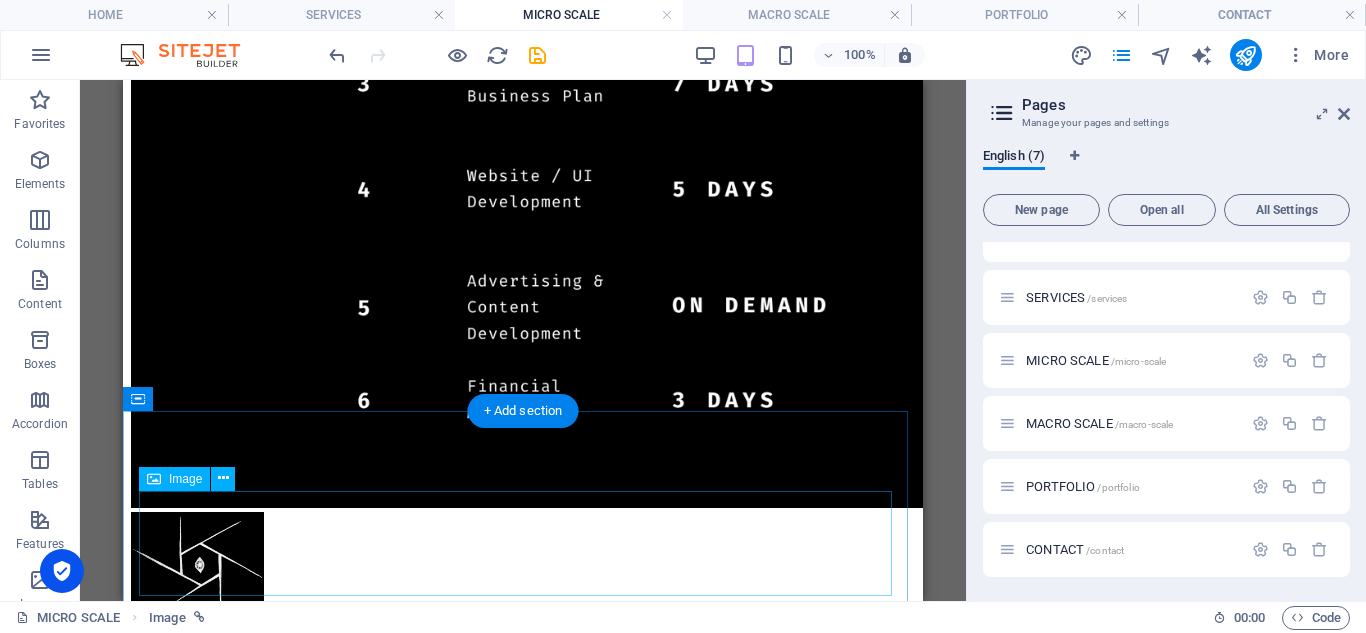 click at bounding box center (523, 566) 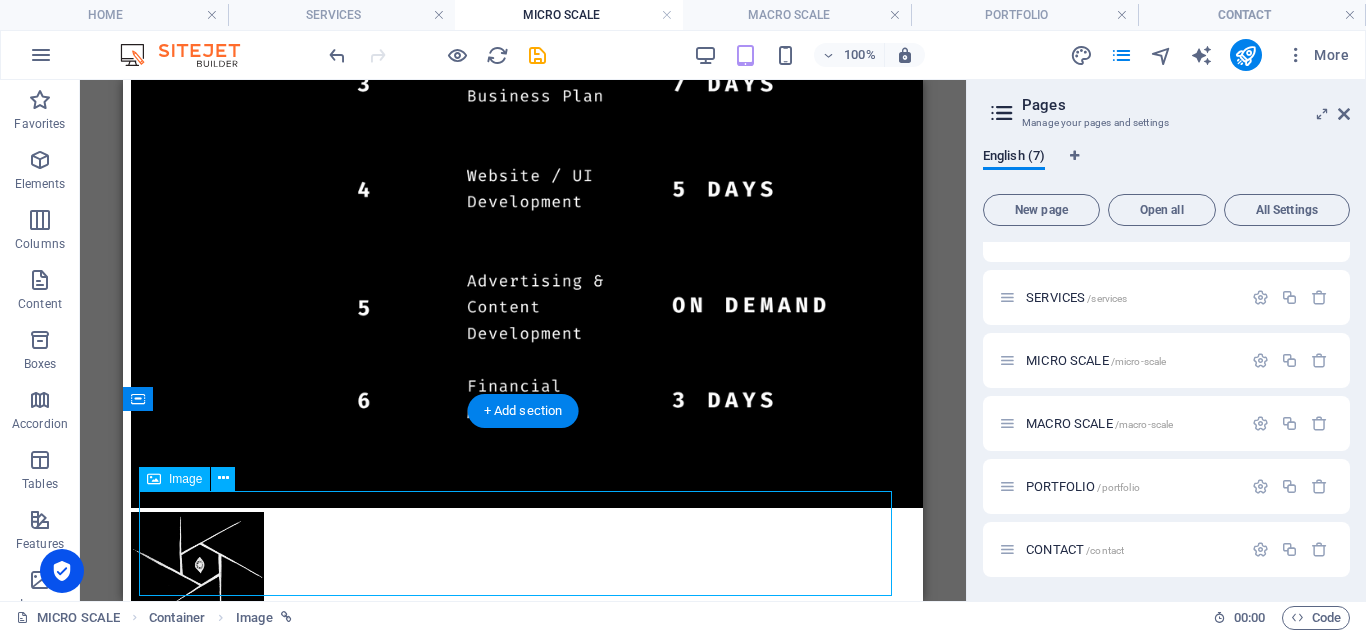 click at bounding box center (523, 566) 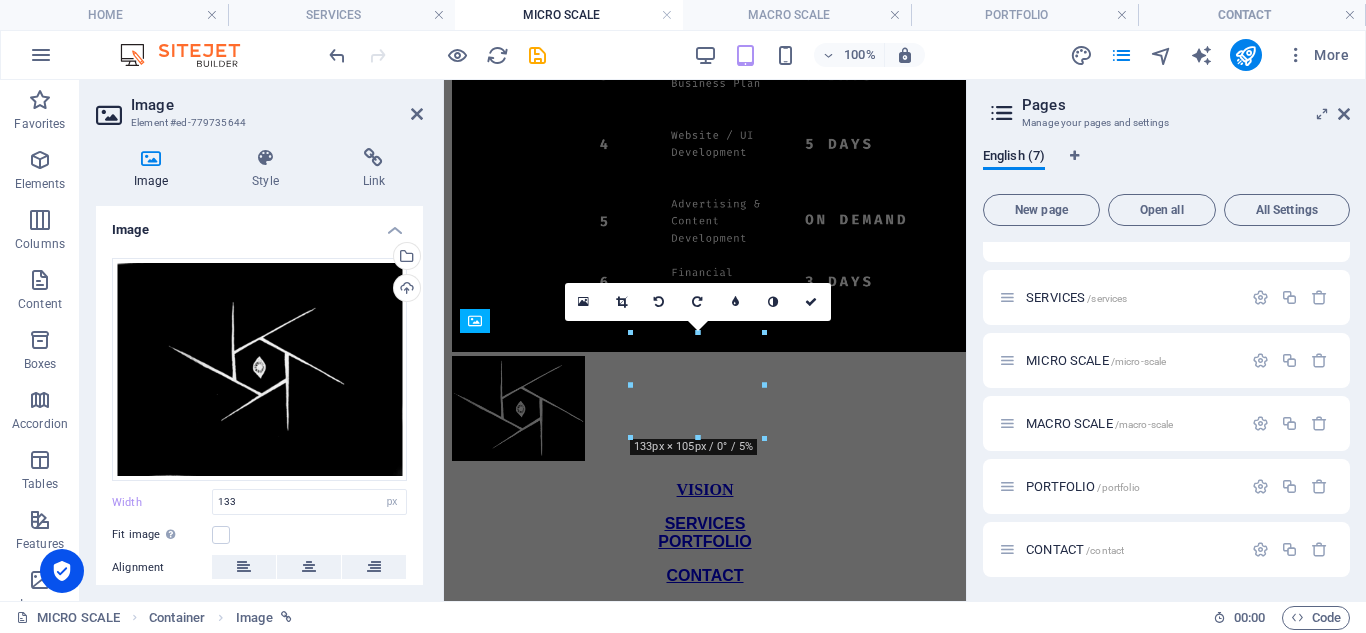 scroll, scrollTop: 1962, scrollLeft: 0, axis: vertical 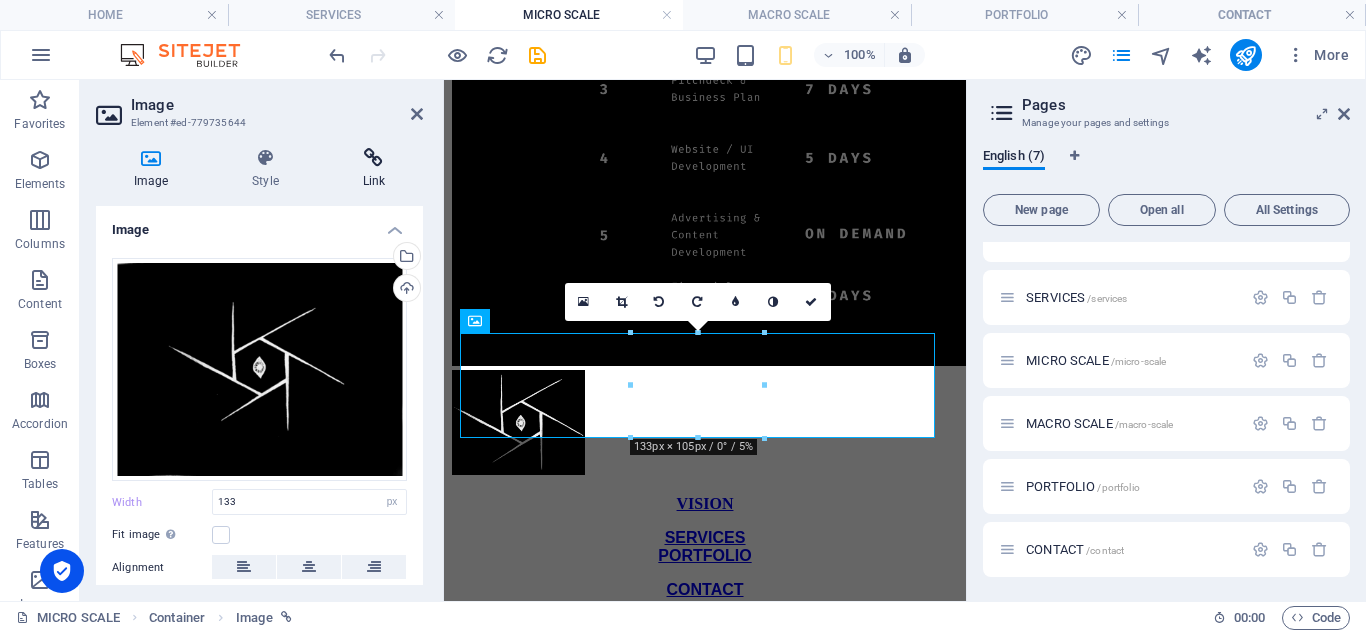 click at bounding box center (374, 158) 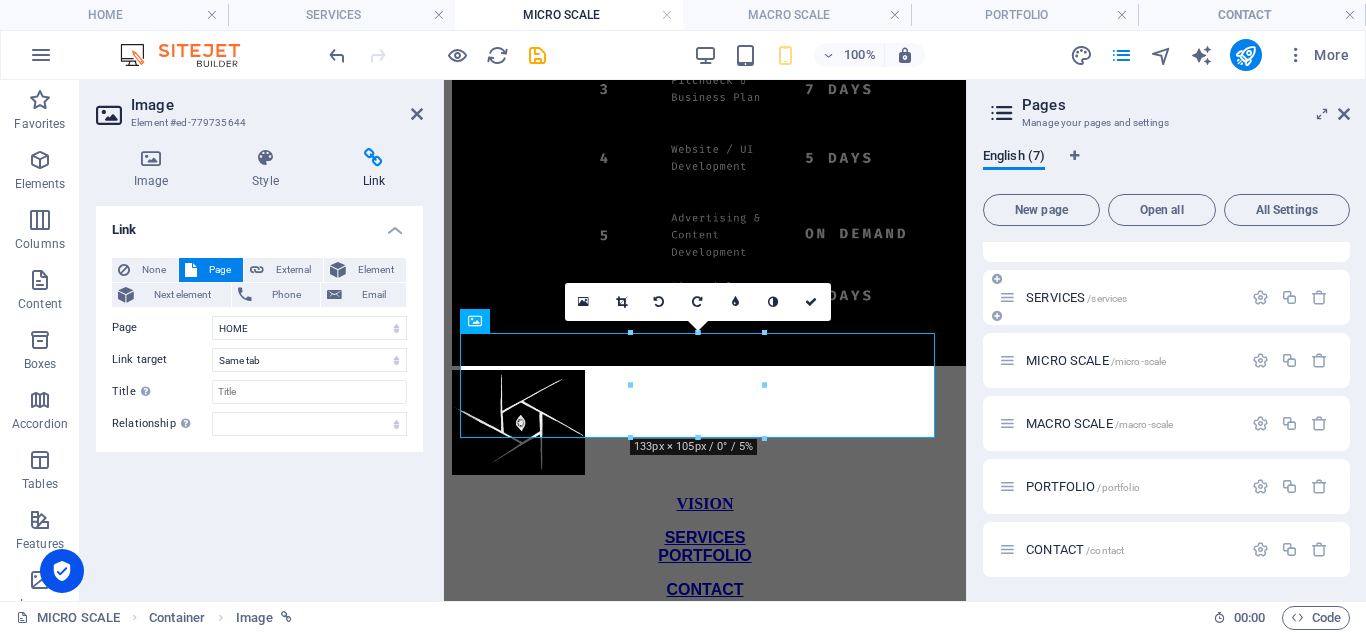 click on "SERVICES /services" at bounding box center [1120, 297] 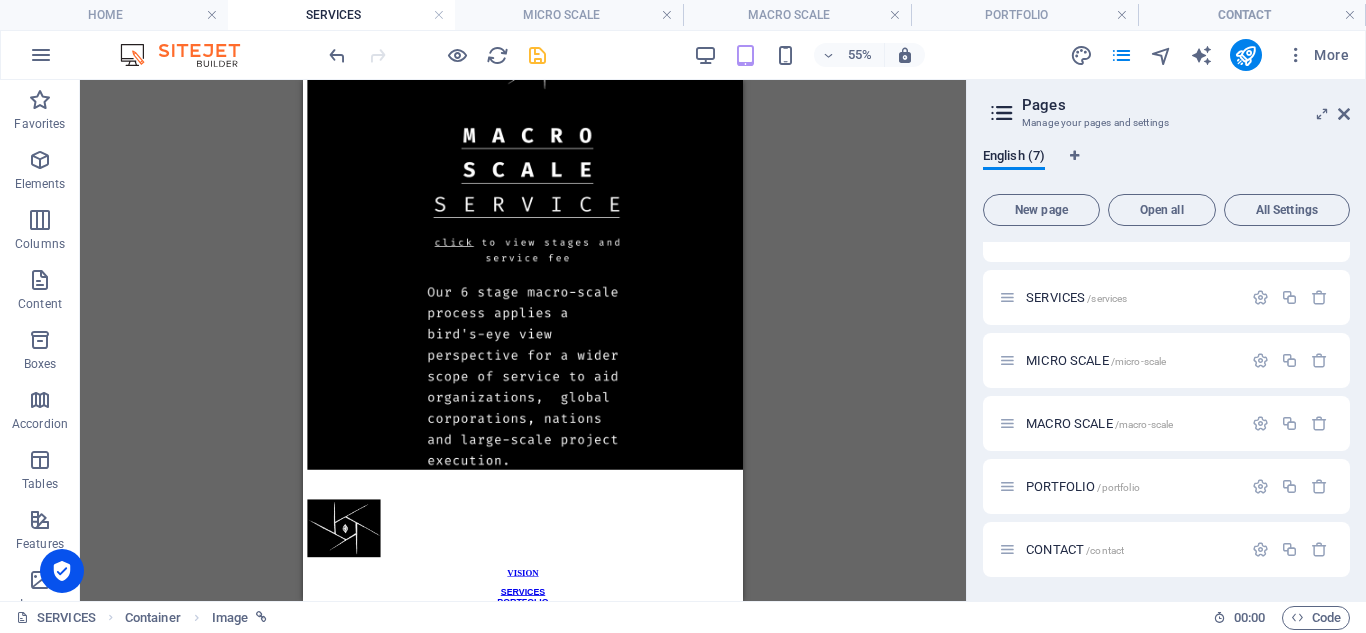 scroll, scrollTop: 0, scrollLeft: 0, axis: both 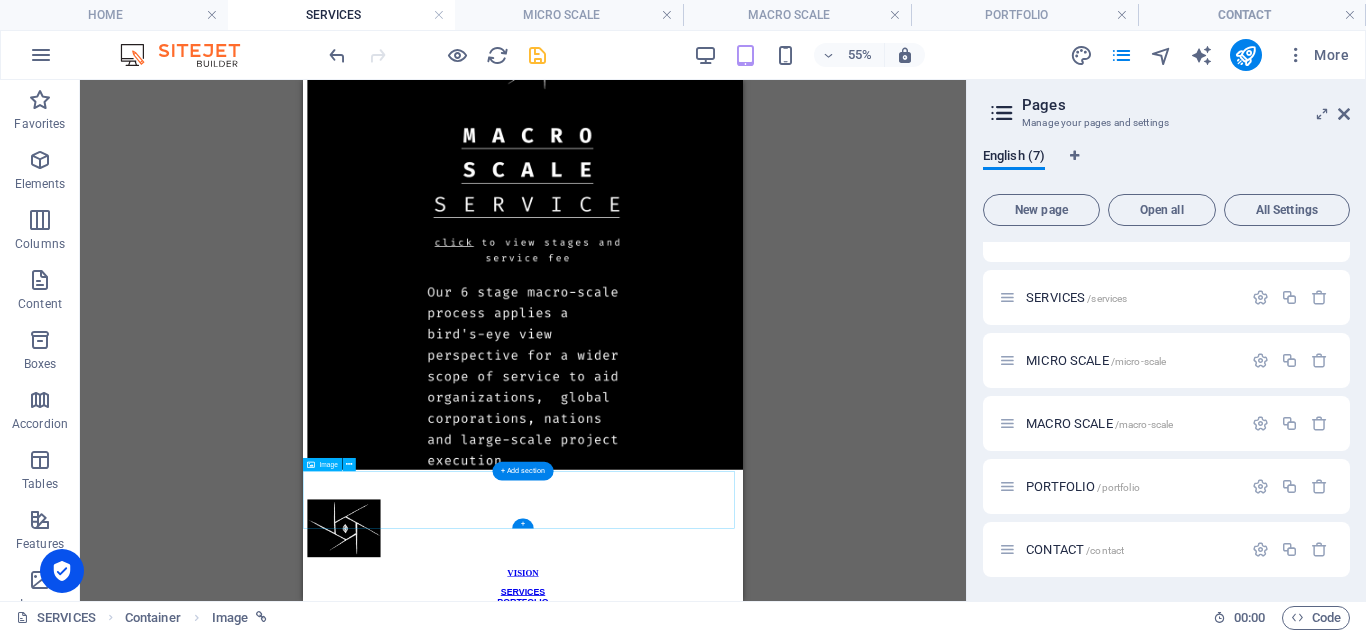 click at bounding box center (703, 896) 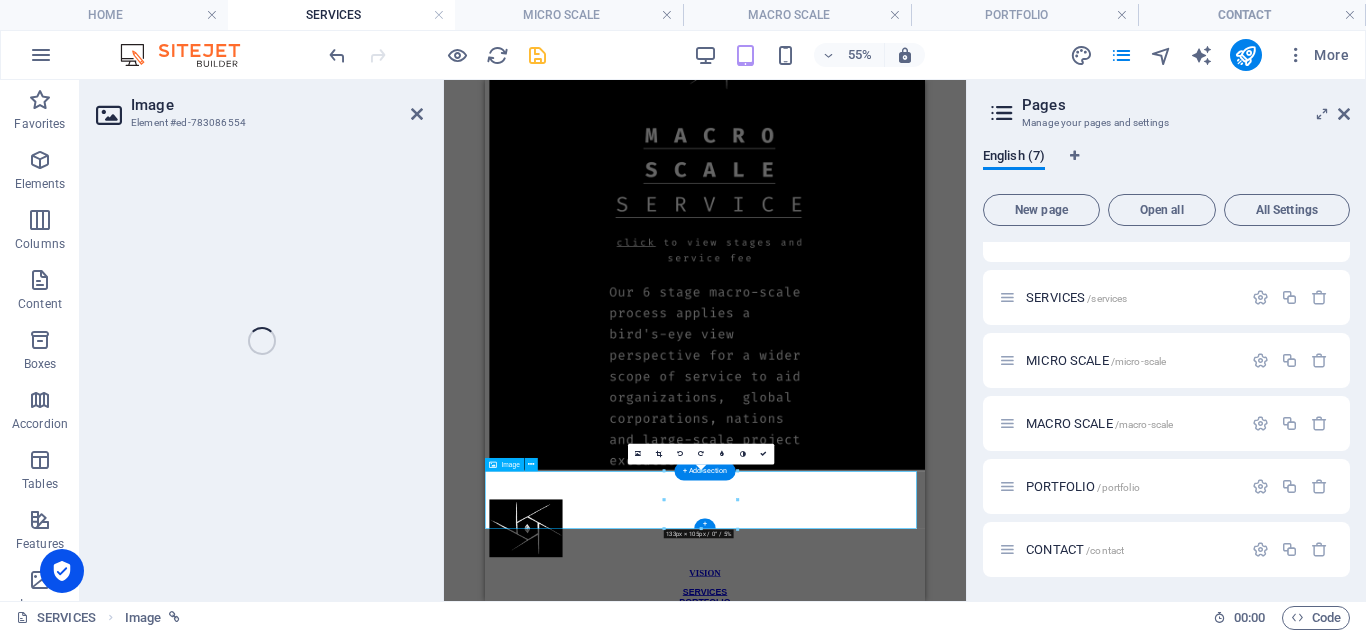 select on "px" 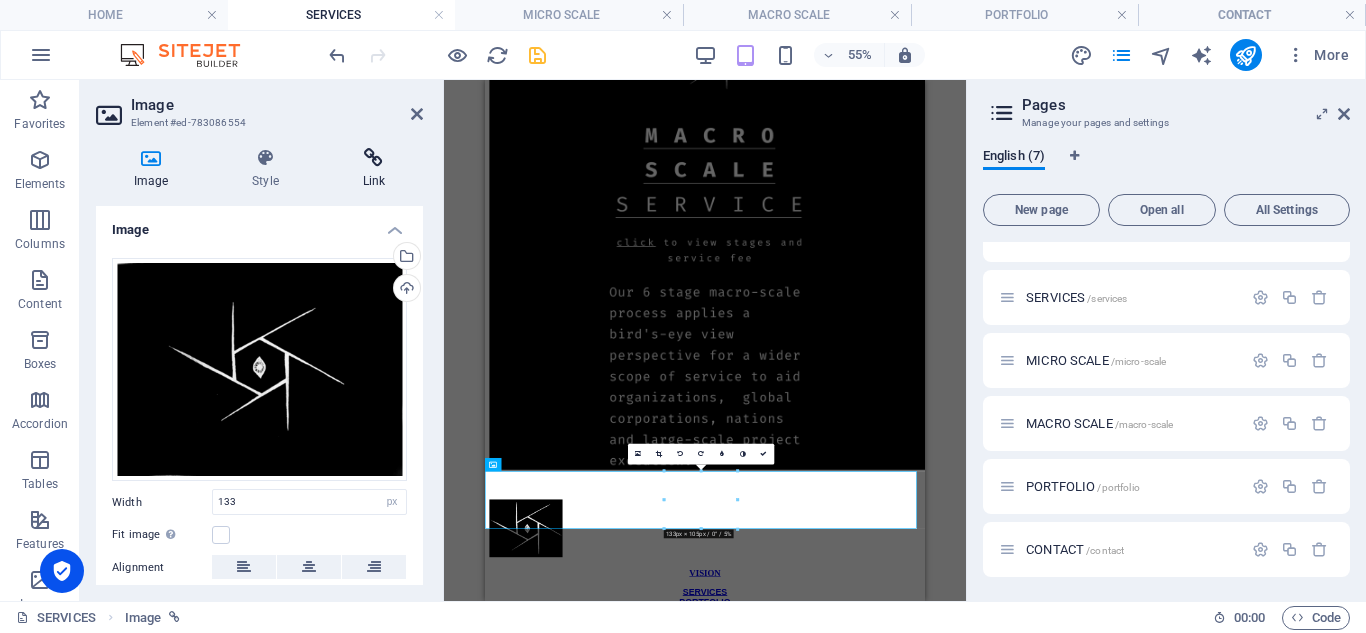 click on "Link" at bounding box center (374, 169) 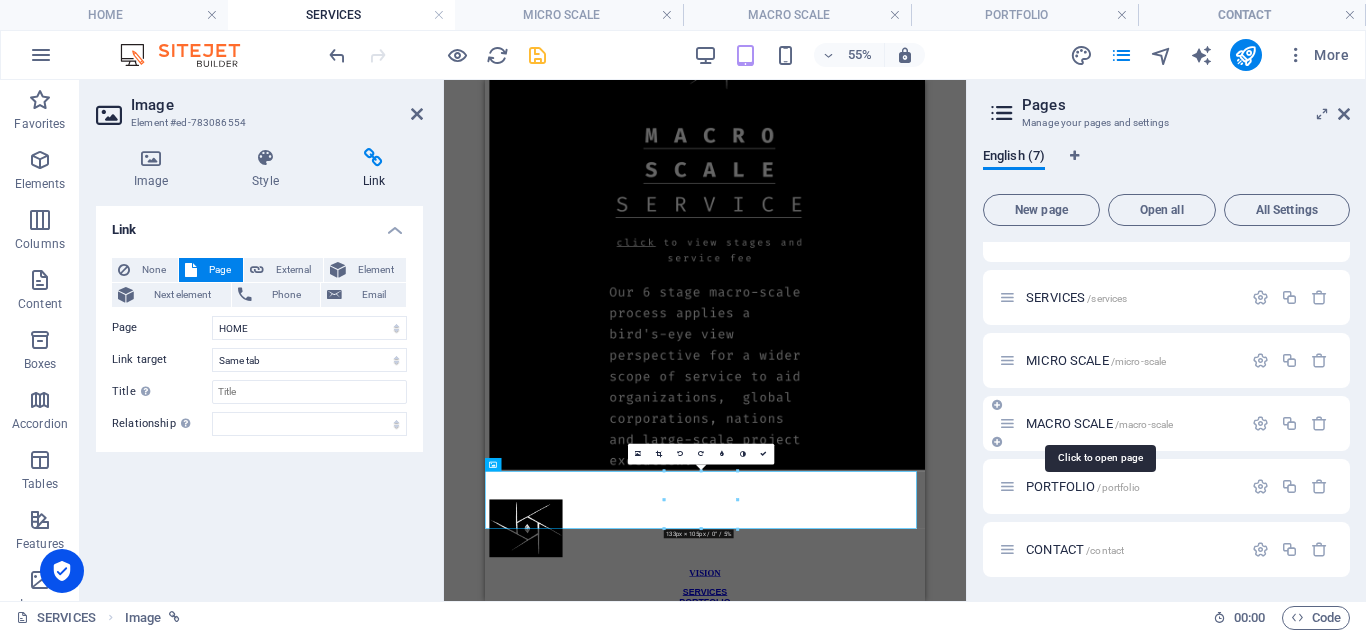 scroll, scrollTop: 0, scrollLeft: 0, axis: both 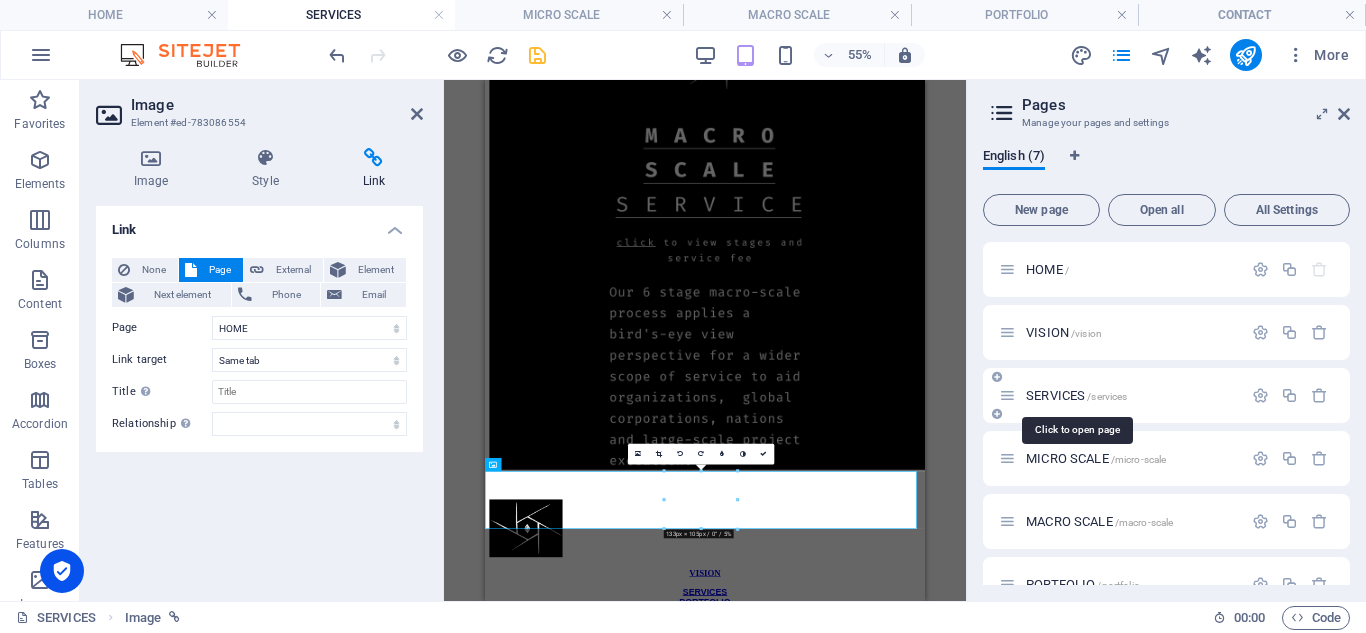 click on "SERVICES /services" at bounding box center [1076, 395] 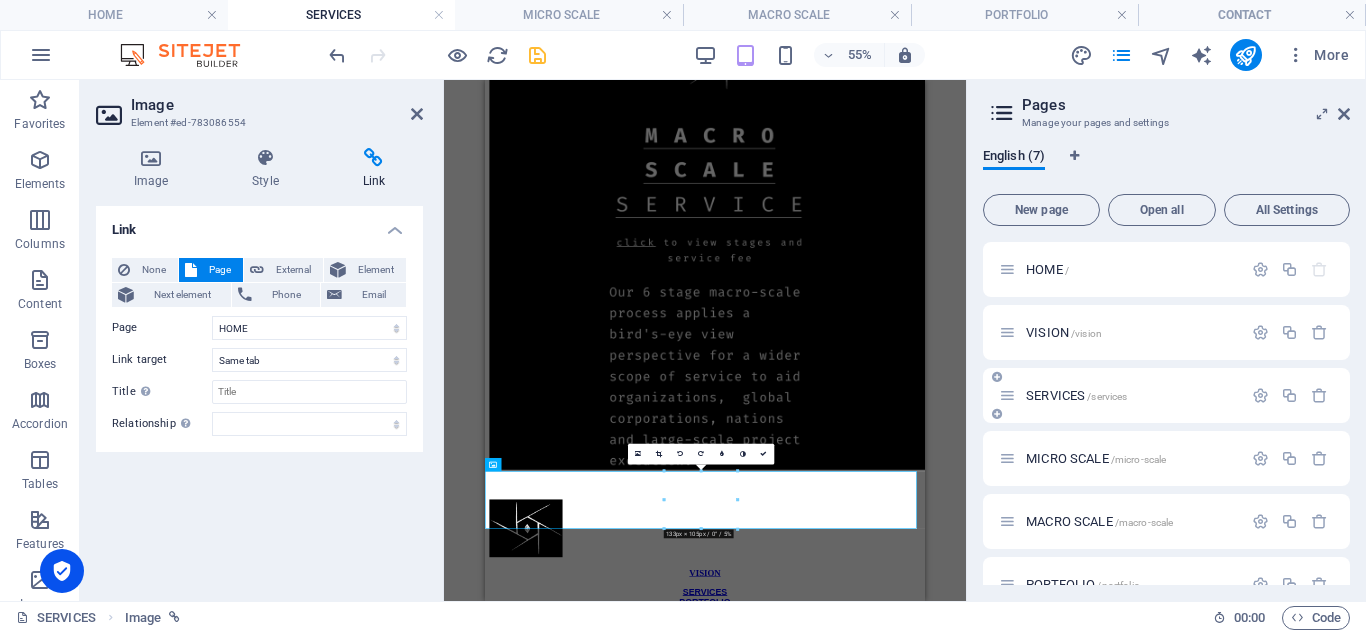click on "SERVICES /services" at bounding box center [1076, 395] 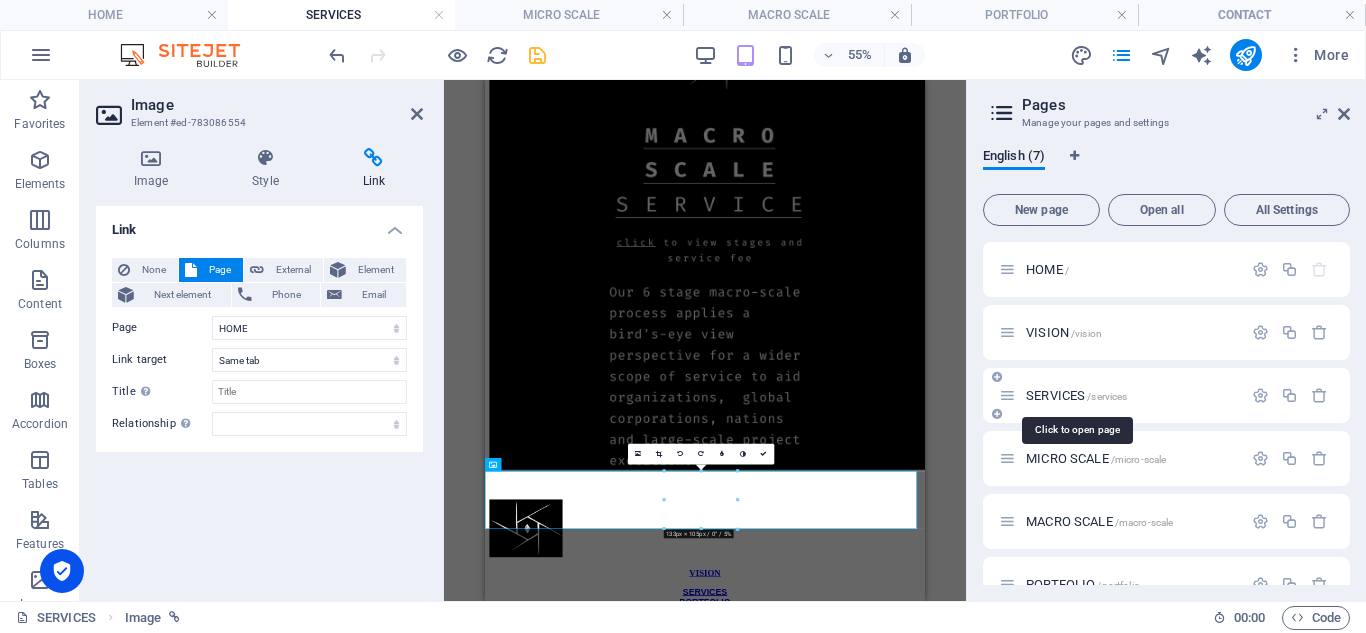 click on "SERVICES /services" at bounding box center [1076, 395] 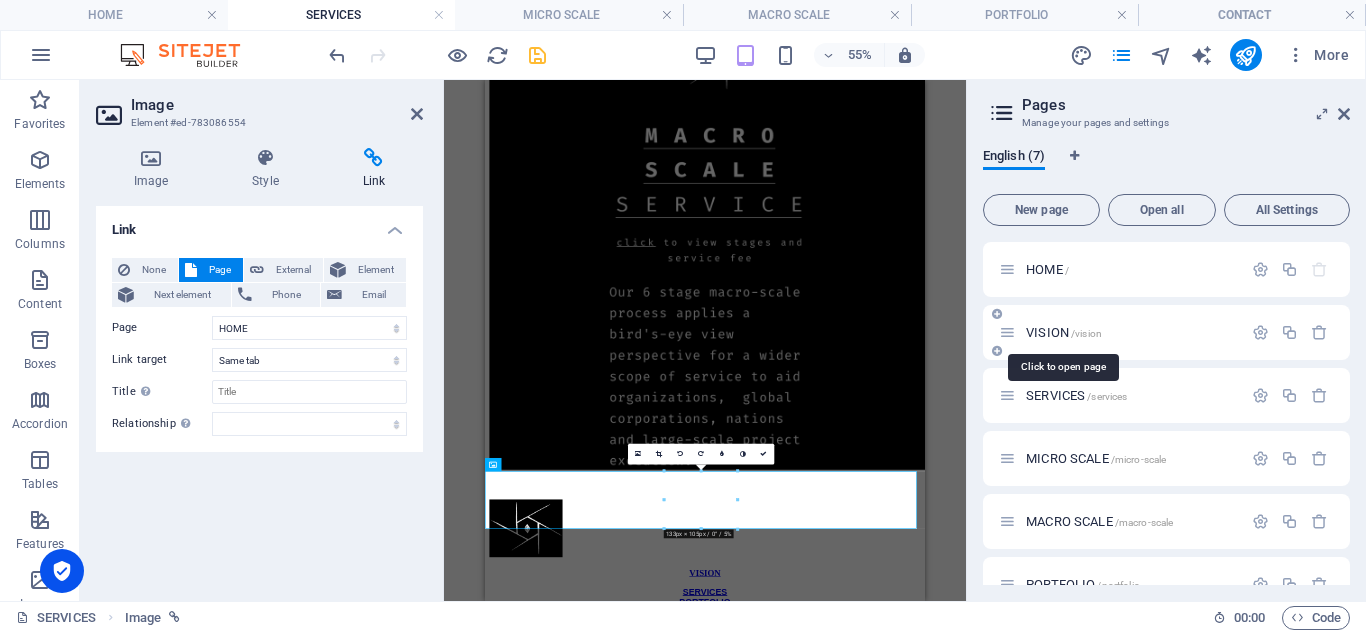 click on "VISION /vision" at bounding box center (1064, 332) 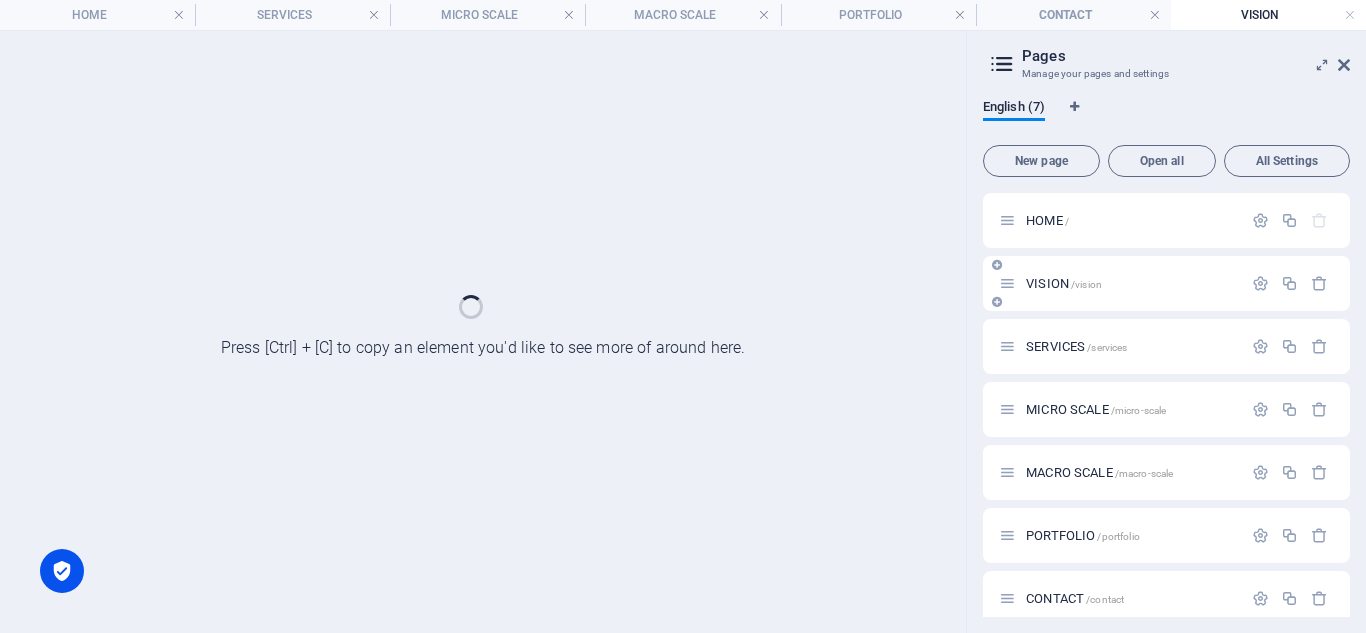 scroll, scrollTop: 0, scrollLeft: 0, axis: both 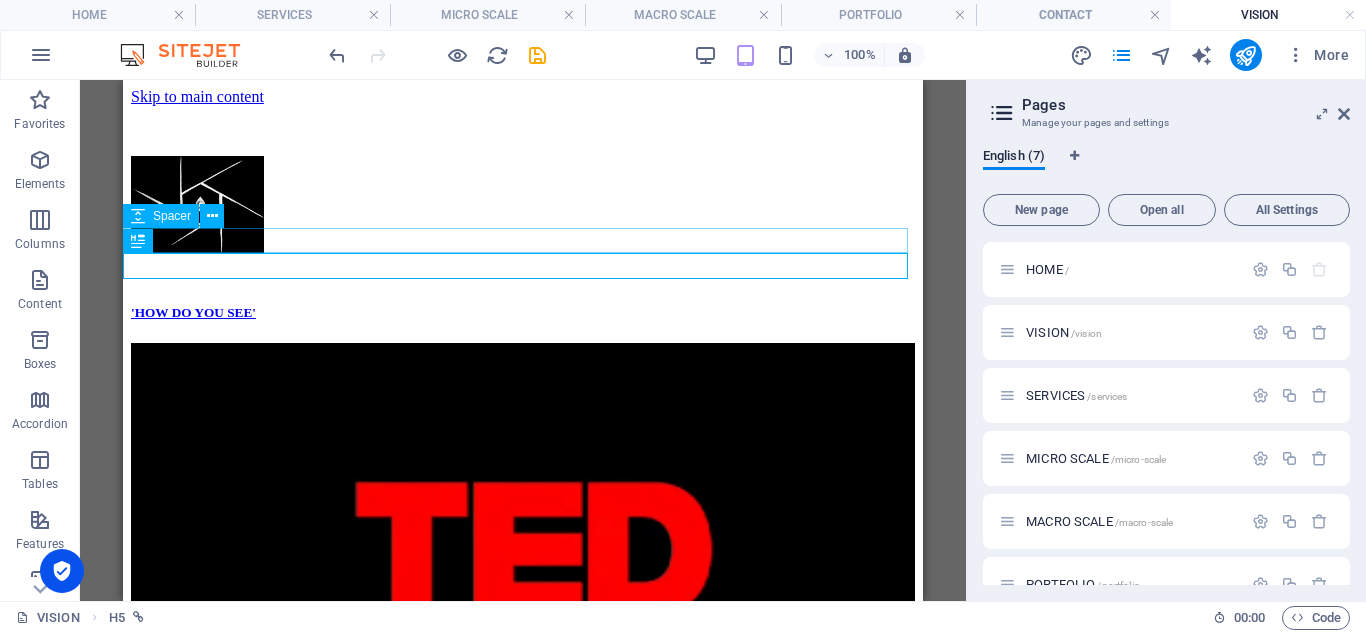 drag, startPoint x: 607, startPoint y: 229, endPoint x: 572, endPoint y: 200, distance: 45.453274 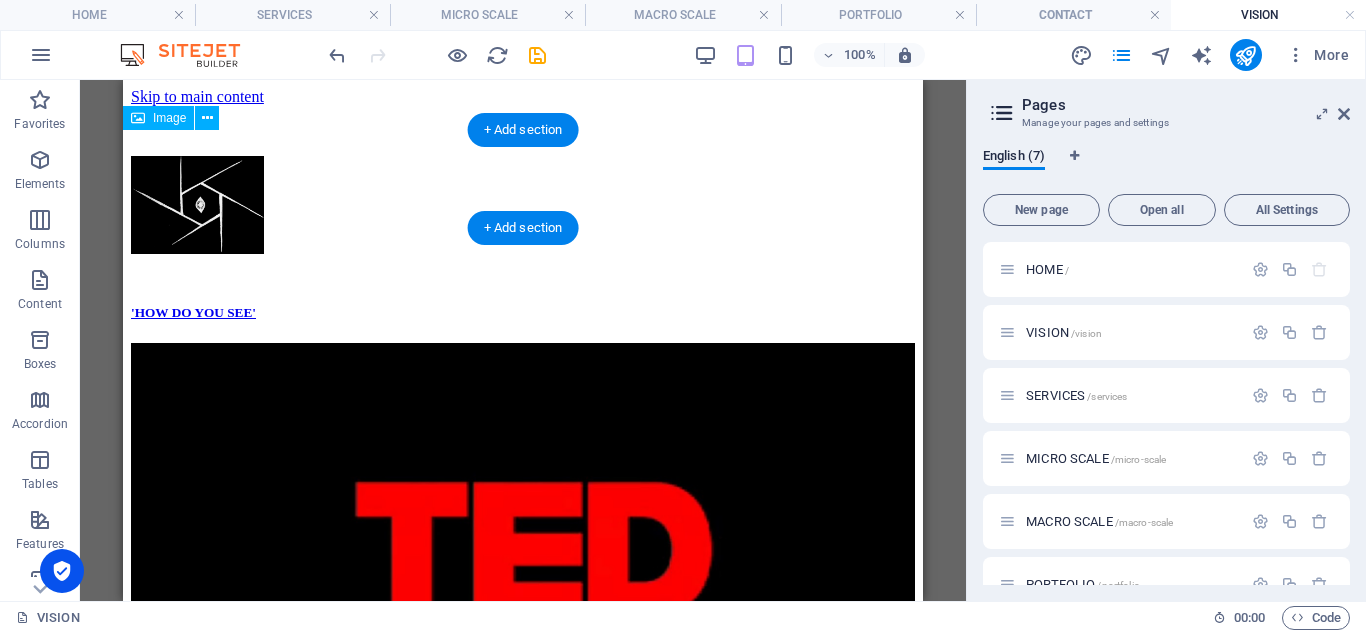 click at bounding box center [523, 207] 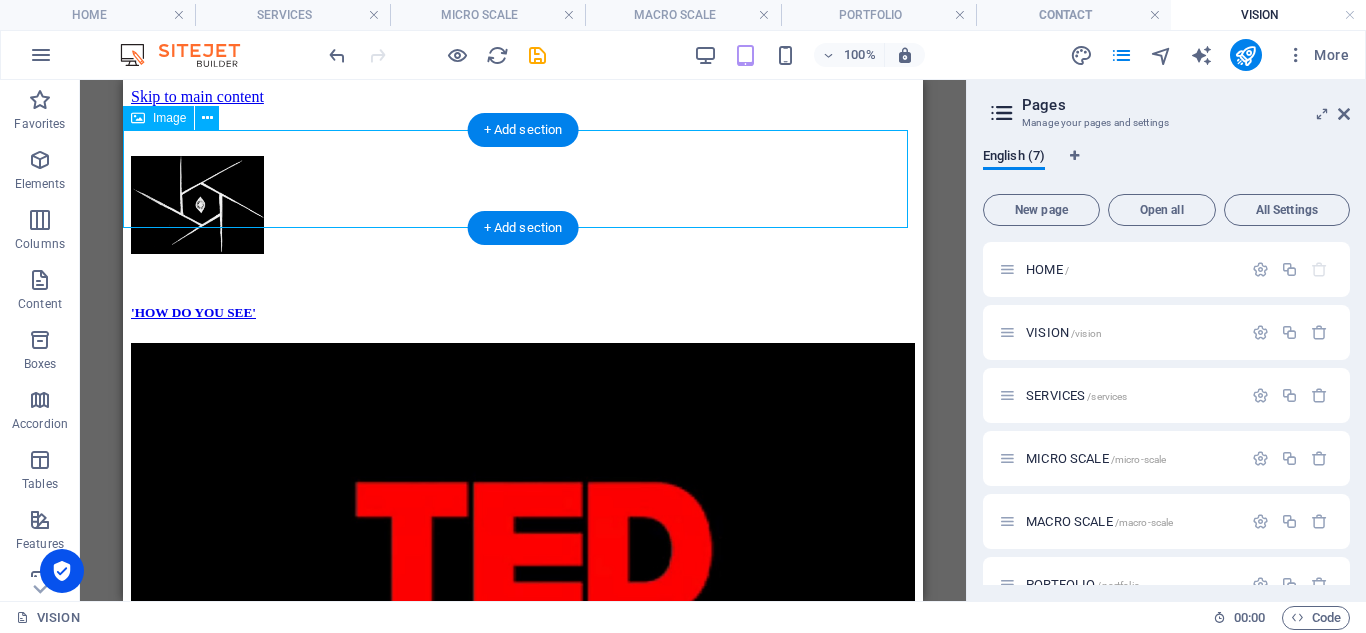 click at bounding box center [523, 207] 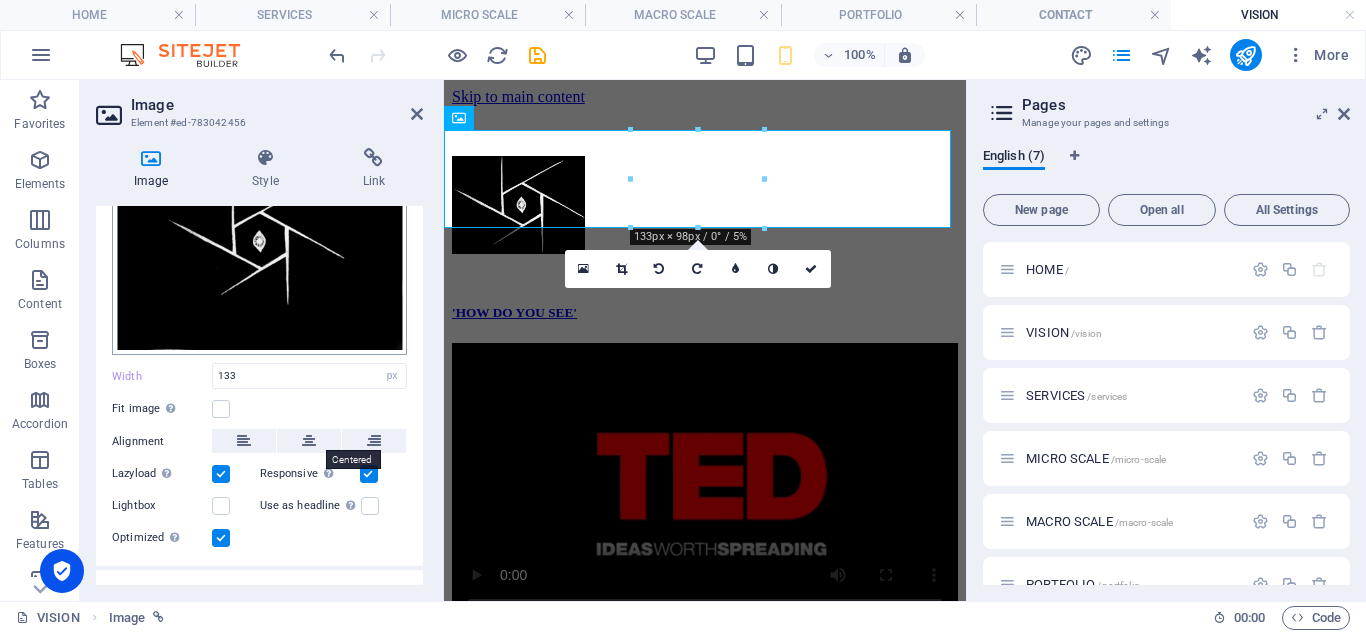 scroll, scrollTop: 208, scrollLeft: 0, axis: vertical 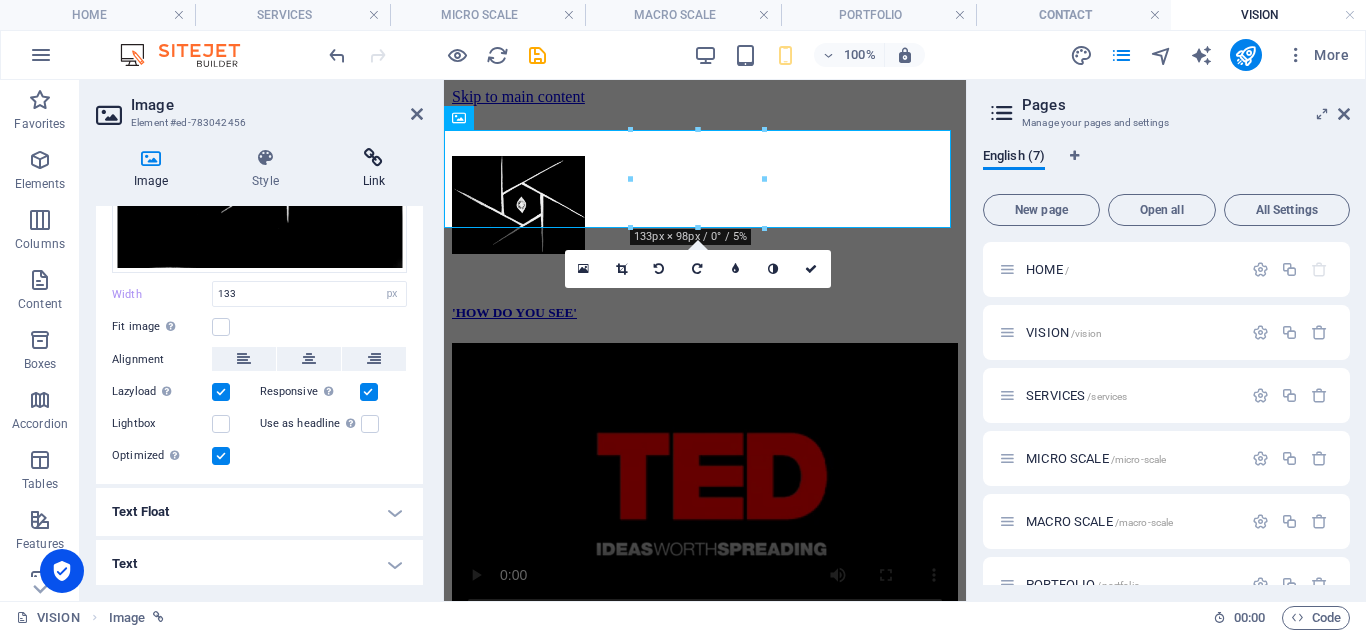 click at bounding box center [374, 158] 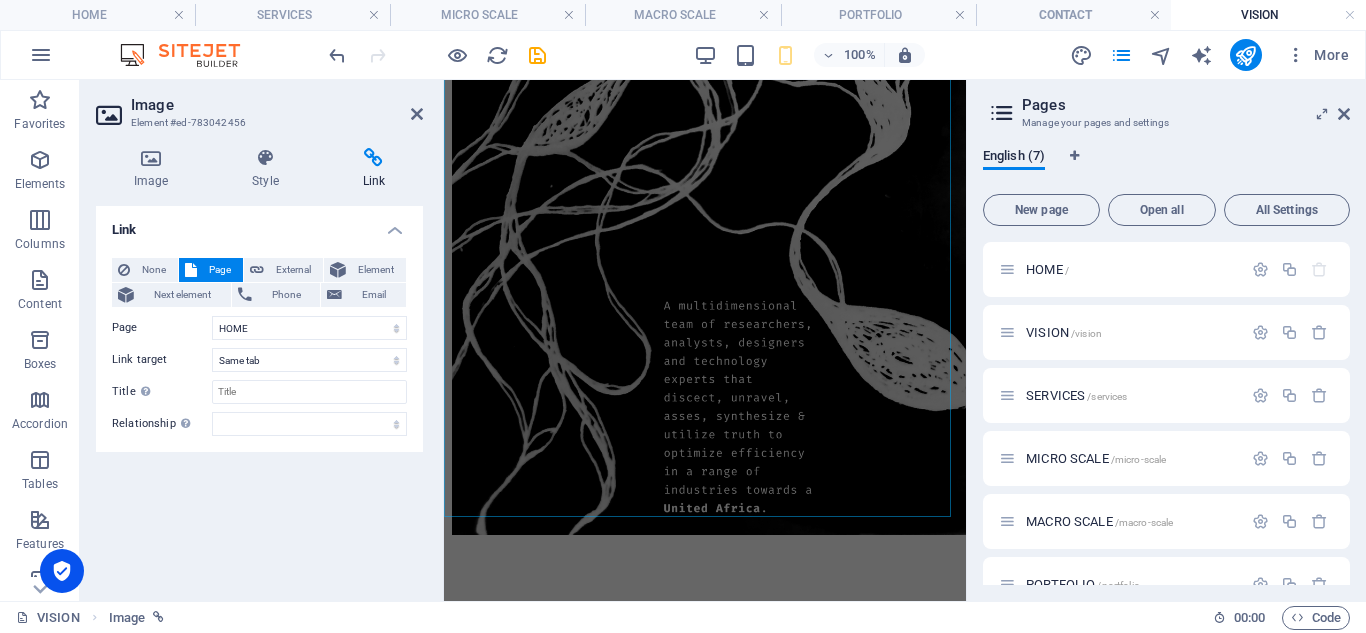 scroll, scrollTop: 1734, scrollLeft: 0, axis: vertical 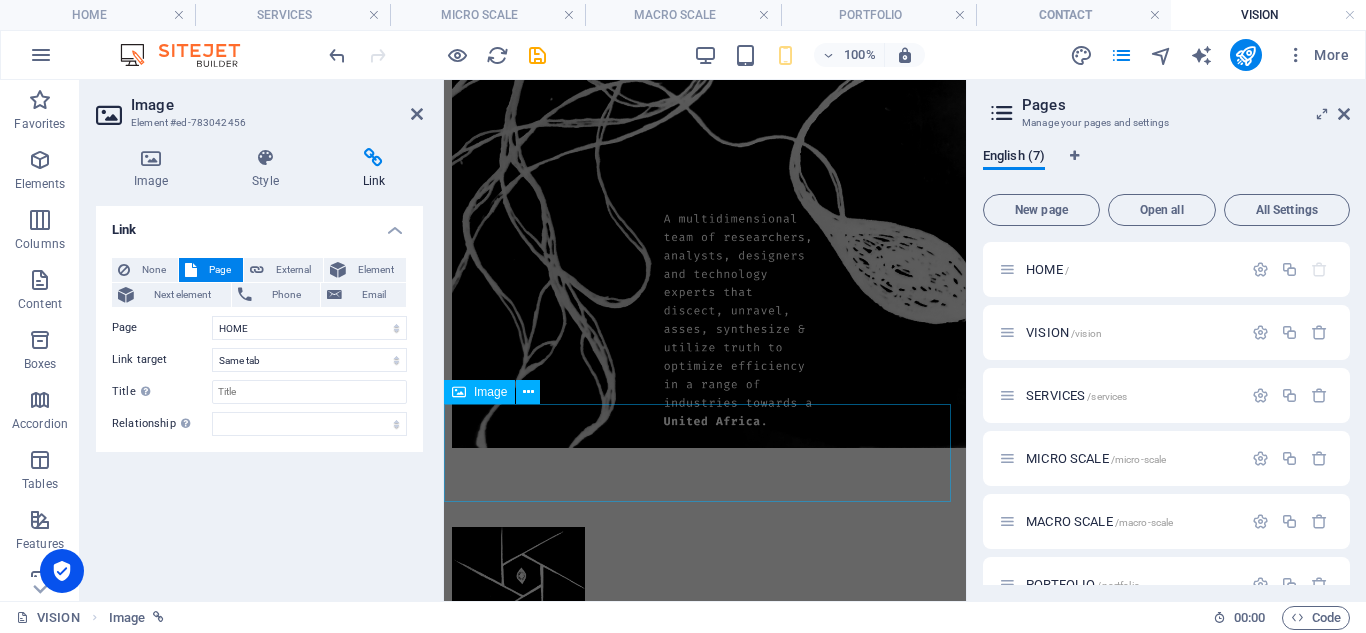click at bounding box center (705, 578) 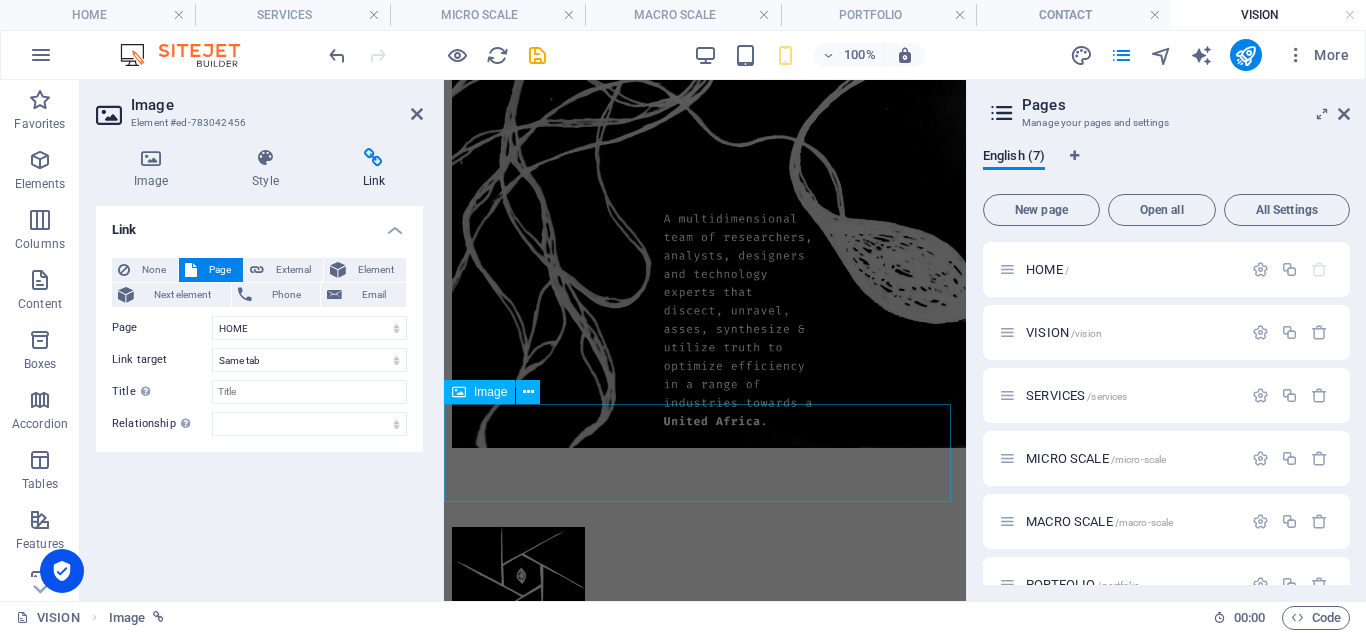 click at bounding box center (705, 578) 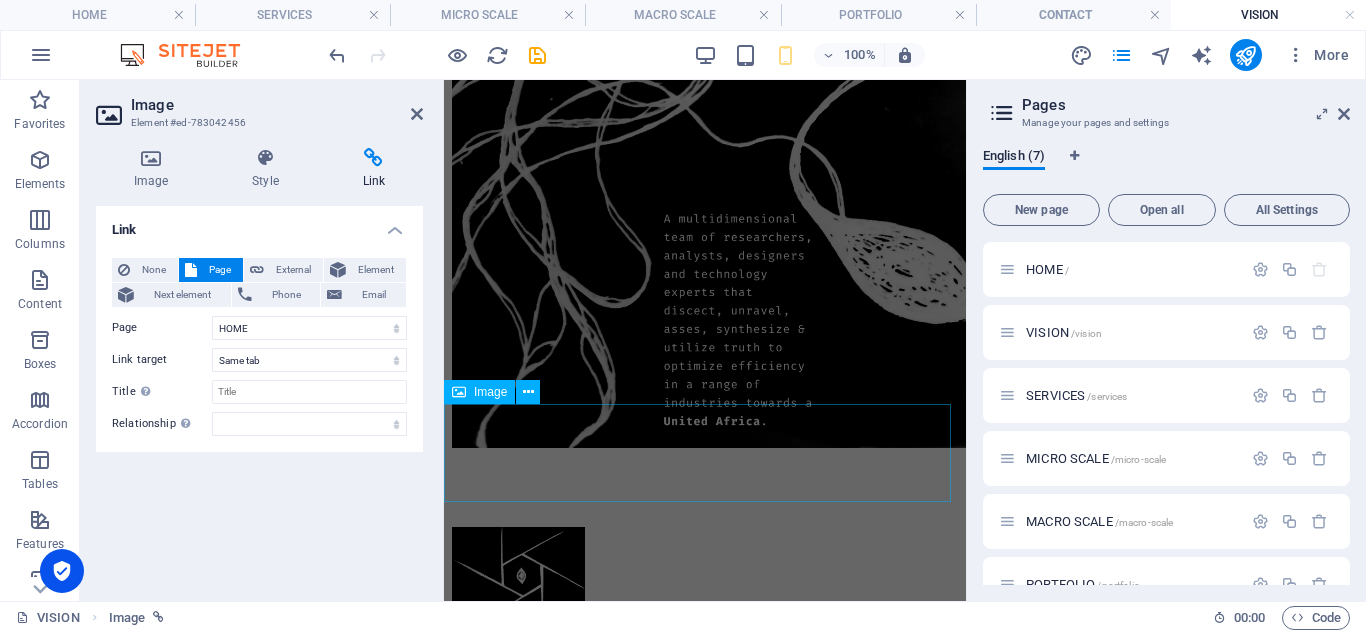 select on "px" 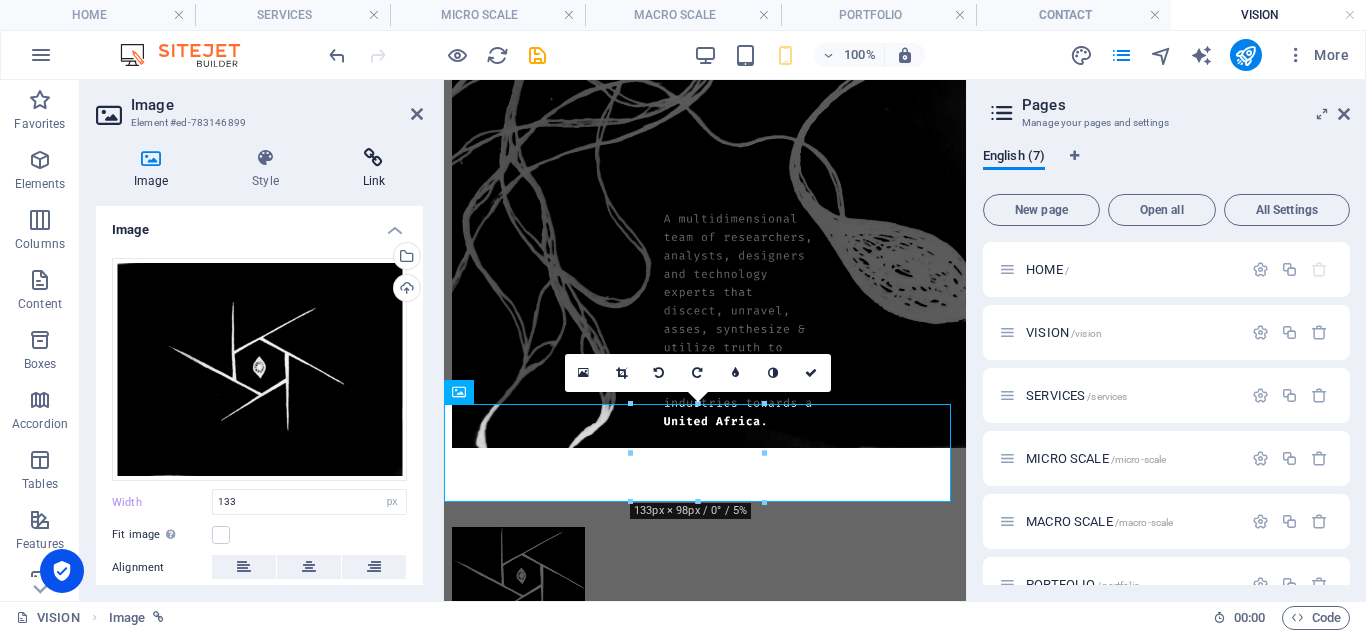 click at bounding box center (374, 158) 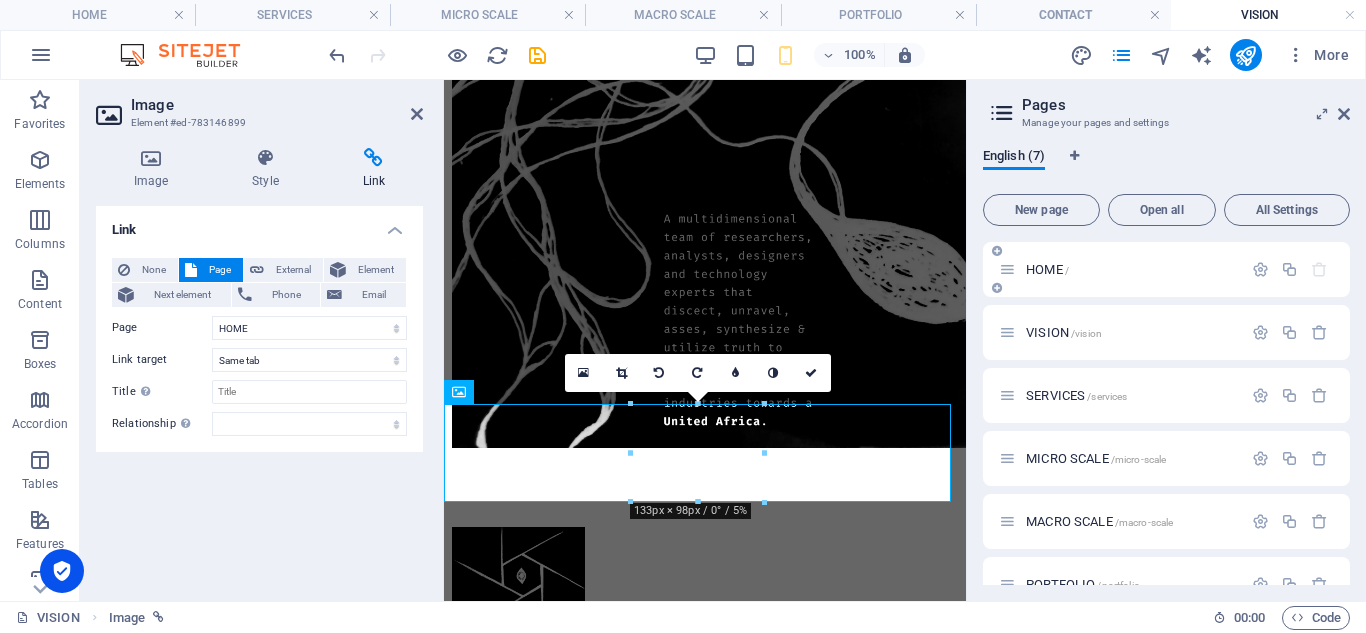 click on "HOME /" at bounding box center [1047, 269] 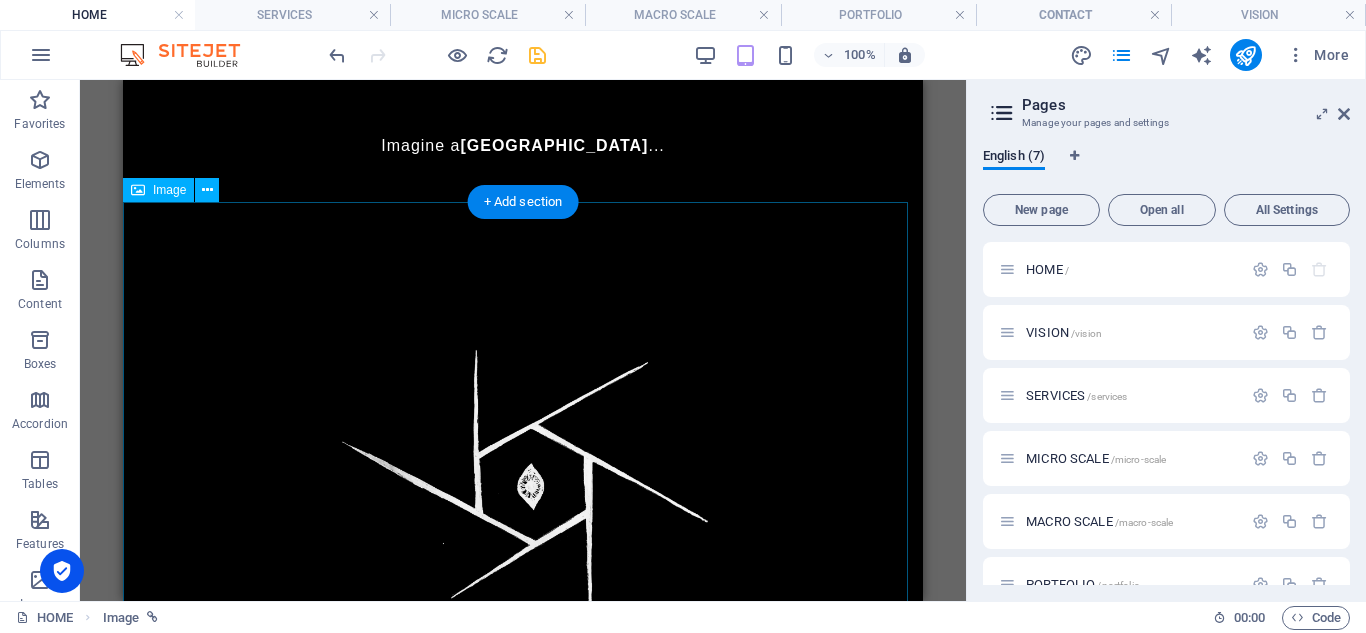 scroll, scrollTop: 413, scrollLeft: 0, axis: vertical 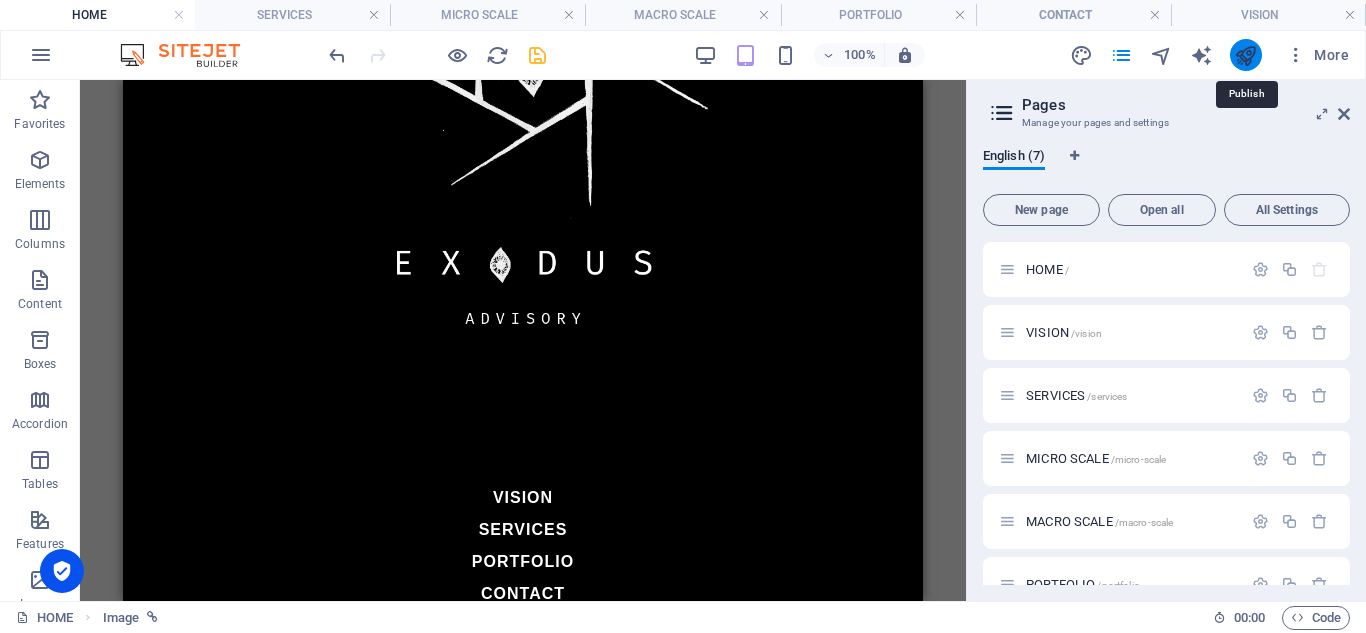 click at bounding box center [1245, 55] 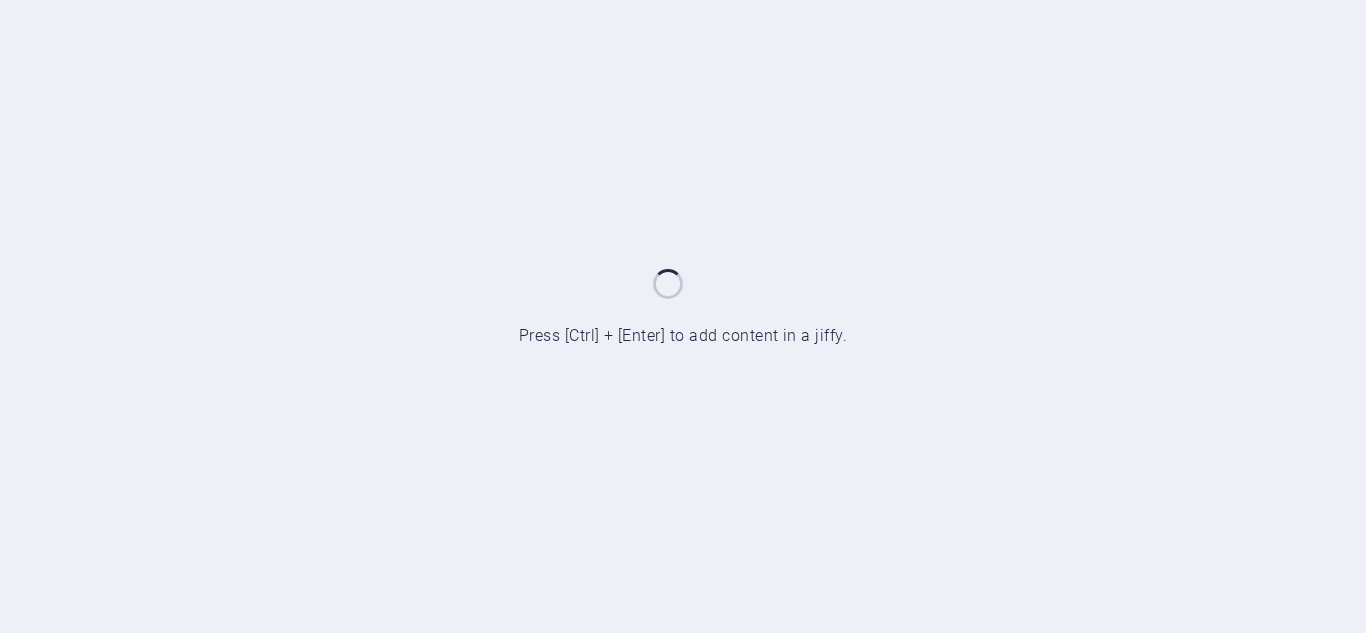 scroll, scrollTop: 0, scrollLeft: 0, axis: both 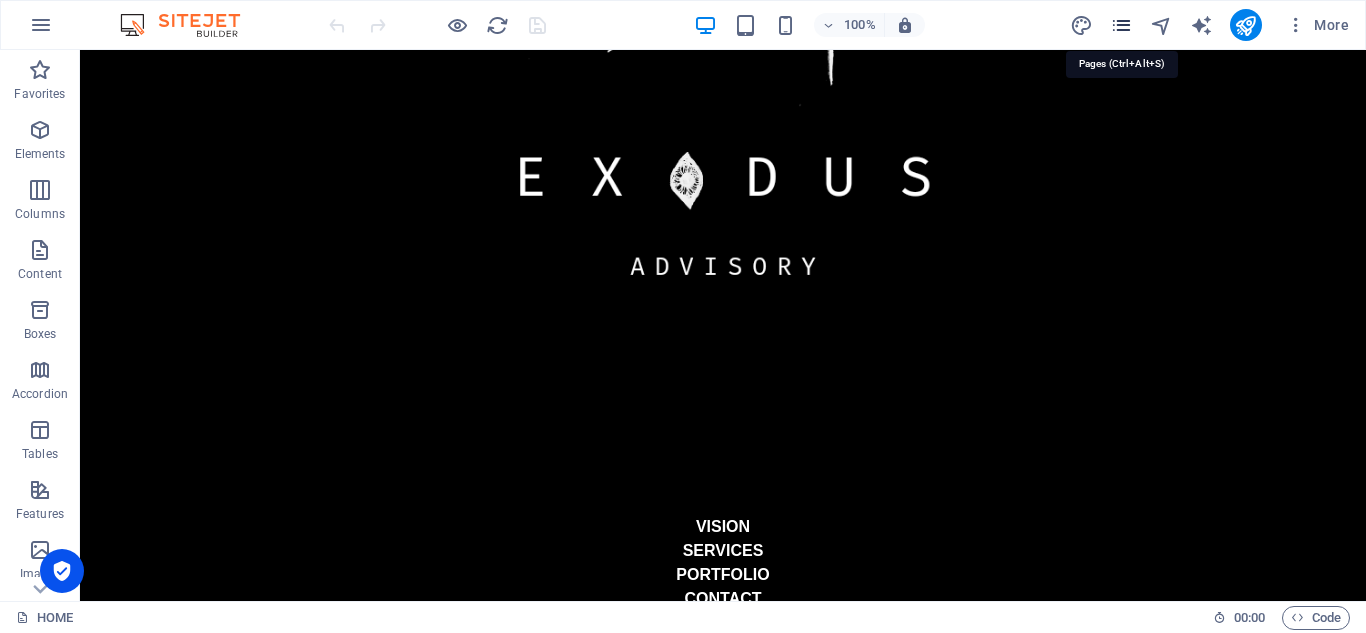 click at bounding box center [1121, 25] 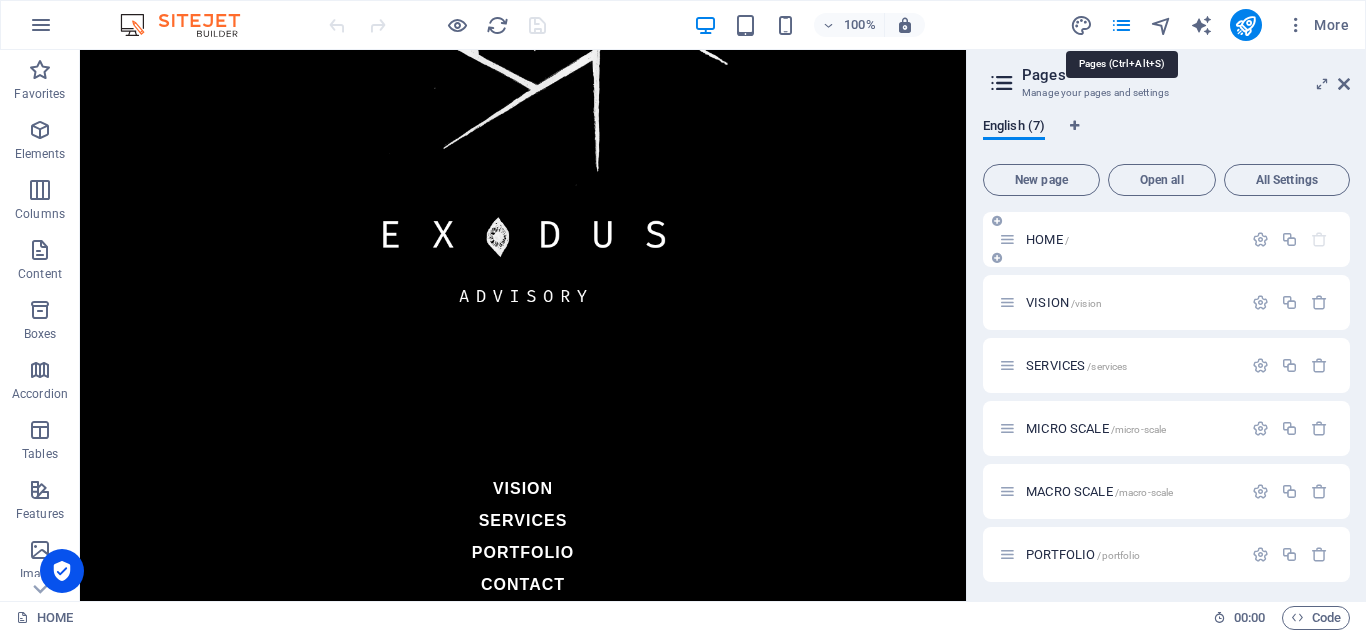scroll, scrollTop: 453, scrollLeft: 0, axis: vertical 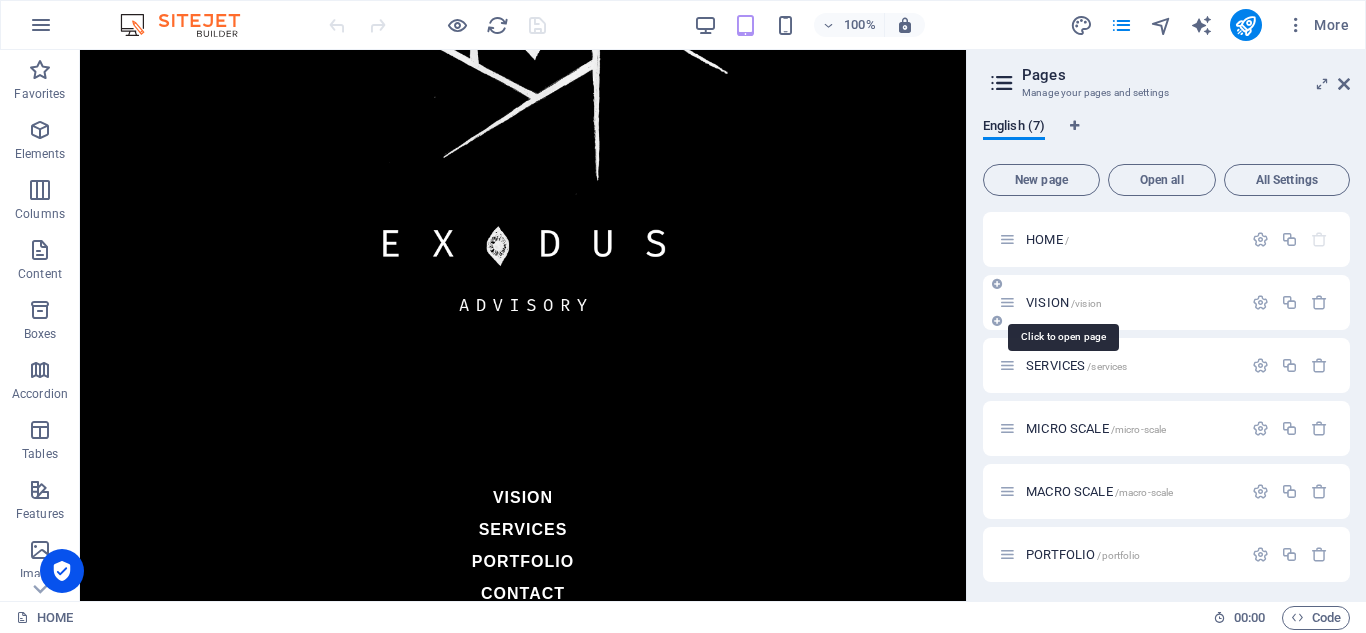 click on "VISION /vision" at bounding box center (1064, 302) 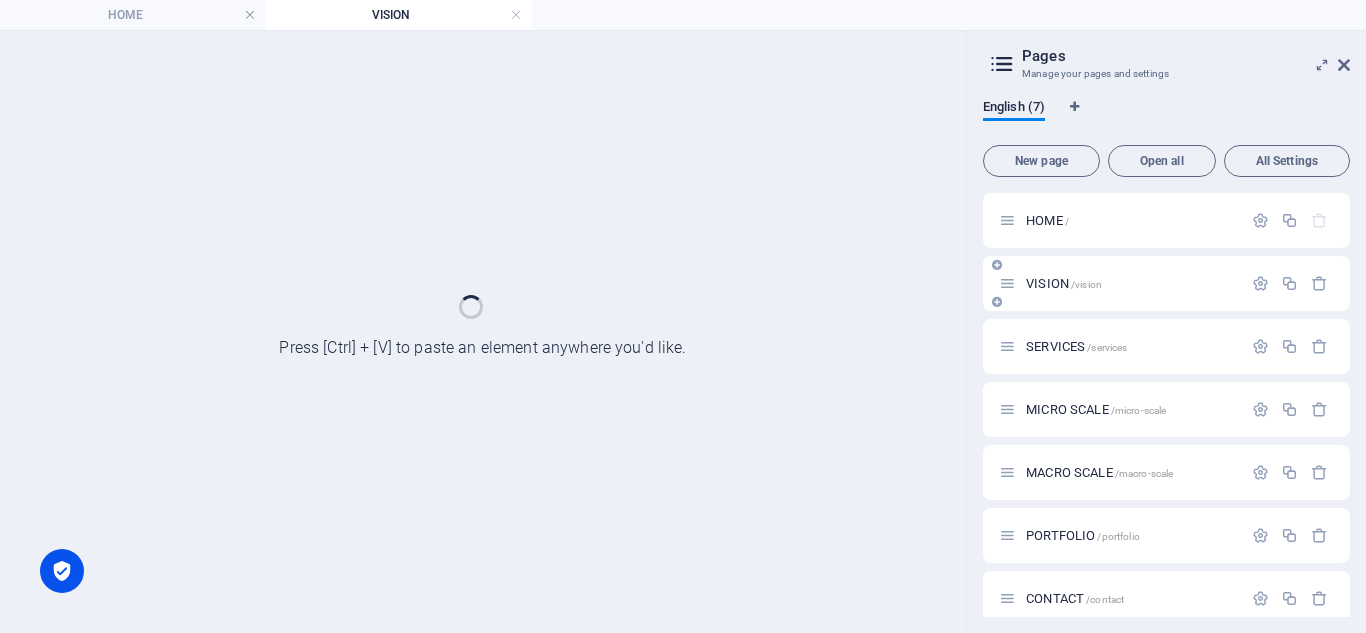 scroll, scrollTop: 0, scrollLeft: 0, axis: both 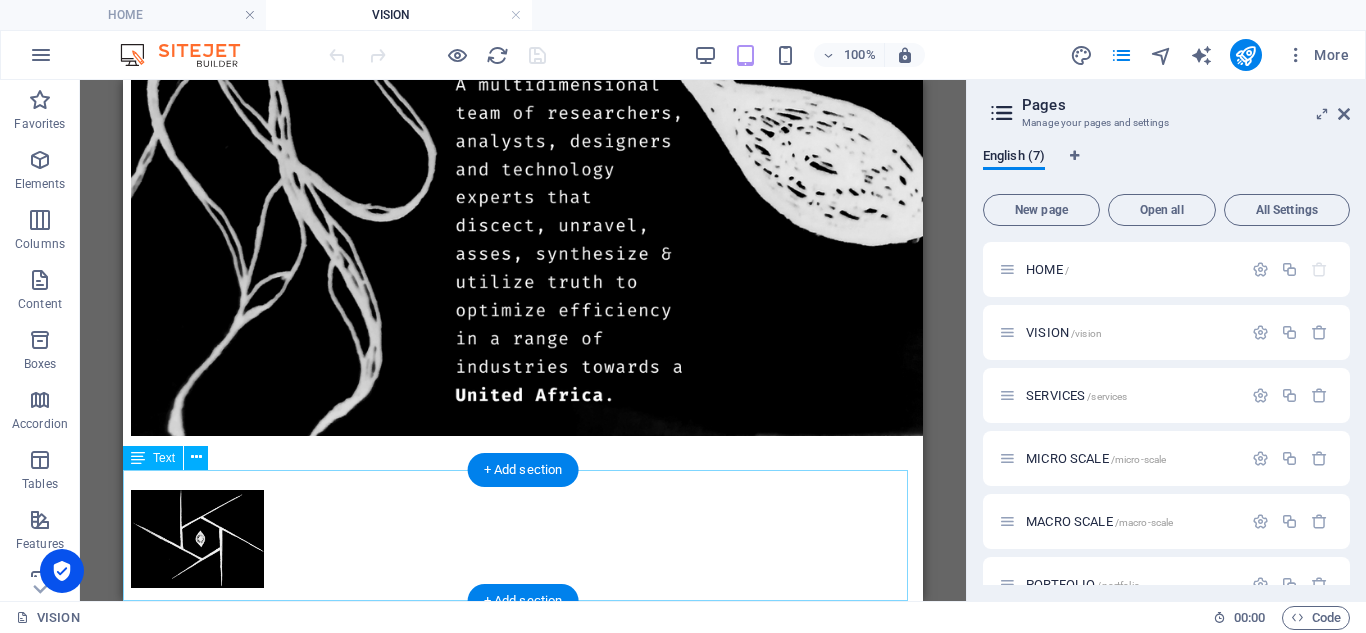 click on "VISION SERVICES PORTFOLIO CONTACT" at bounding box center (523, 660) 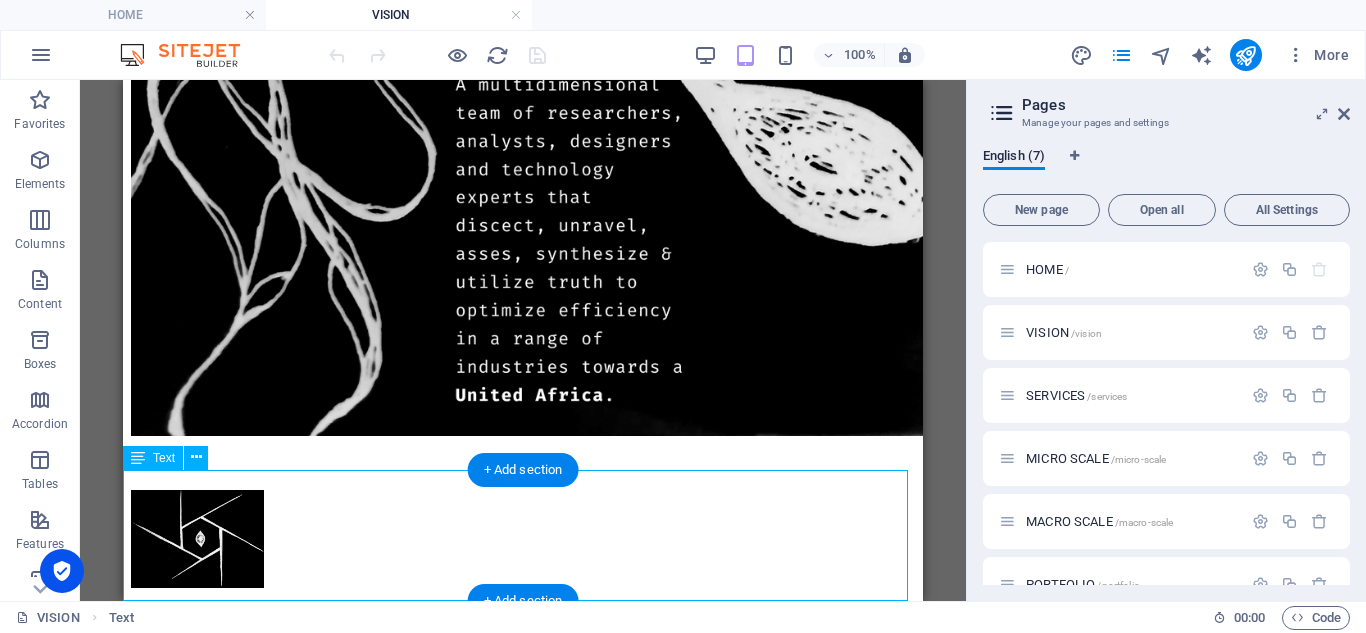 click on "VISION SERVICES PORTFOLIO CONTACT" at bounding box center [523, 660] 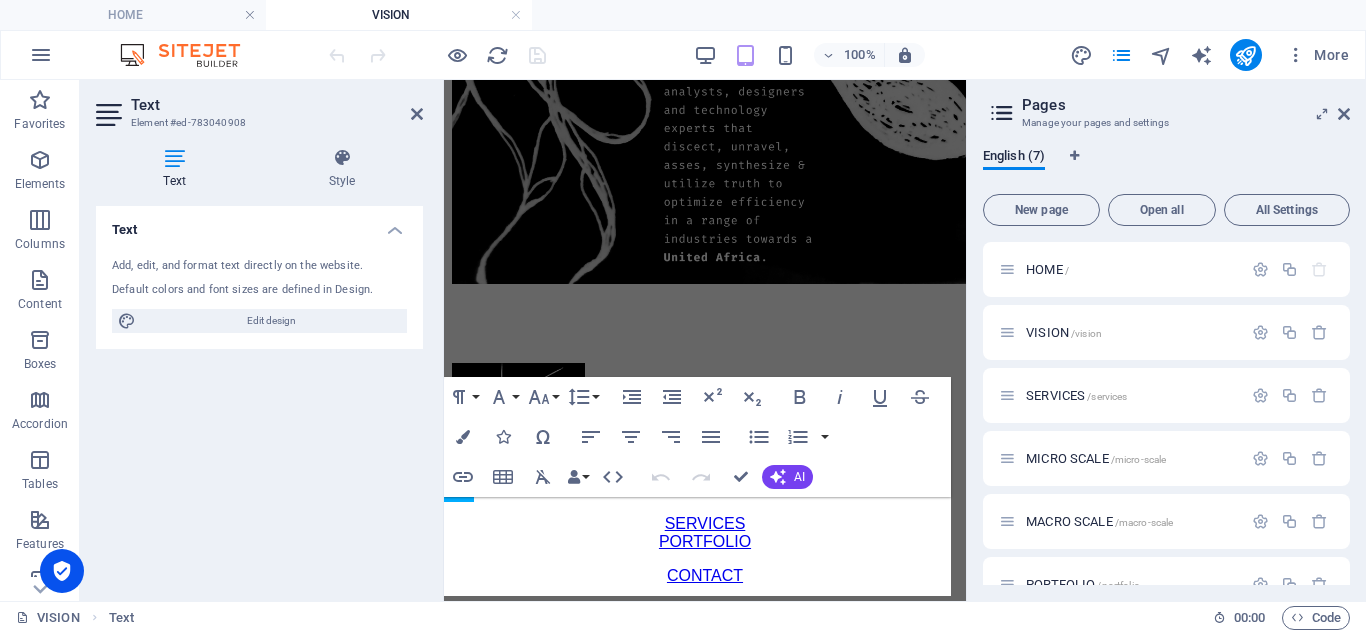 scroll, scrollTop: 1734, scrollLeft: 0, axis: vertical 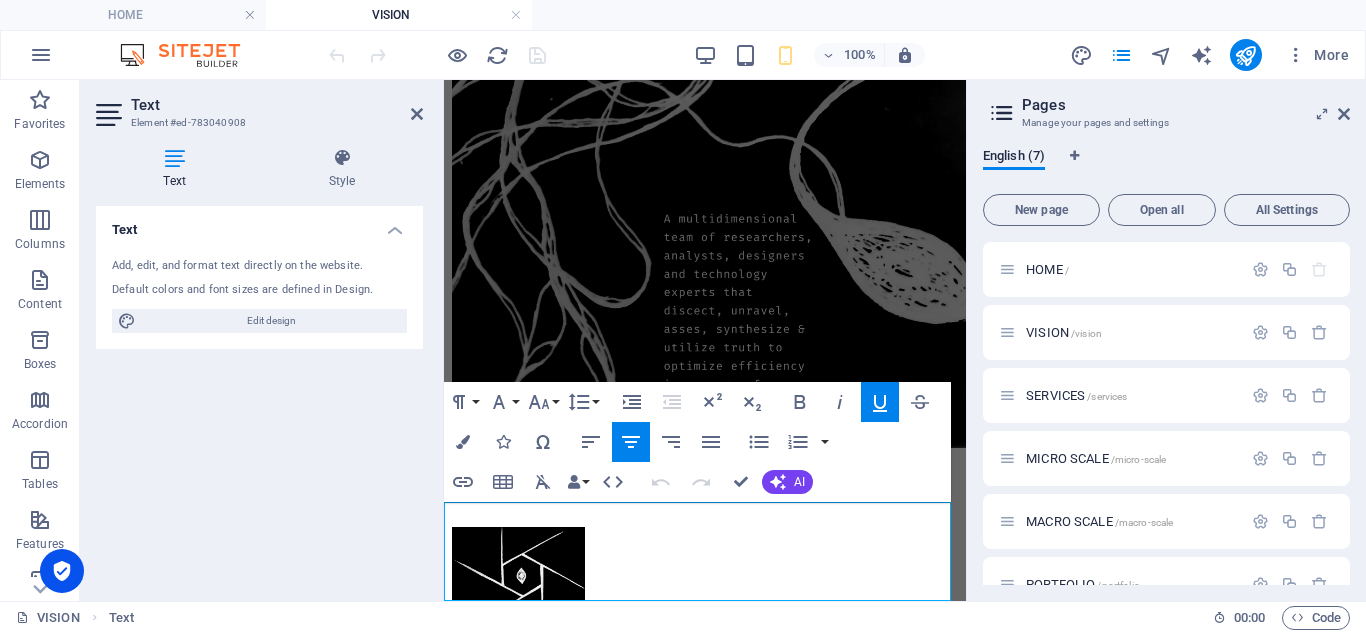 click on "SERVICES PORTFOLIO" at bounding box center (705, 697) 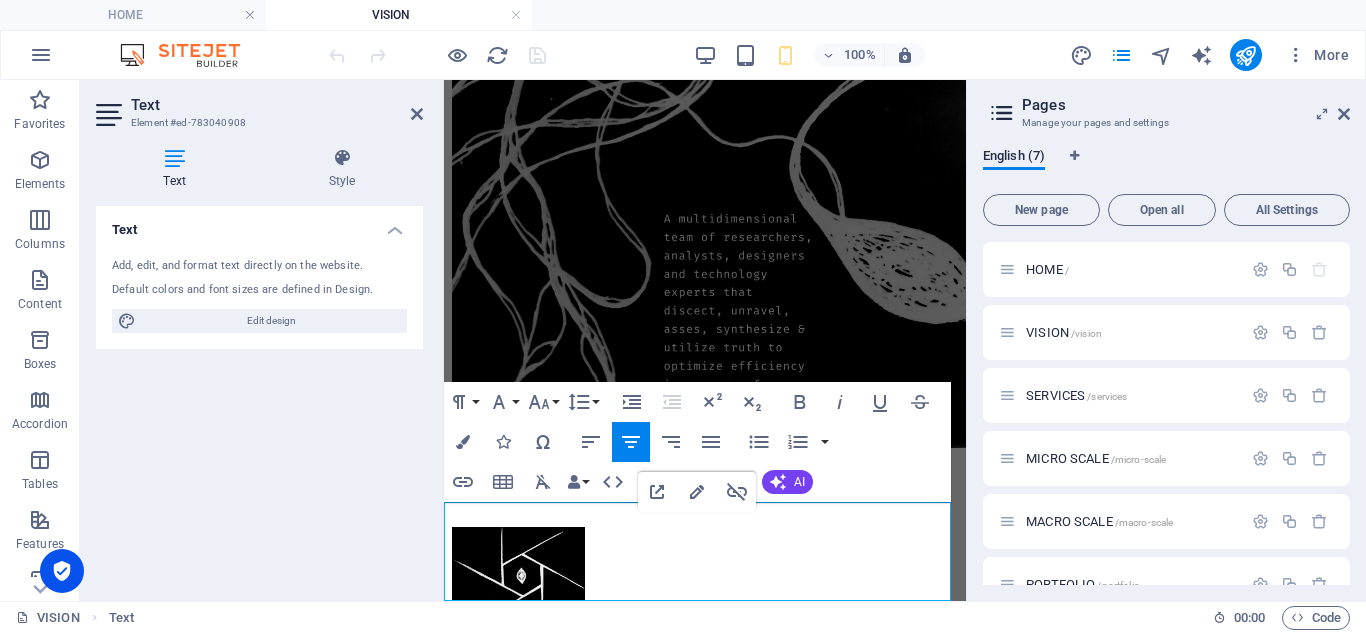 click on "SERVICES PORTFOLIO" at bounding box center (705, 697) 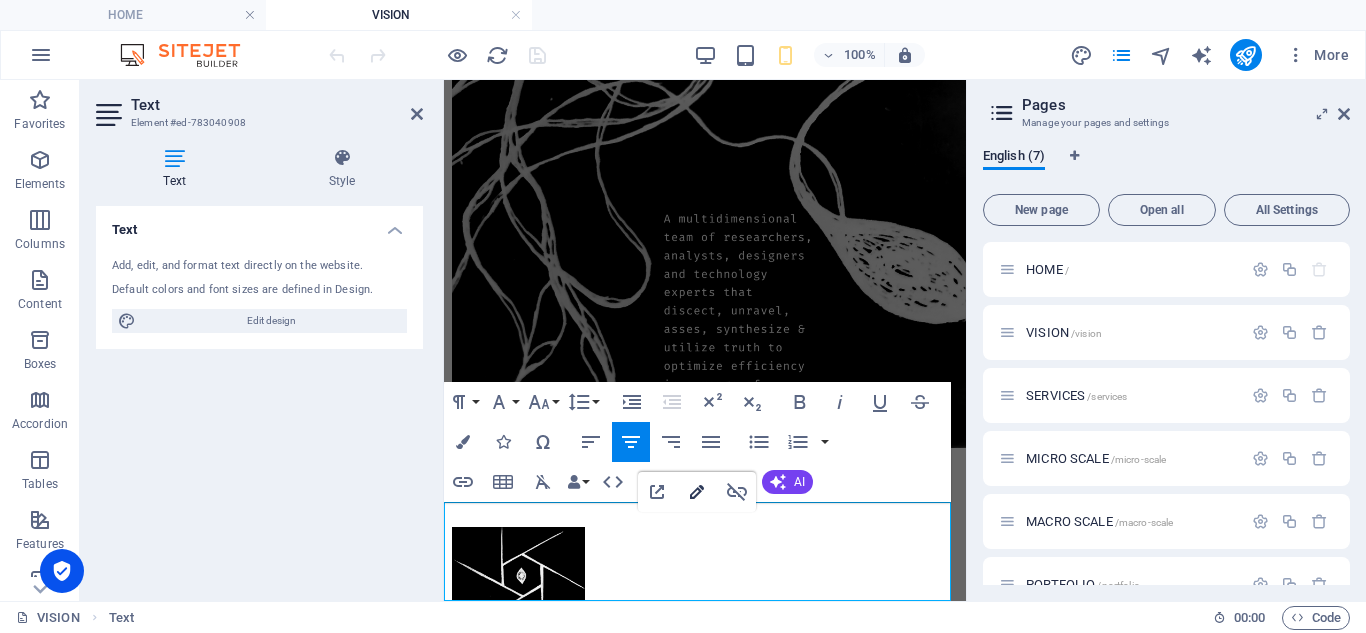 click 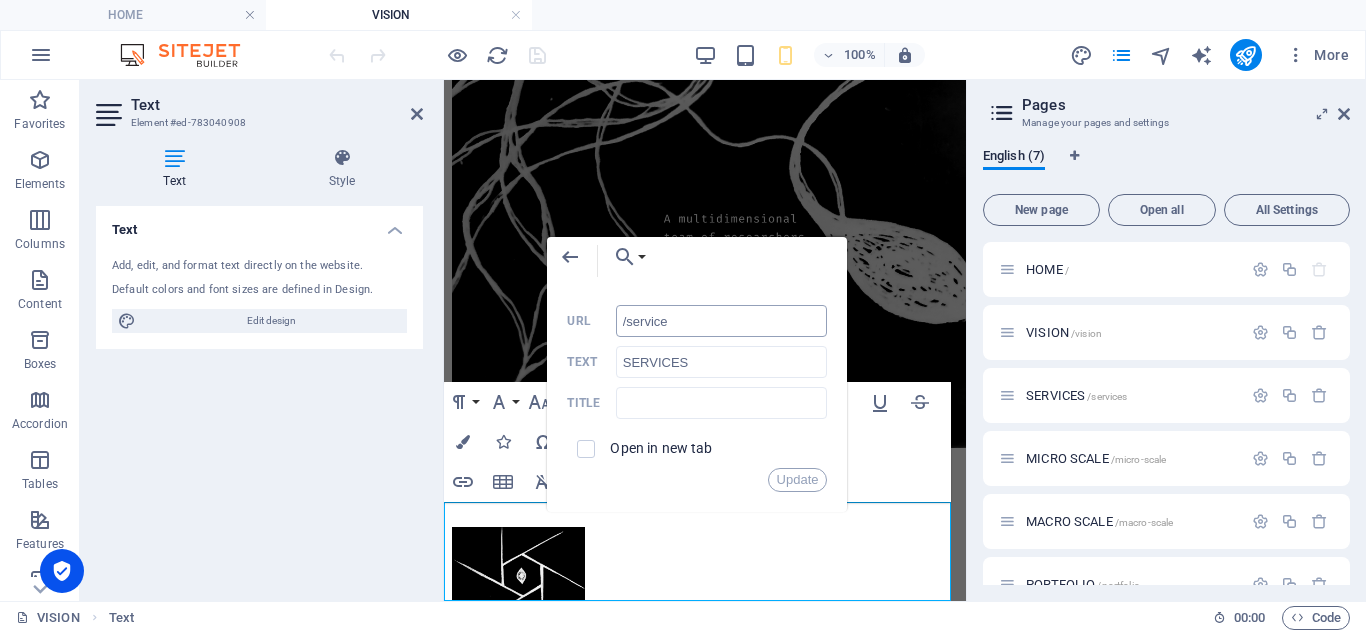 click on "/service" at bounding box center [722, 321] 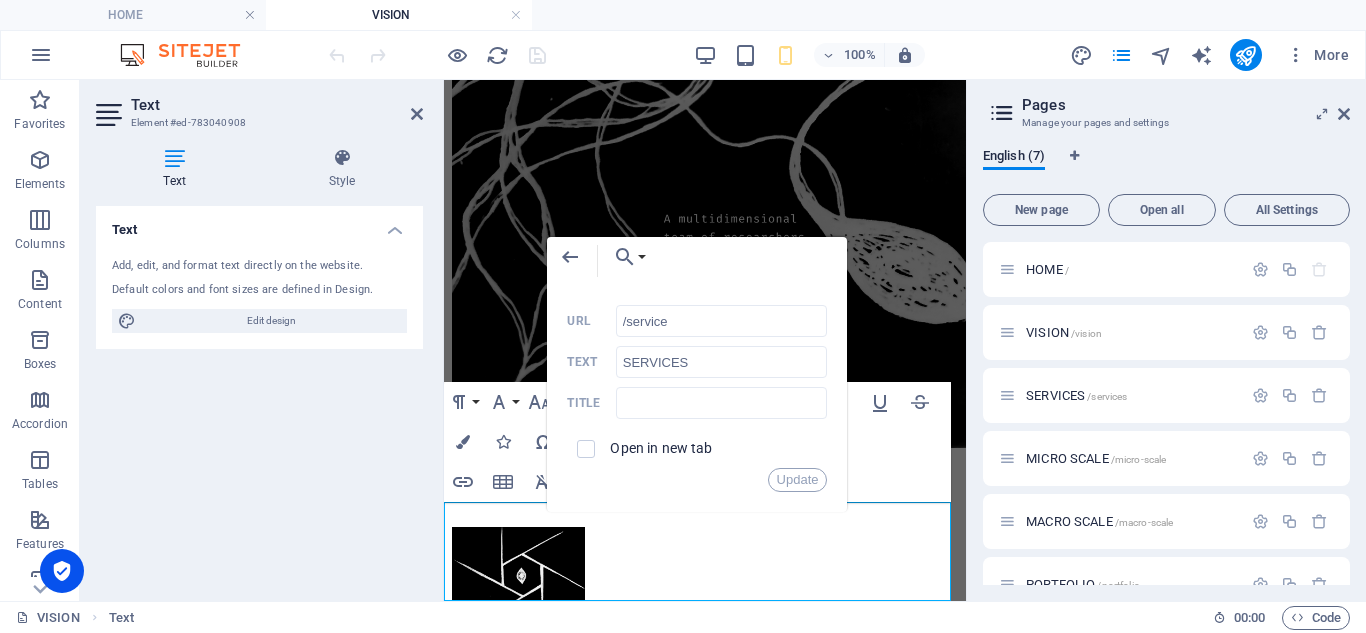 click on "Back Choose Link HOME VISION SERVICES MICRO SCALE MACRO SCALE PORTFOLIO CONTACT Choose file ... /service URL SERVICES Text Title Open in new tab Update" at bounding box center (697, 374) 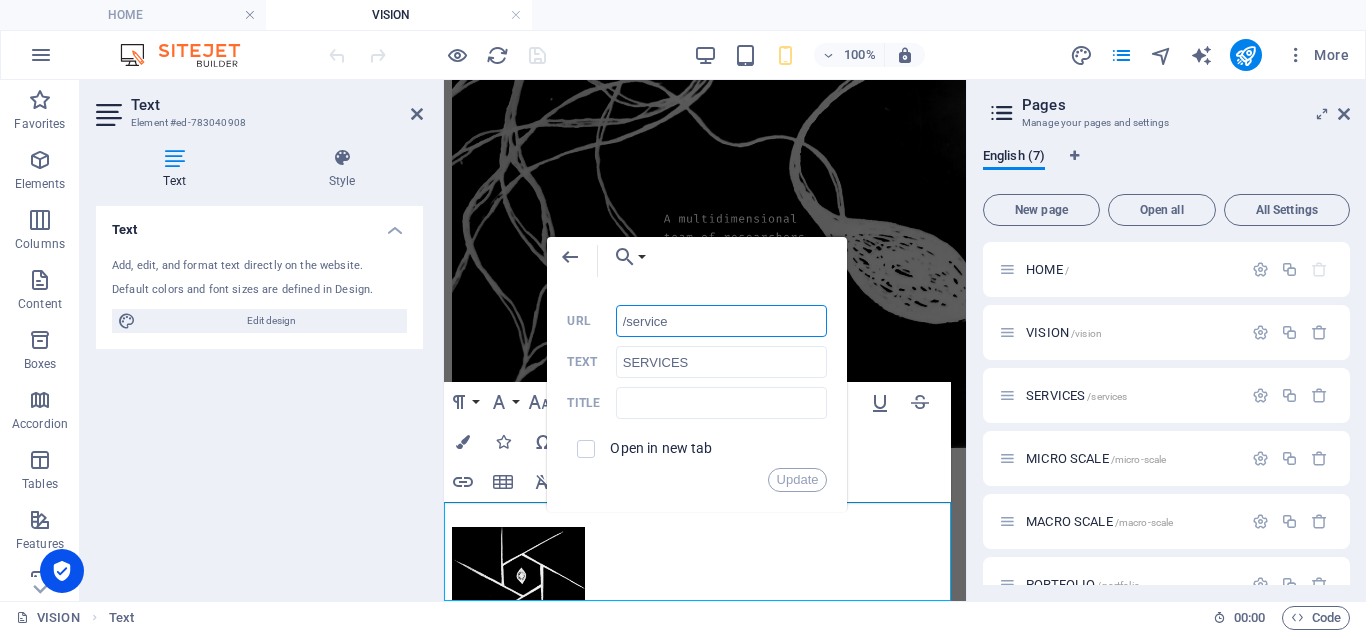 click on "/service" at bounding box center [722, 321] 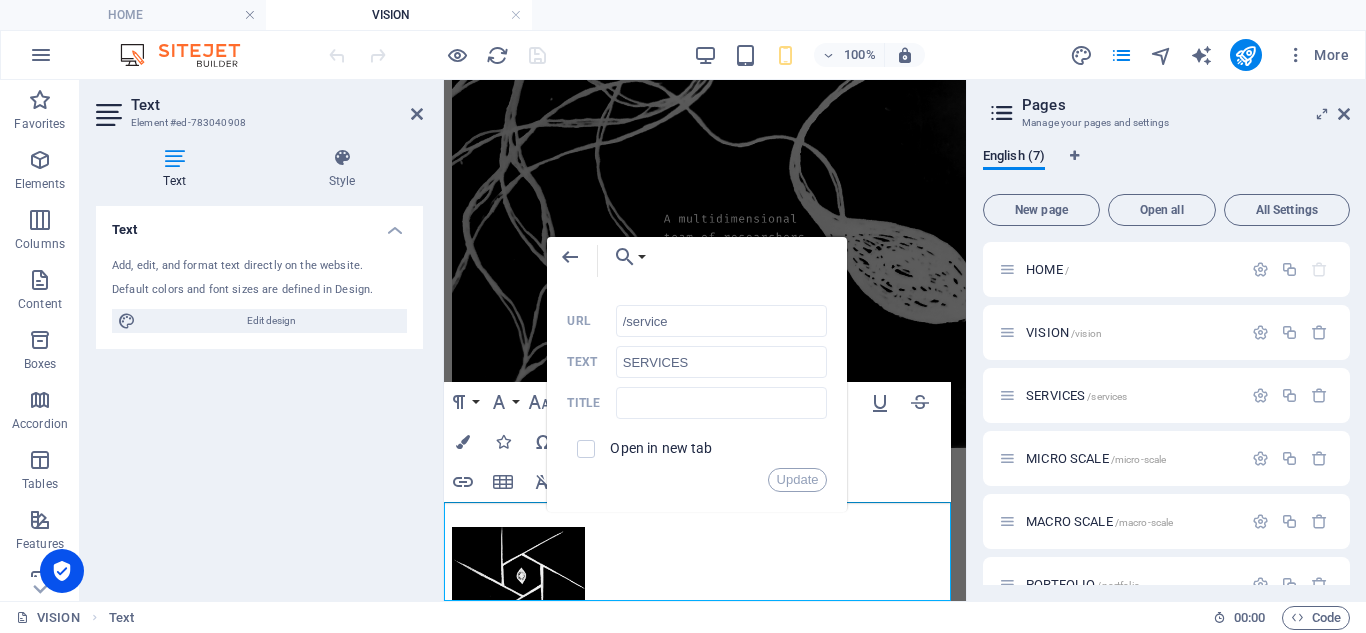 click on "SERVICES PORTFOLIO" at bounding box center [705, 697] 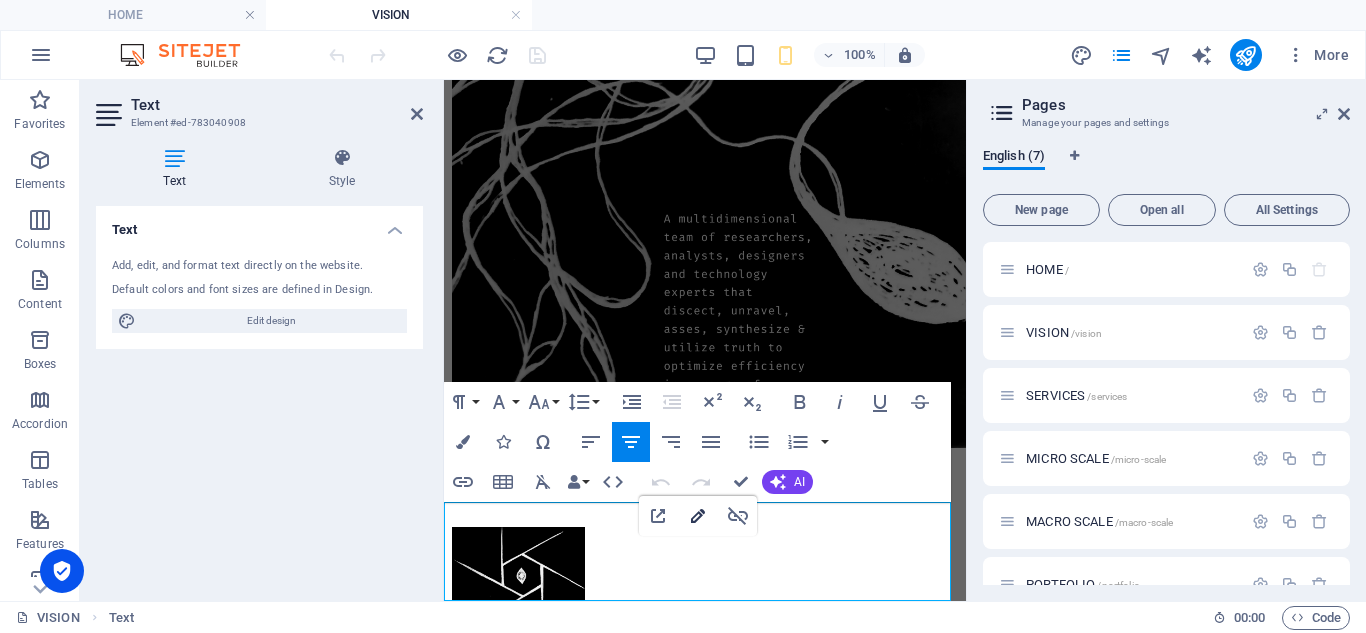 type on "/portfolio" 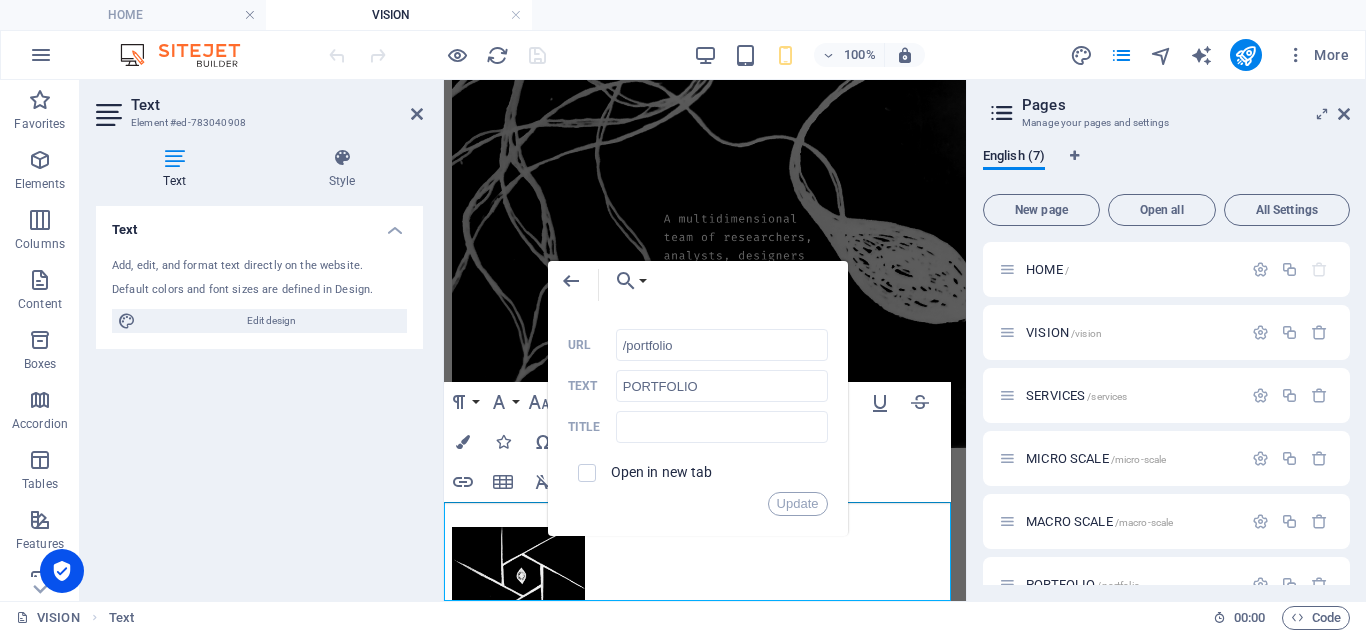 click on "Back Choose Link HOME VISION SERVICES MICRO SCALE MACRO SCALE PORTFOLIO CONTACT Choose file ... /portfolio URL PORTFOLIO Text Title Open in new tab Update" at bounding box center (698, 398) 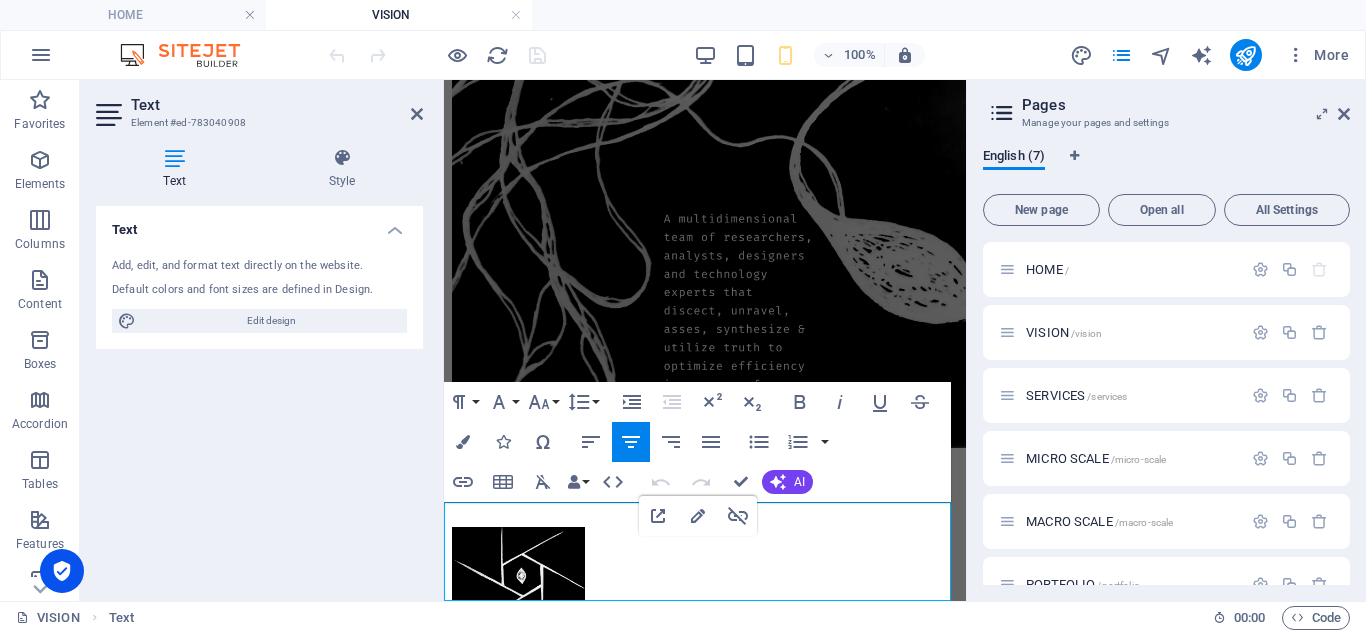 click on "SERVICES PORTFOLIO" at bounding box center [705, 697] 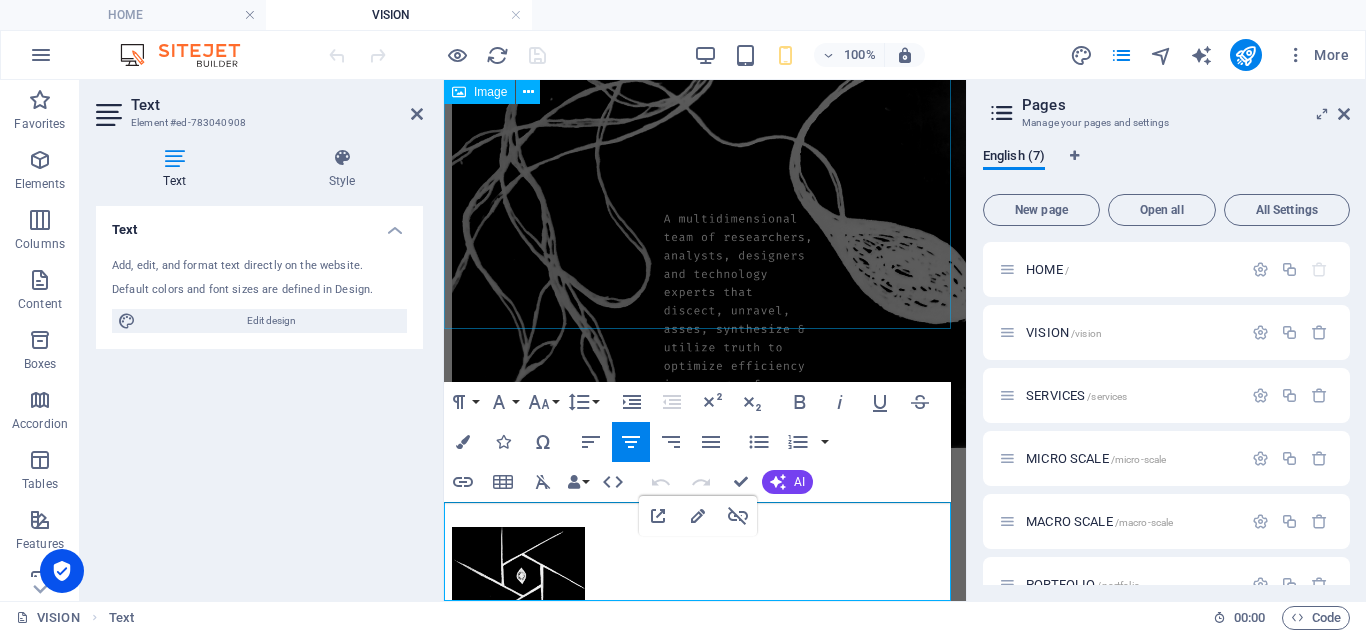 click at bounding box center [705, 81] 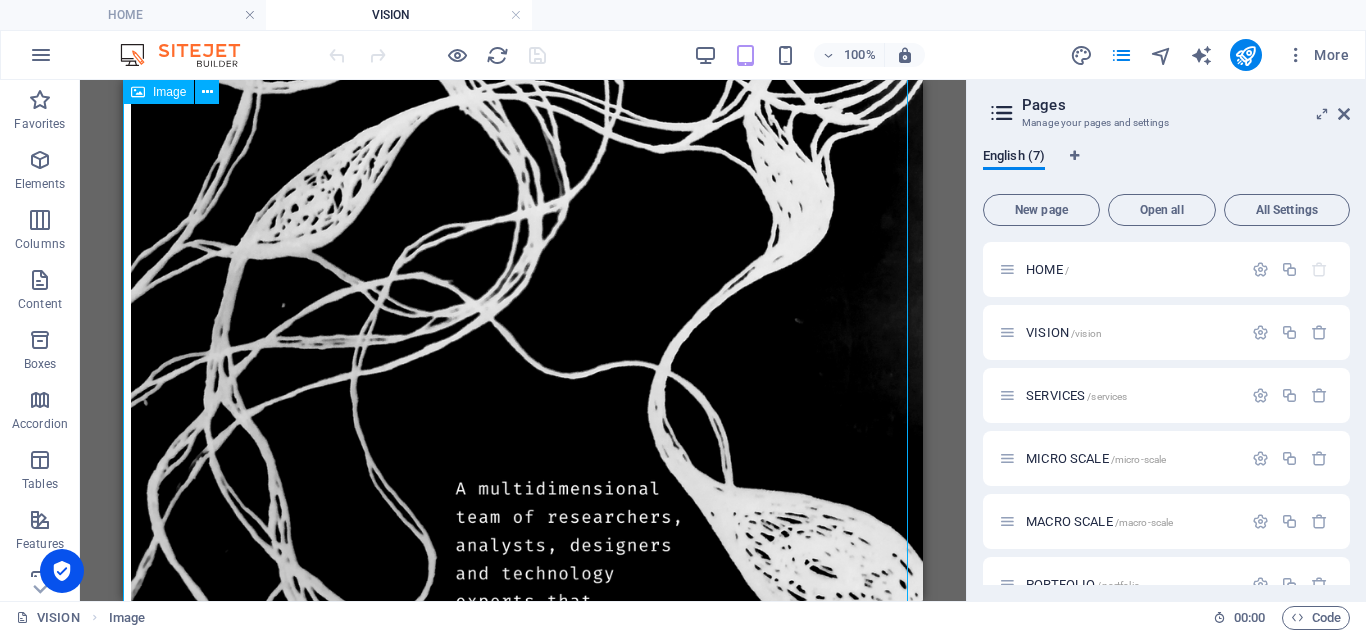 scroll, scrollTop: 2661, scrollLeft: 0, axis: vertical 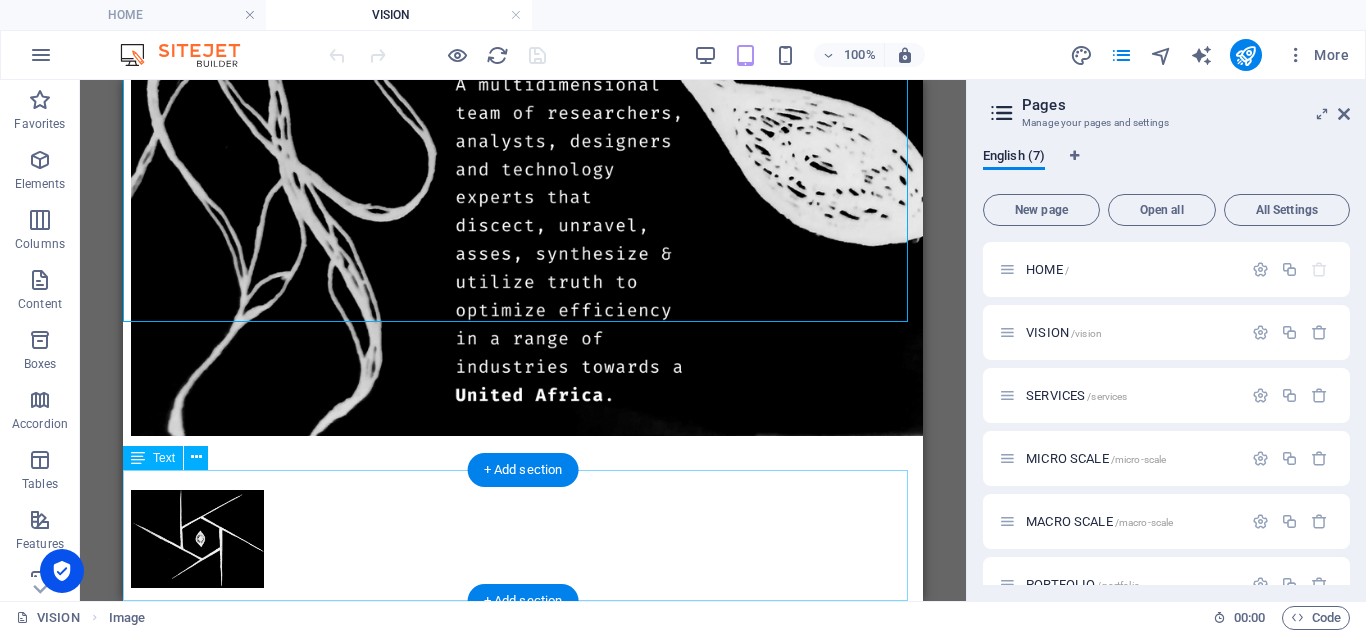 click on "VISION SERVICES PORTFOLIO CONTACT" at bounding box center (523, 660) 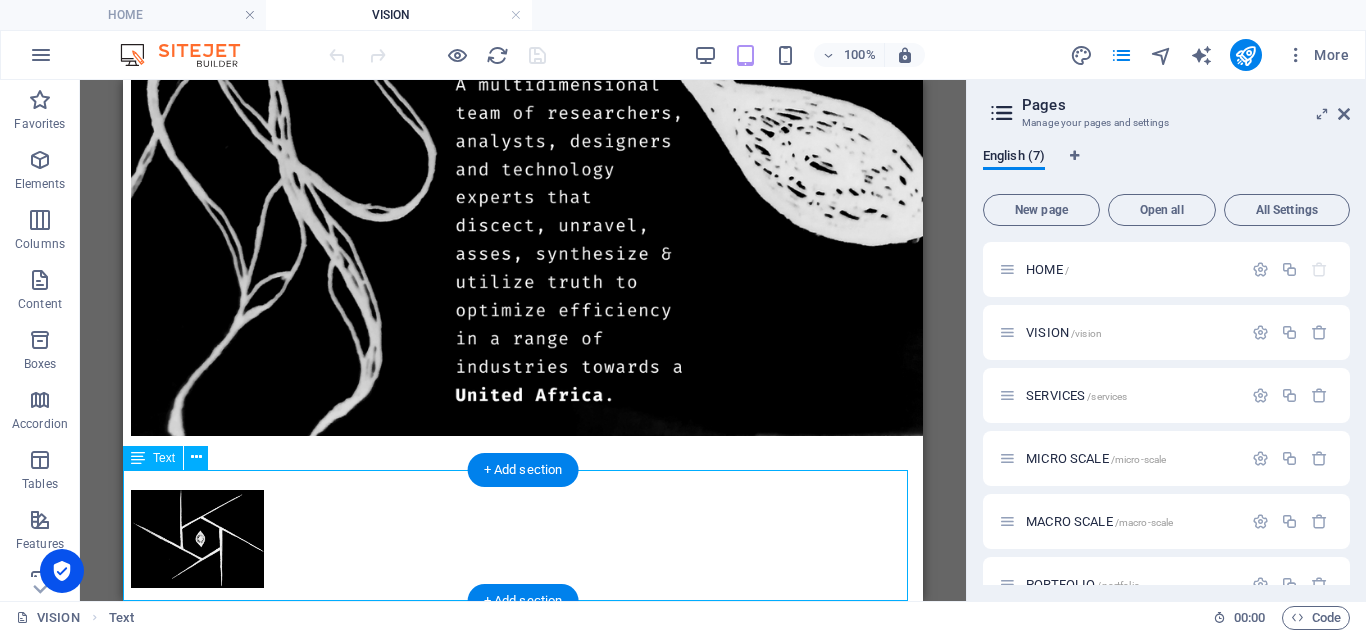 click on "VISION SERVICES PORTFOLIO CONTACT" at bounding box center (523, 660) 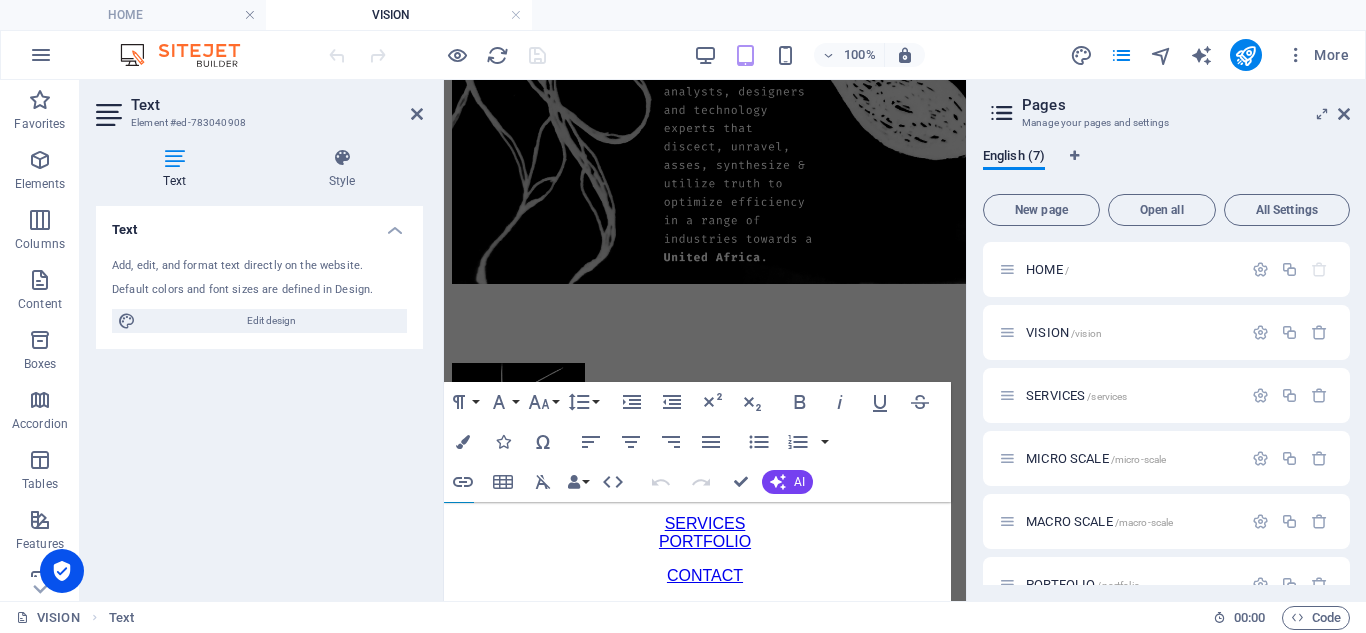 scroll, scrollTop: 1734, scrollLeft: 0, axis: vertical 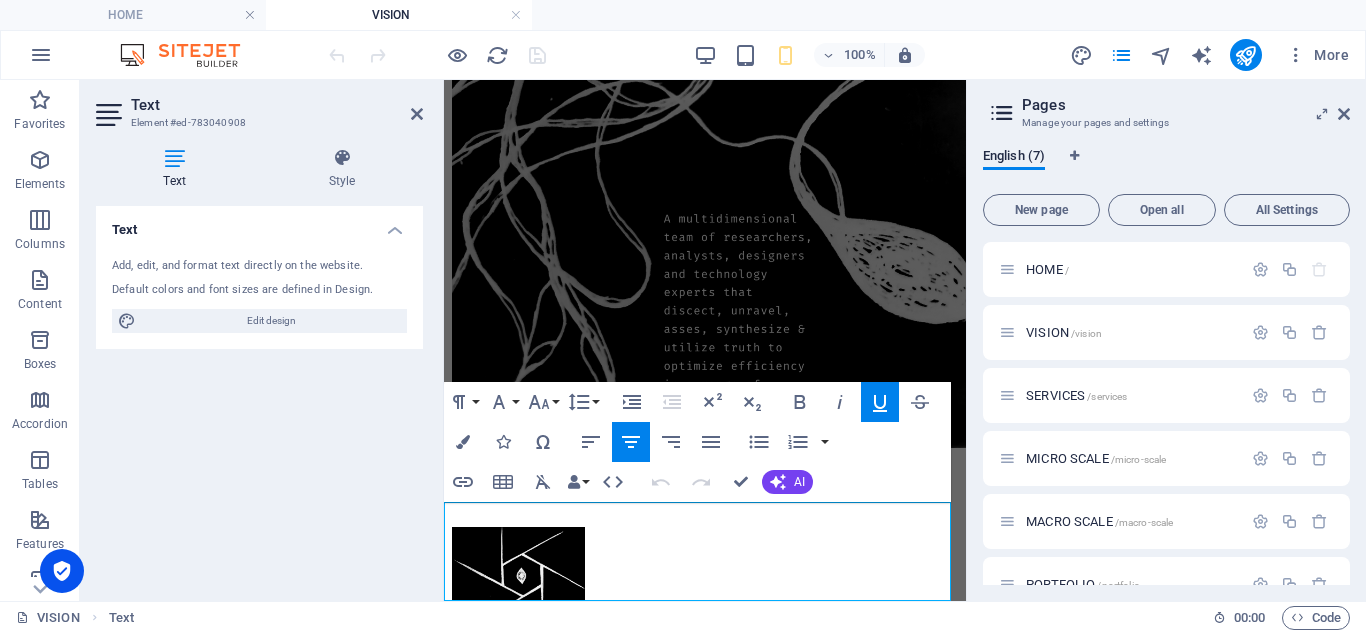 click on "SERVICES" at bounding box center [705, 687] 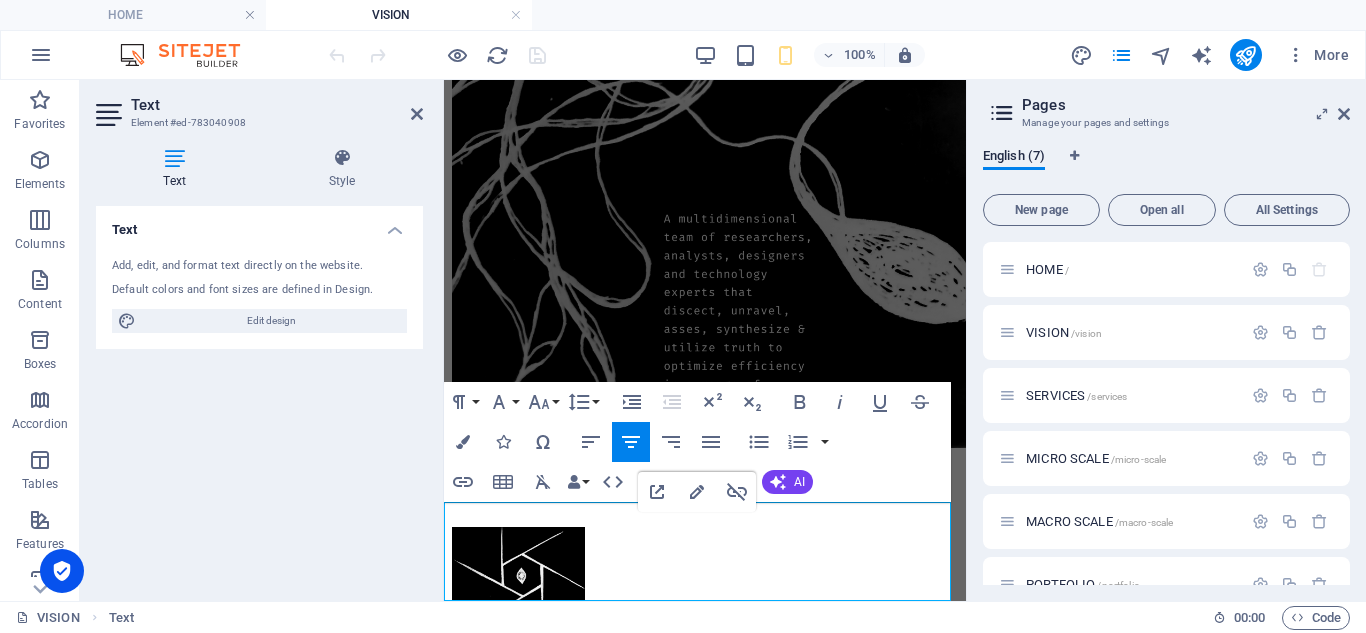 click on "SERVICES" at bounding box center [705, 687] 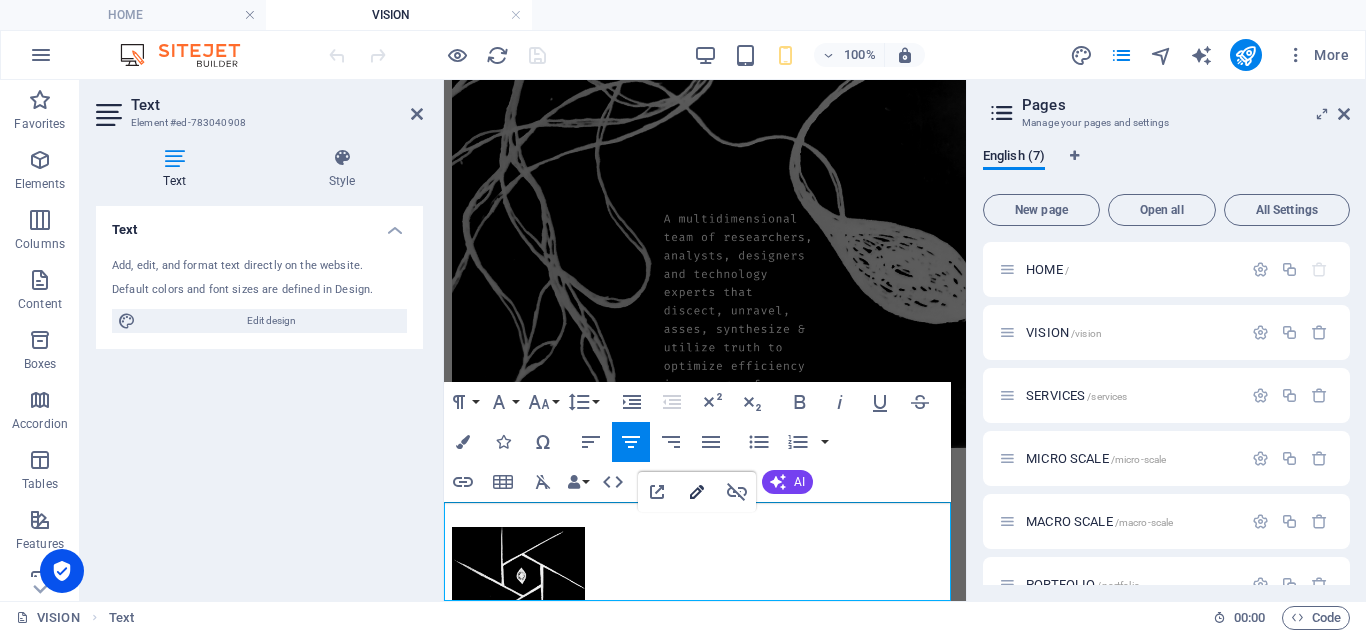 click 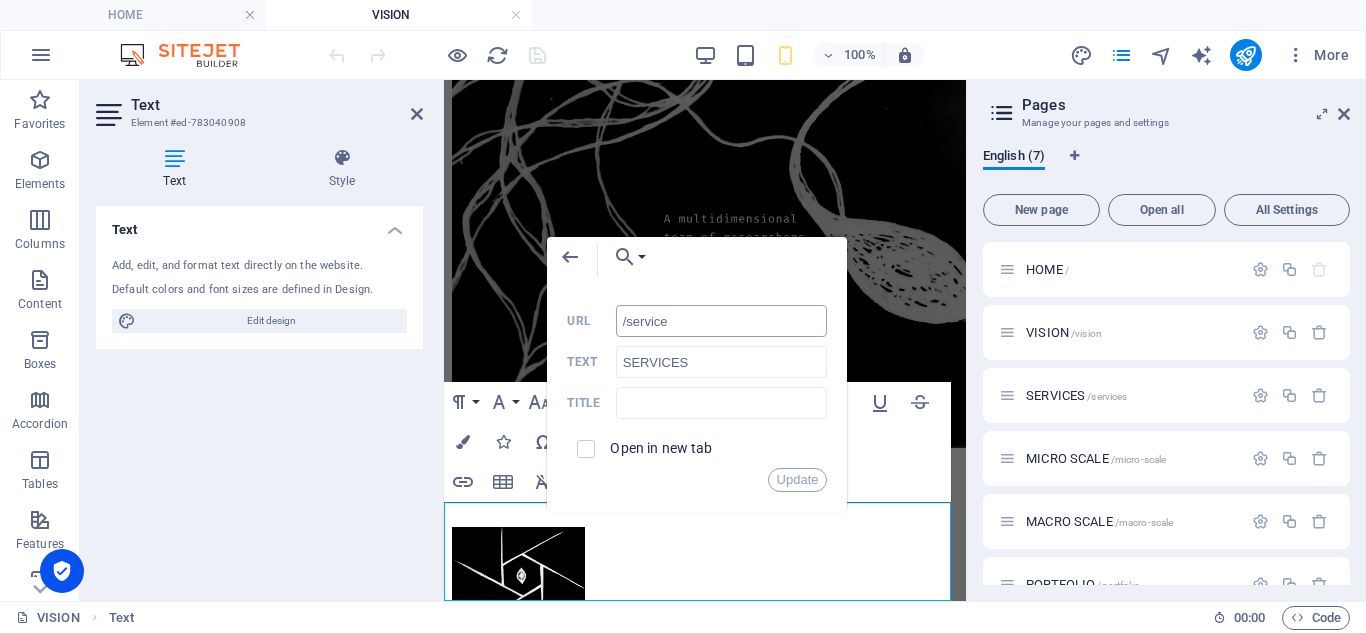 click on "/service" at bounding box center (722, 321) 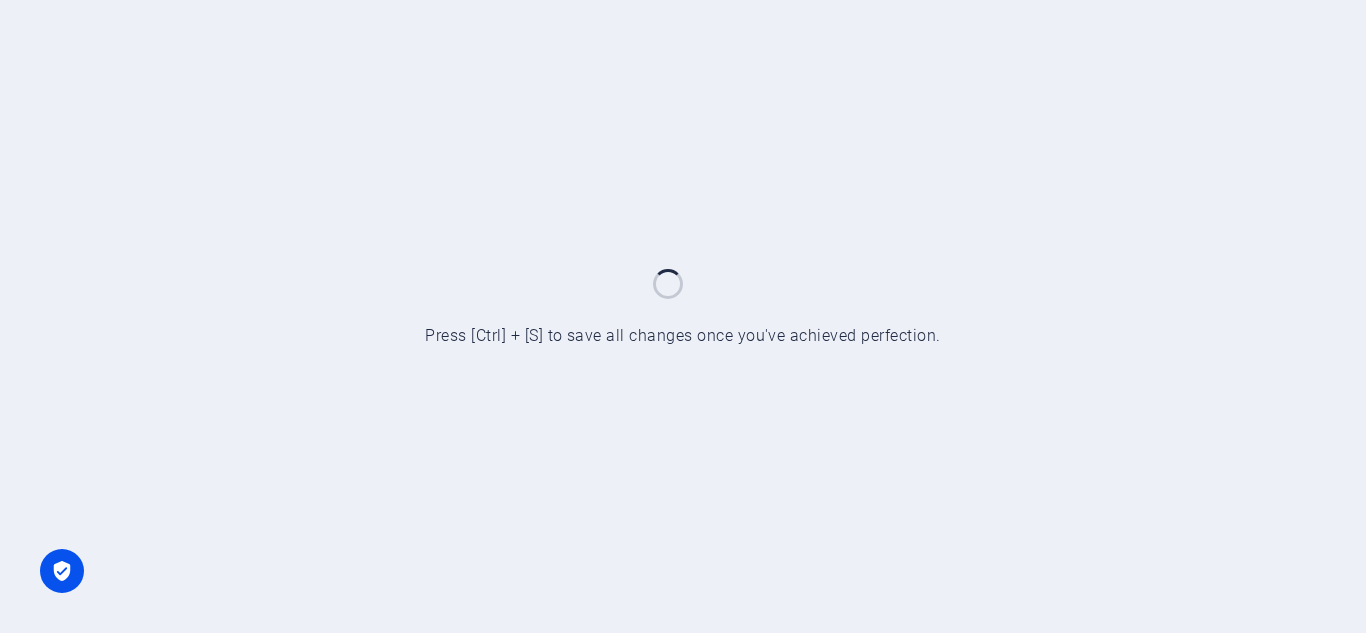 scroll, scrollTop: 0, scrollLeft: 0, axis: both 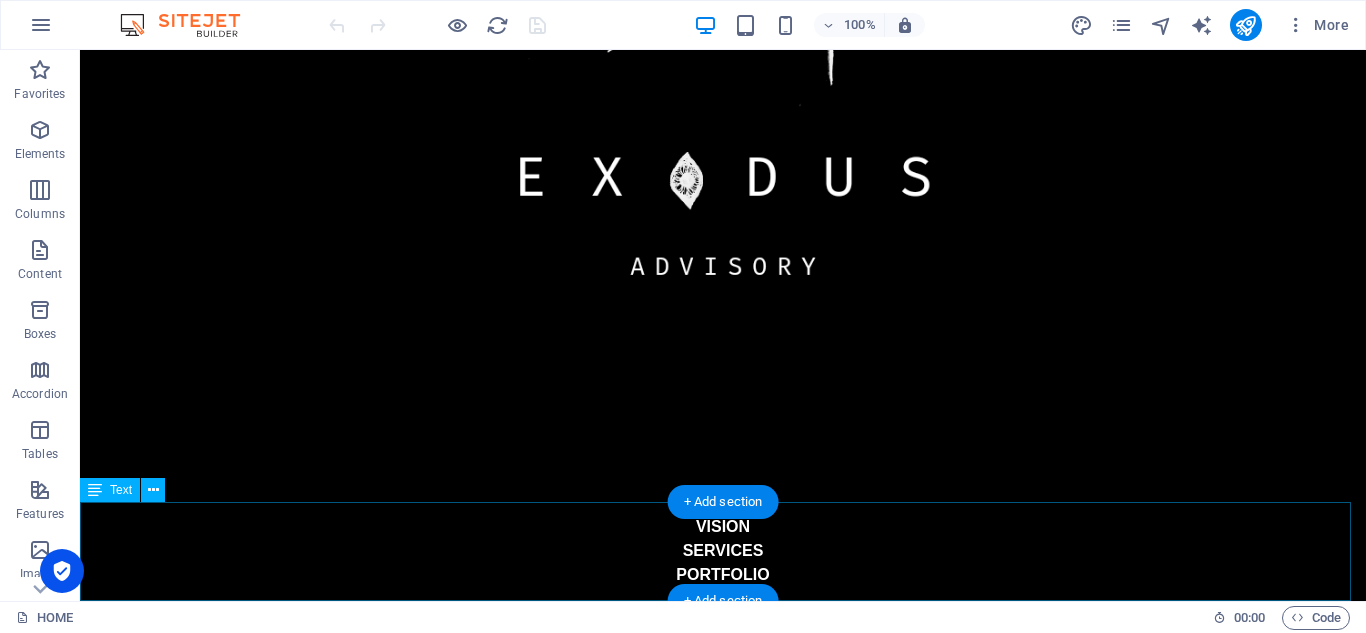 click on "VISION SERVICES PORTFOLIO CONTACT" at bounding box center (723, 563) 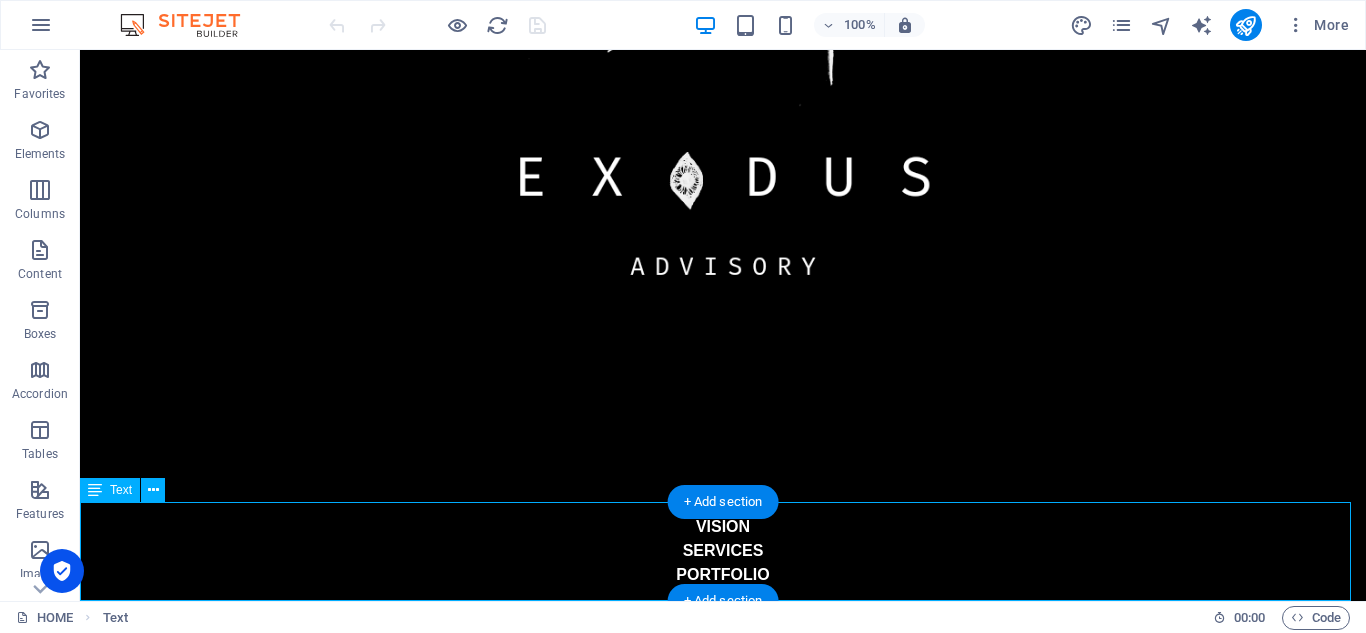 click on "VISION SERVICES PORTFOLIO CONTACT" at bounding box center (723, 563) 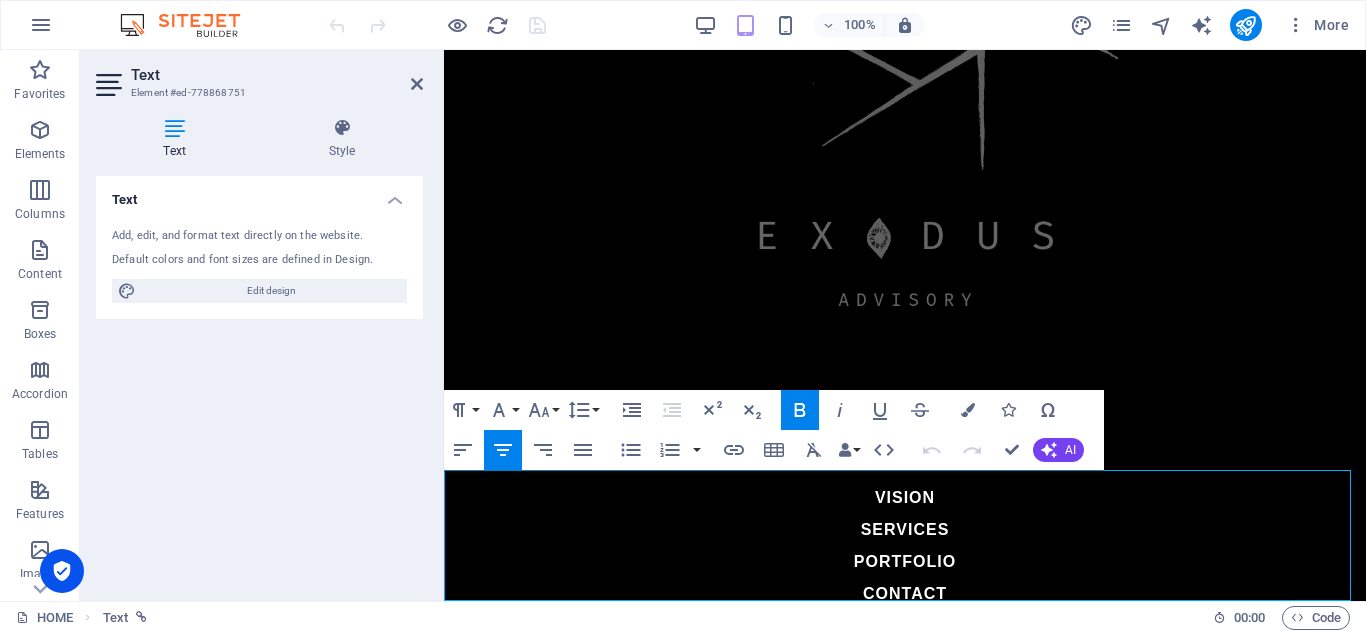 click on "SERVICES PORTFOLIO" at bounding box center (905, 546) 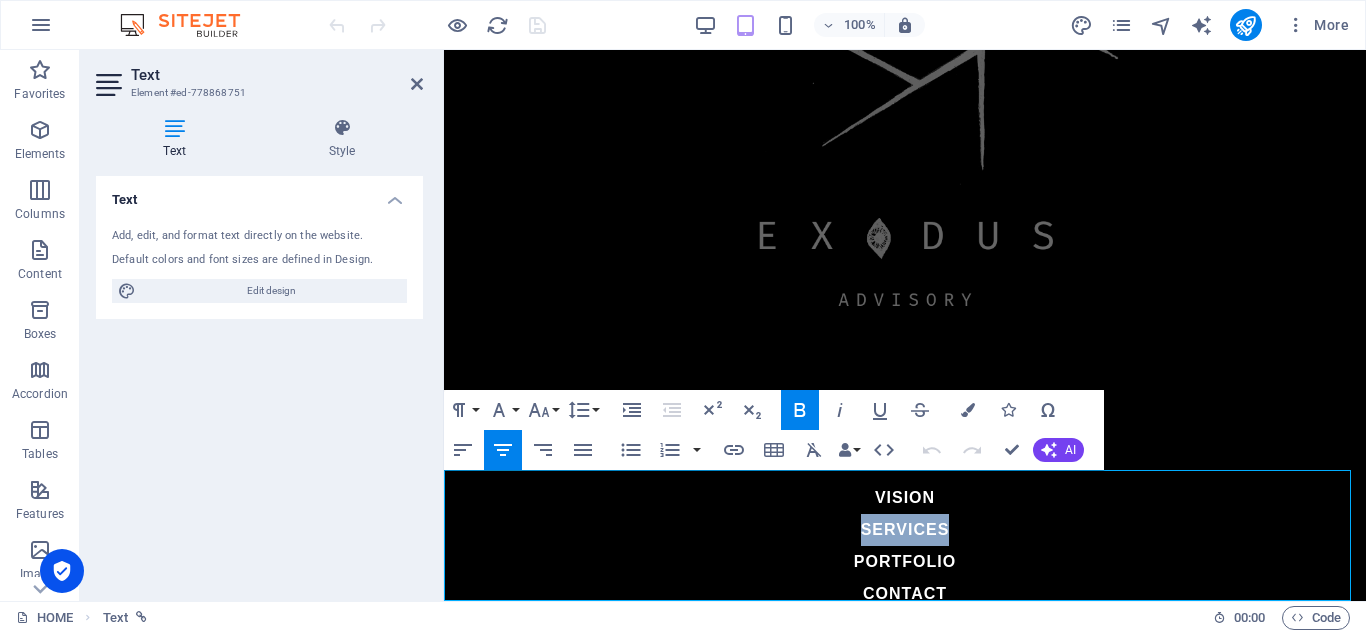 click on "SERVICES PORTFOLIO" at bounding box center [905, 546] 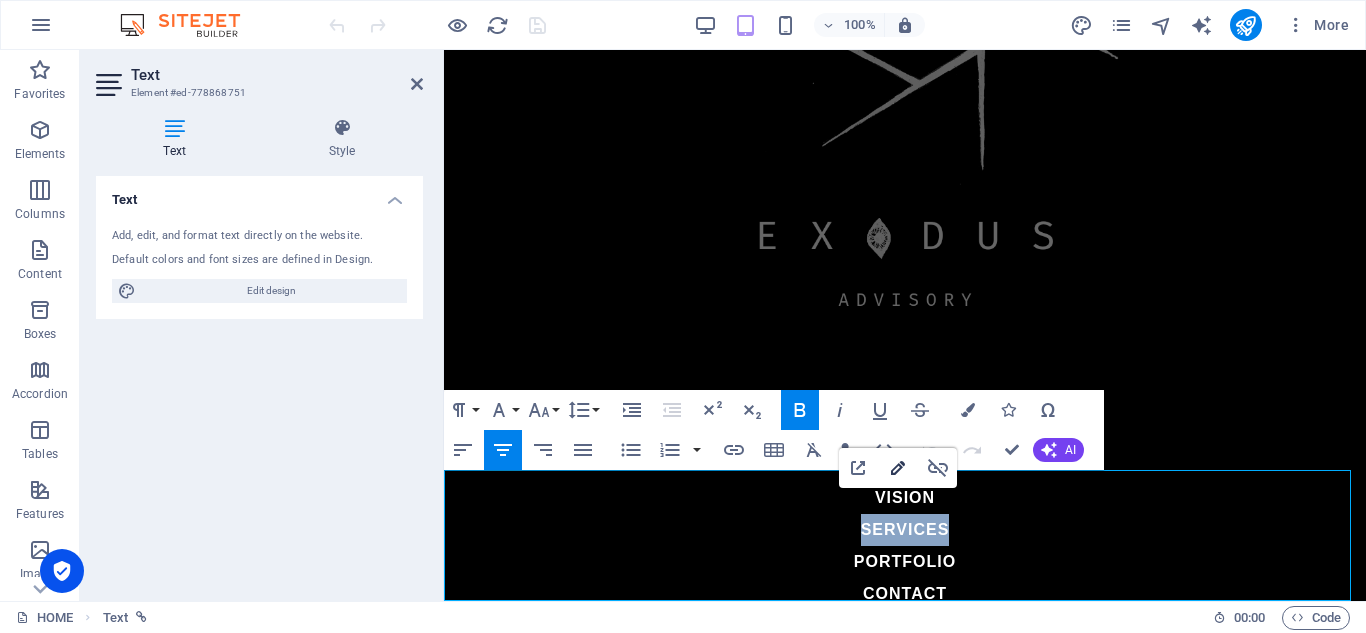 click 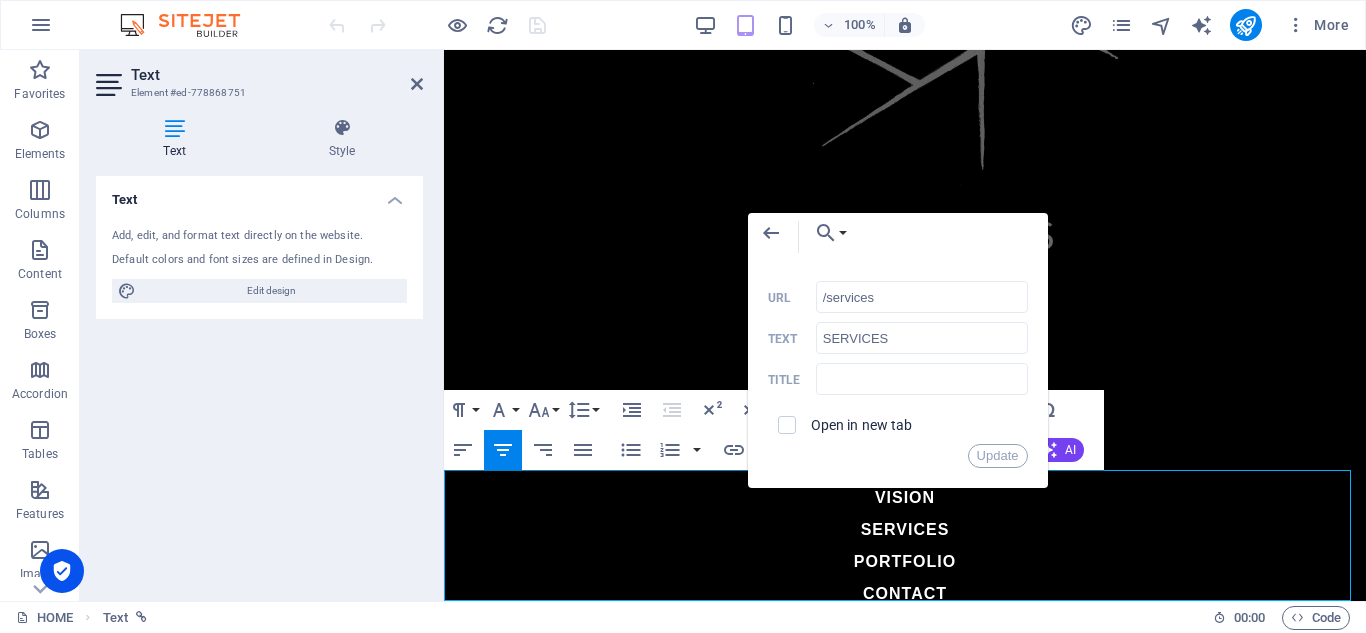 click on "​ SERVICES ​ PORTFOLIO" at bounding box center [905, 546] 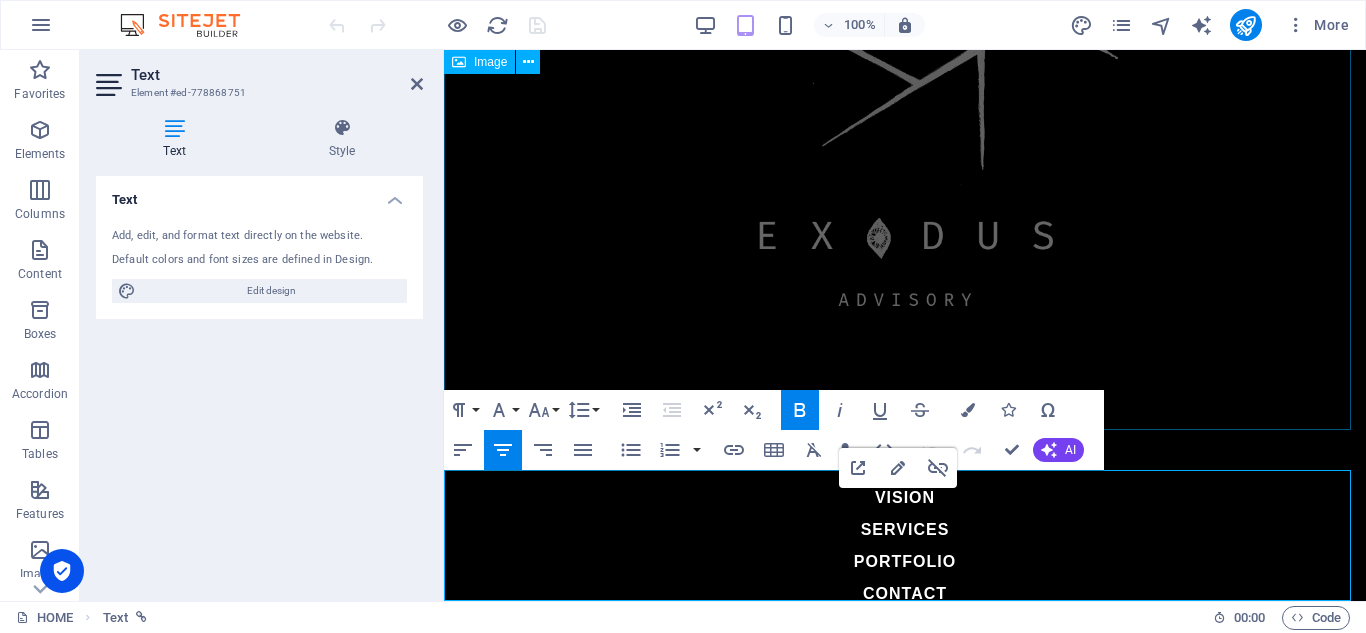click at bounding box center [905, 66] 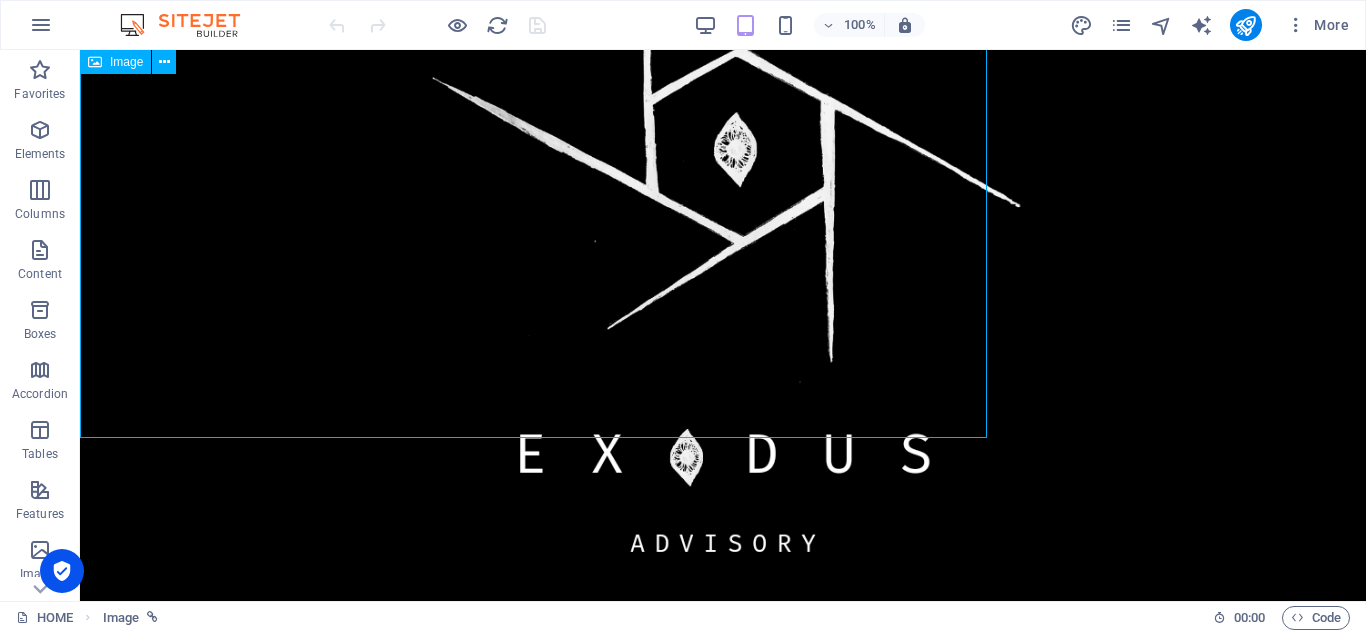 scroll, scrollTop: 504, scrollLeft: 0, axis: vertical 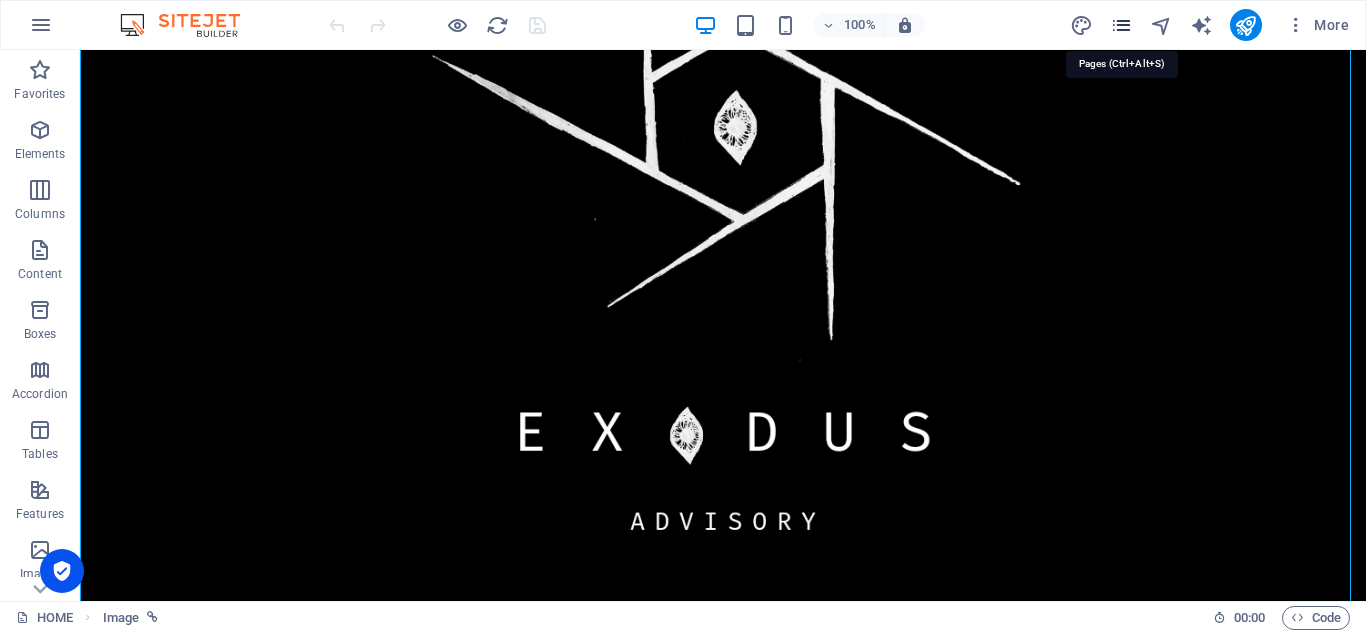 click at bounding box center (1121, 25) 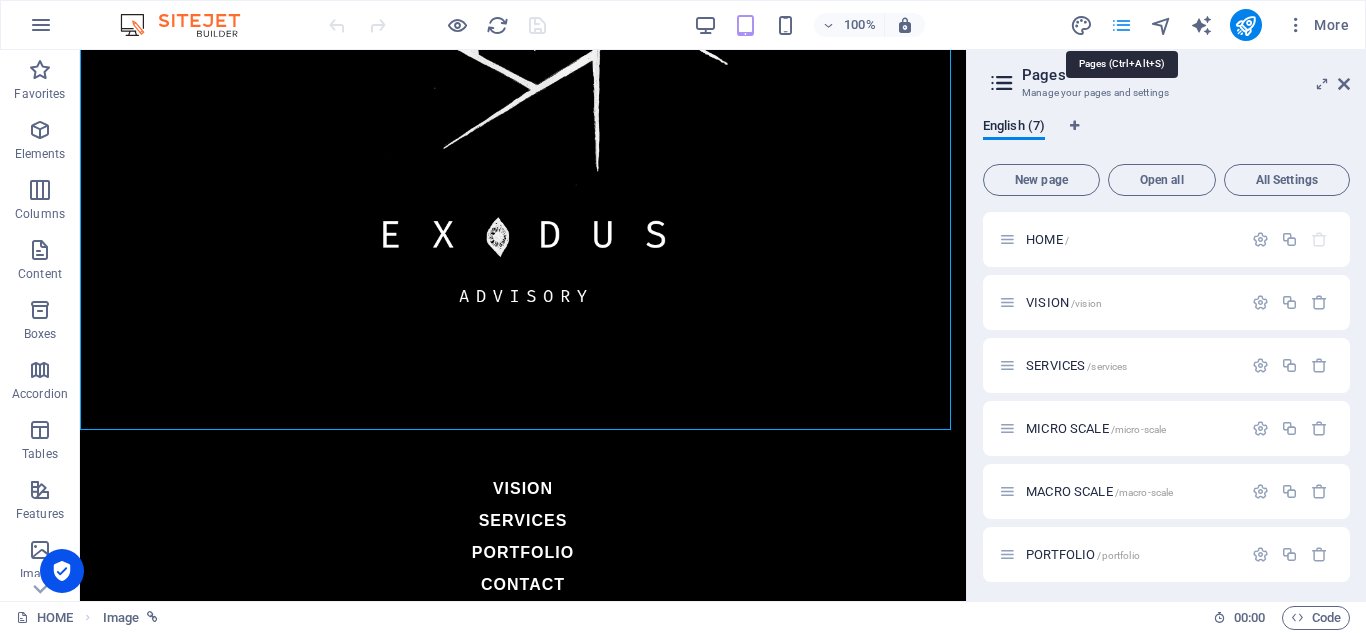 scroll, scrollTop: 453, scrollLeft: 0, axis: vertical 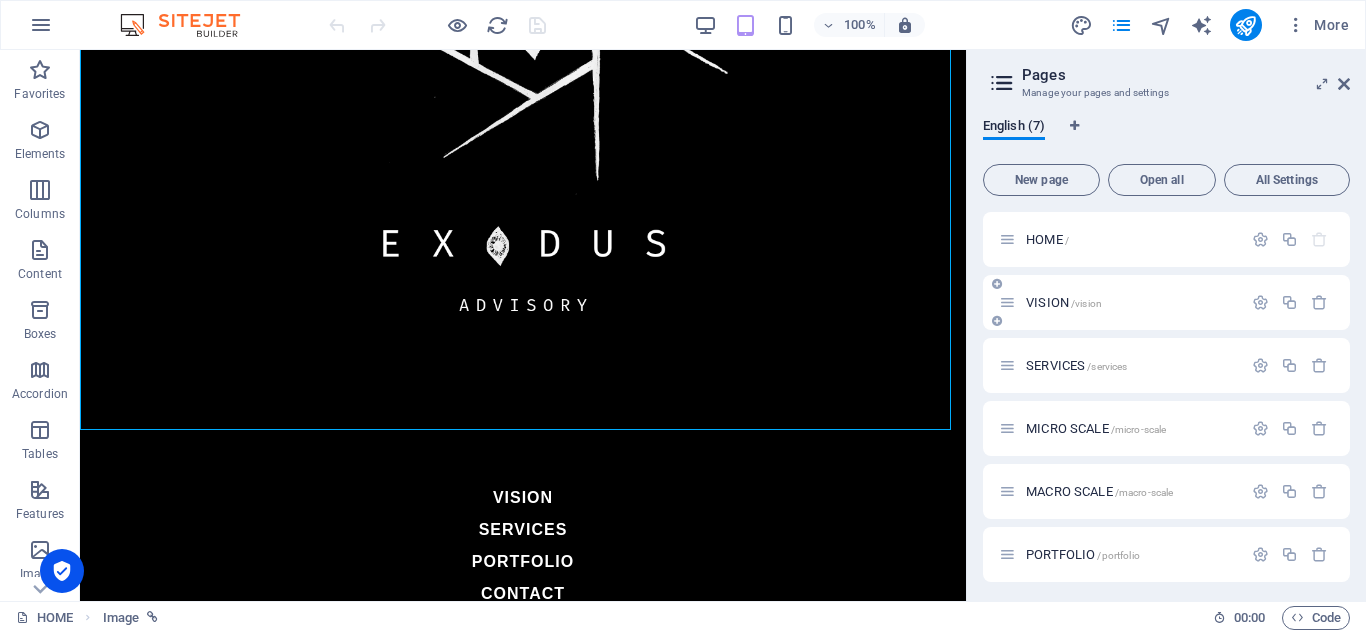 click on "VISION /vision" at bounding box center [1166, 302] 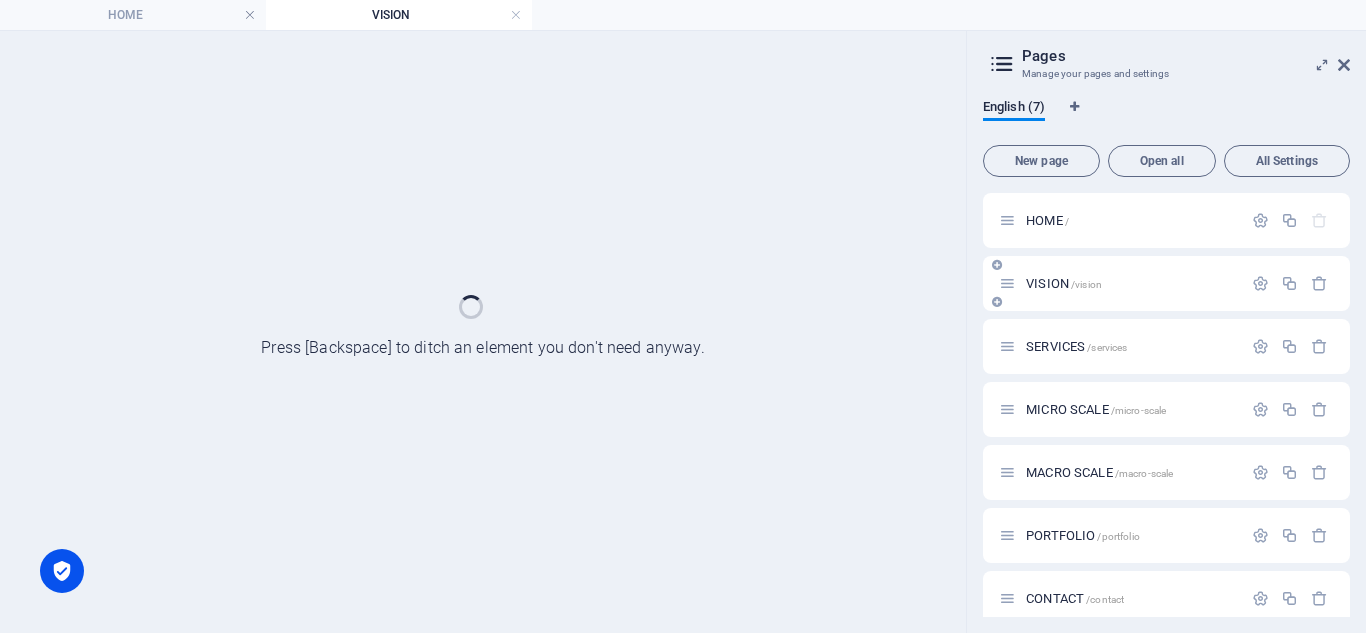 scroll, scrollTop: 0, scrollLeft: 0, axis: both 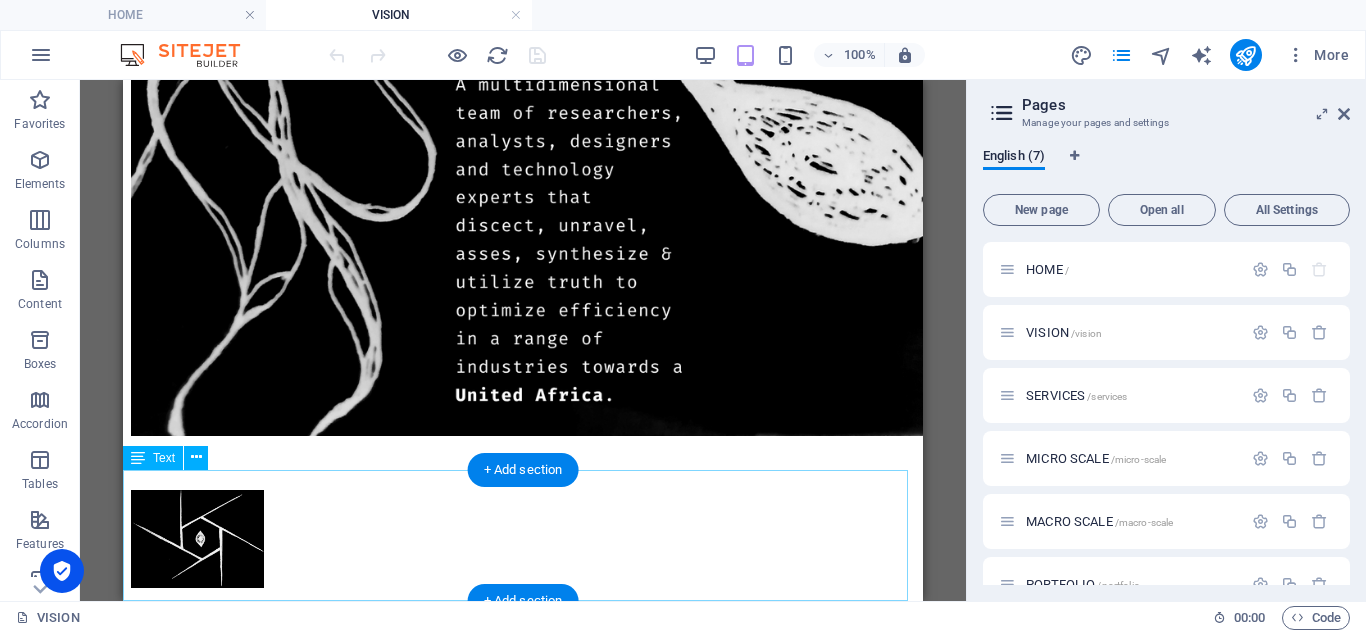 click on "VISION SERVICES PORTFOLIO CONTACT" at bounding box center (523, 660) 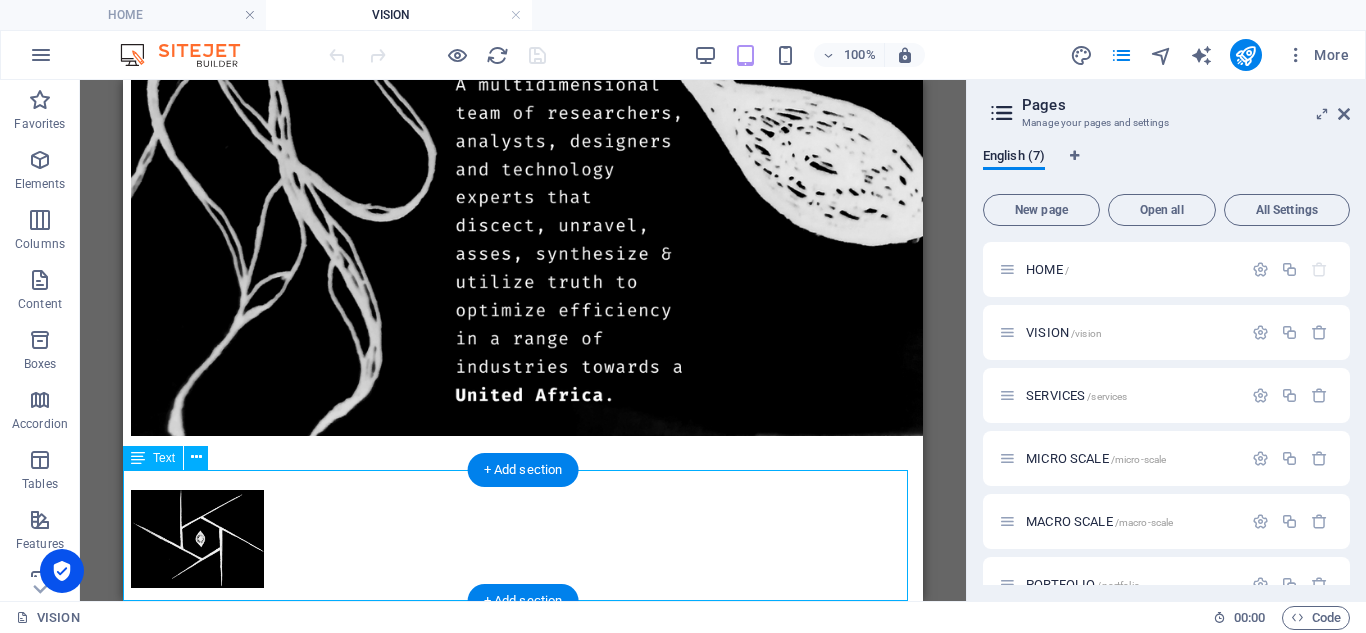 click on "VISION SERVICES PORTFOLIO CONTACT" at bounding box center [523, 660] 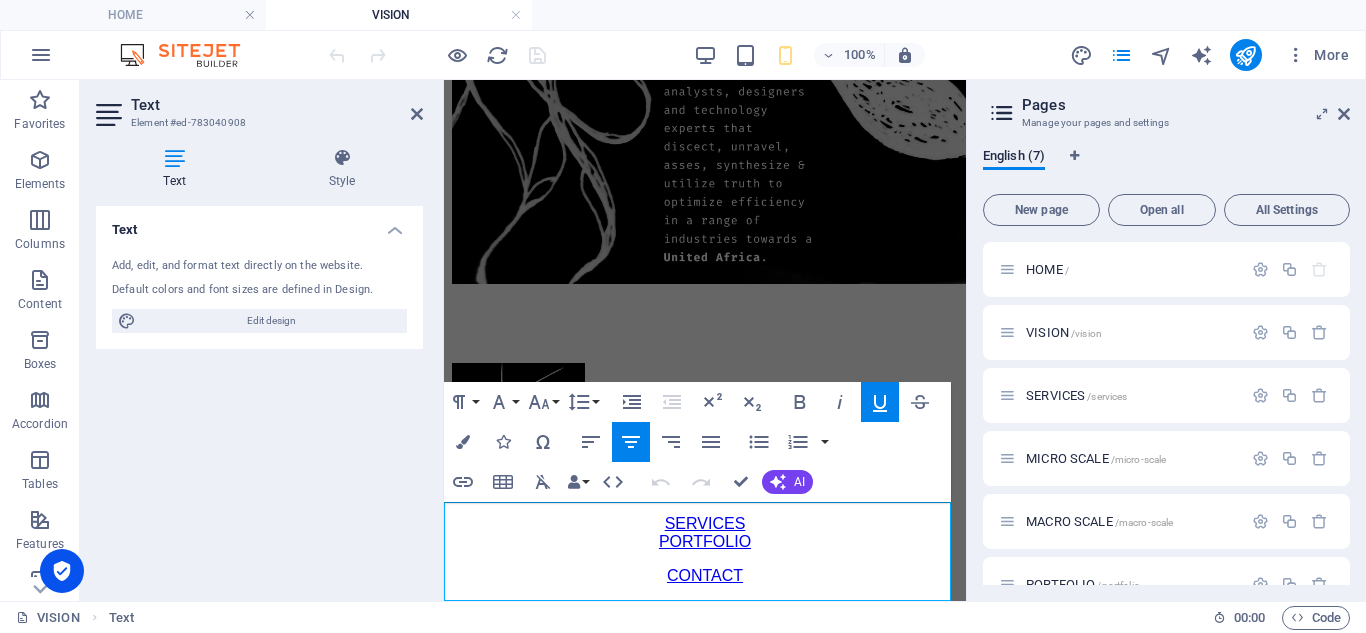 scroll, scrollTop: 1734, scrollLeft: 0, axis: vertical 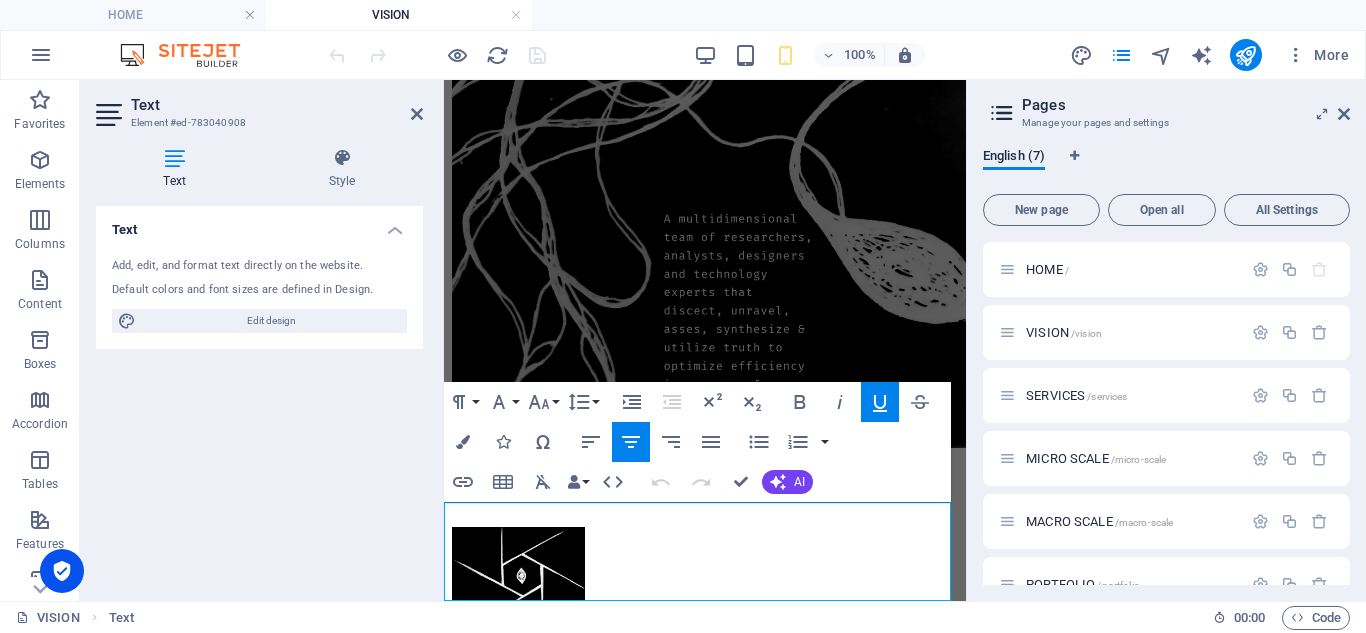 click on "SERVICES" at bounding box center (705, 687) 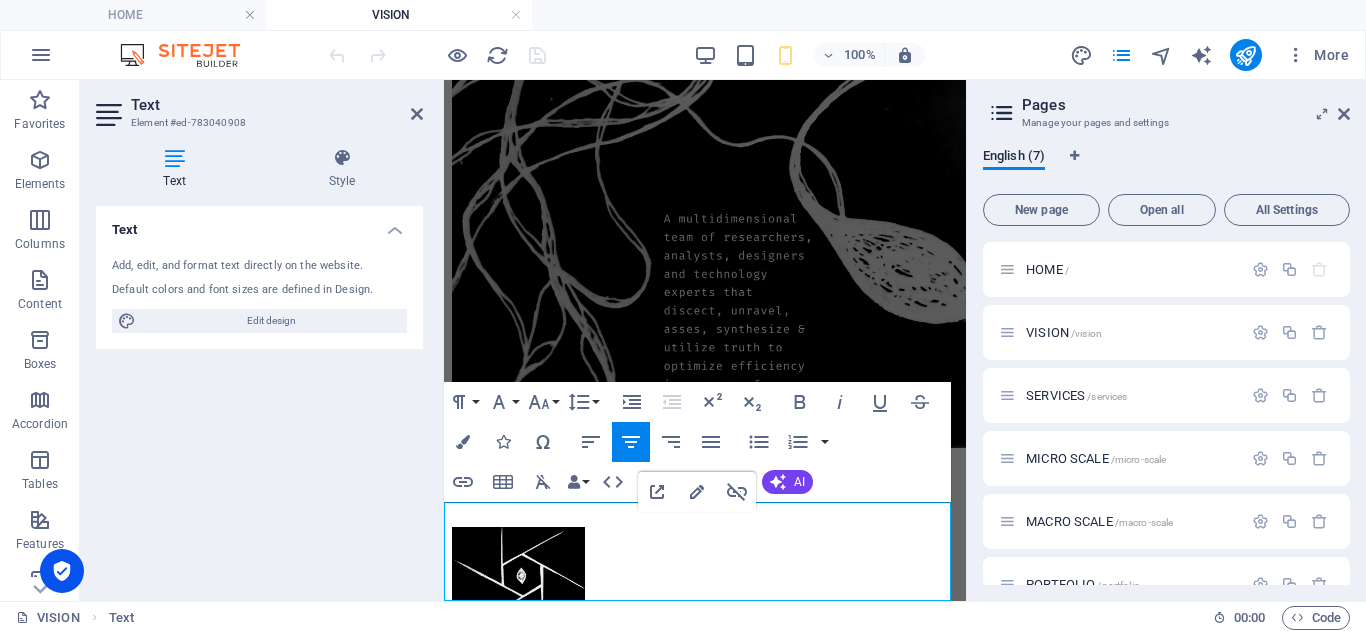 click on "SERVICES" at bounding box center (705, 687) 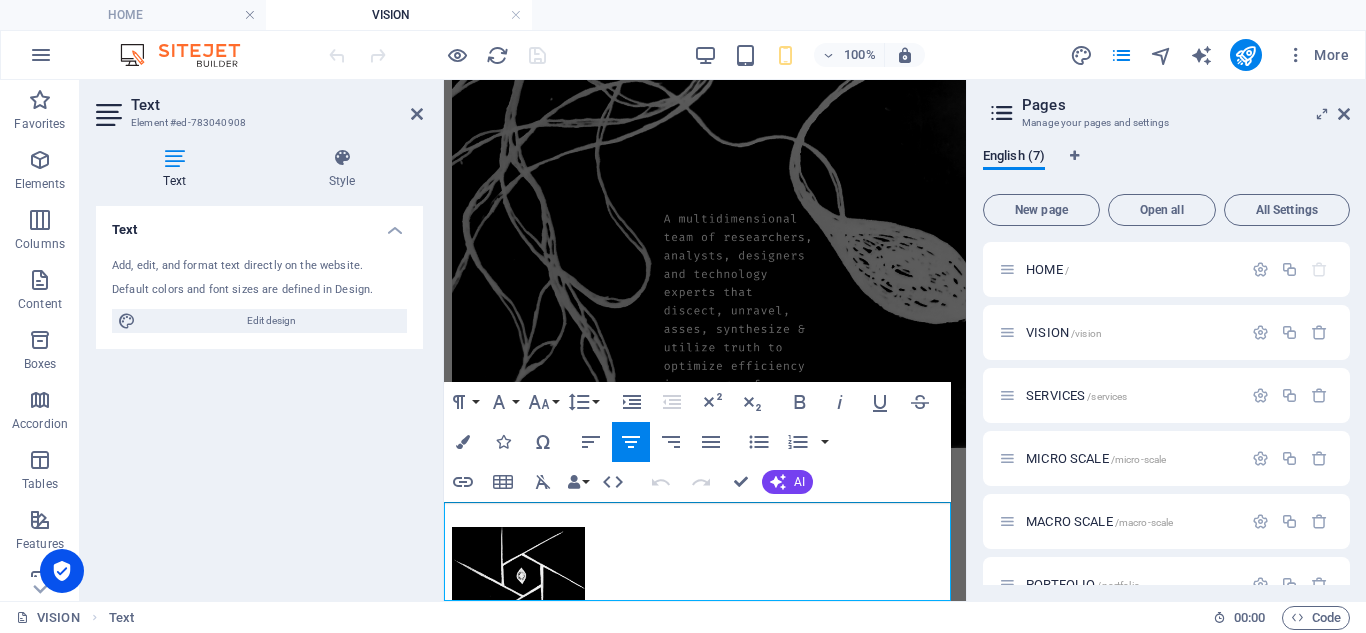 click on "SERVICES" at bounding box center (705, 687) 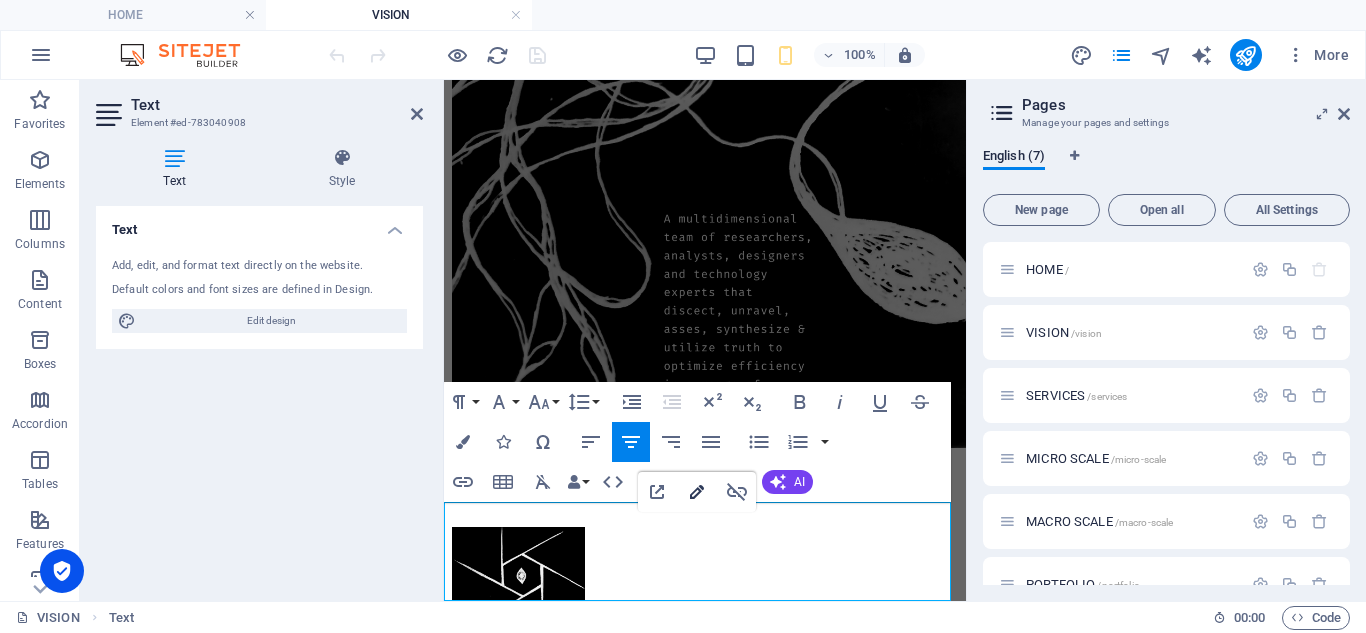 click 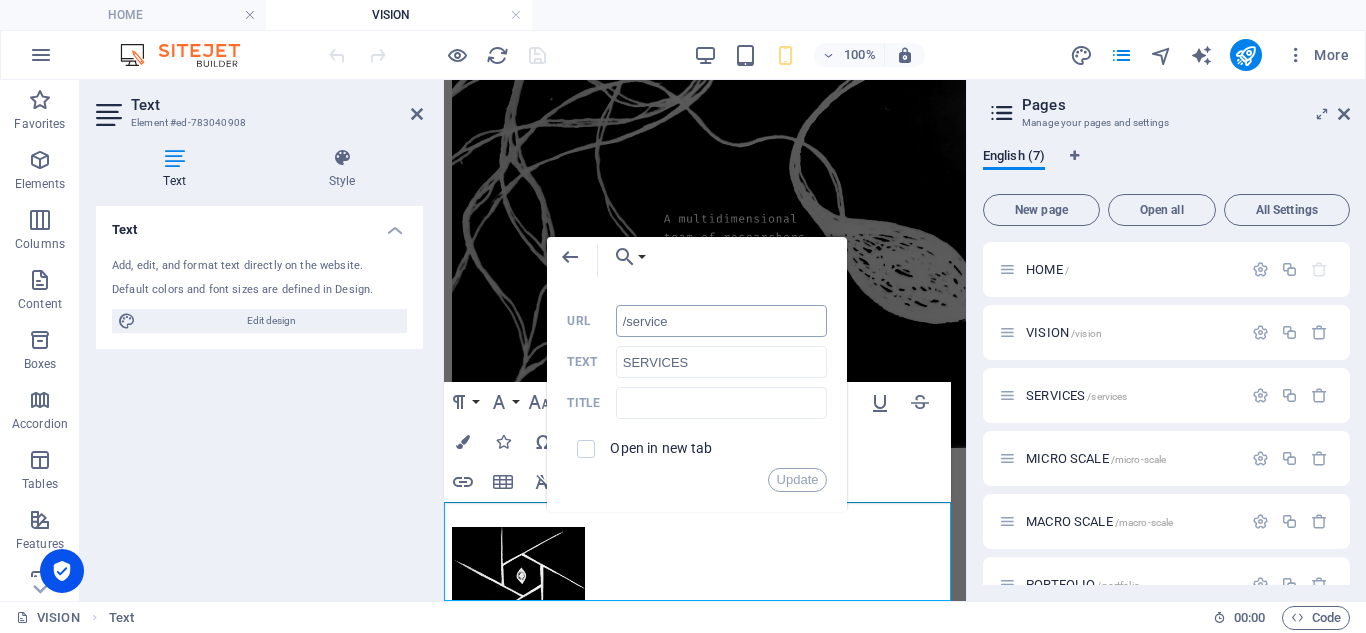 click on "/service" at bounding box center (722, 321) 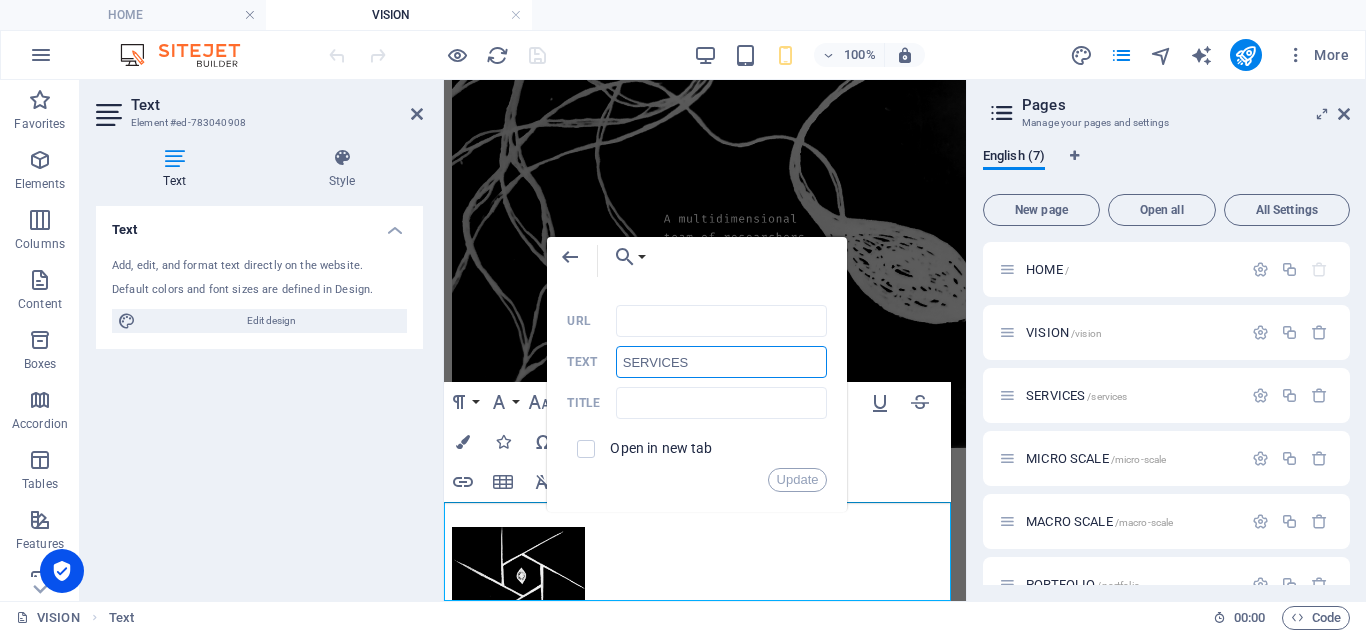 click on "SERVICES" at bounding box center (722, 362) 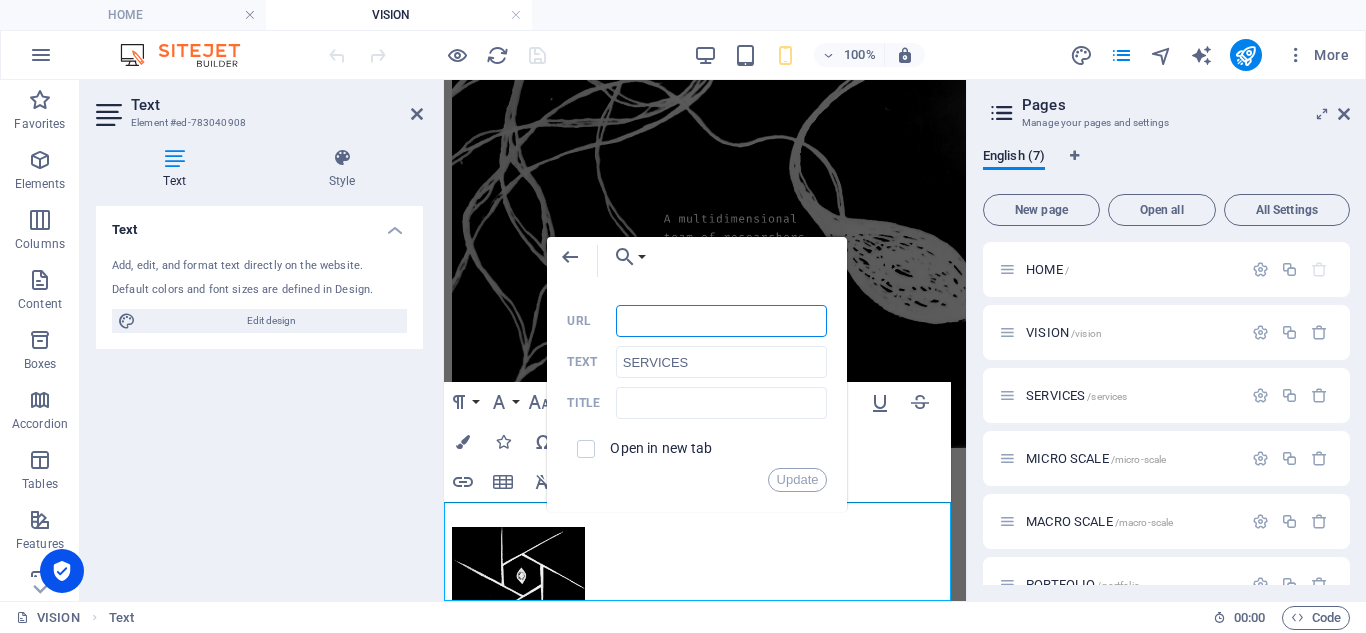 click on "URL" at bounding box center [722, 321] 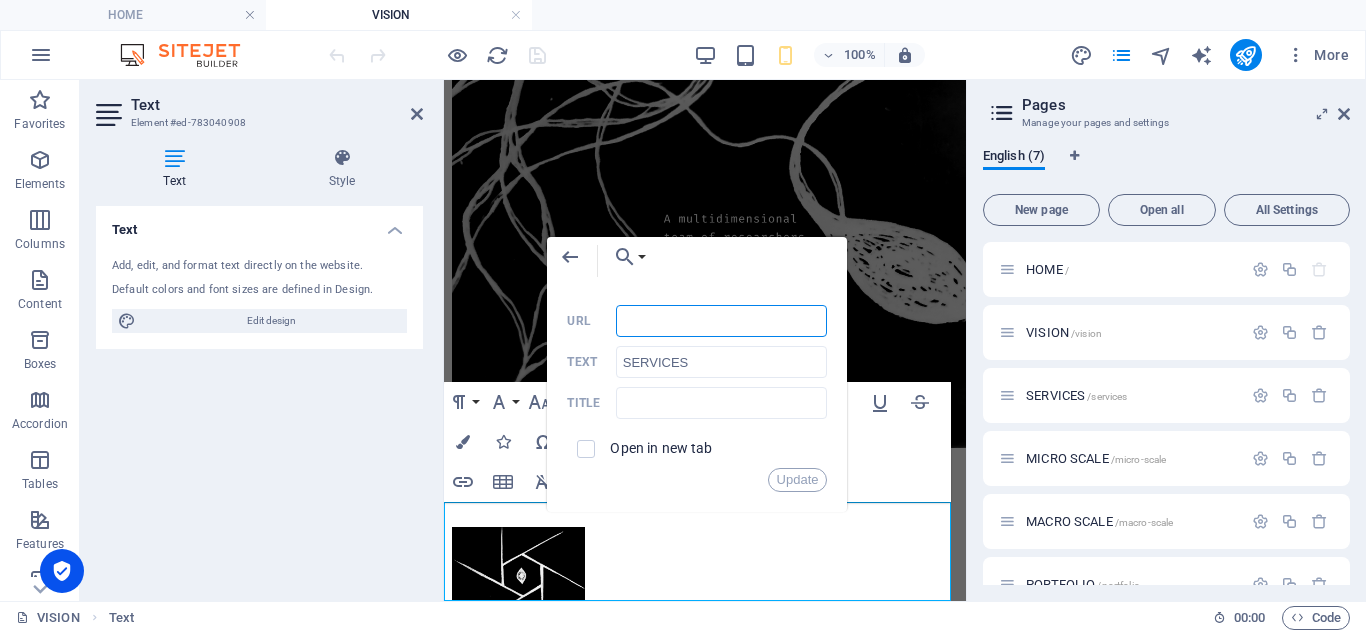 click on "URL" at bounding box center (722, 321) 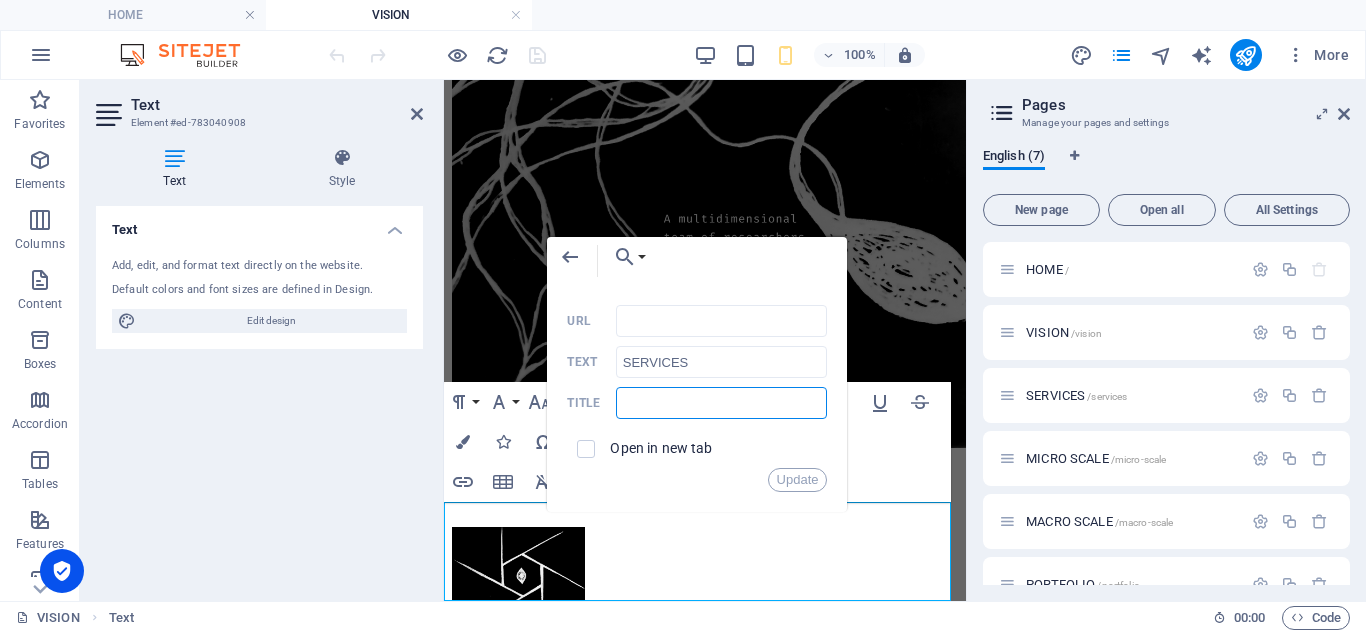 click at bounding box center [722, 403] 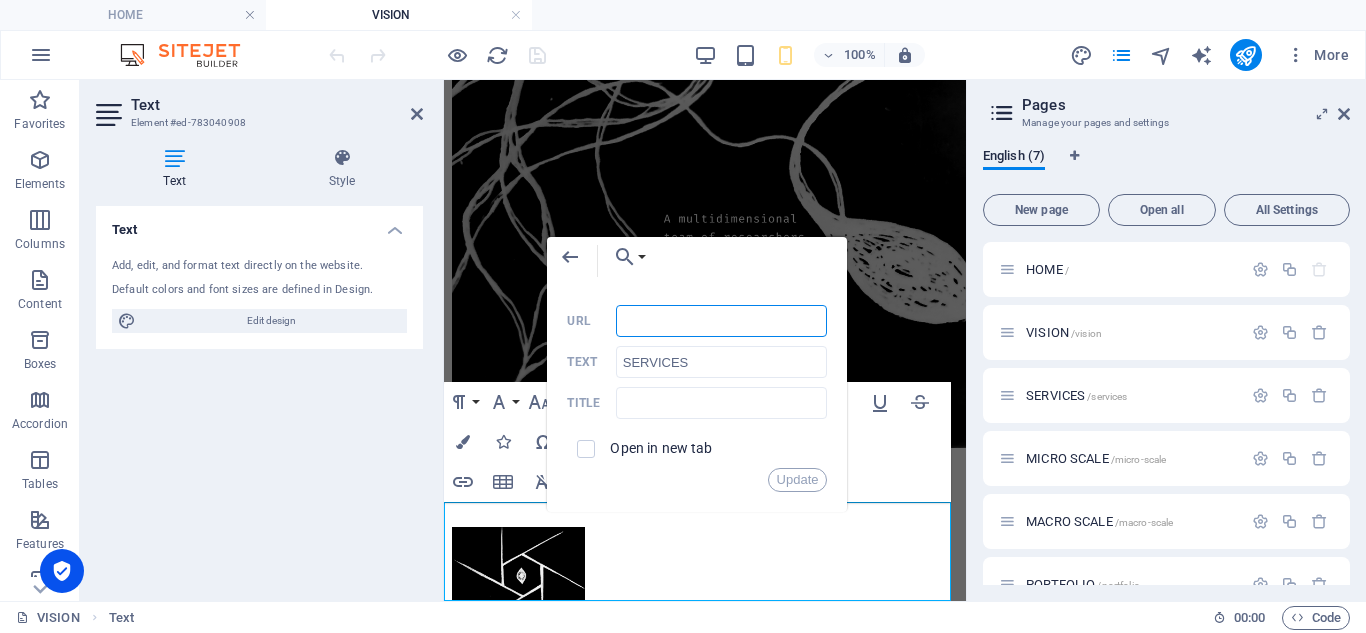 click on "URL" at bounding box center [722, 321] 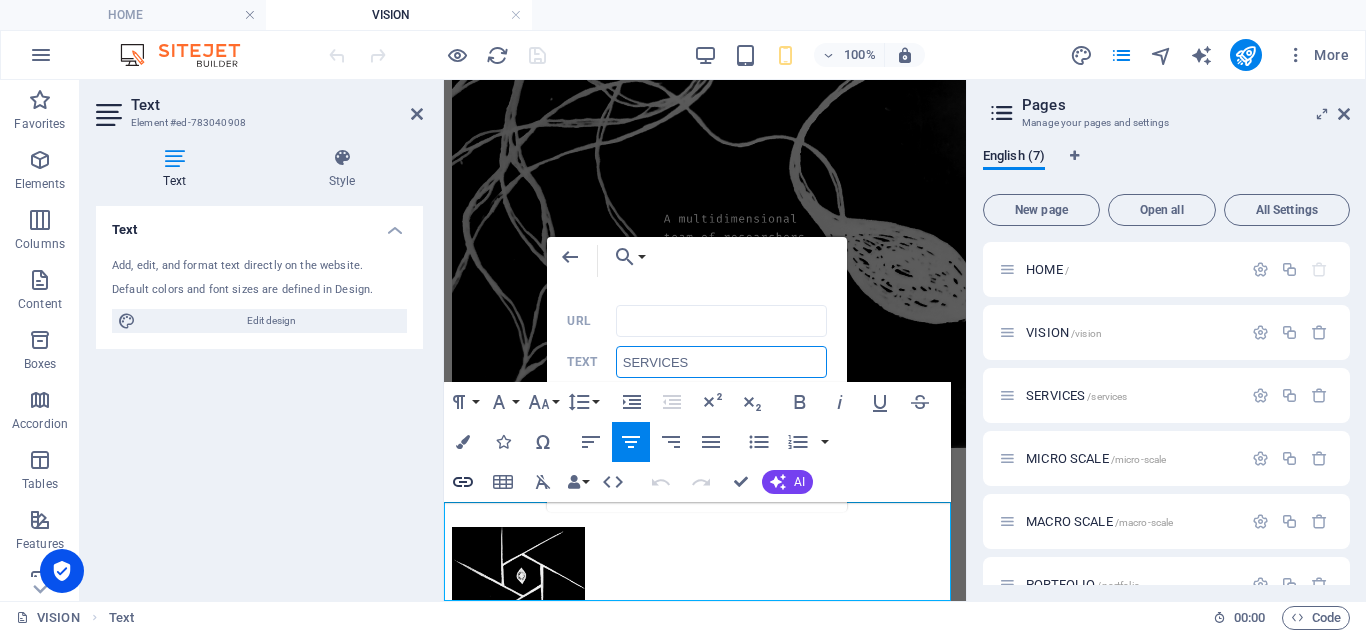 drag, startPoint x: 824, startPoint y: 362, endPoint x: 463, endPoint y: 483, distance: 380.73877 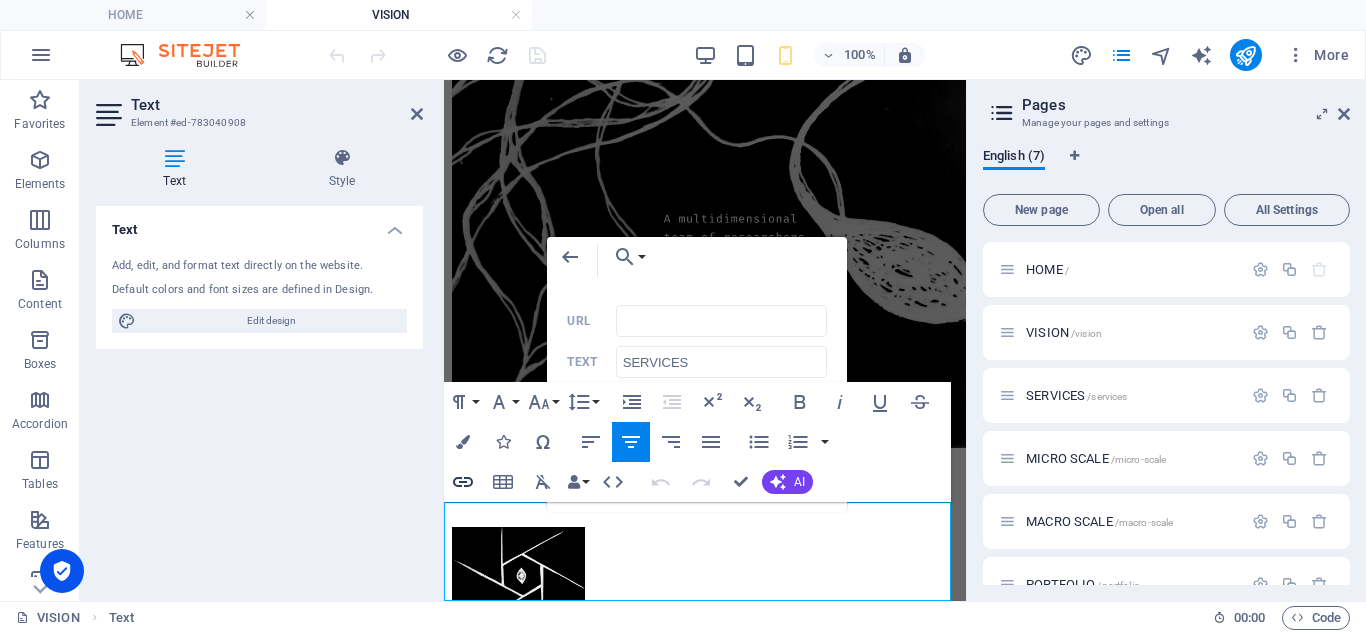 click 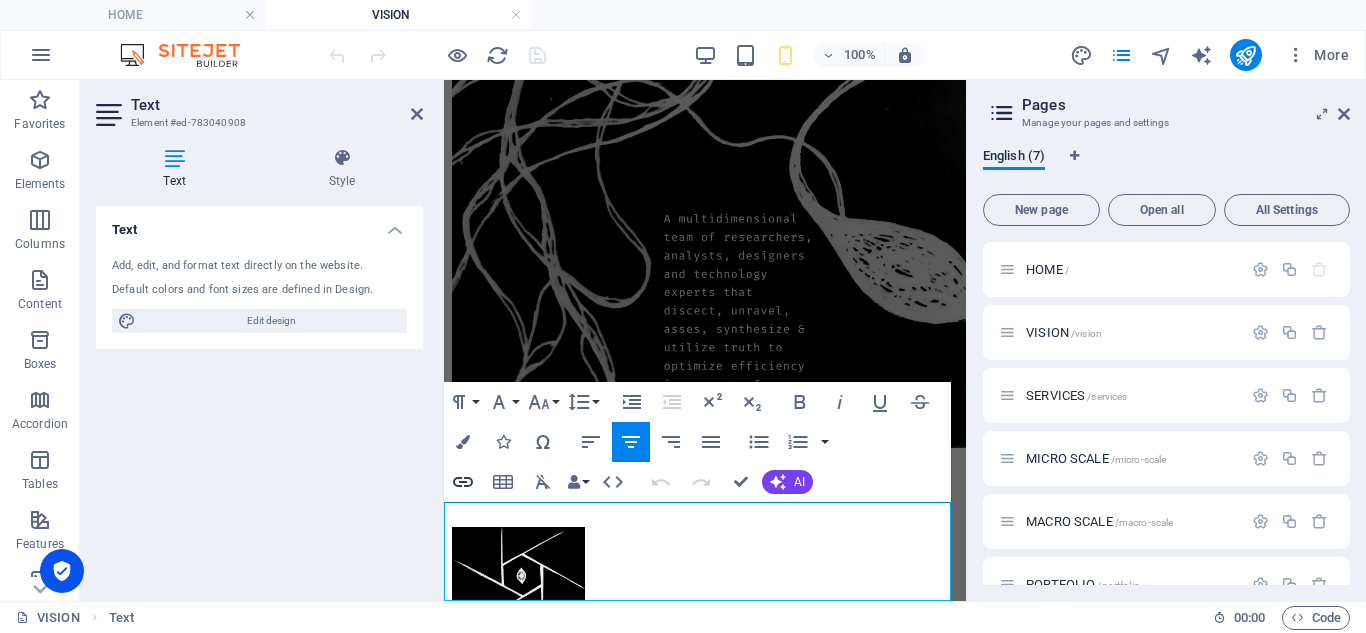 type on "/service" 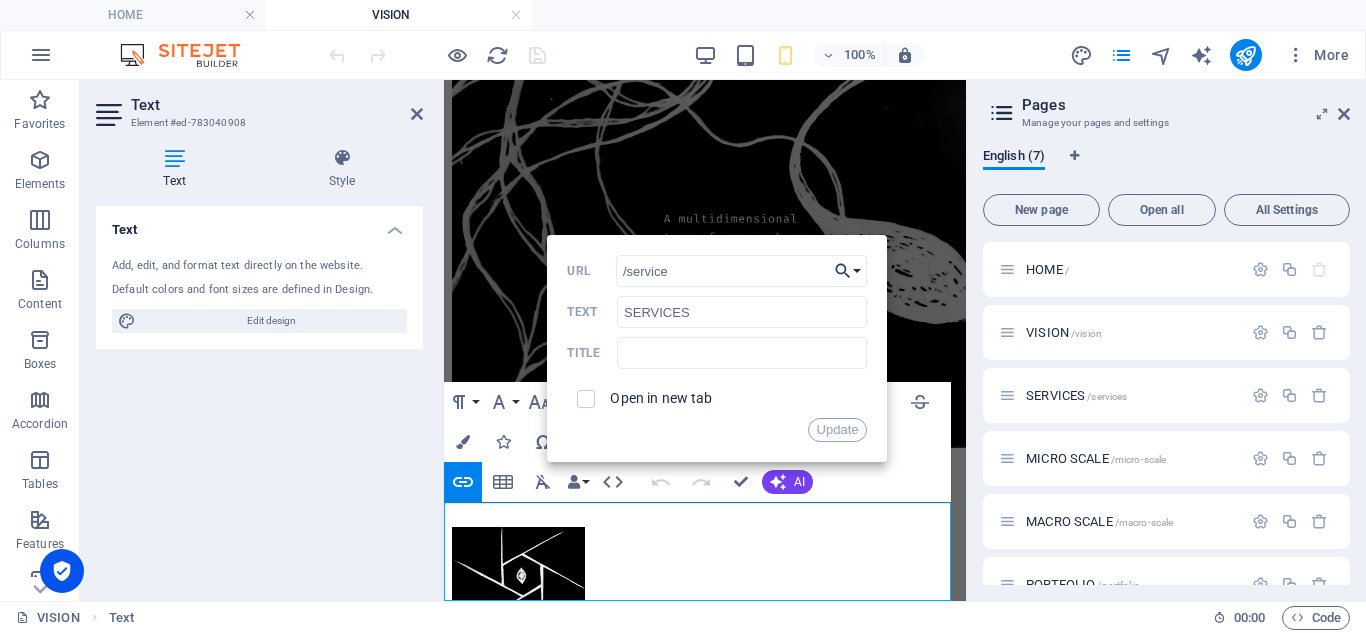 click 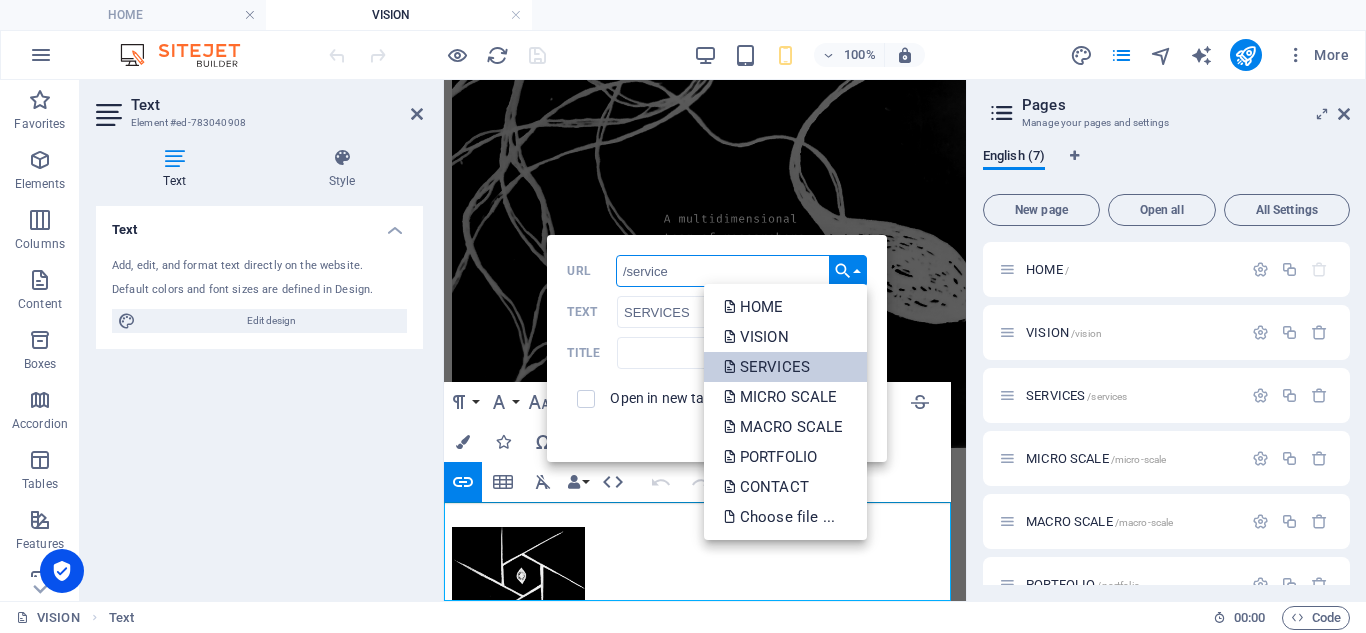click on "SERVICES" at bounding box center (769, 367) 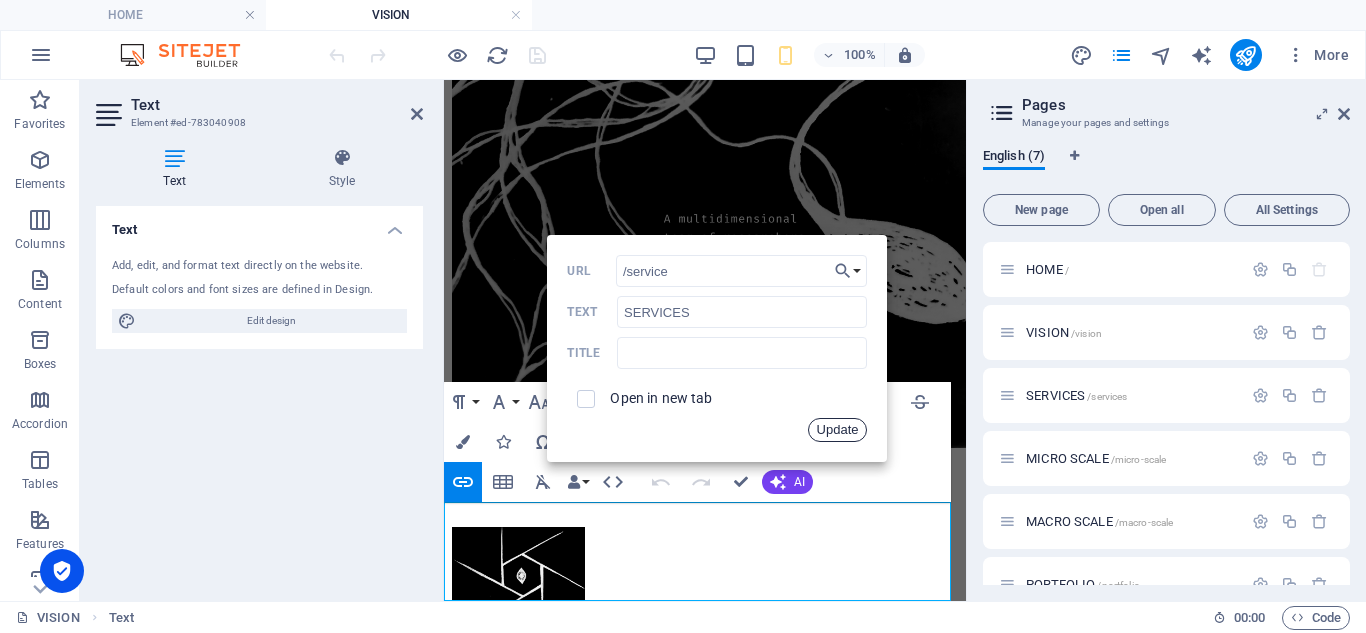 click on "Update" at bounding box center (838, 430) 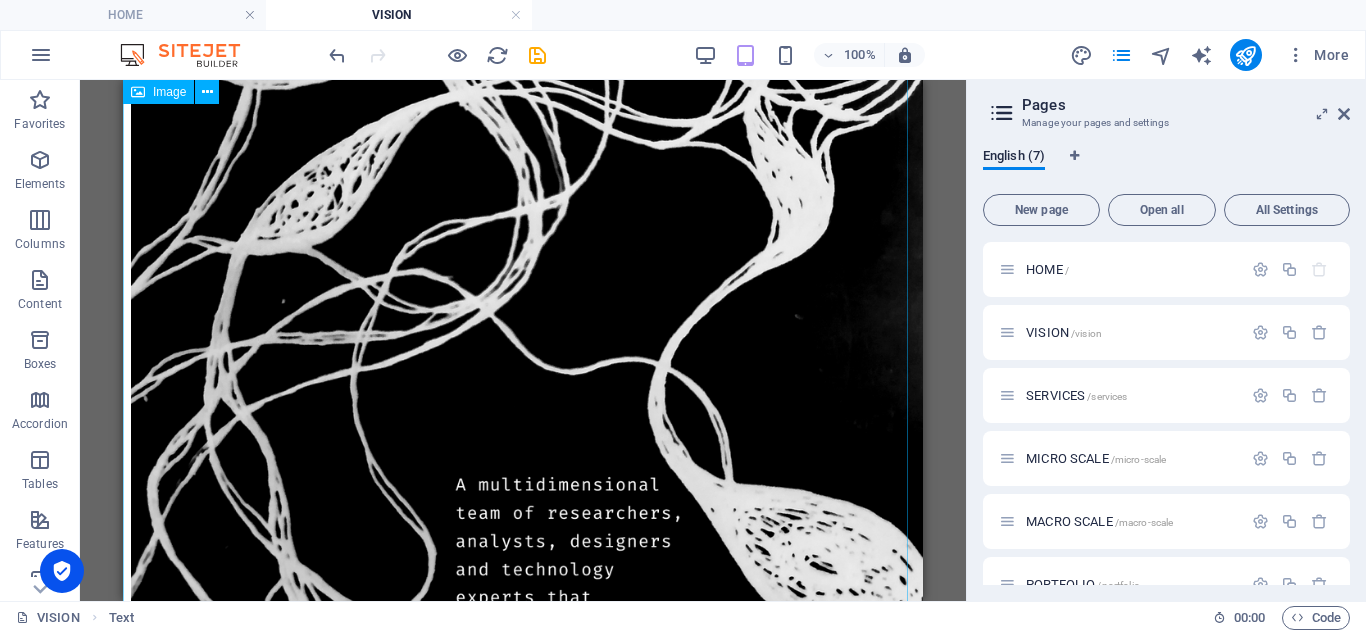 scroll, scrollTop: 2661, scrollLeft: 0, axis: vertical 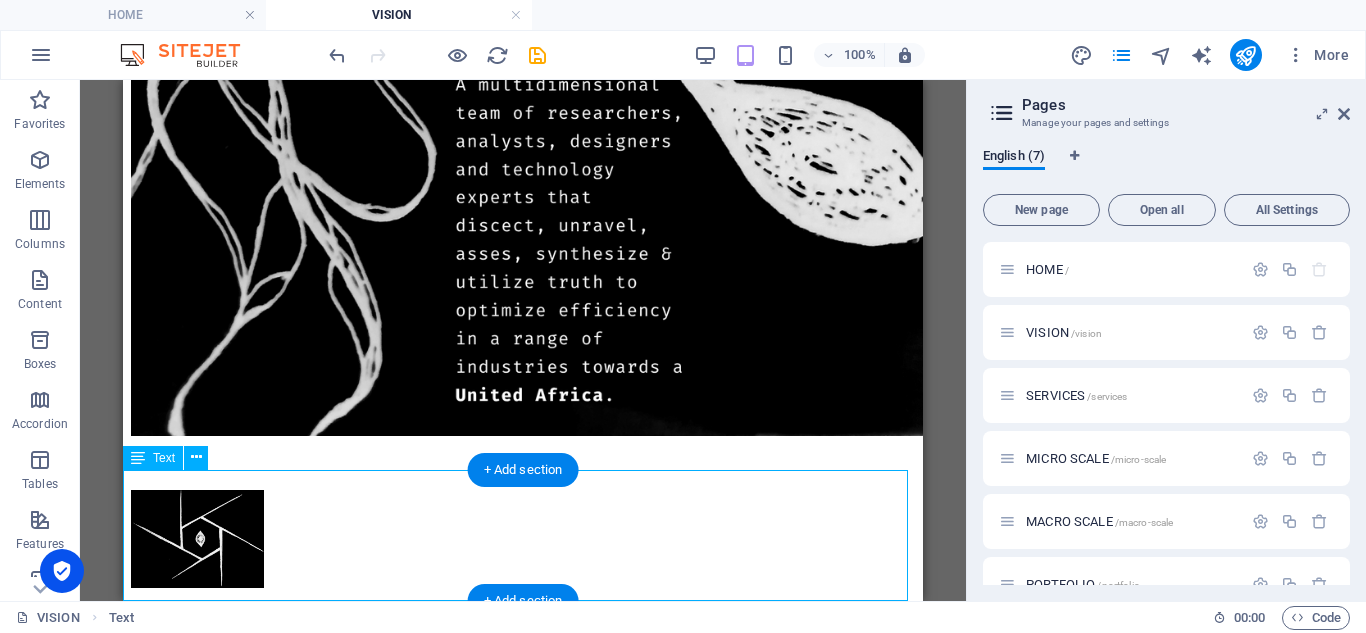 click on "VISION SERVICES PORTFOLIO CONTACT" at bounding box center [523, 660] 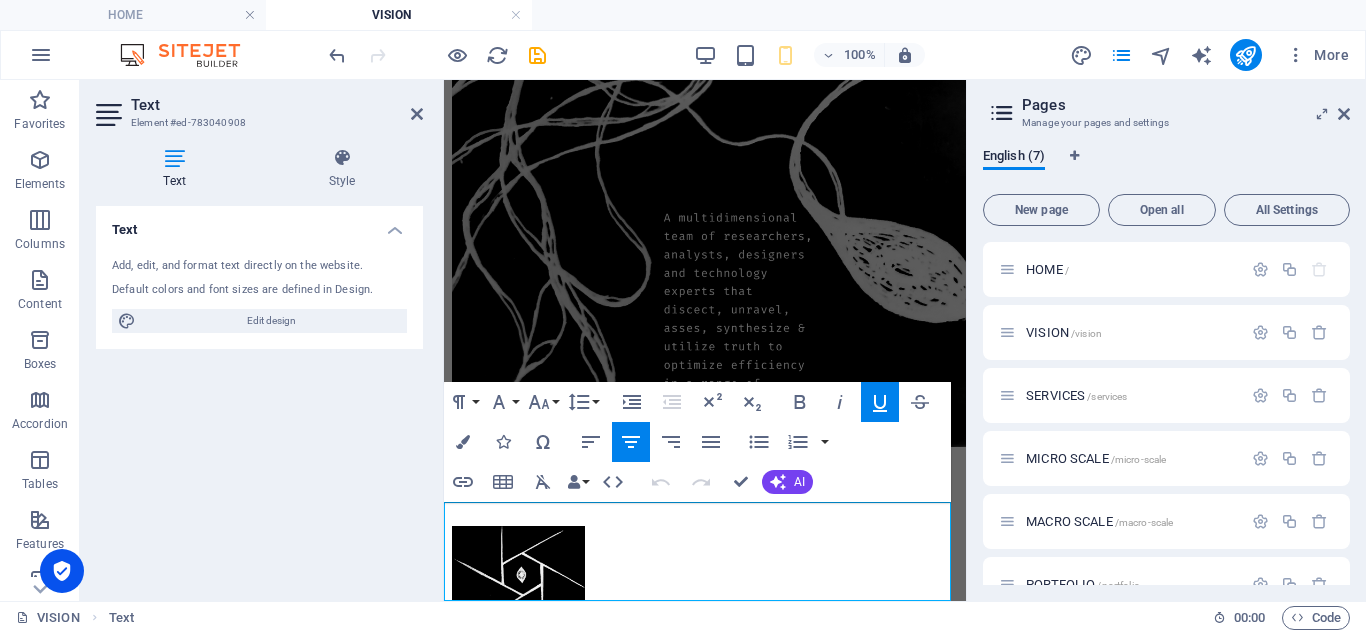 scroll, scrollTop: 1734, scrollLeft: 0, axis: vertical 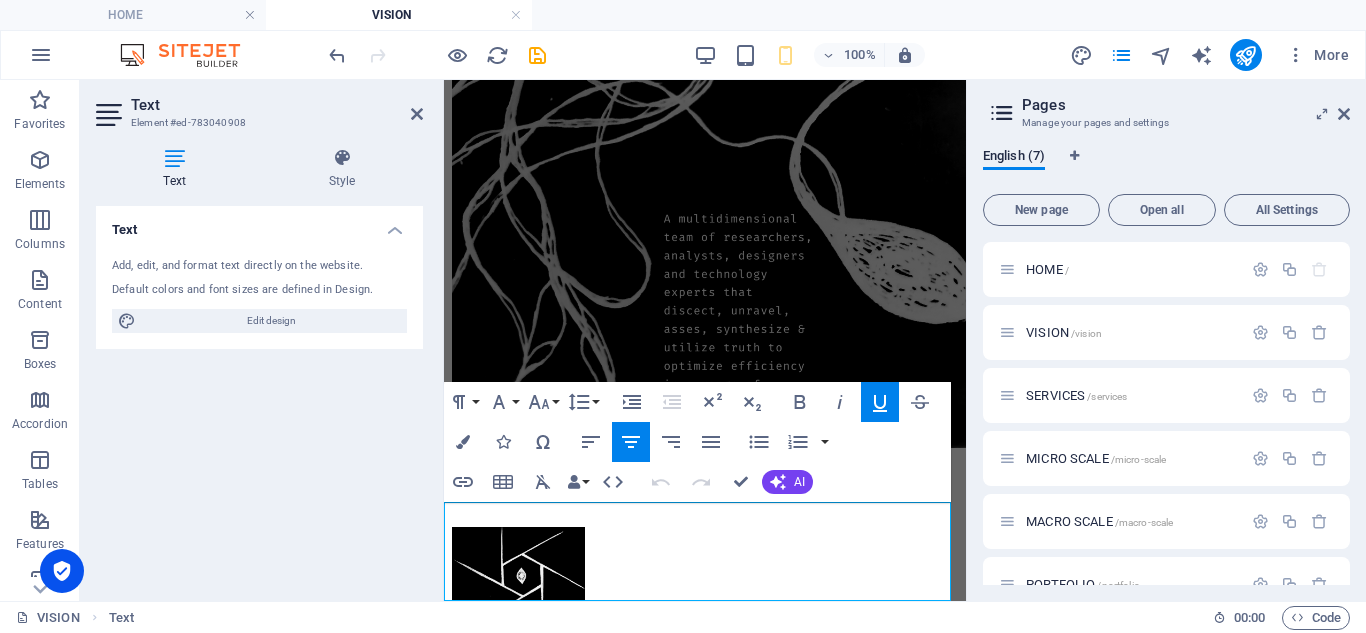 click on "SERVICES" at bounding box center (705, 687) 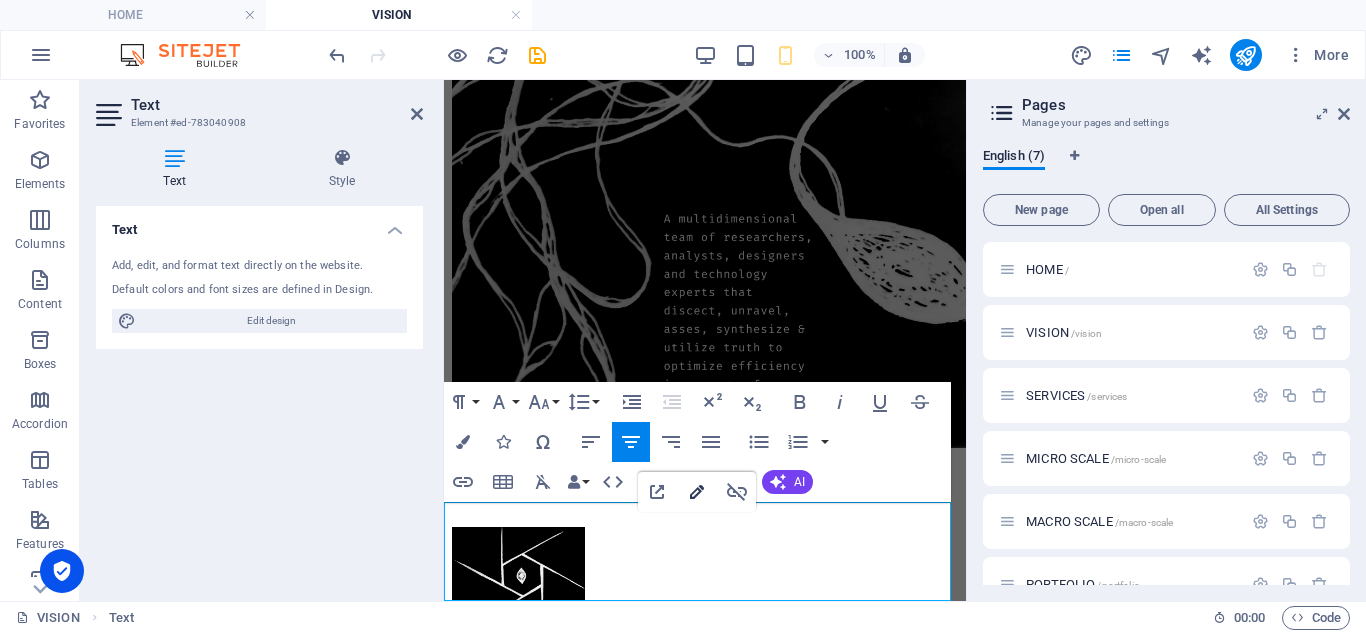 click on "Edit Link" at bounding box center (697, 492) 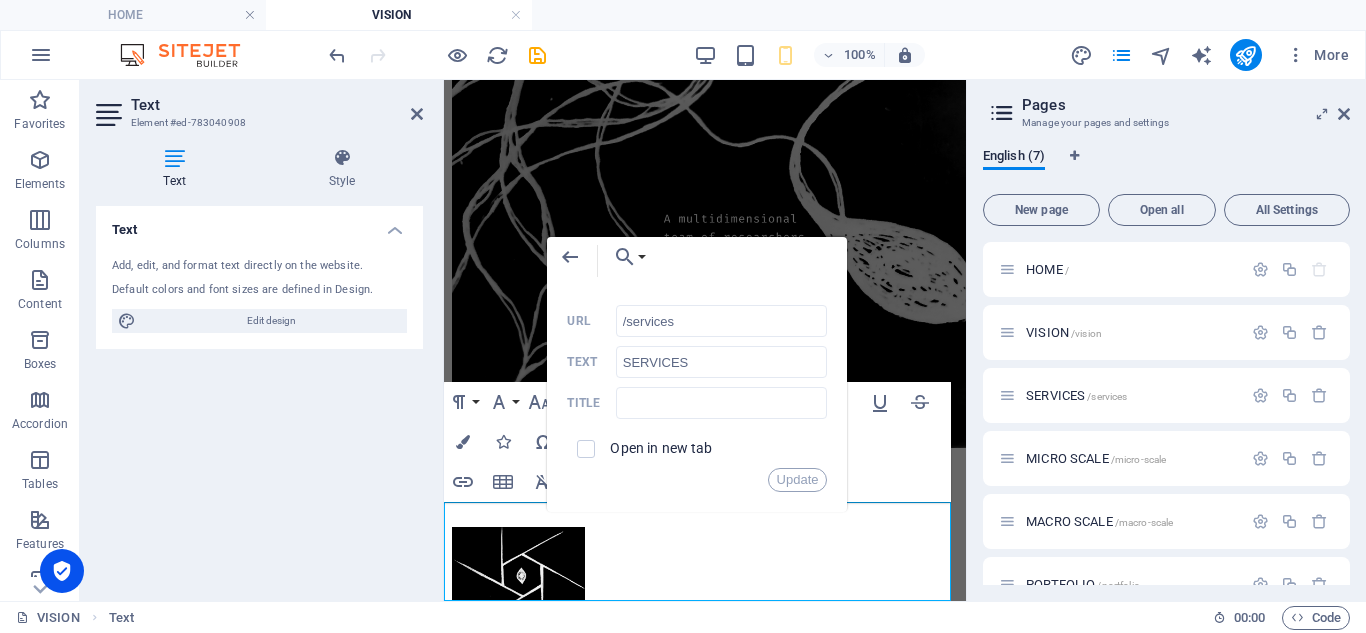 click on "SERVICES PORTFOLIO" at bounding box center [705, 697] 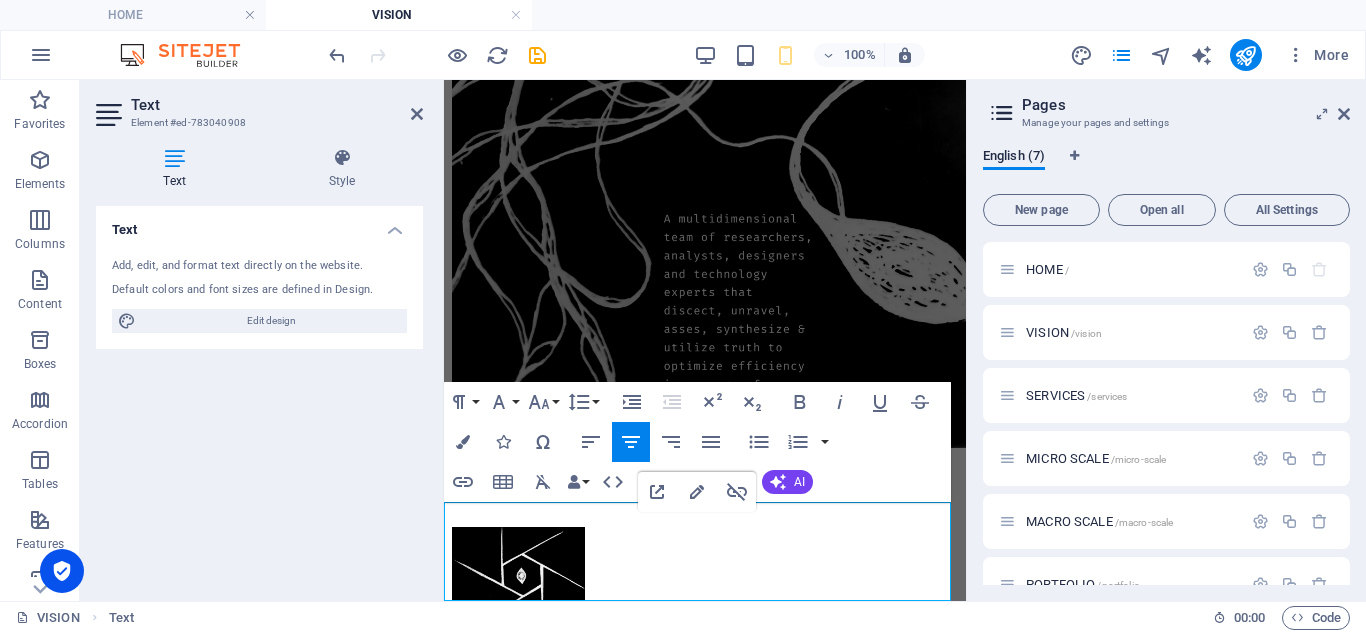click on "PORTFOLIO" at bounding box center [705, 705] 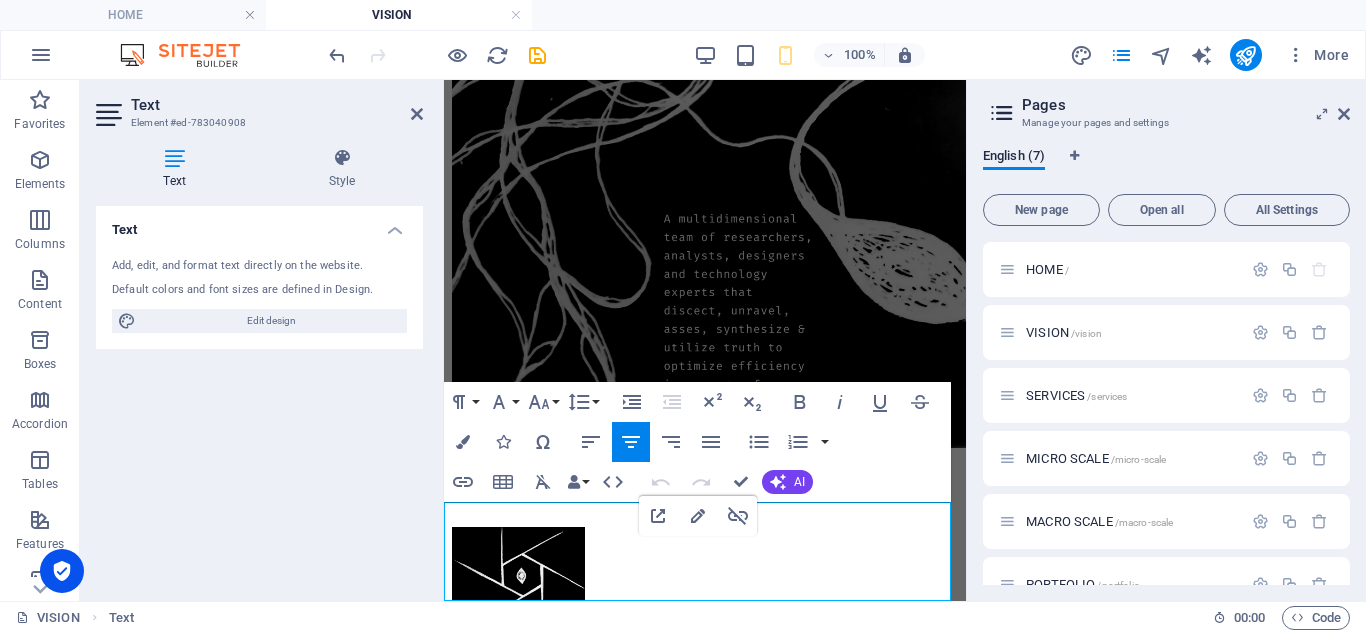click on "SERVICES PORTFOLIO" at bounding box center (705, 697) 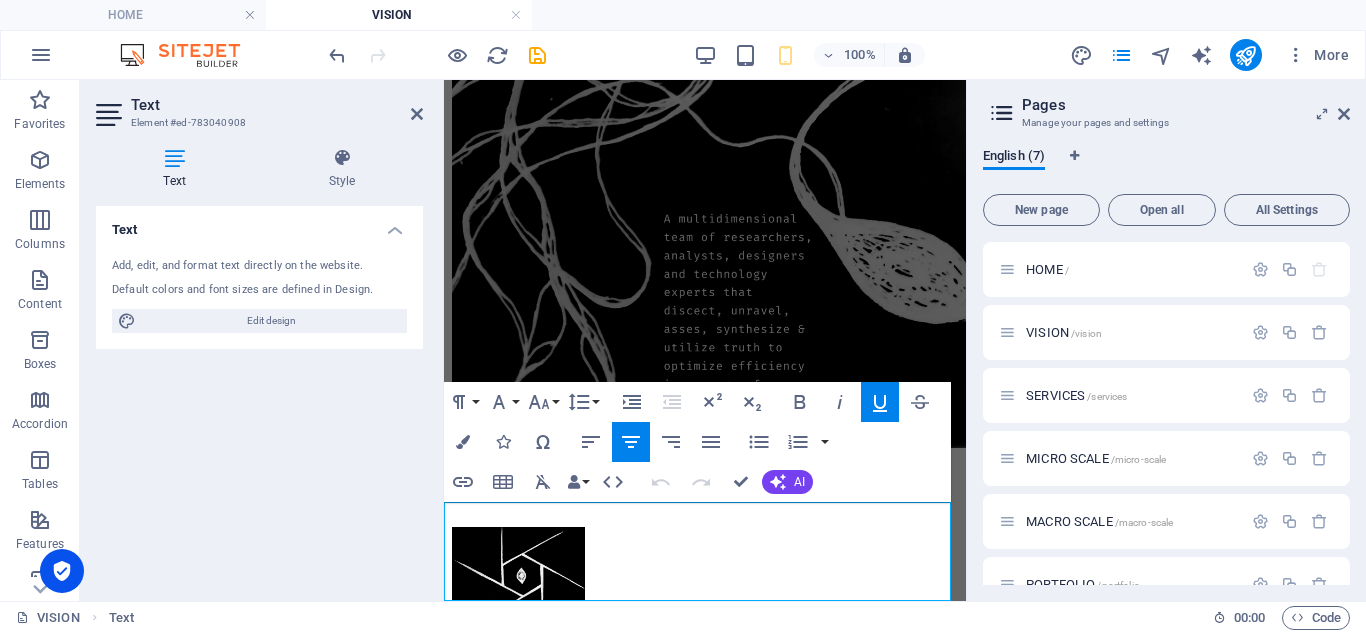 copy on "VISION SERVICES PORTFOLIO CONTACT" 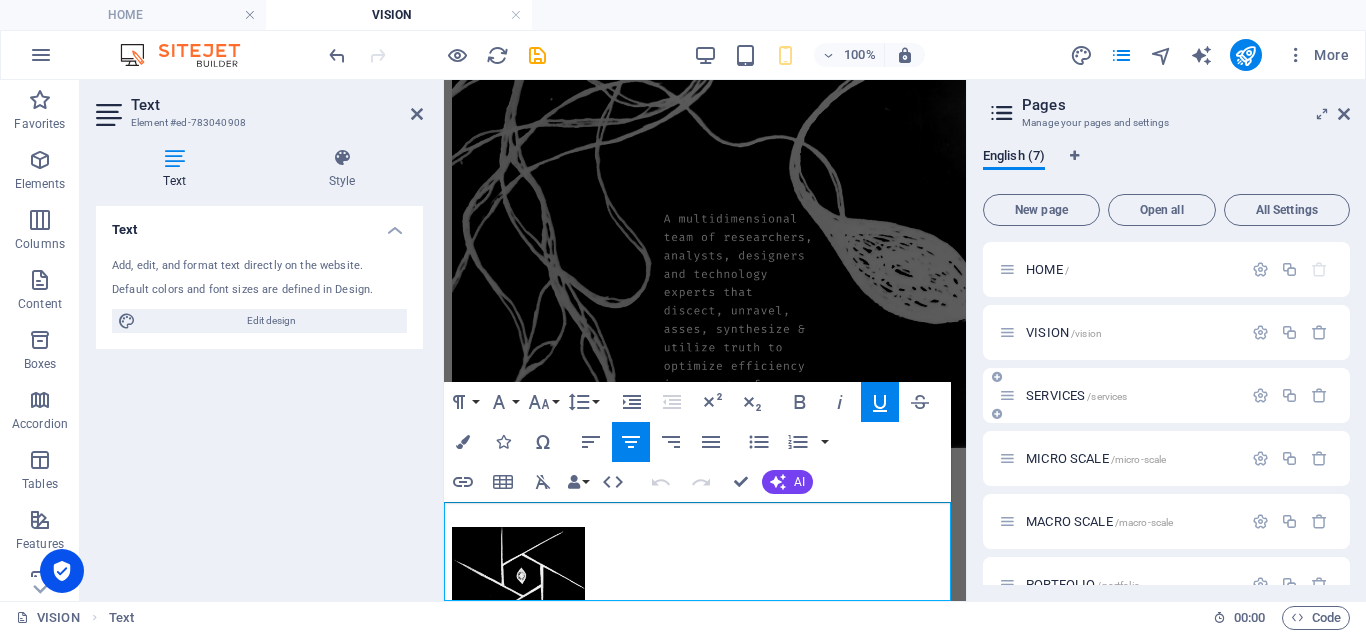click on "SERVICES /services" at bounding box center [1076, 395] 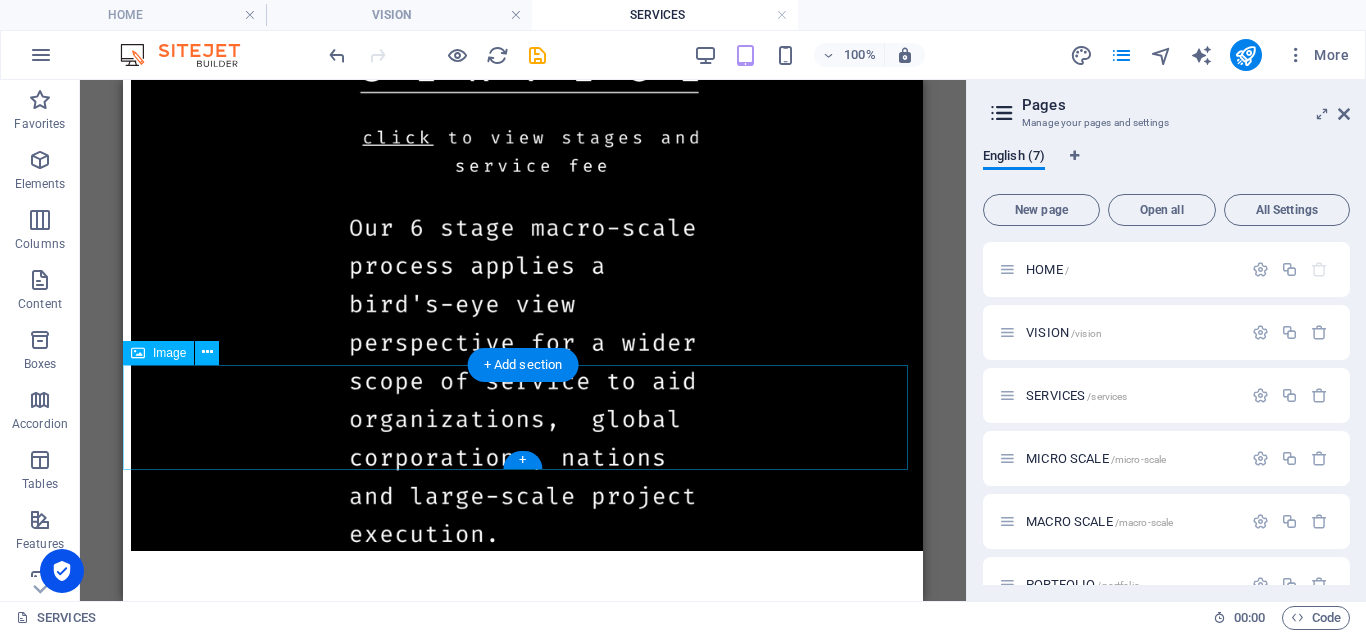 scroll, scrollTop: 1563, scrollLeft: 0, axis: vertical 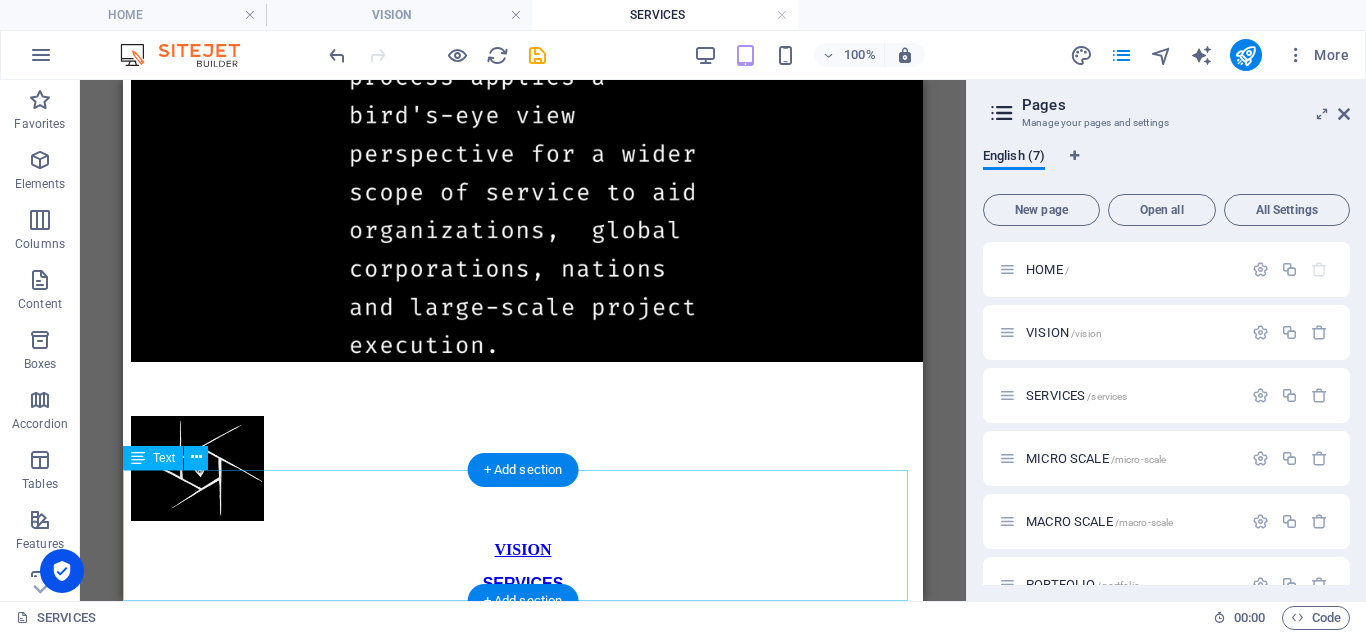click on "VISION SERVICES PORTFOLIO CONTACT" at bounding box center [523, 593] 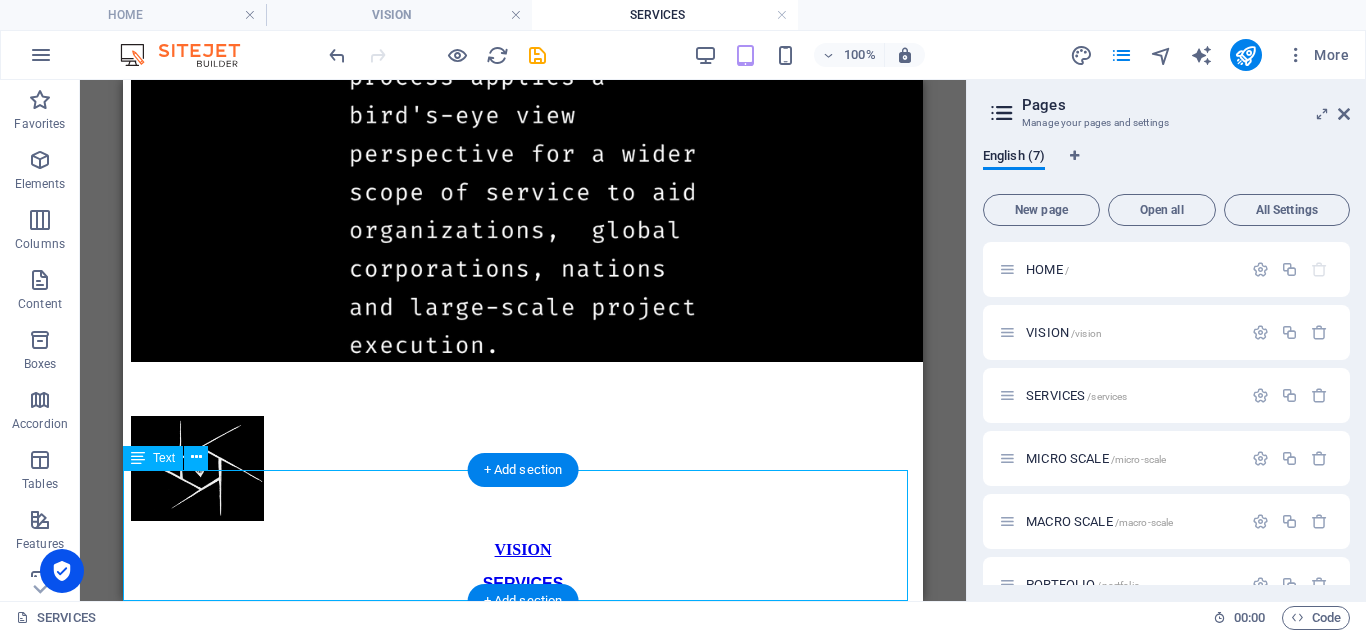 click on "VISION SERVICES PORTFOLIO CONTACT" at bounding box center (523, 593) 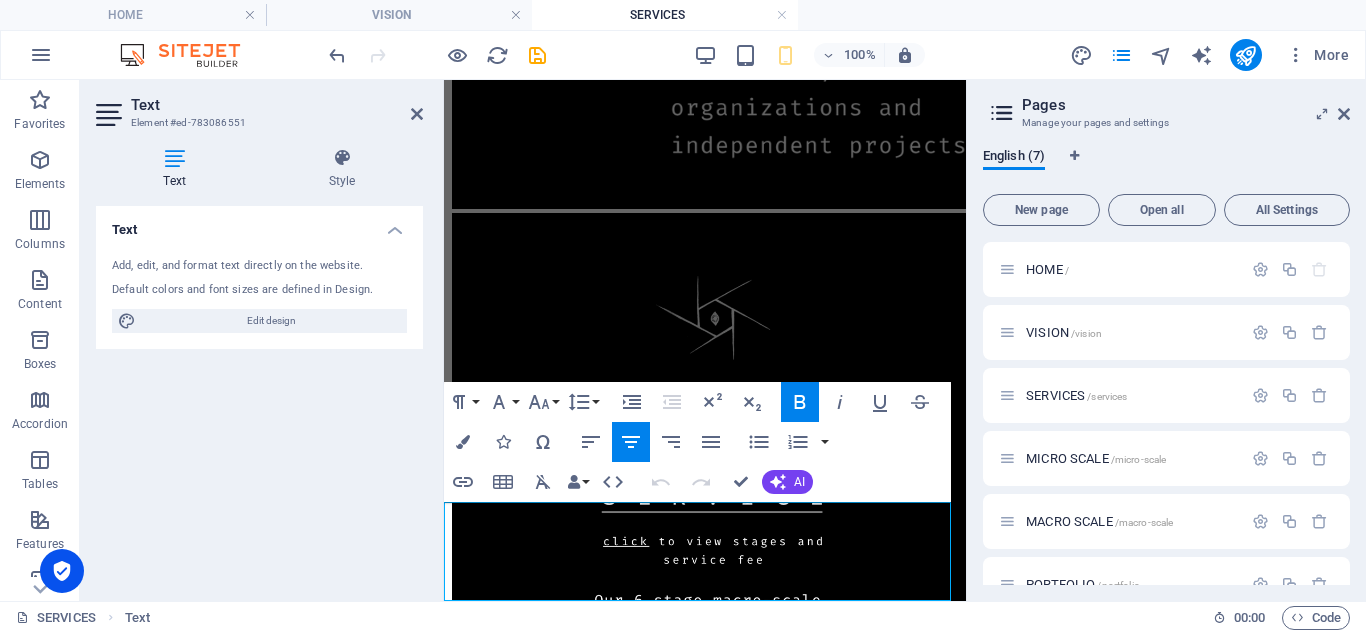 scroll, scrollTop: 894, scrollLeft: 0, axis: vertical 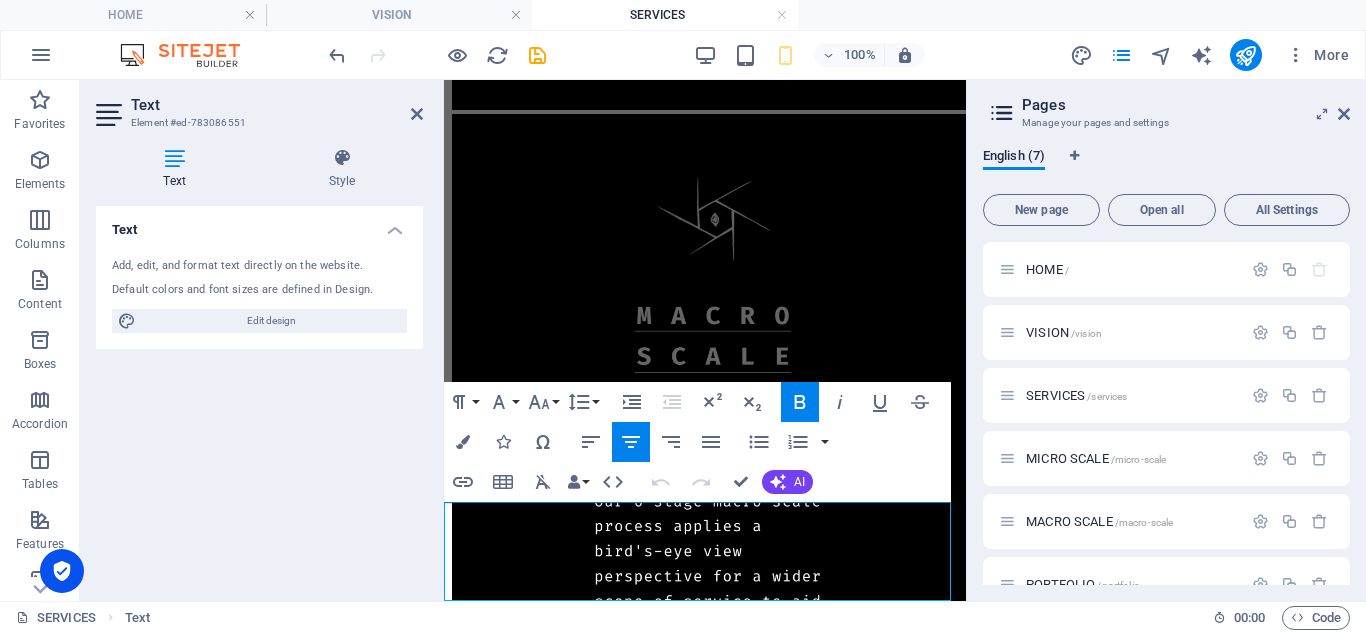 click on "SERVICES PORTFOLIO" at bounding box center [705, 943] 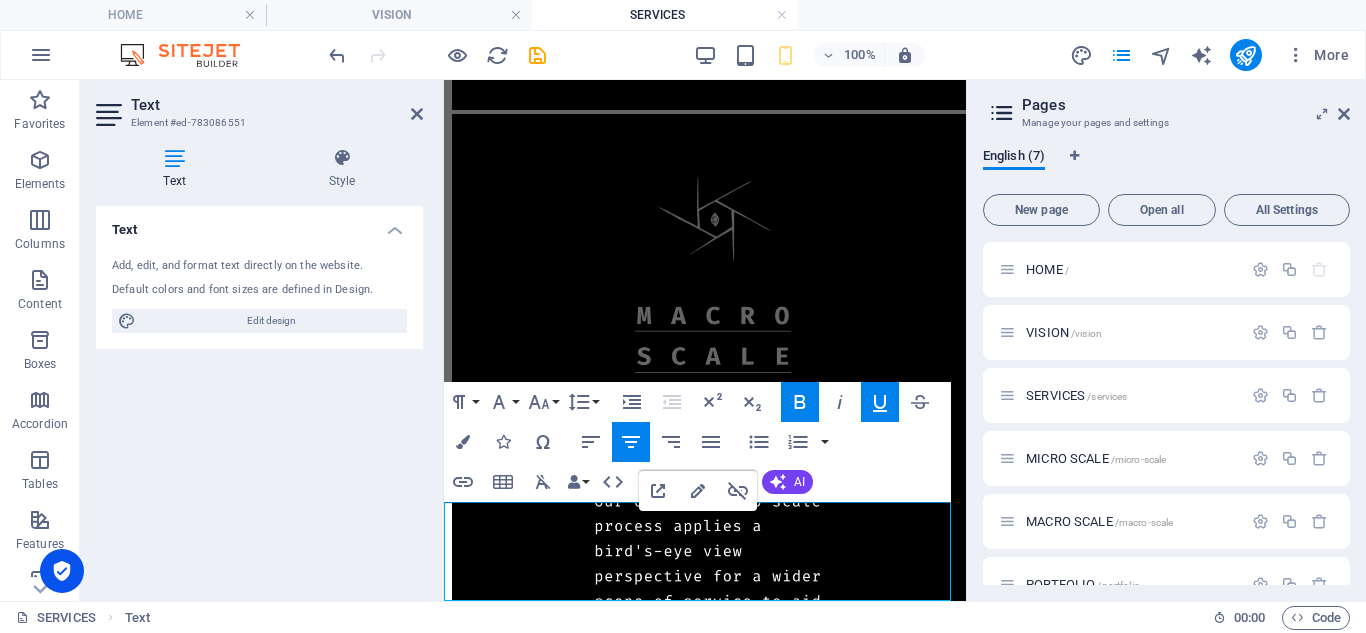 click on "SERVICES PORTFOLIO" at bounding box center (705, 943) 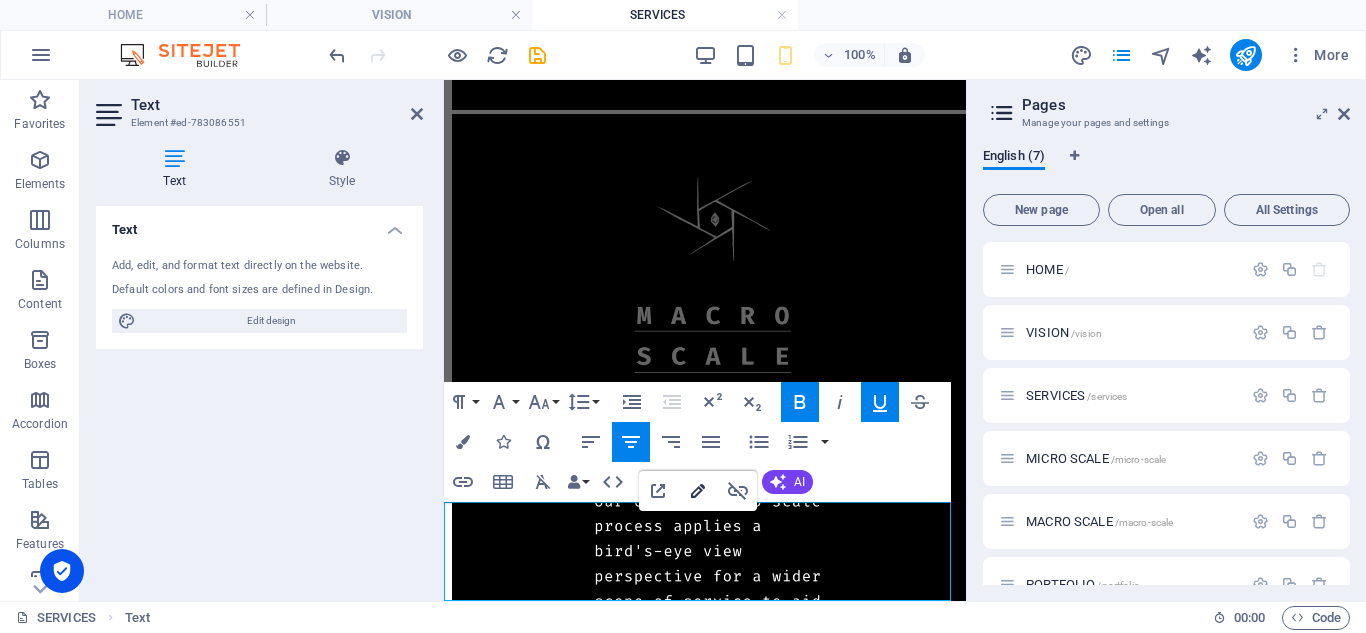 click 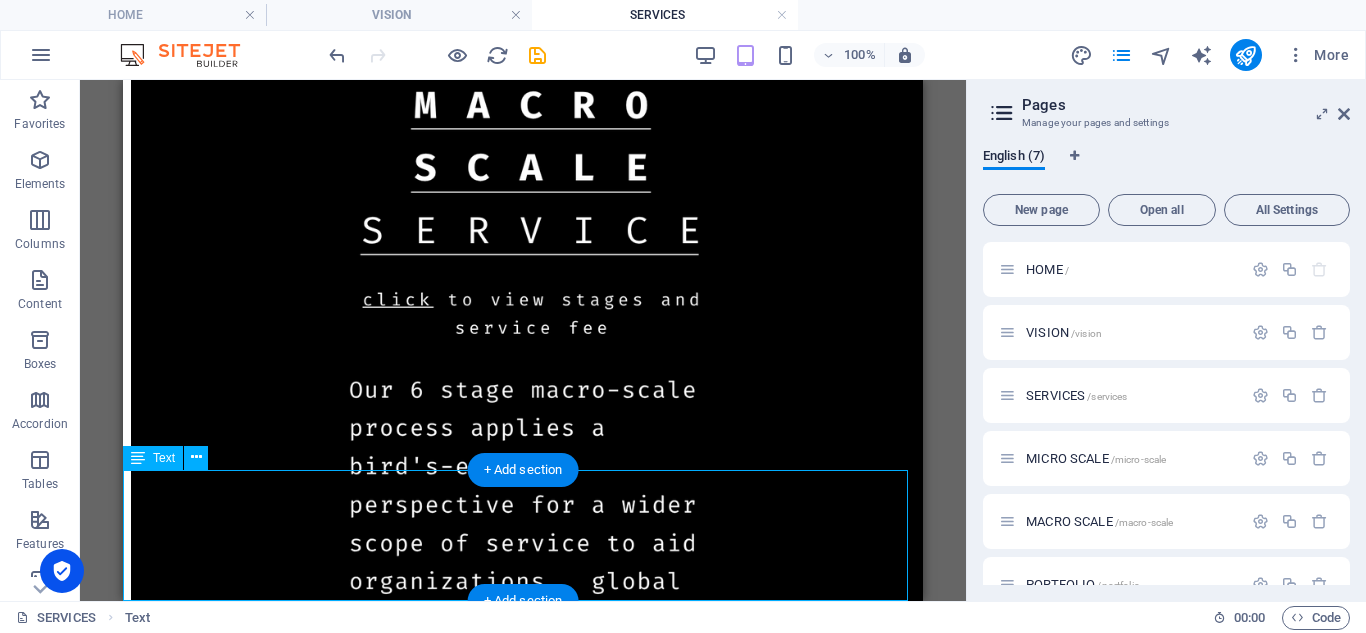 scroll, scrollTop: 1563, scrollLeft: 0, axis: vertical 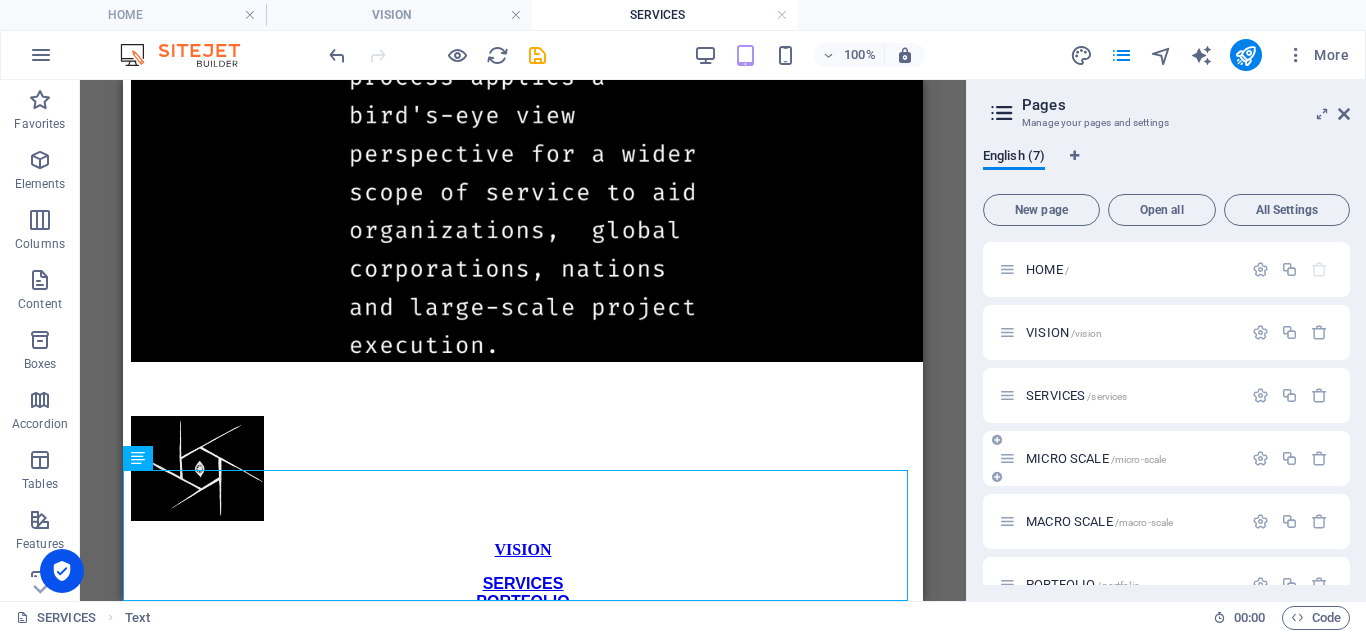 click on "MICRO SCALE /micro-scale" at bounding box center [1166, 458] 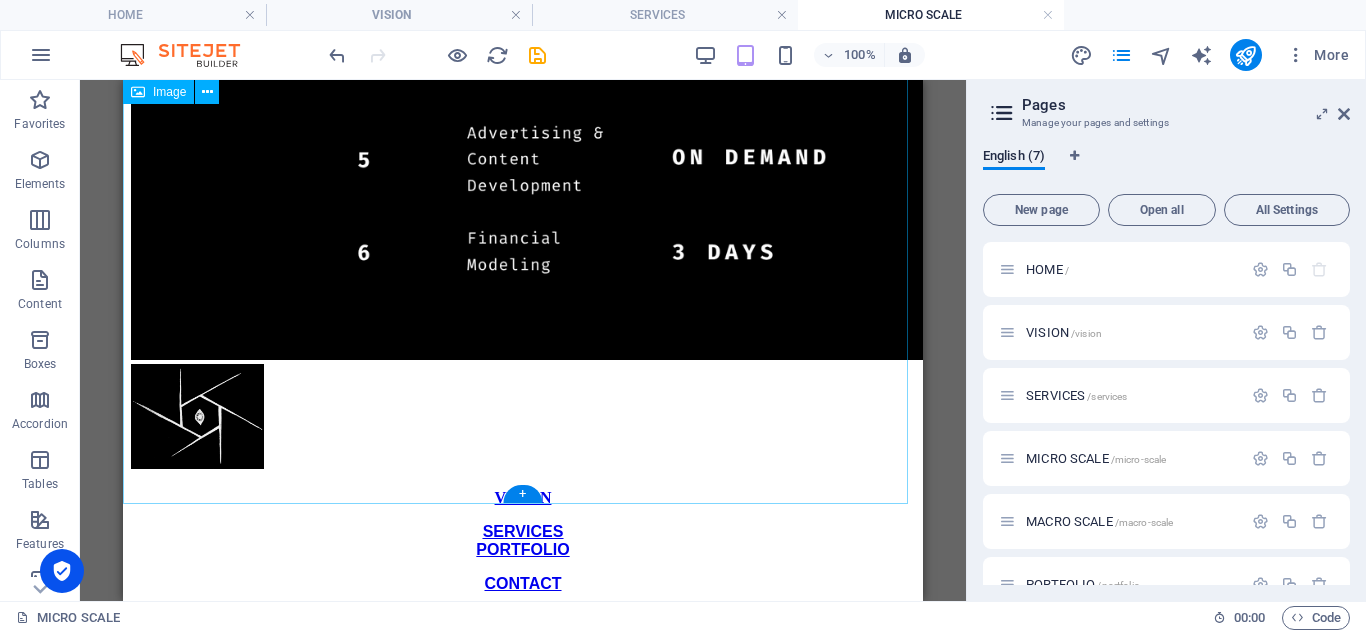 scroll, scrollTop: 3205, scrollLeft: 0, axis: vertical 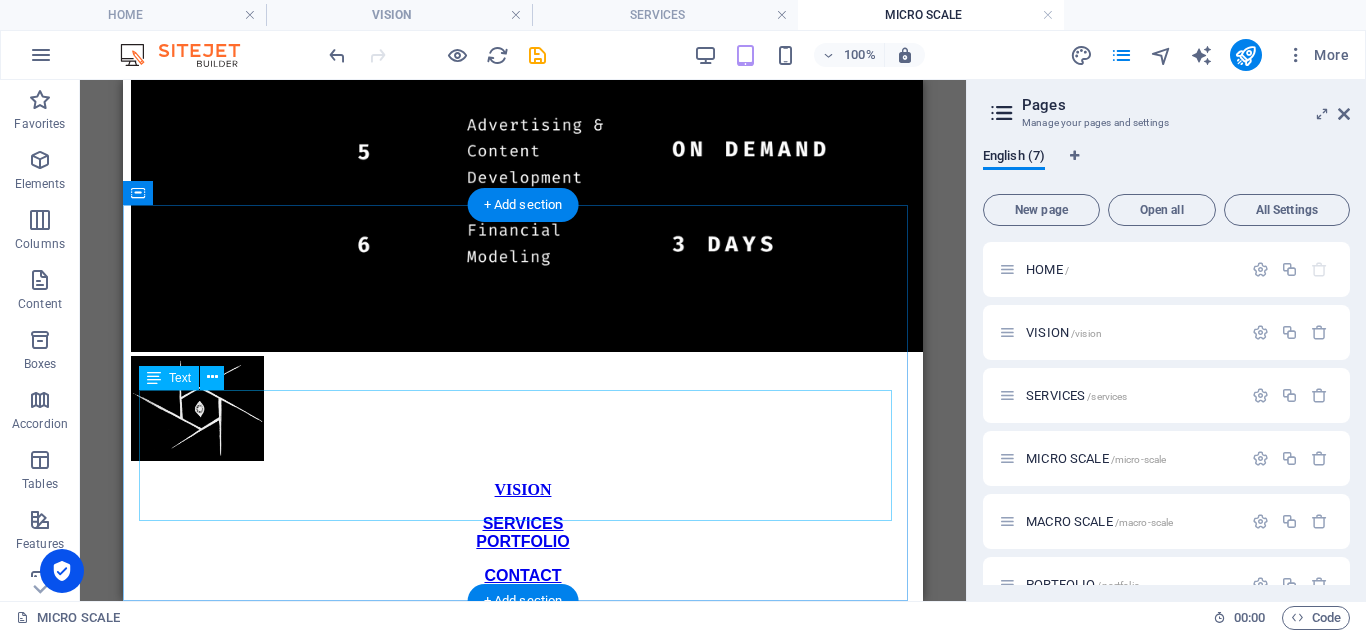 click on "VISION SERVICES PORTFOLIO CONTACT" at bounding box center [523, 533] 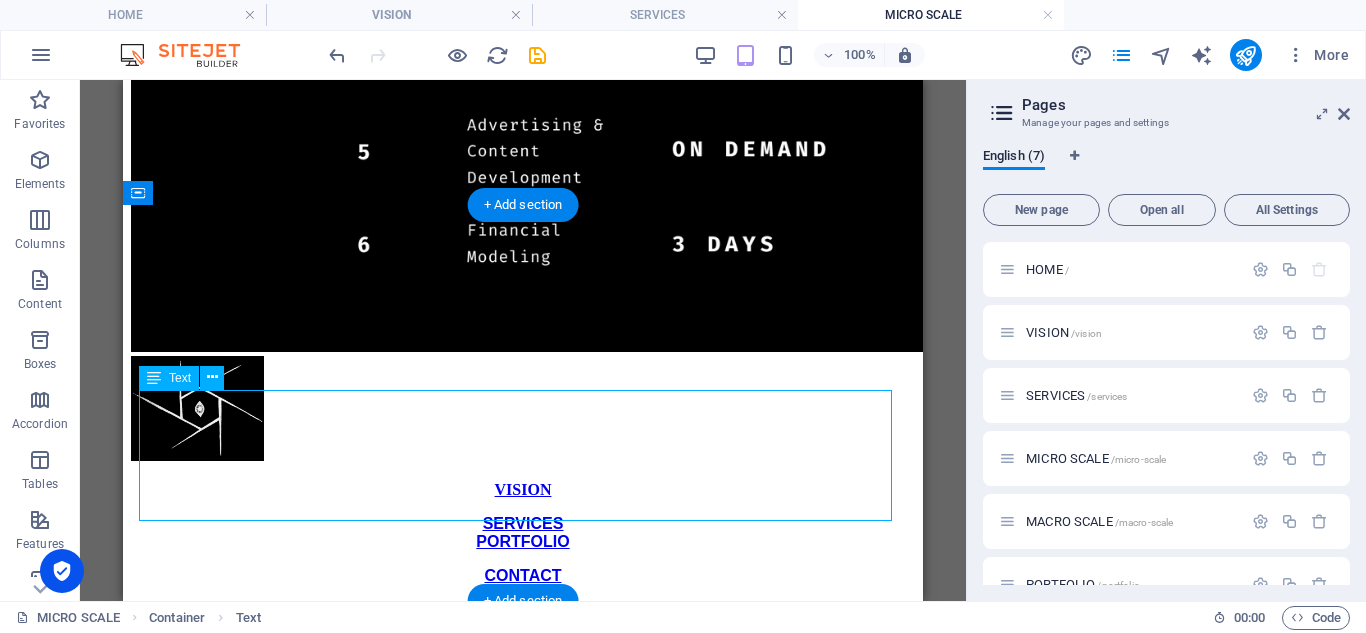 click on "VISION SERVICES PORTFOLIO CONTACT" at bounding box center [523, 533] 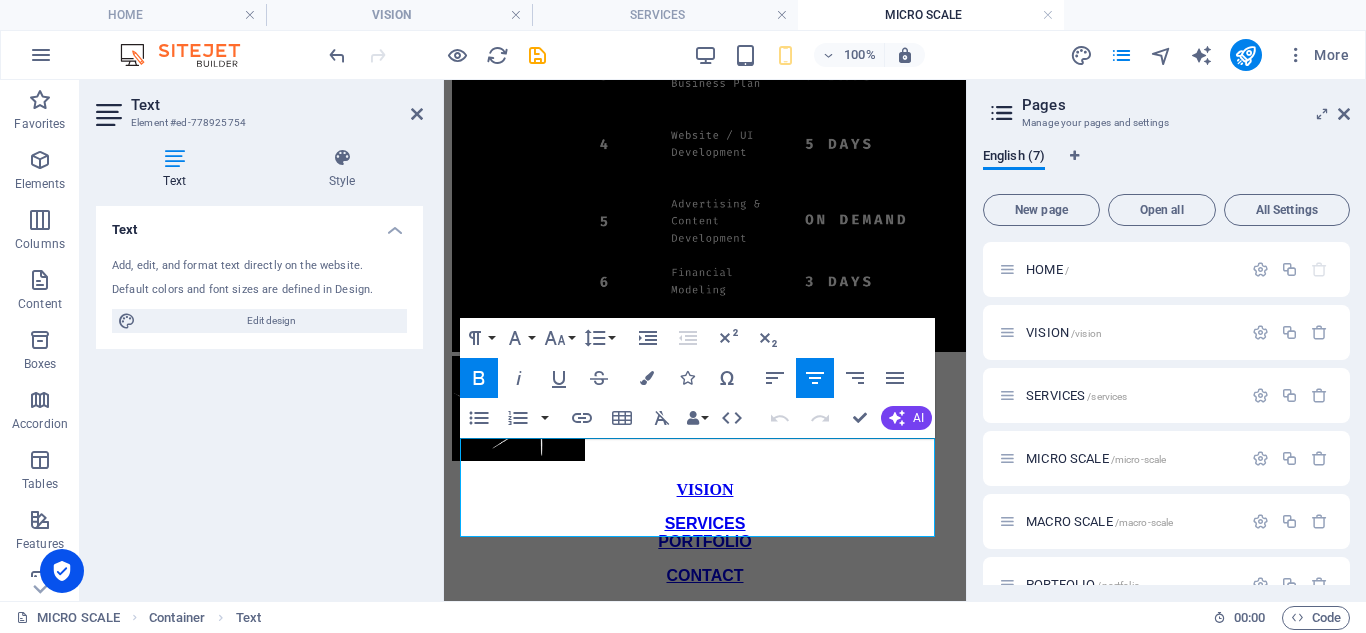 scroll, scrollTop: 1962, scrollLeft: 0, axis: vertical 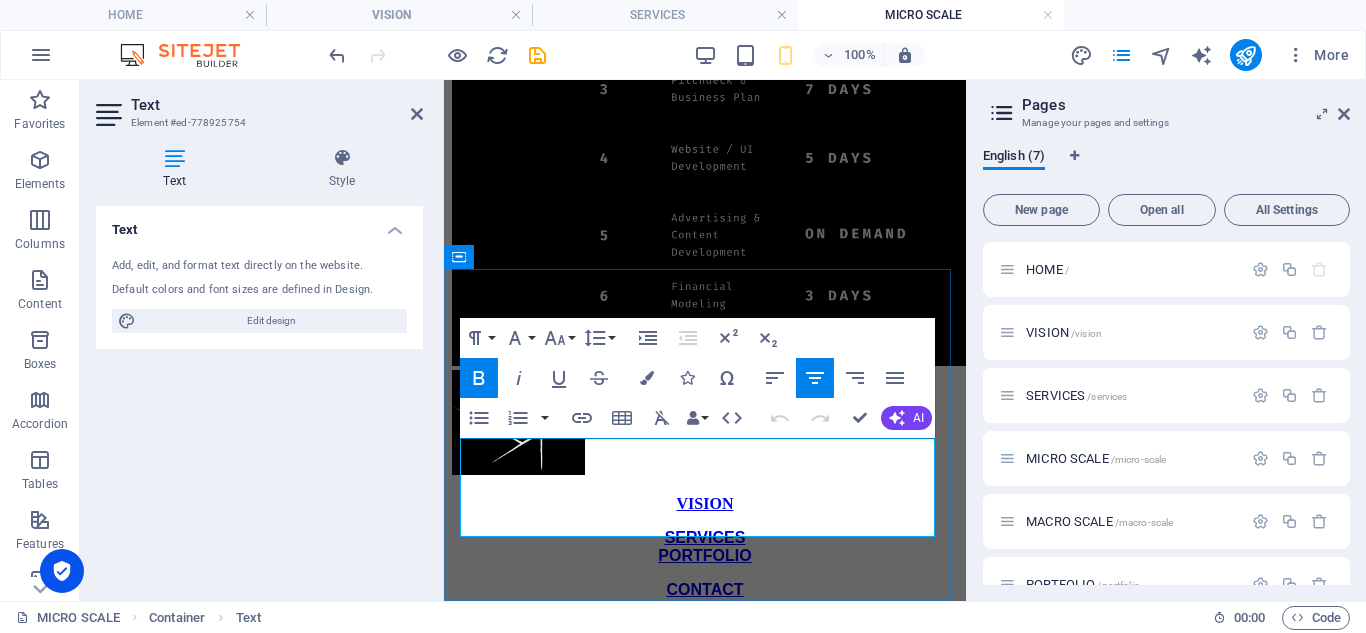 click on "SERVICES PORTFOLIO" at bounding box center (705, 547) 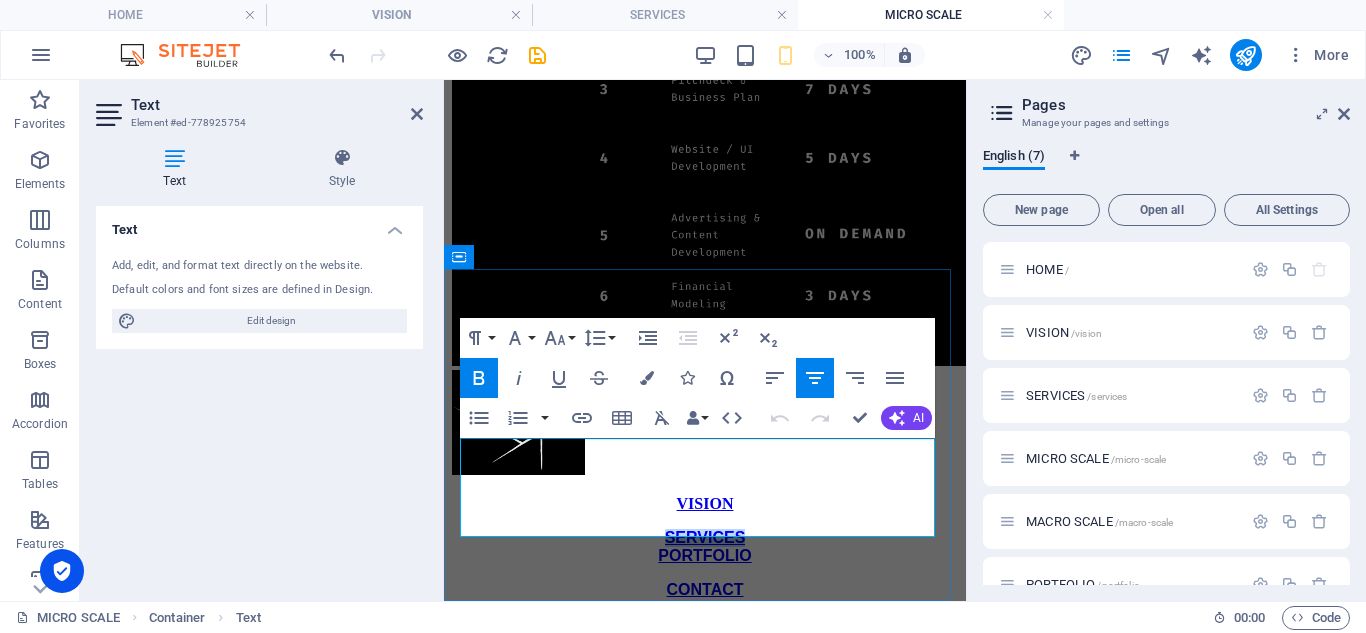 click on "SERVICES PORTFOLIO" at bounding box center (705, 547) 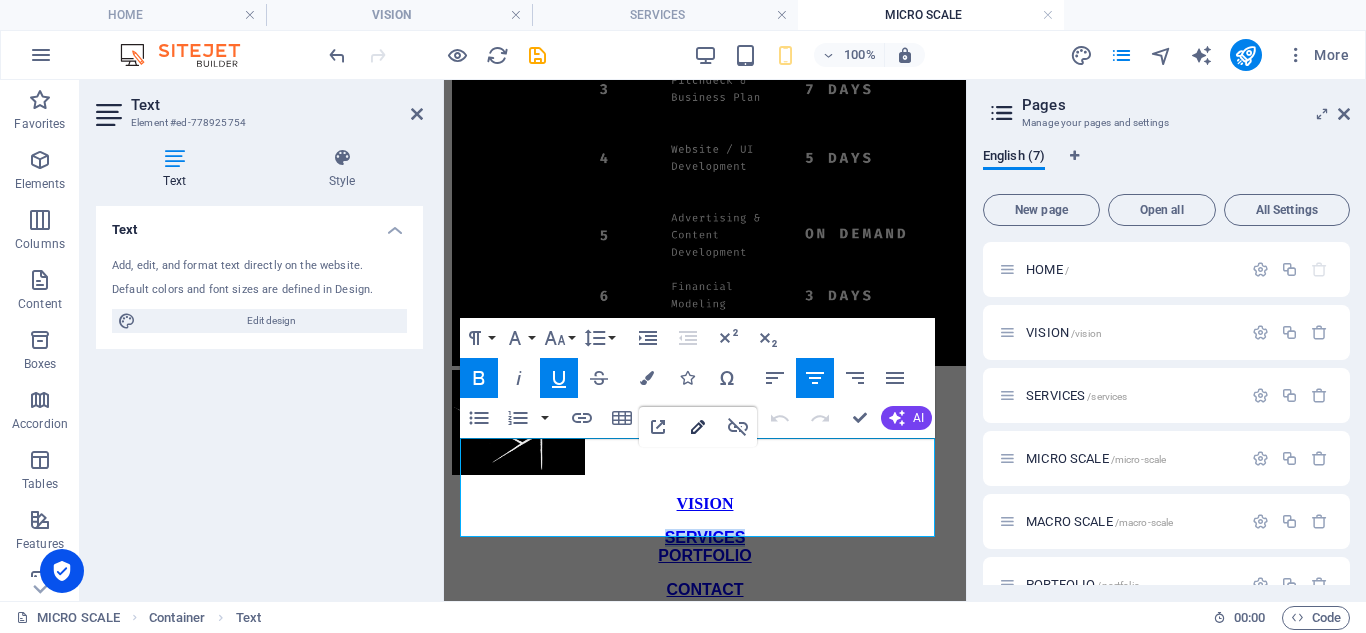 click 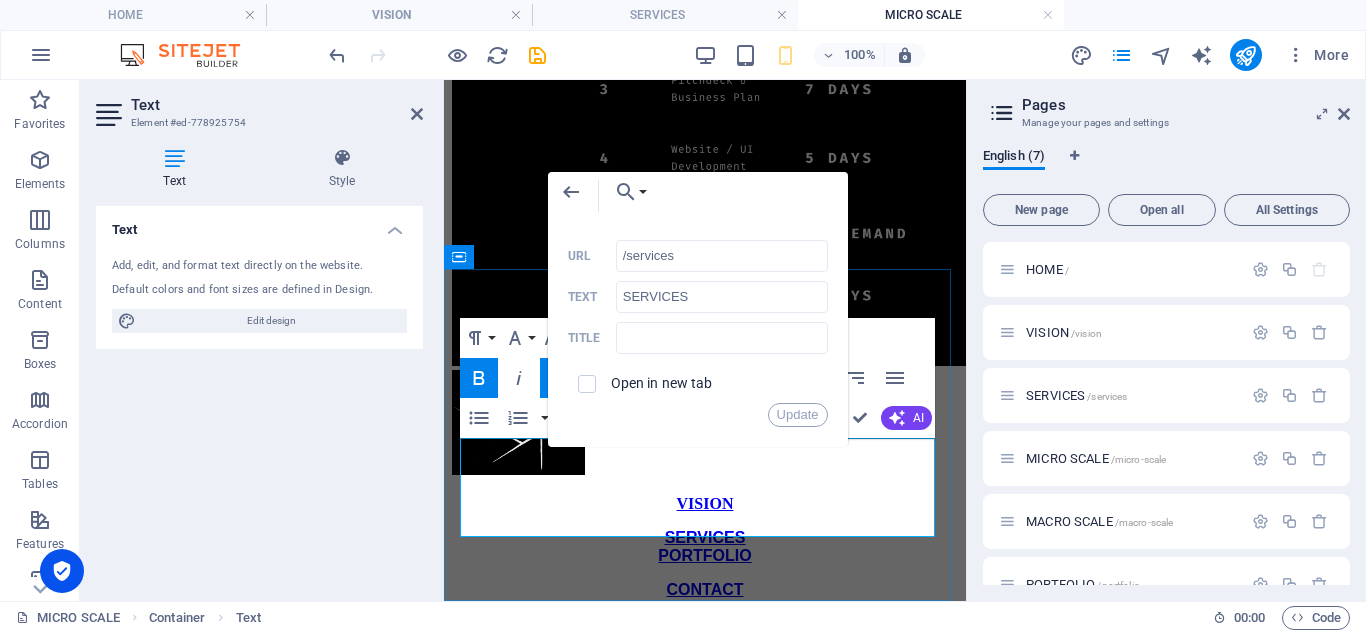 click on "​ SERVICES ​ PORTFOLIO" at bounding box center [705, 547] 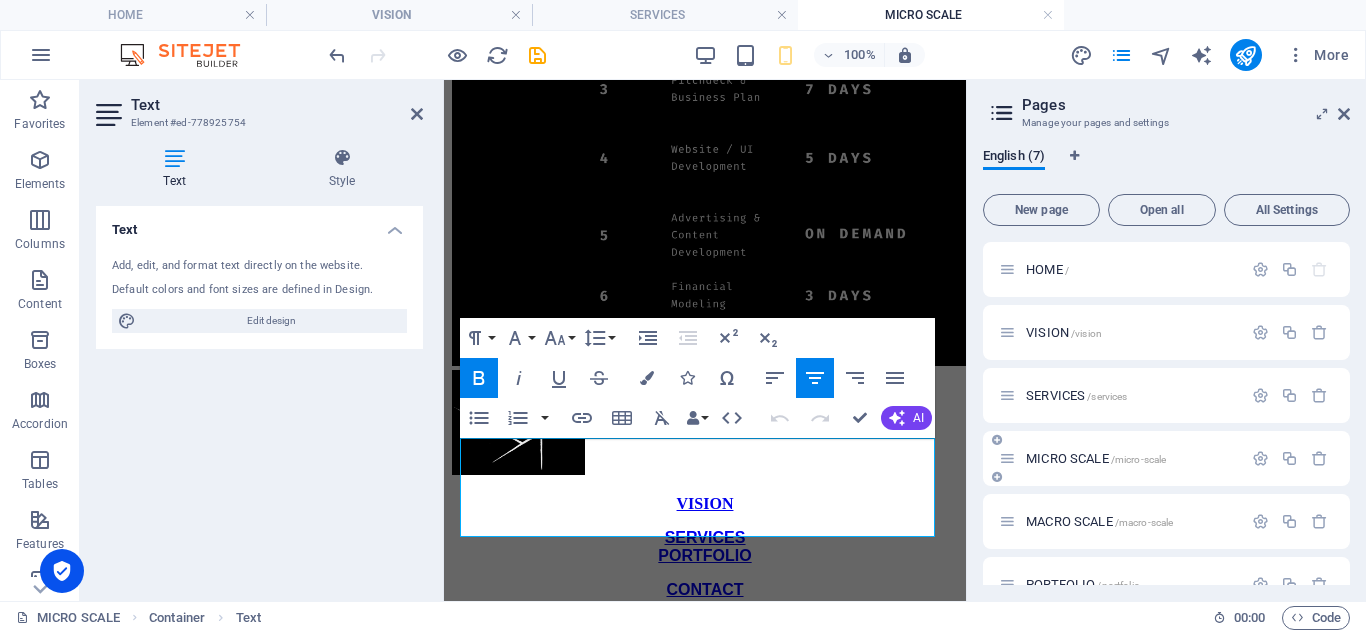 click on "MICRO SCALE /micro-scale" at bounding box center [1096, 458] 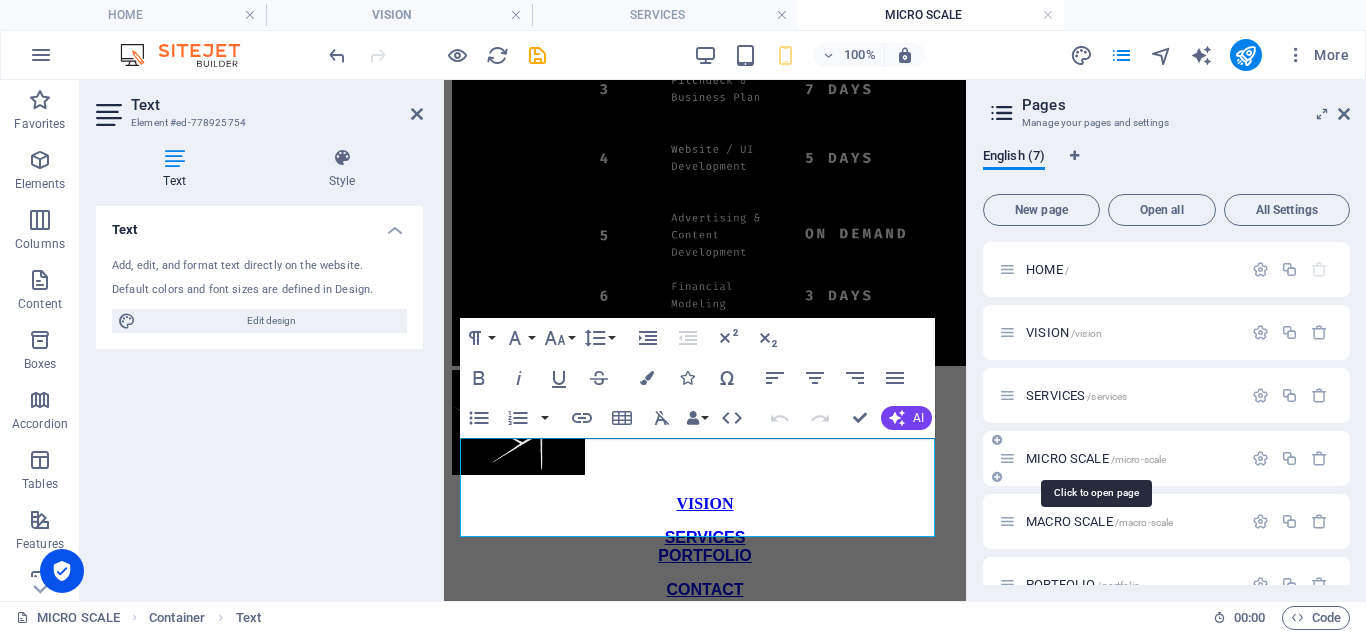 click on "MICRO SCALE /micro-scale" at bounding box center (1096, 458) 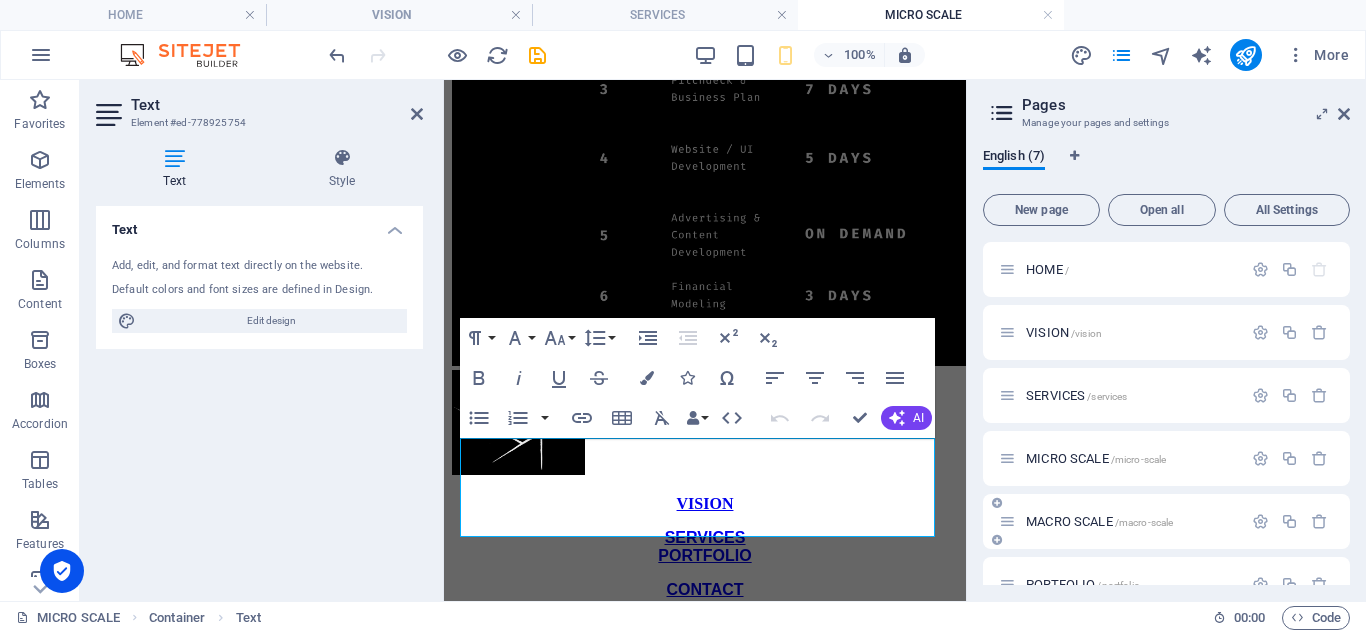 click on "MACRO SCALE /macro-scale" at bounding box center [1166, 521] 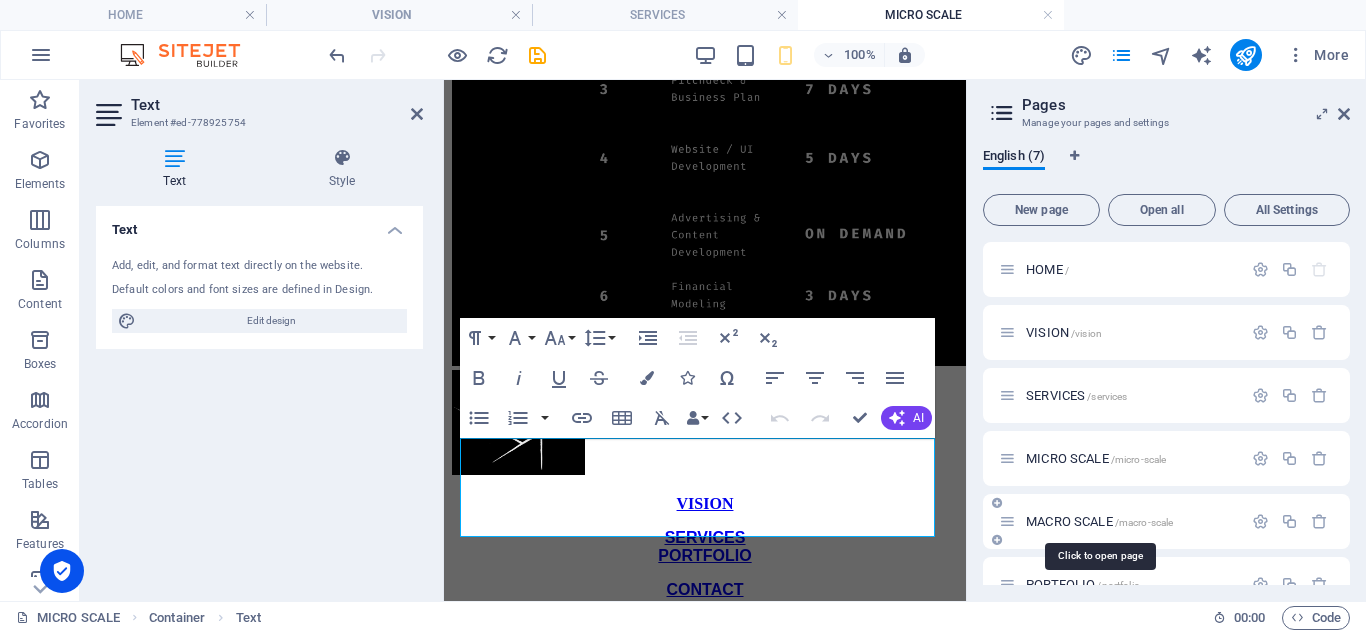 click on "MACRO SCALE /macro-scale" at bounding box center [1099, 521] 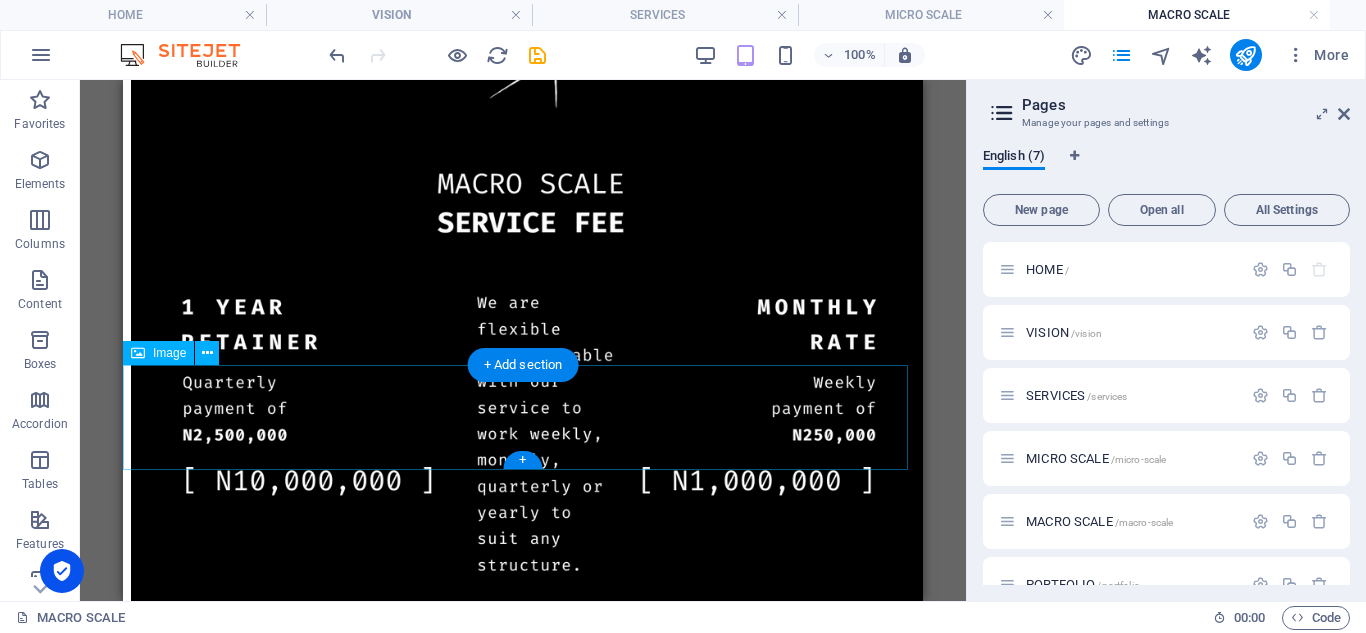 scroll, scrollTop: 3647, scrollLeft: 0, axis: vertical 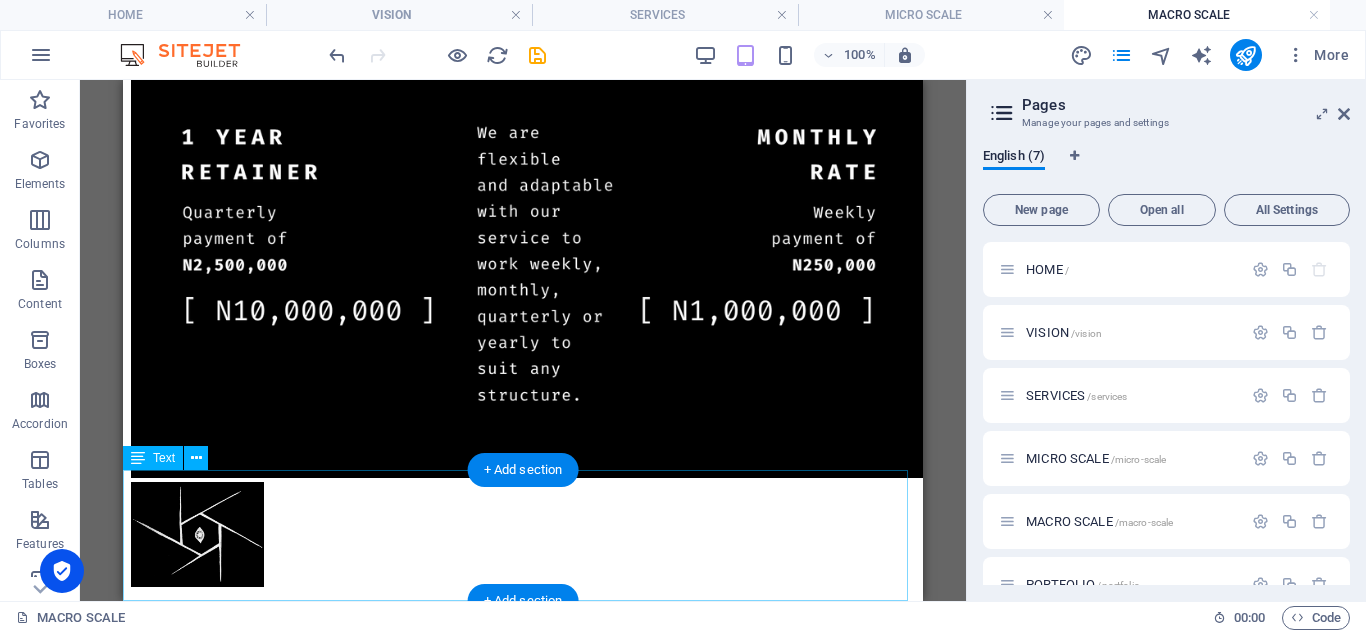 click on "VISION SERVICES PORTFOLIO CONTACT" at bounding box center [523, 659] 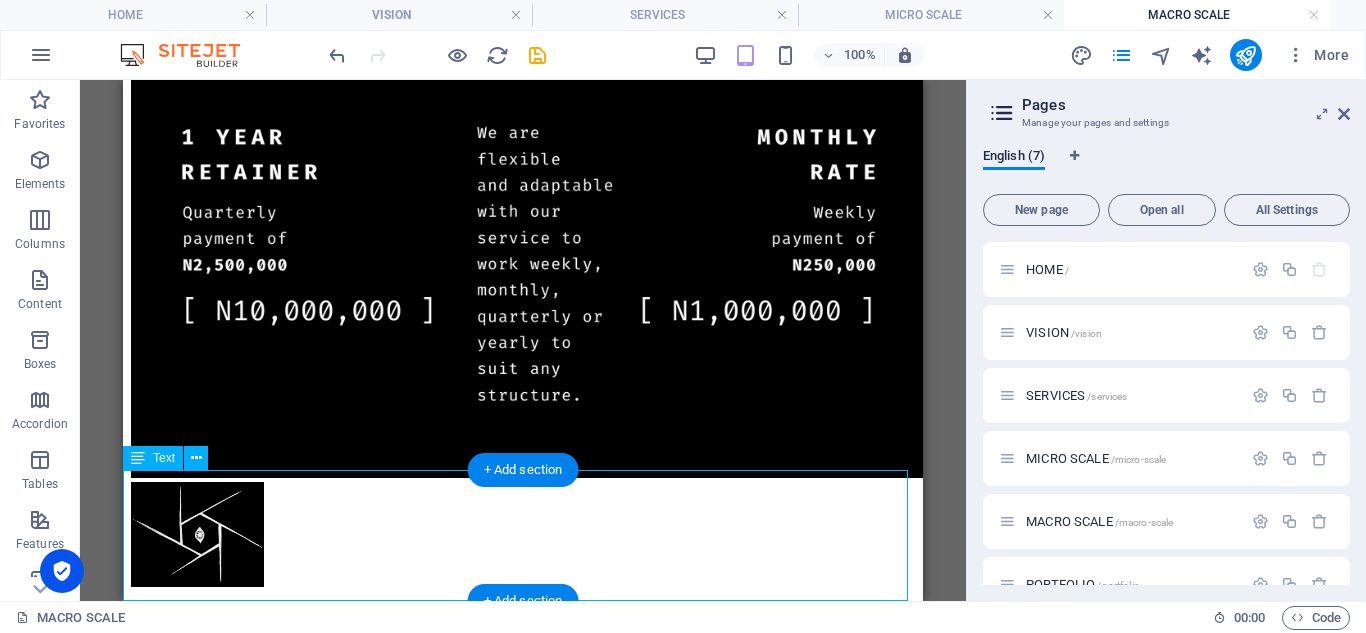 click on "VISION SERVICES PORTFOLIO CONTACT" at bounding box center [523, 659] 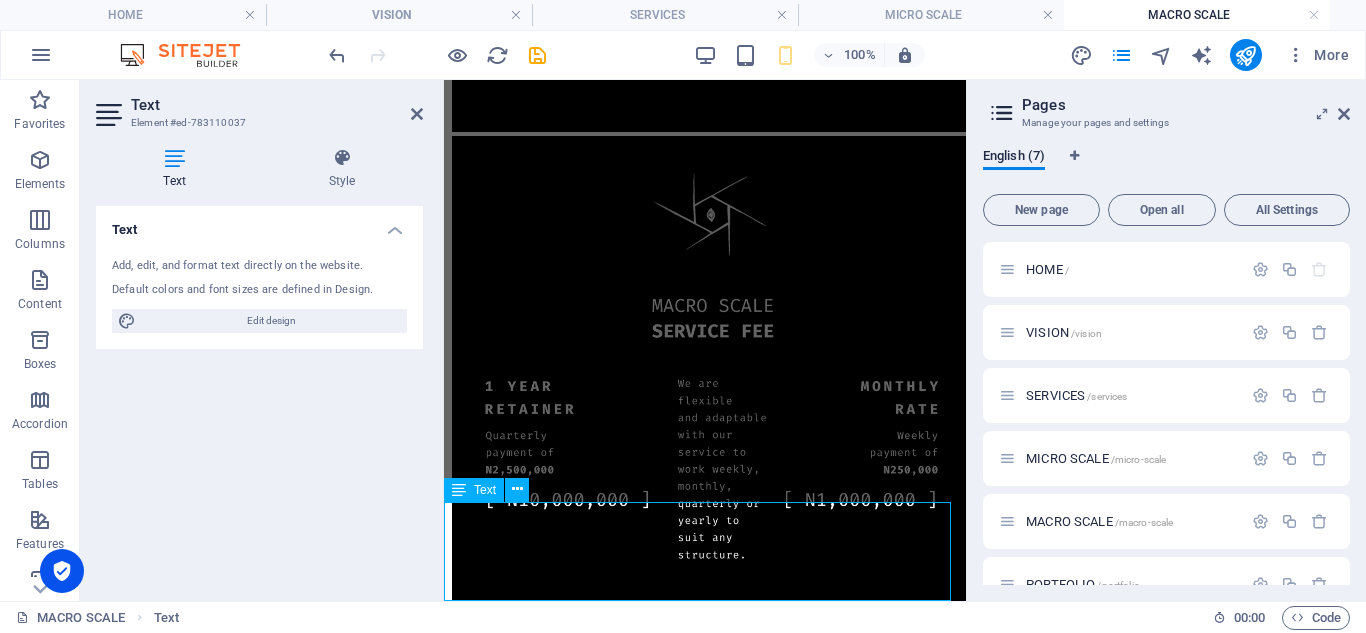 scroll, scrollTop: 2223, scrollLeft: 0, axis: vertical 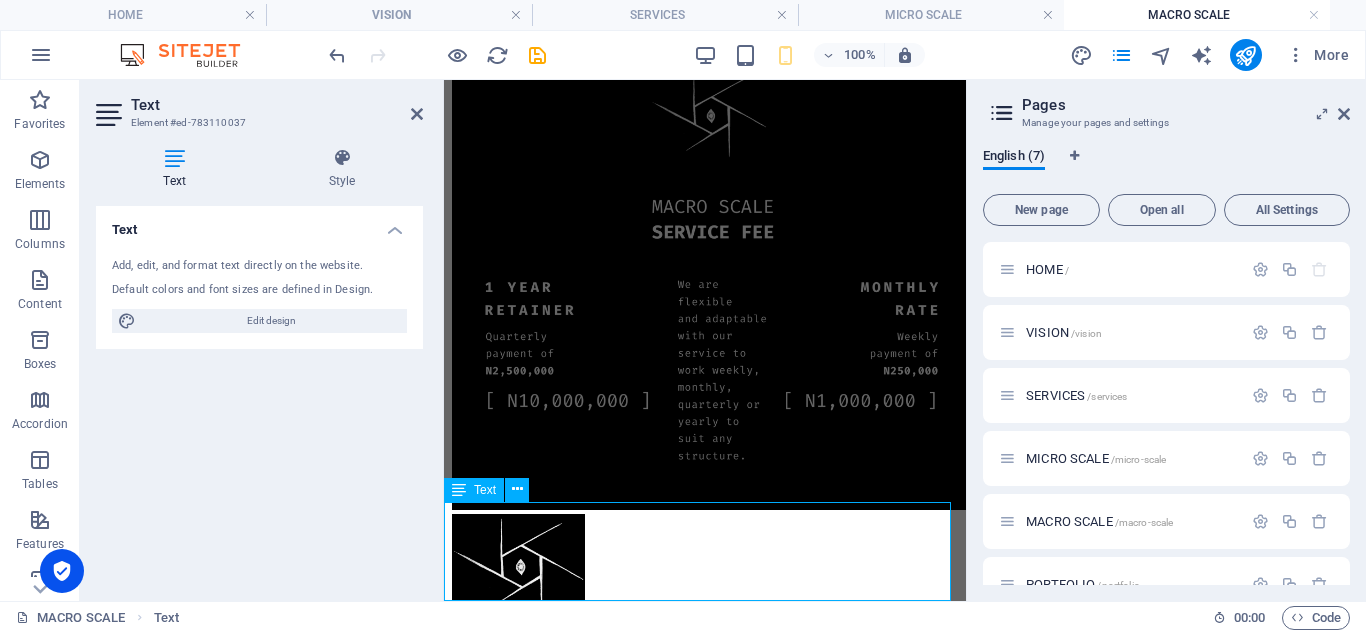click on "SERVICES" at bounding box center (705, 681) 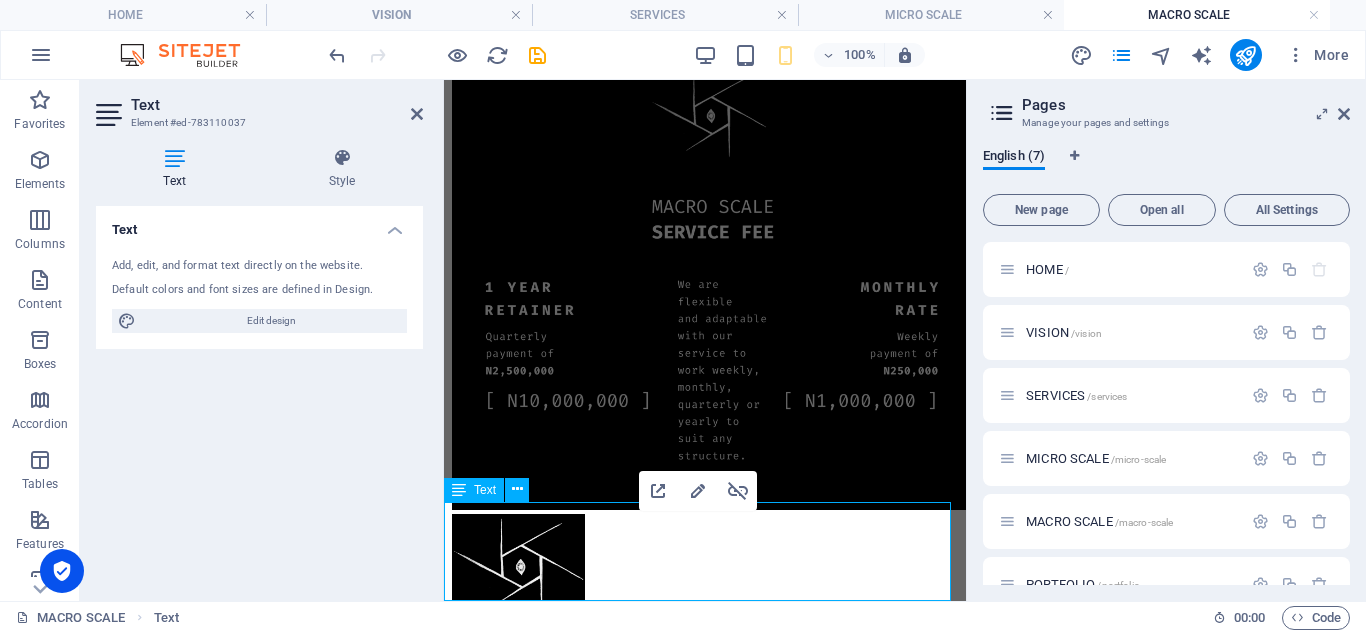 click on "SERVICES" at bounding box center (705, 681) 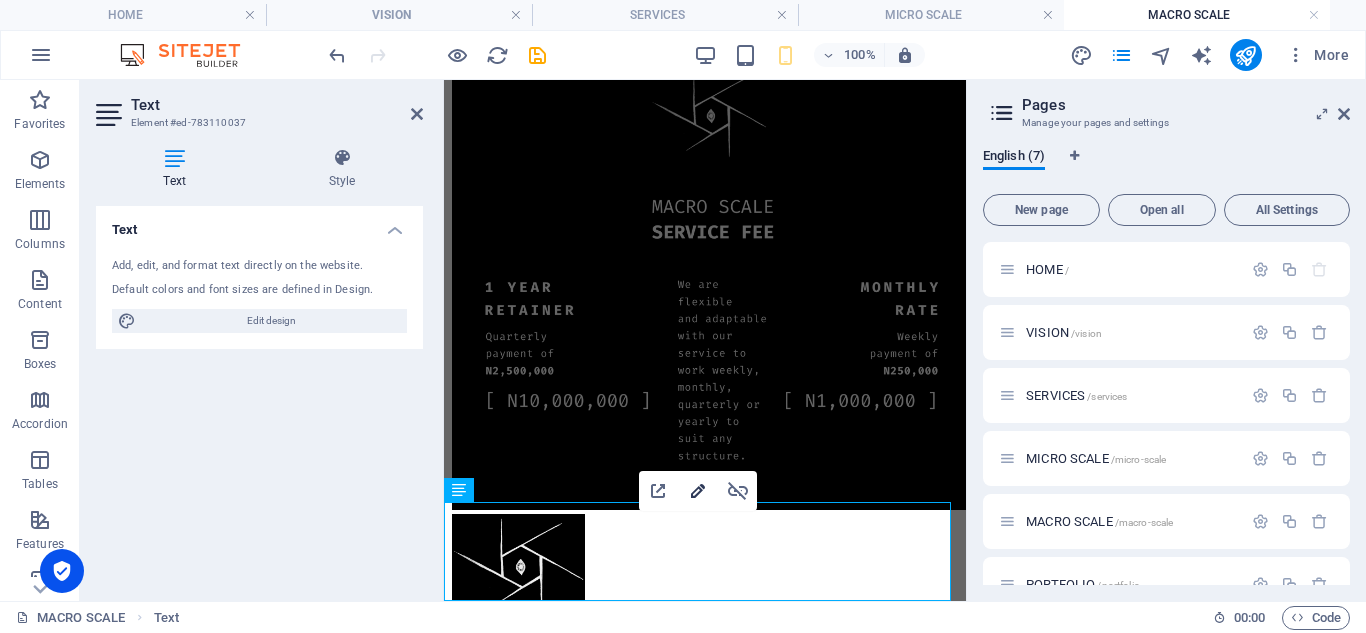 click 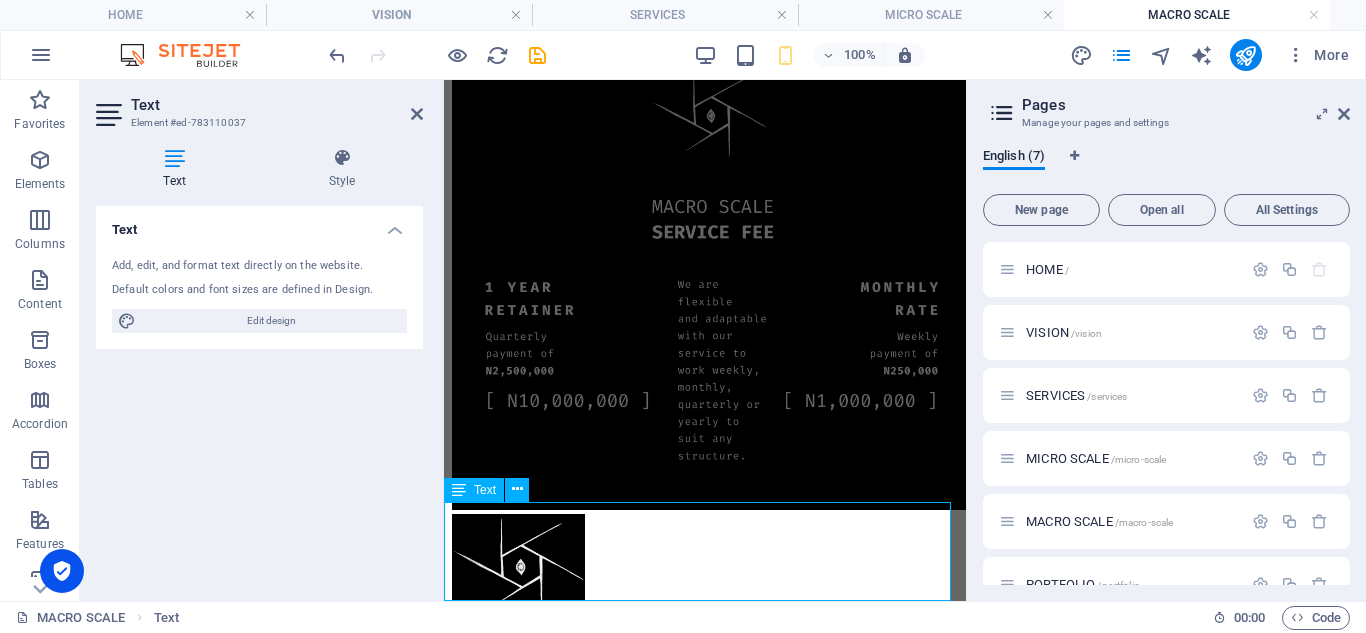 click on "SERVICES" at bounding box center [705, 681] 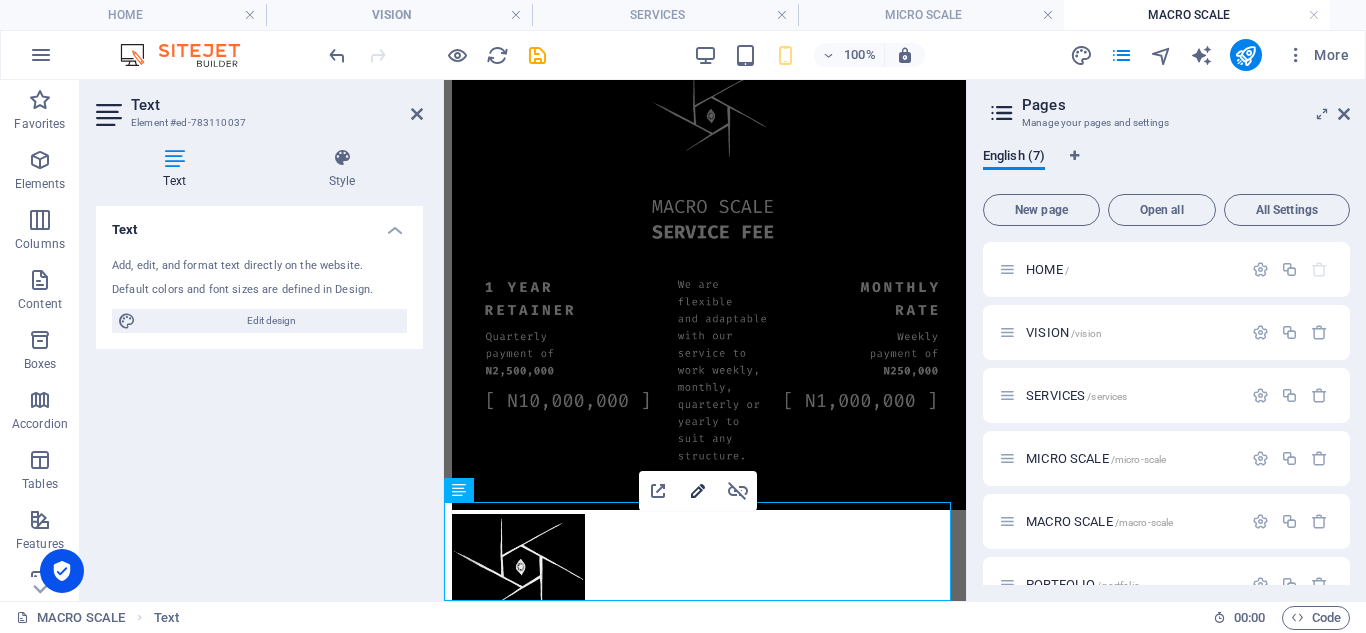 click 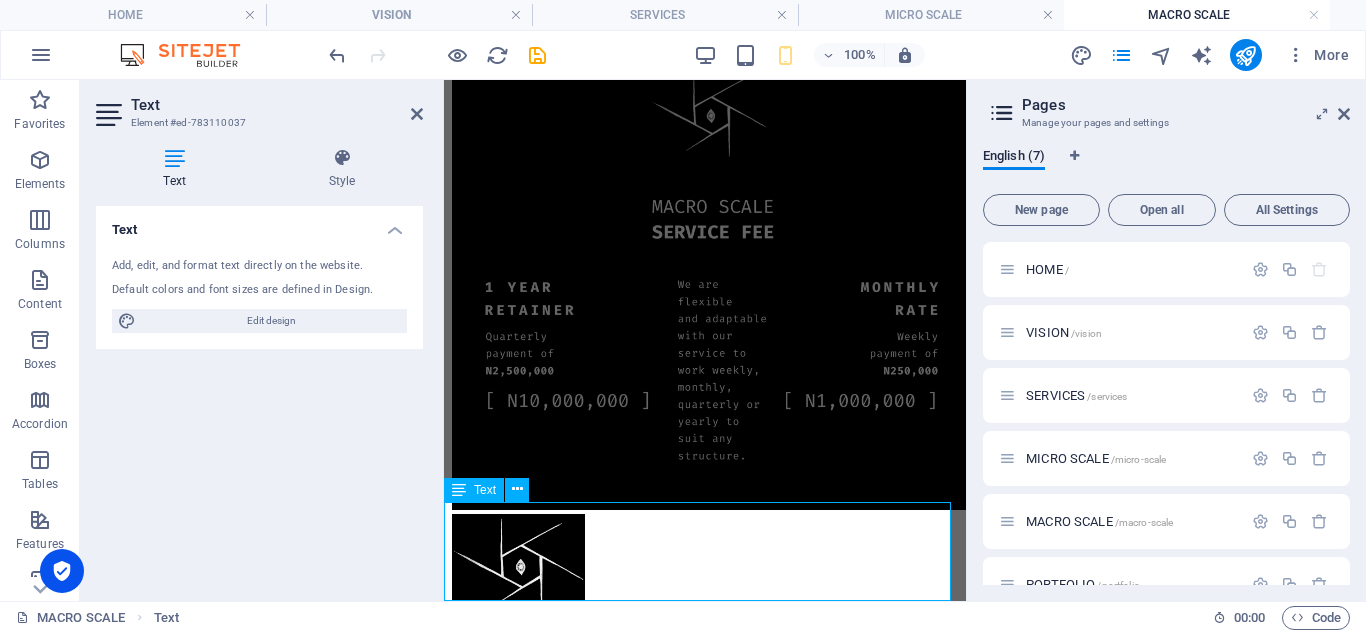 click on "SERVICES" at bounding box center [705, 681] 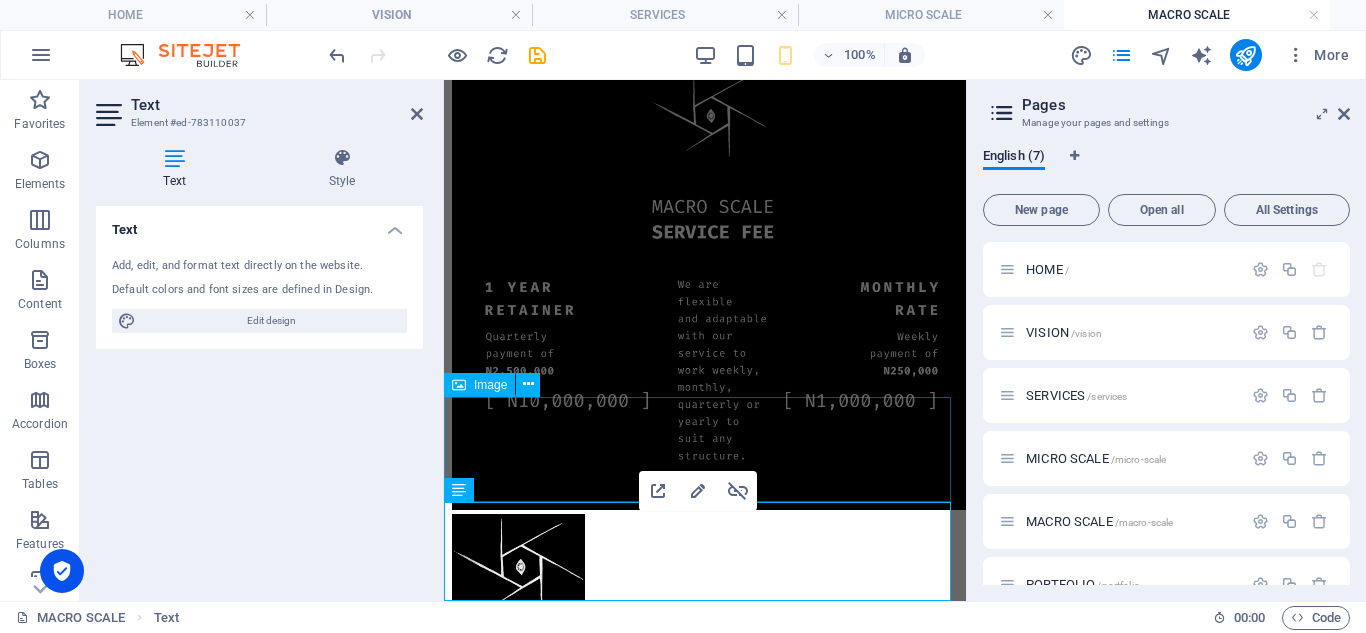 drag, startPoint x: 690, startPoint y: 537, endPoint x: 692, endPoint y: 485, distance: 52.03845 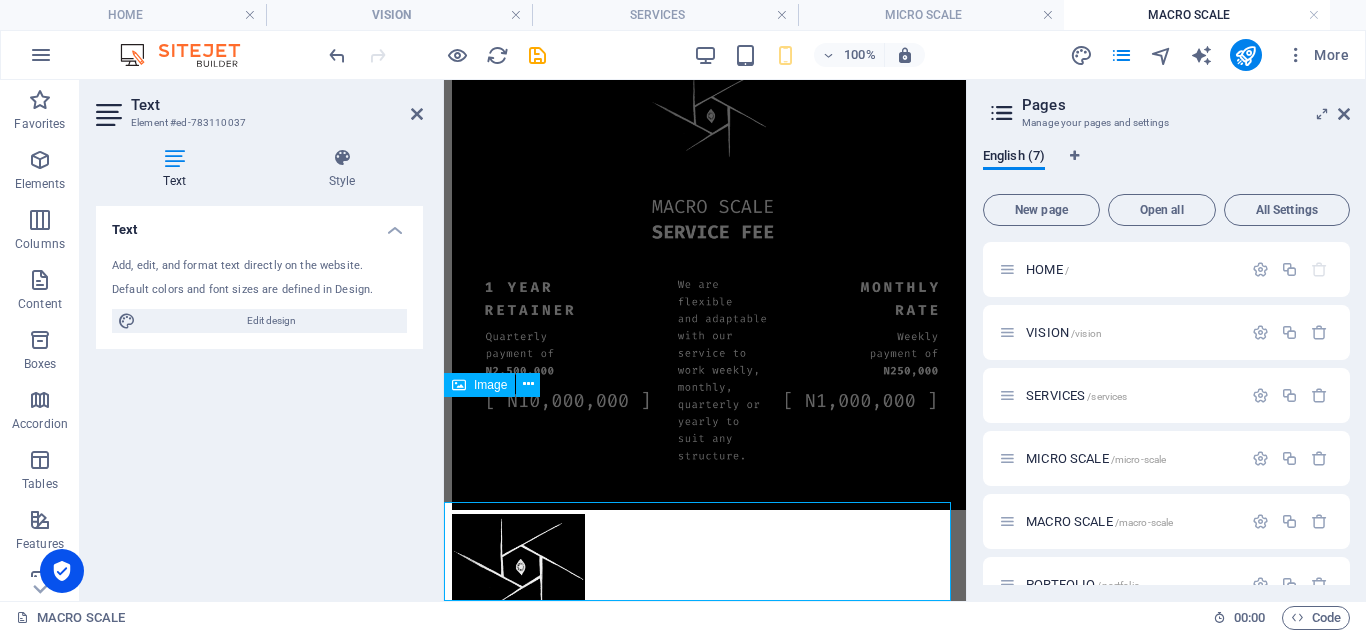 click at bounding box center [705, 568] 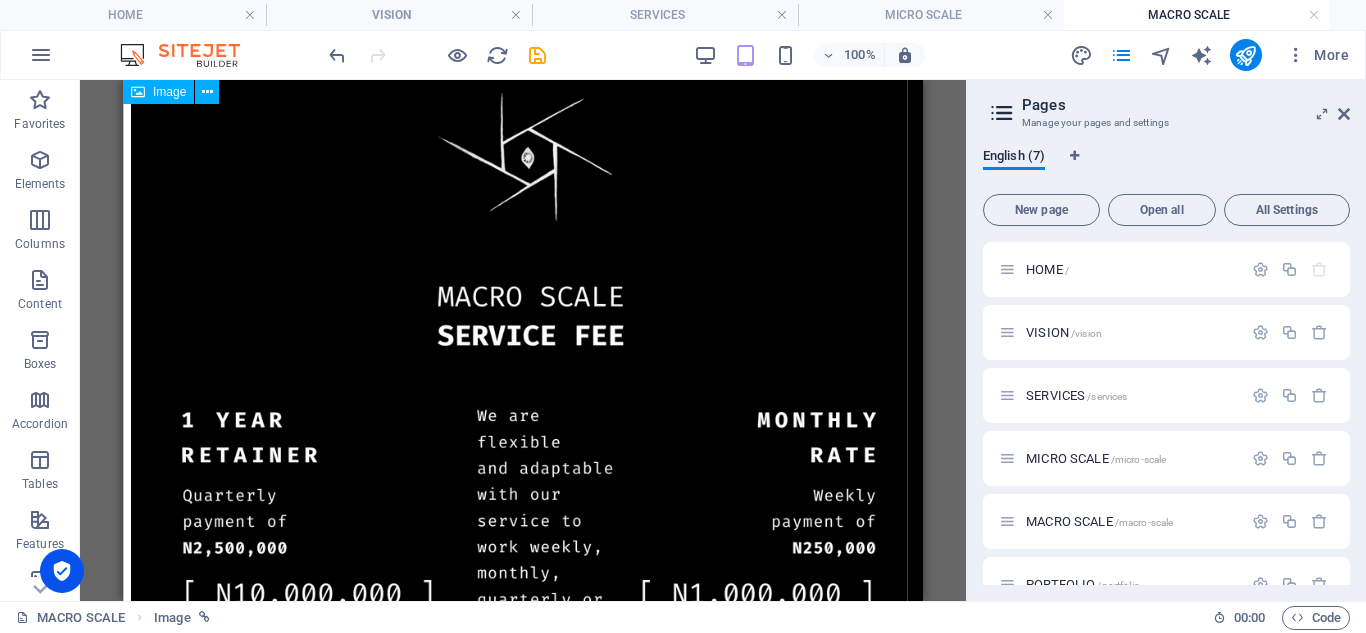 scroll, scrollTop: 3647, scrollLeft: 0, axis: vertical 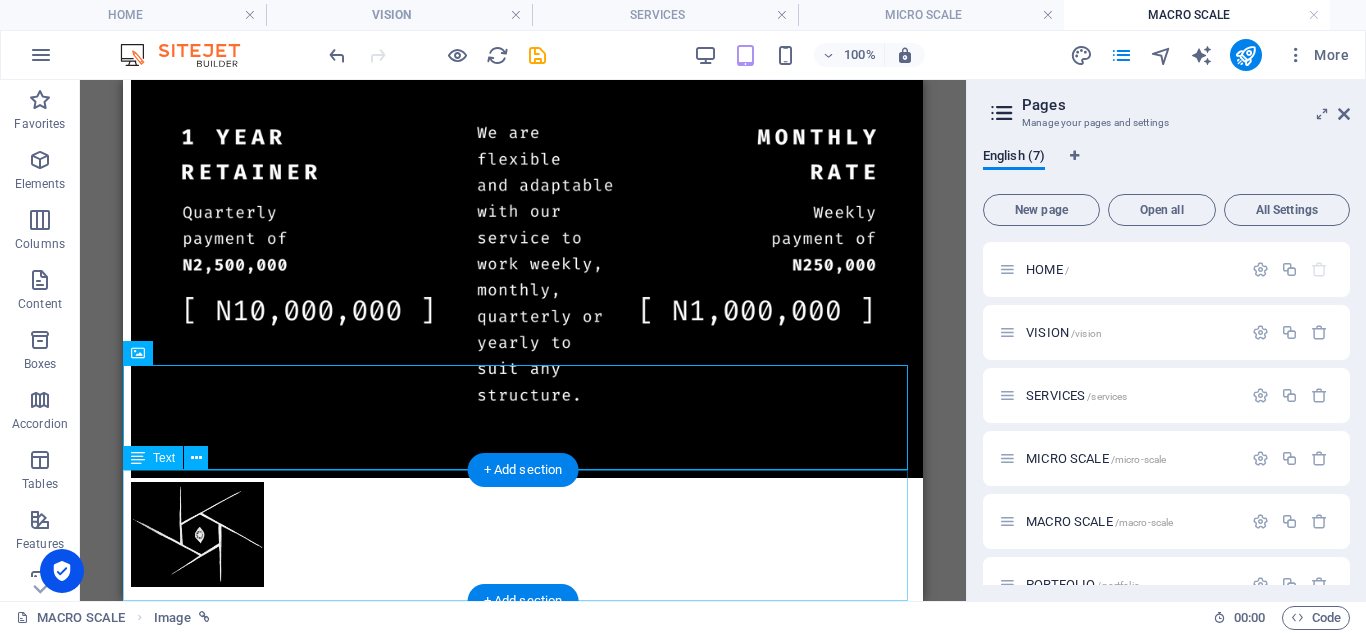 click on "VISION SERVICES PORTFOLIO CONTACT" at bounding box center (523, 659) 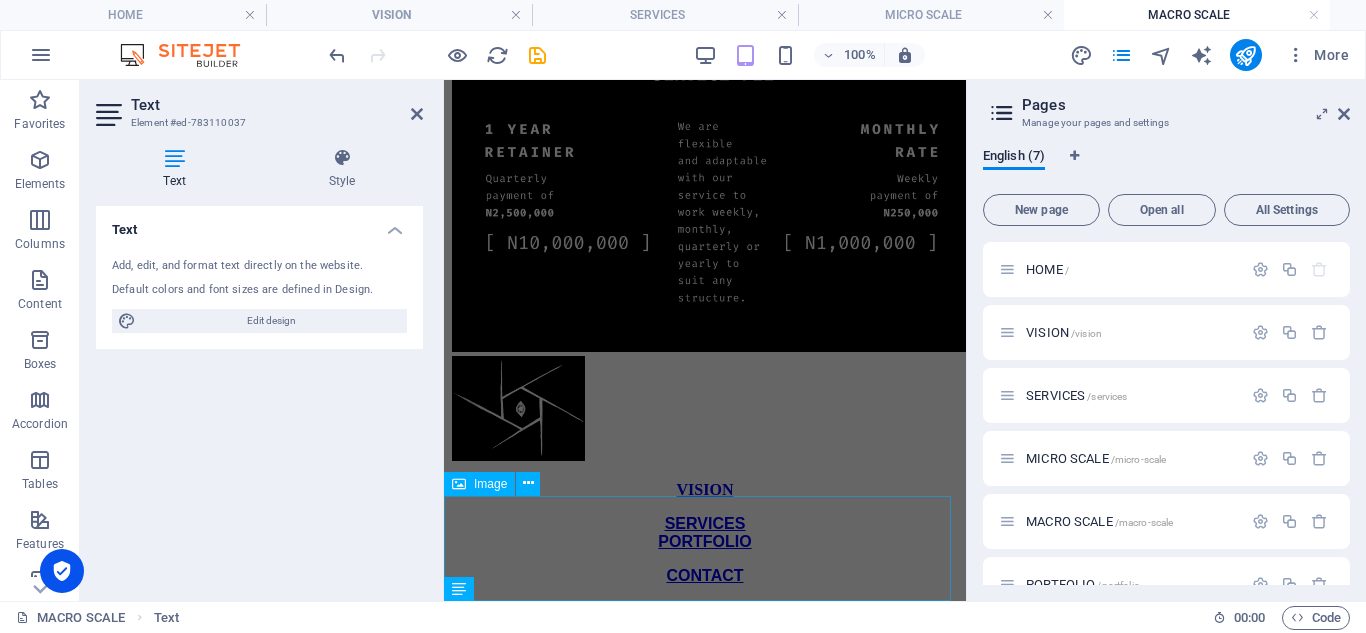 click at bounding box center (705, 410) 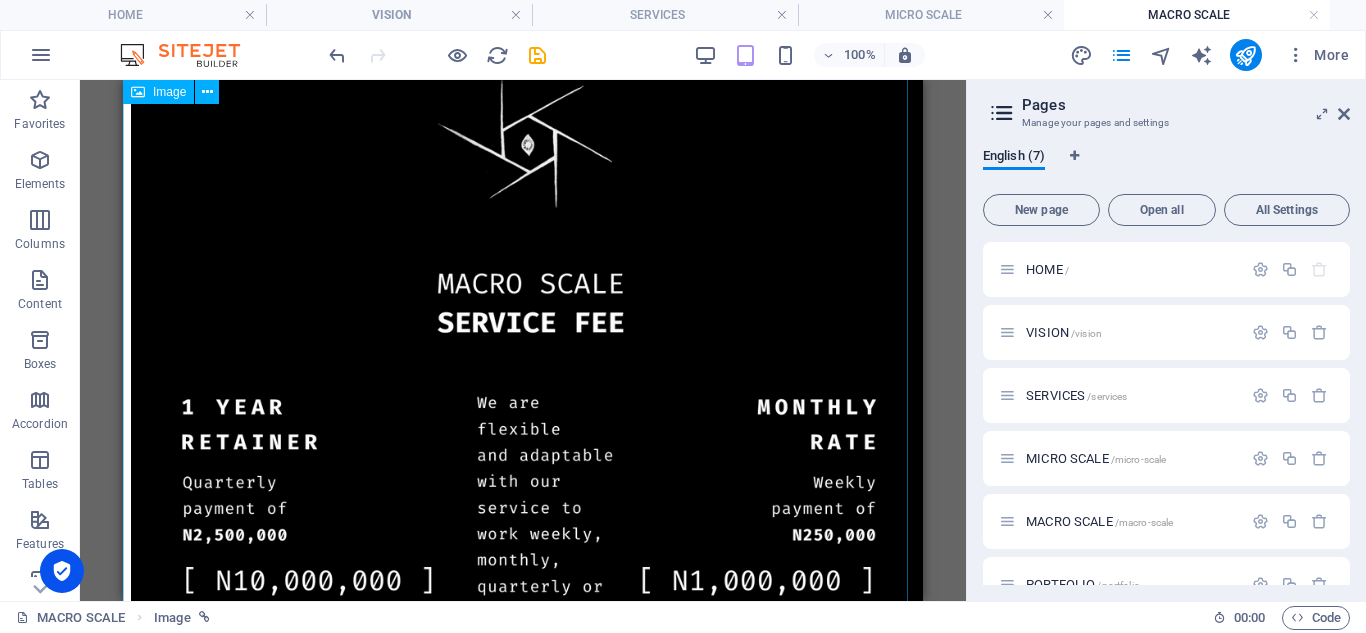 scroll, scrollTop: 3647, scrollLeft: 0, axis: vertical 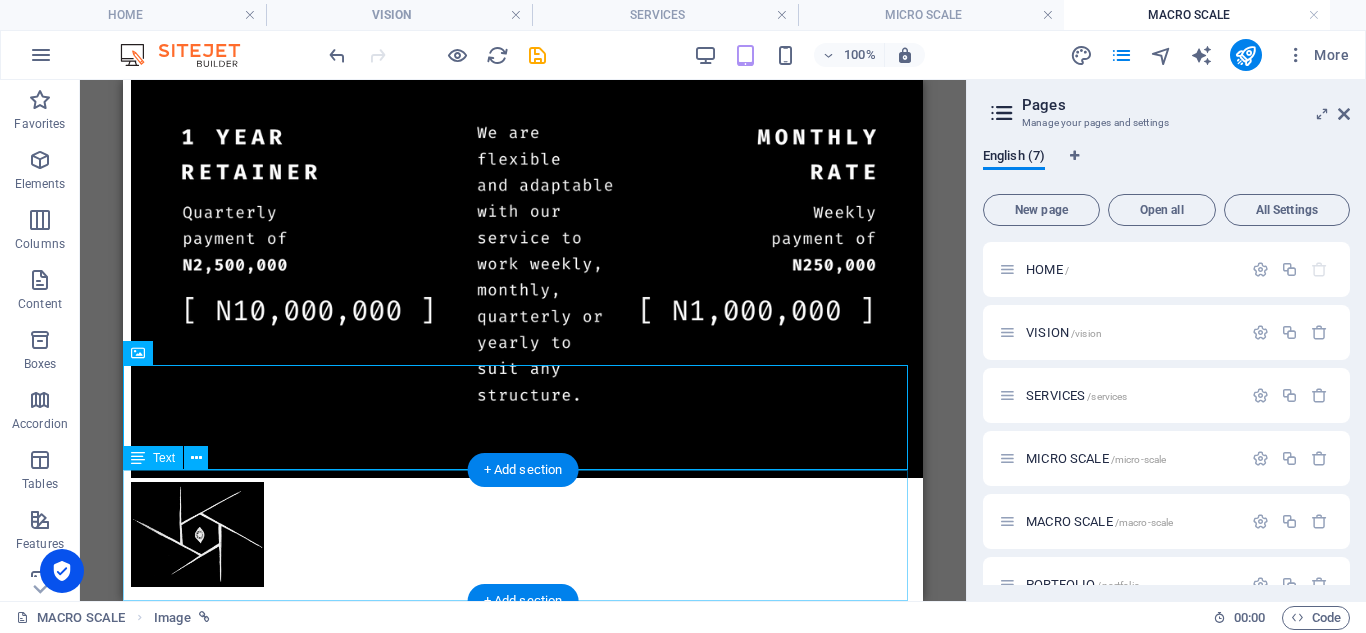 click on "VISION SERVICES PORTFOLIO CONTACT" at bounding box center [523, 659] 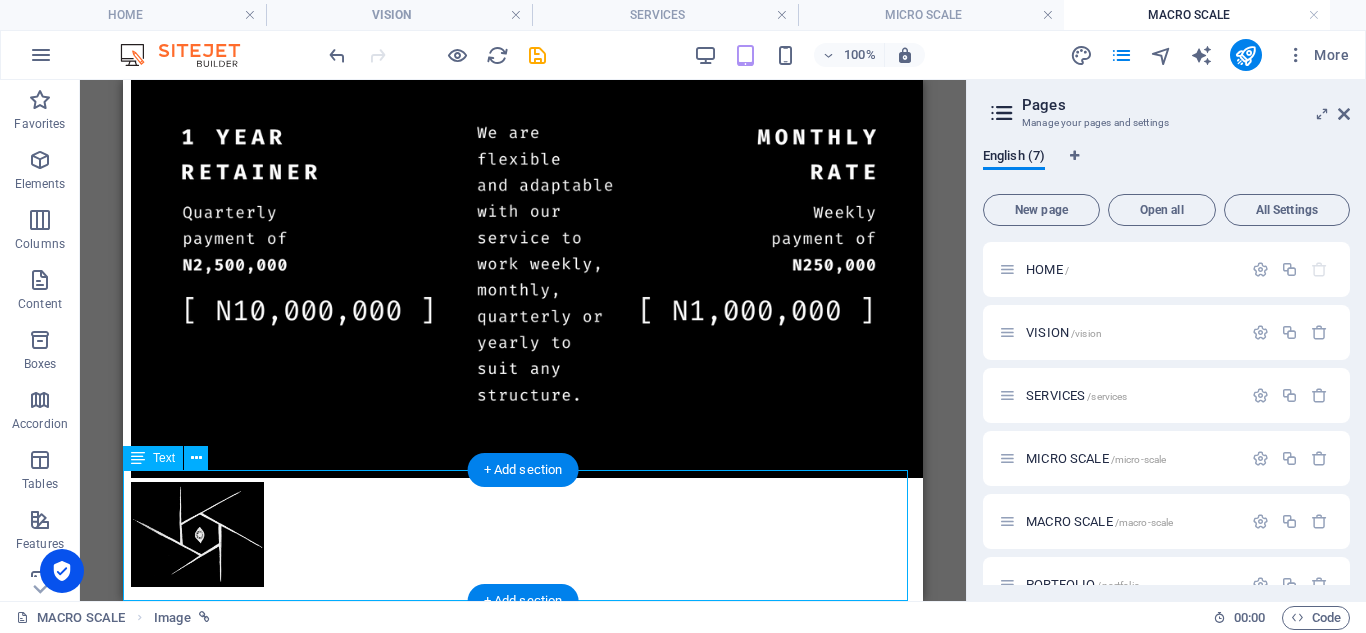 click on "VISION SERVICES PORTFOLIO CONTACT" at bounding box center (523, 659) 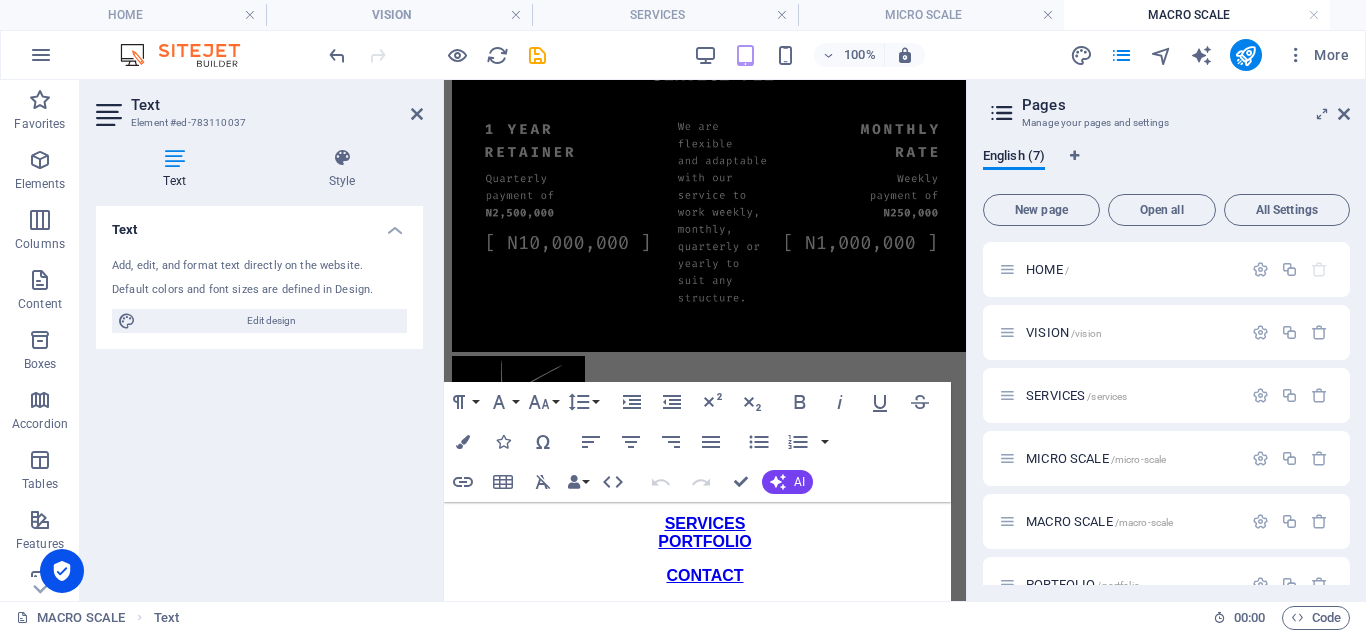 scroll, scrollTop: 2223, scrollLeft: 0, axis: vertical 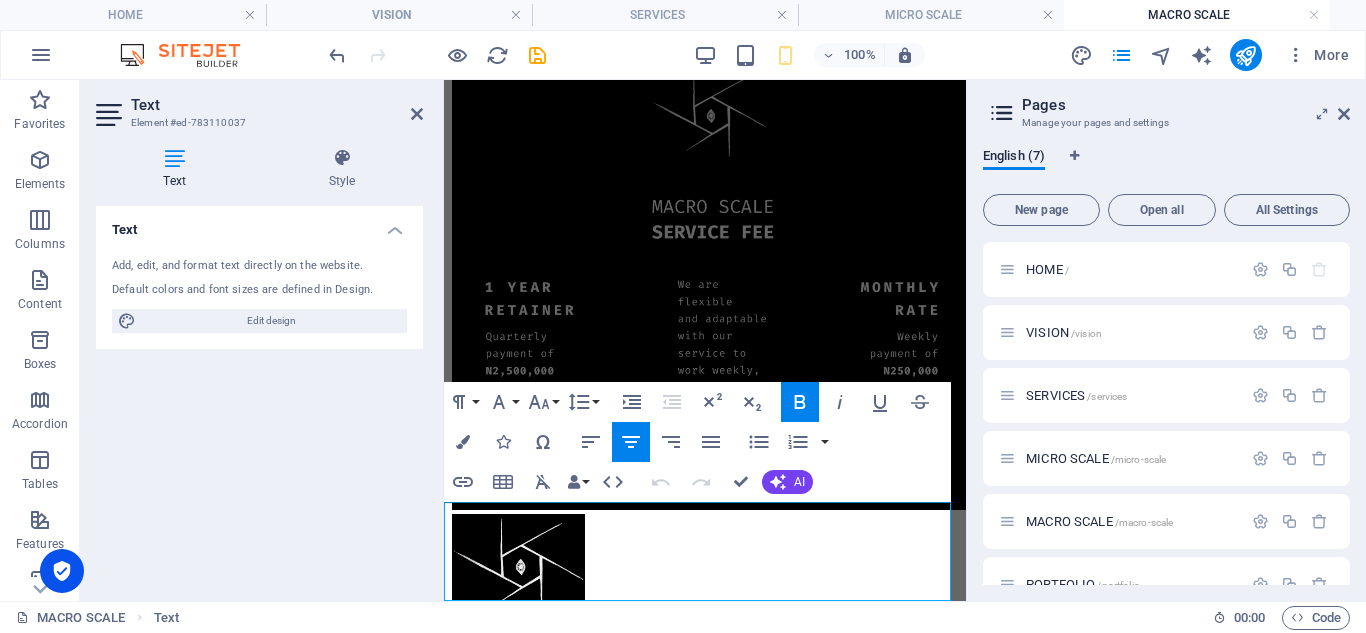 click on "SERVICES PORTFOLIO" at bounding box center [705, 691] 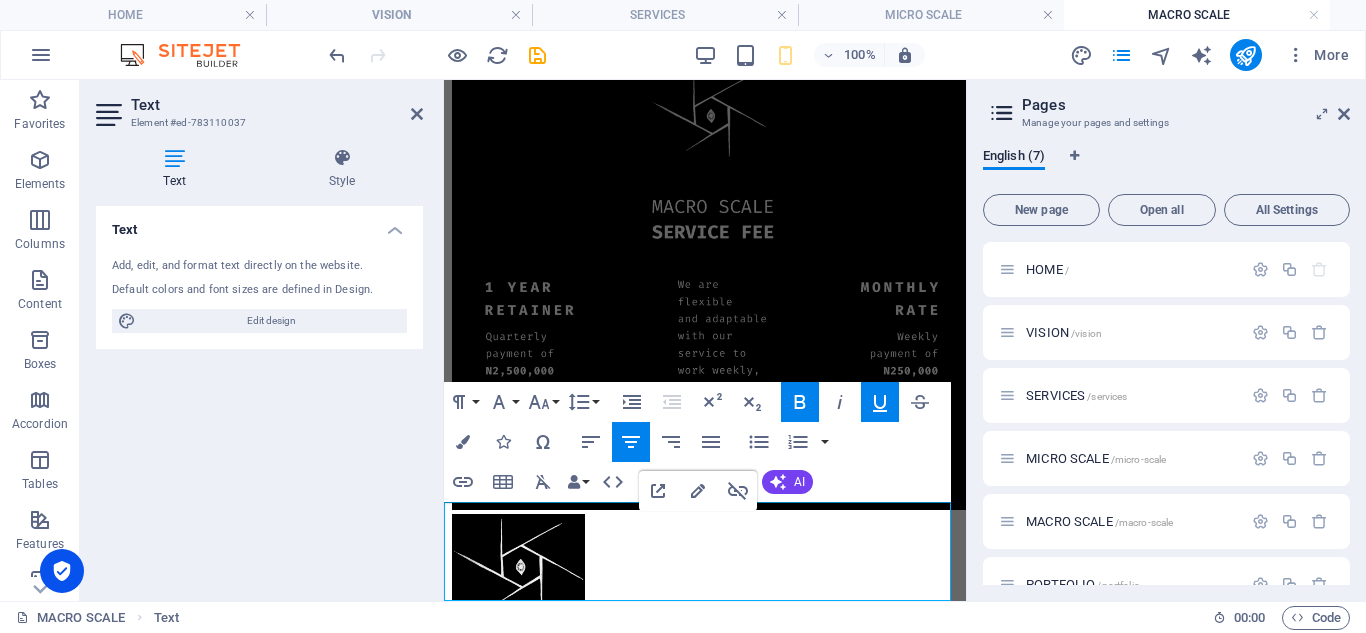 click on "SERVICES PORTFOLIO" at bounding box center (705, 691) 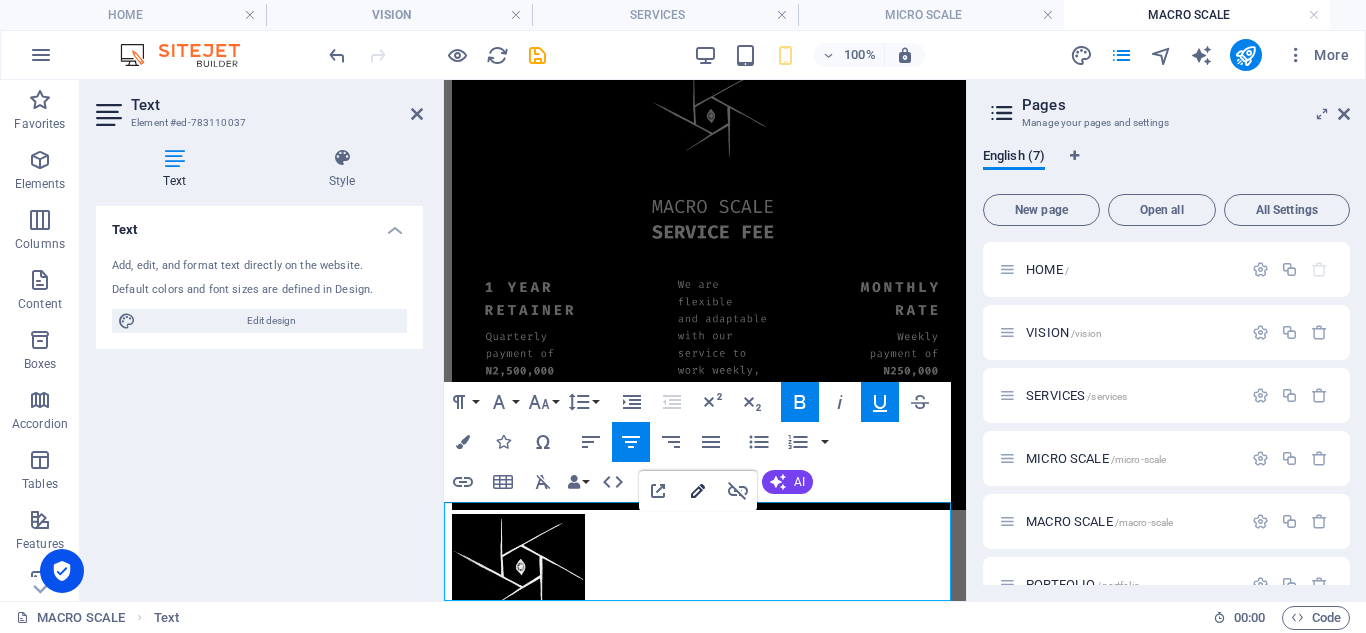 click 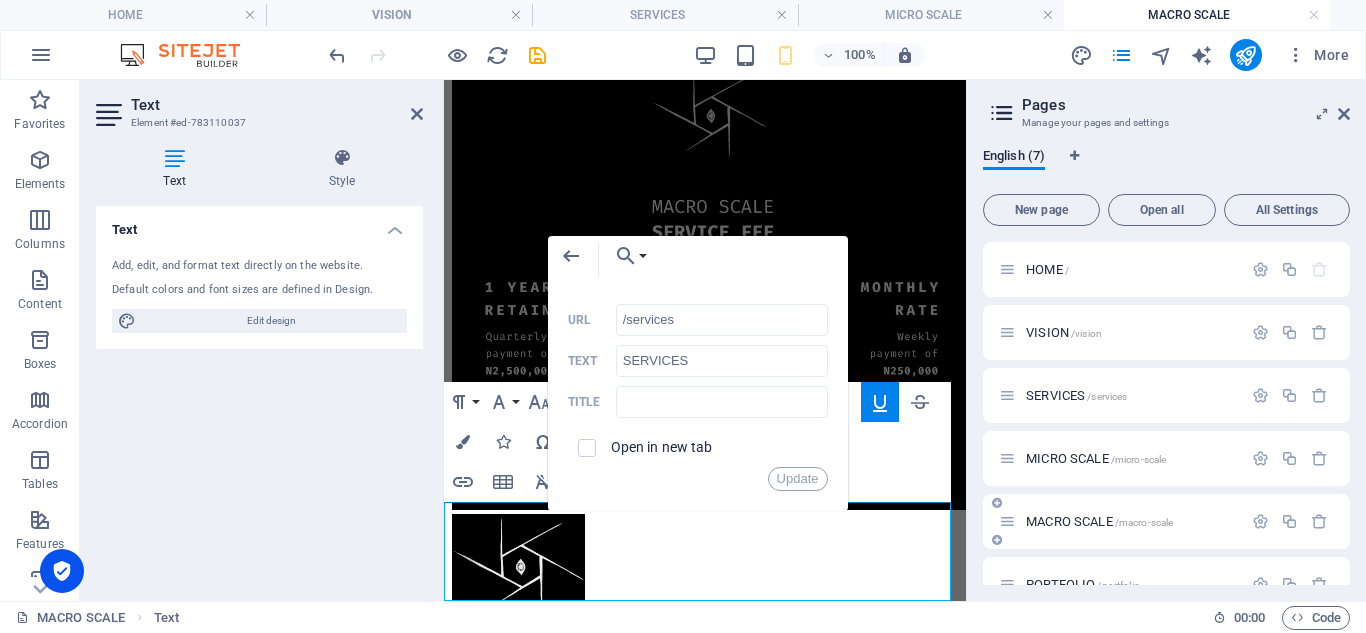 scroll, scrollTop: 98, scrollLeft: 0, axis: vertical 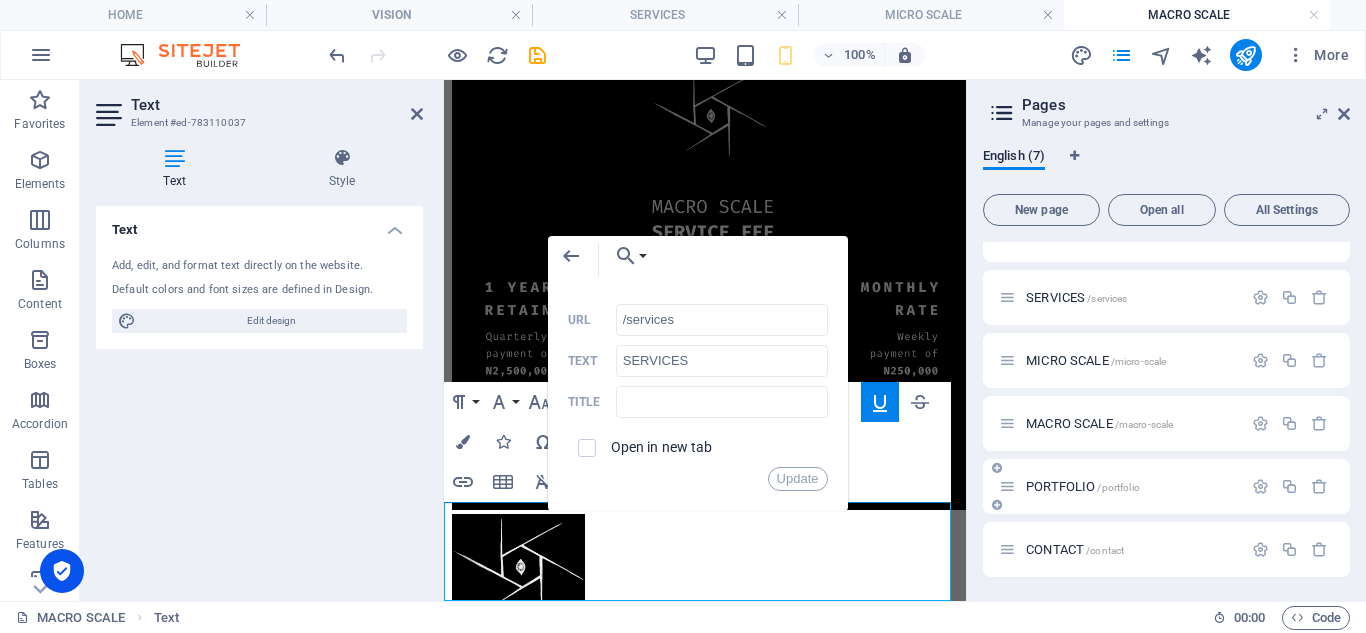 click on "PORTFOLIO /portfolio" at bounding box center (1083, 486) 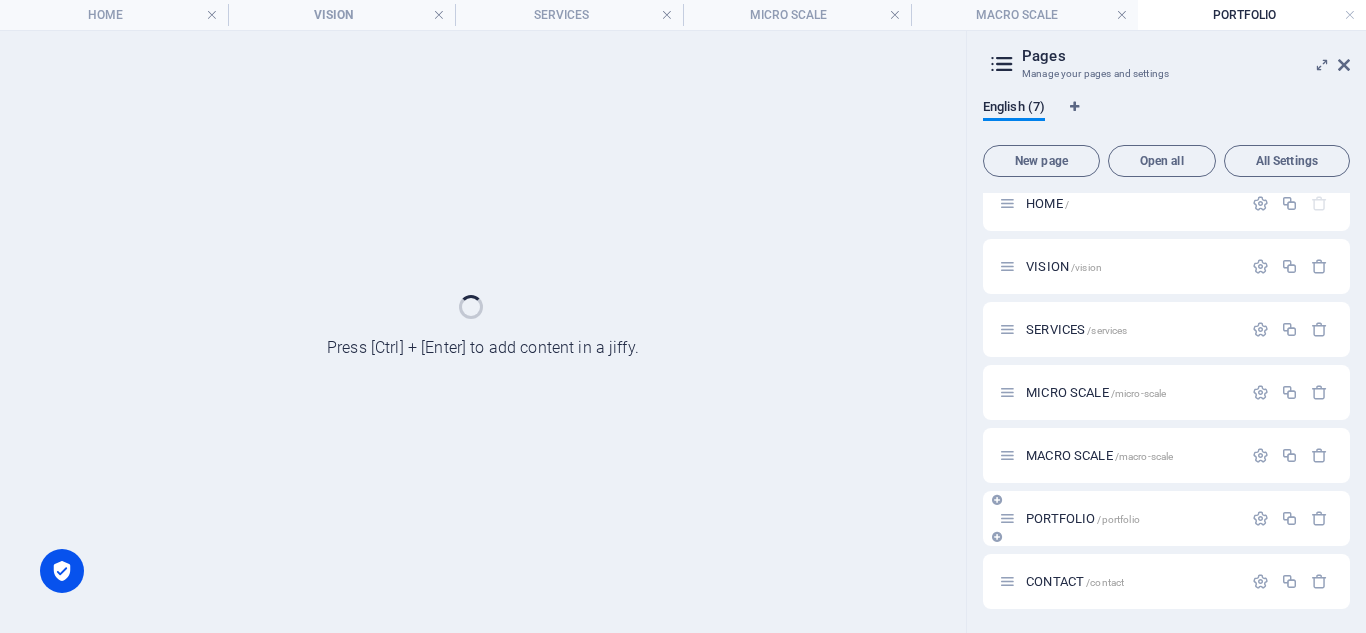 scroll, scrollTop: 17, scrollLeft: 0, axis: vertical 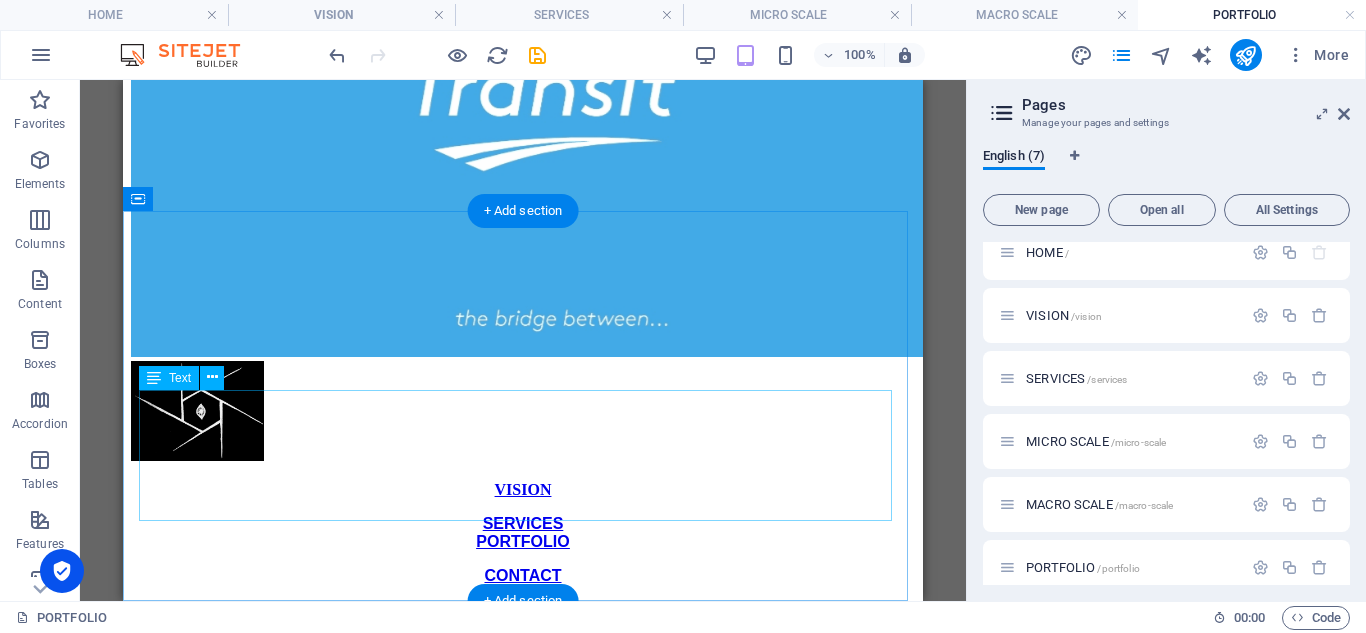 click on "VISION SERVICES PORTFOLIO CONTACT" at bounding box center (523, 533) 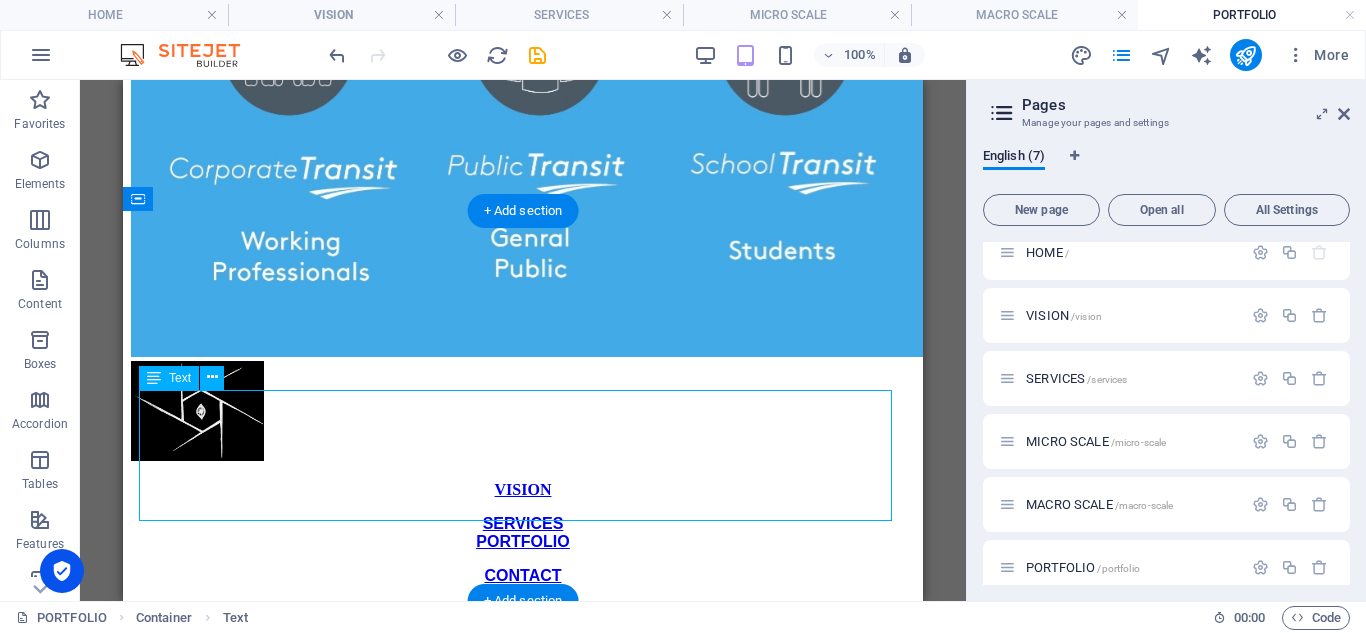 click on "VISION SERVICES PORTFOLIO CONTACT" at bounding box center (523, 533) 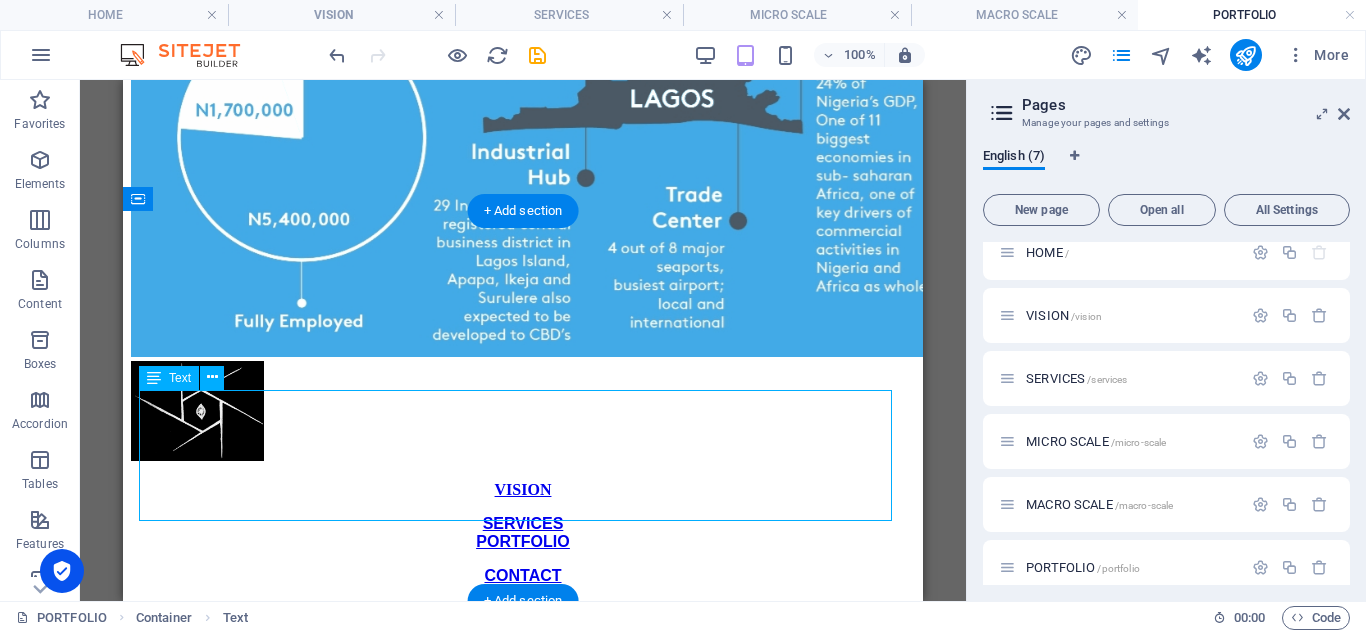 click on "VISION SERVICES PORTFOLIO CONTACT" at bounding box center (523, 533) 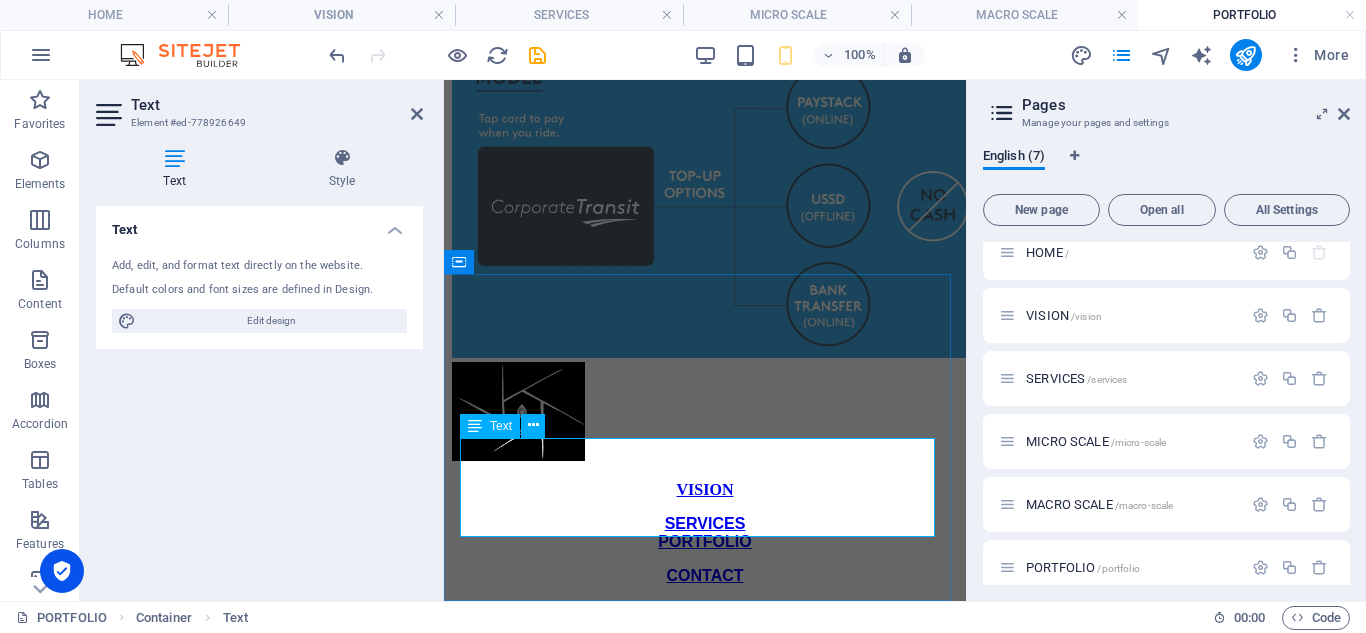 scroll, scrollTop: 2151, scrollLeft: 0, axis: vertical 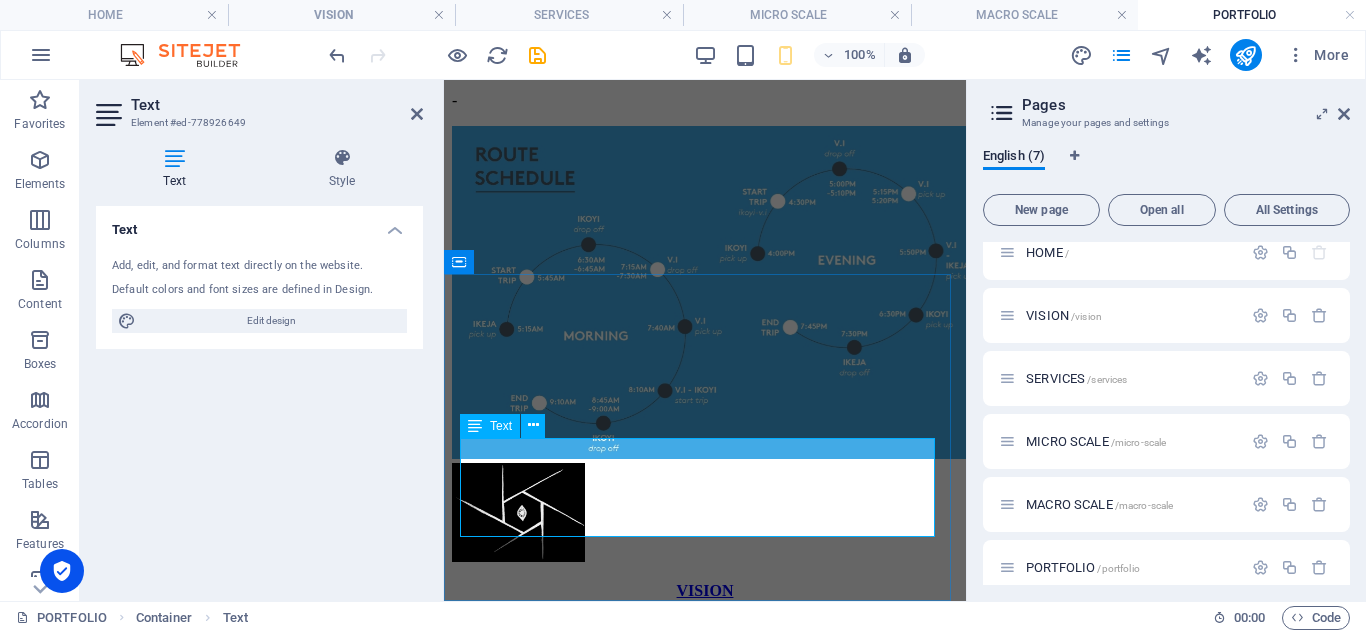 click on "SERVICES PORTFOLIO" at bounding box center (705, 634) 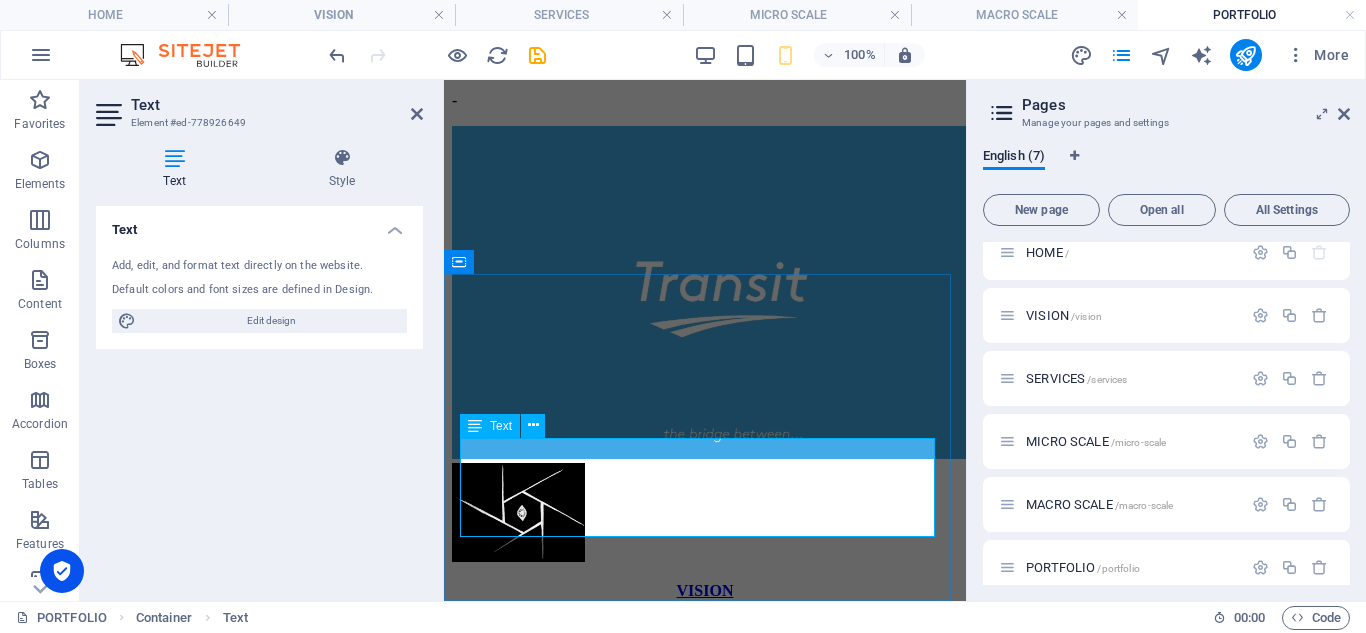 click on "SERVICES PORTFOLIO" at bounding box center (705, 634) 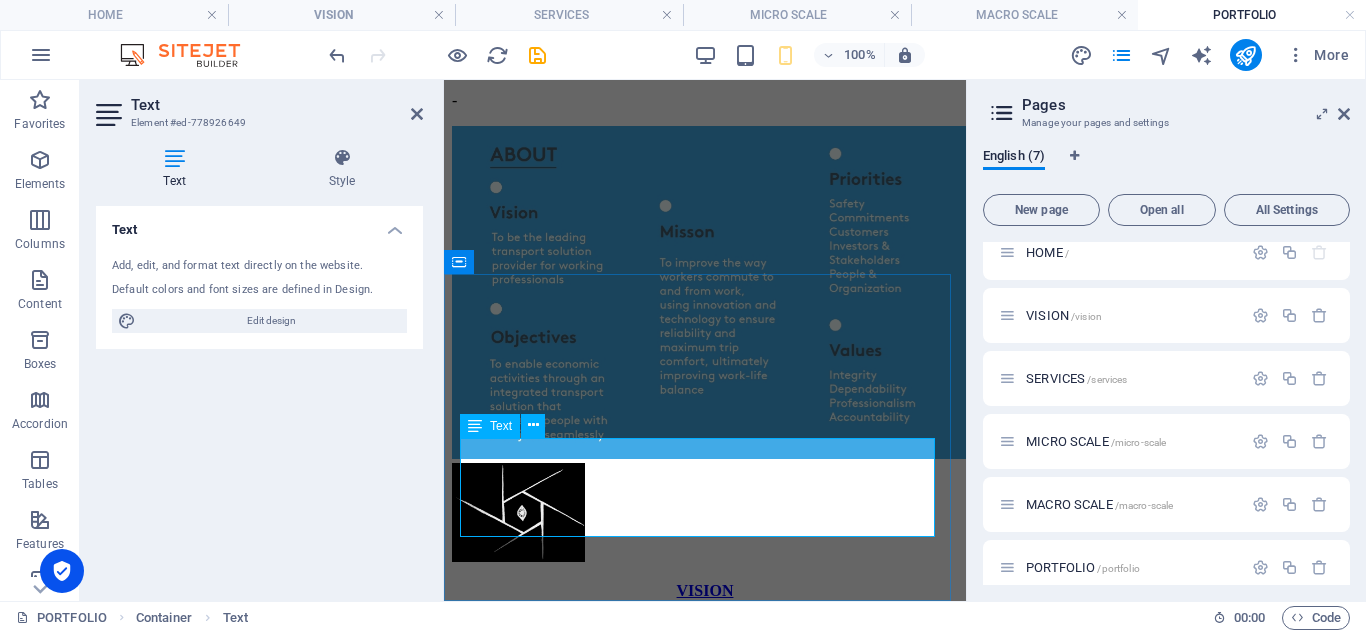 click on "PORTFOLIO" at bounding box center [704, 642] 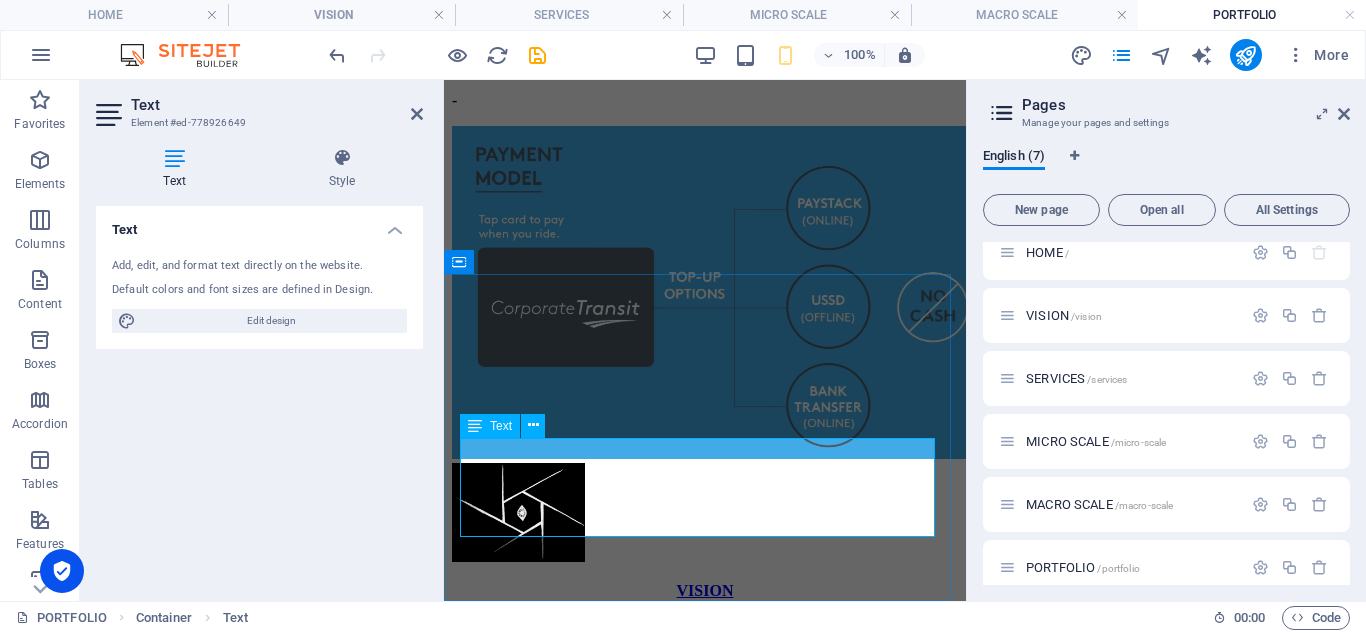 click on "SERVICES" at bounding box center [705, 624] 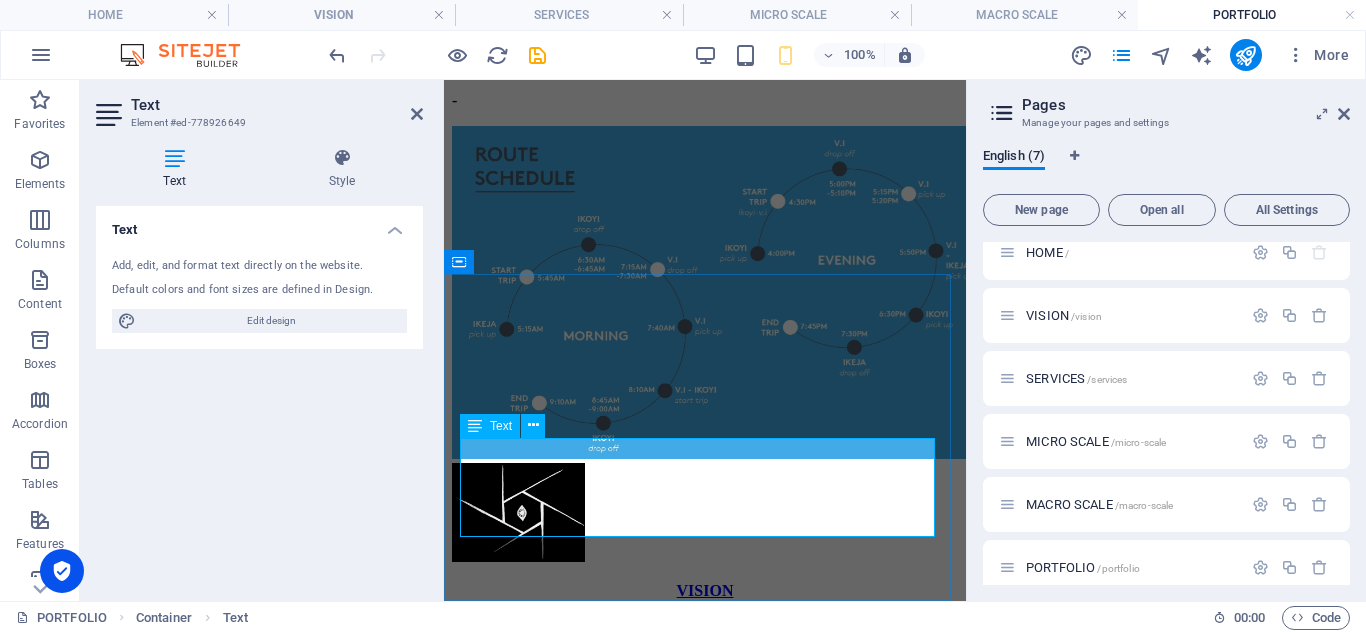 click on "SERVICES" at bounding box center [705, 624] 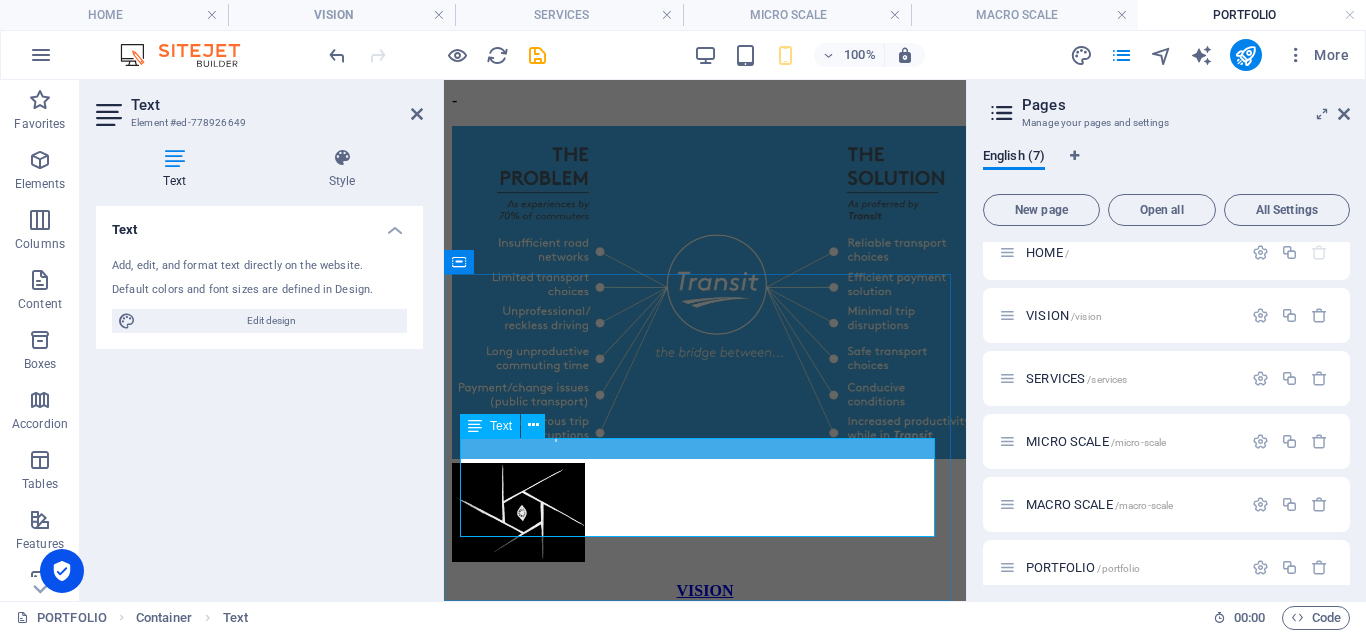 click on "SERVICES PORTFOLIO" at bounding box center (705, 634) 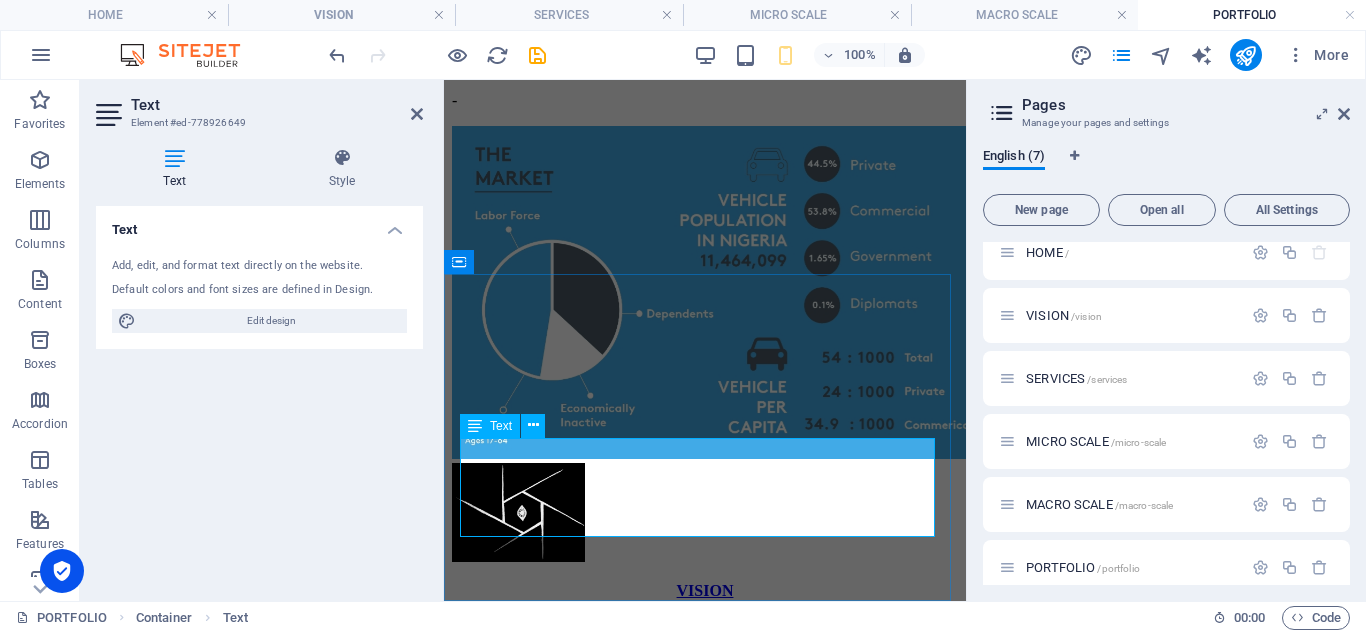 click on "SERVICES PORTFOLIO" at bounding box center (705, 634) 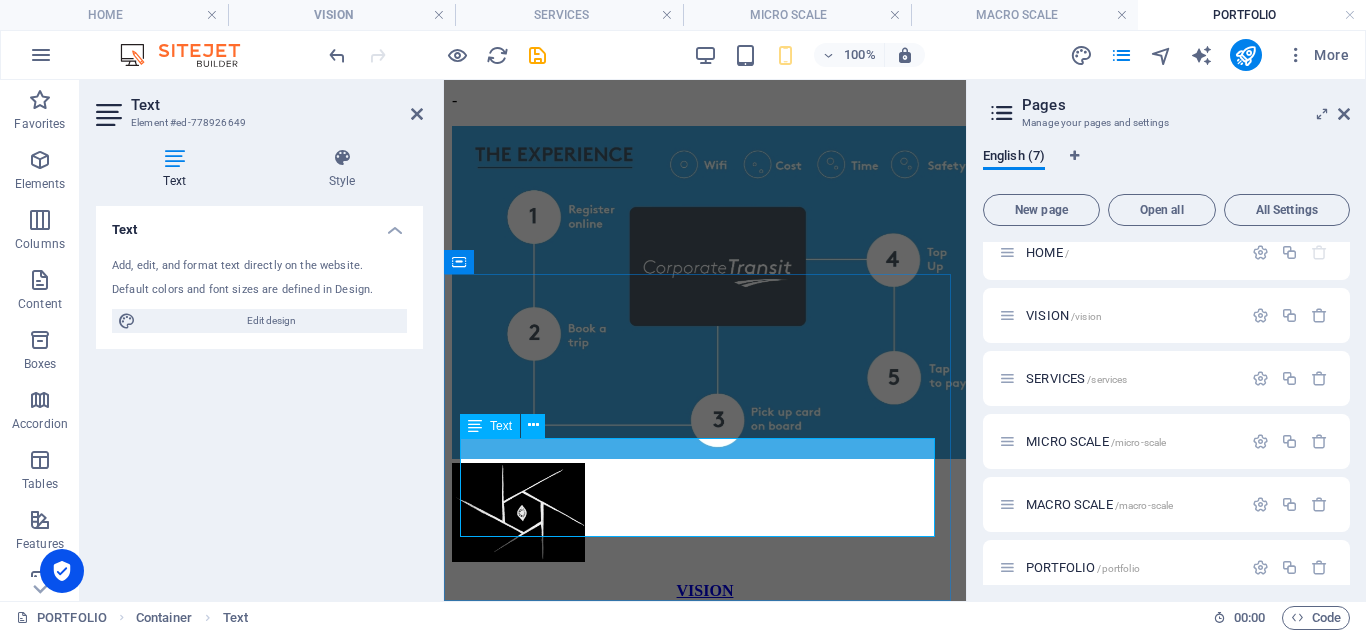 click on "SERVICES" at bounding box center (705, 624) 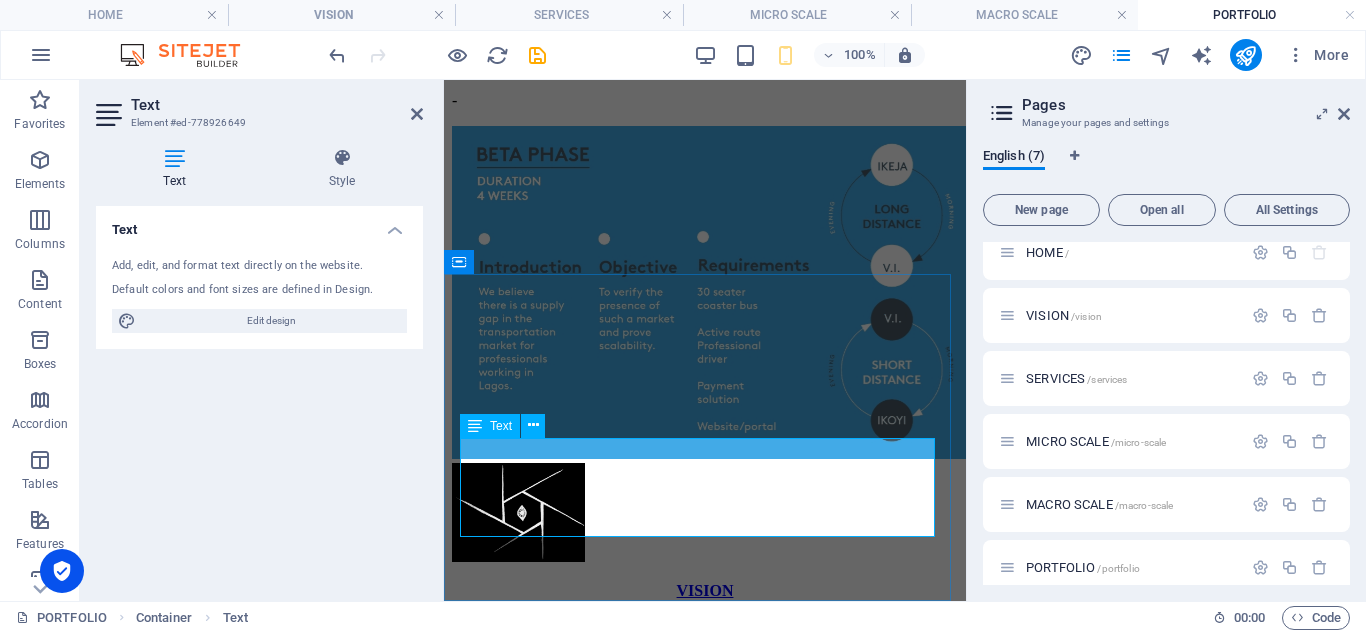 click on "SERVICES" at bounding box center [705, 624] 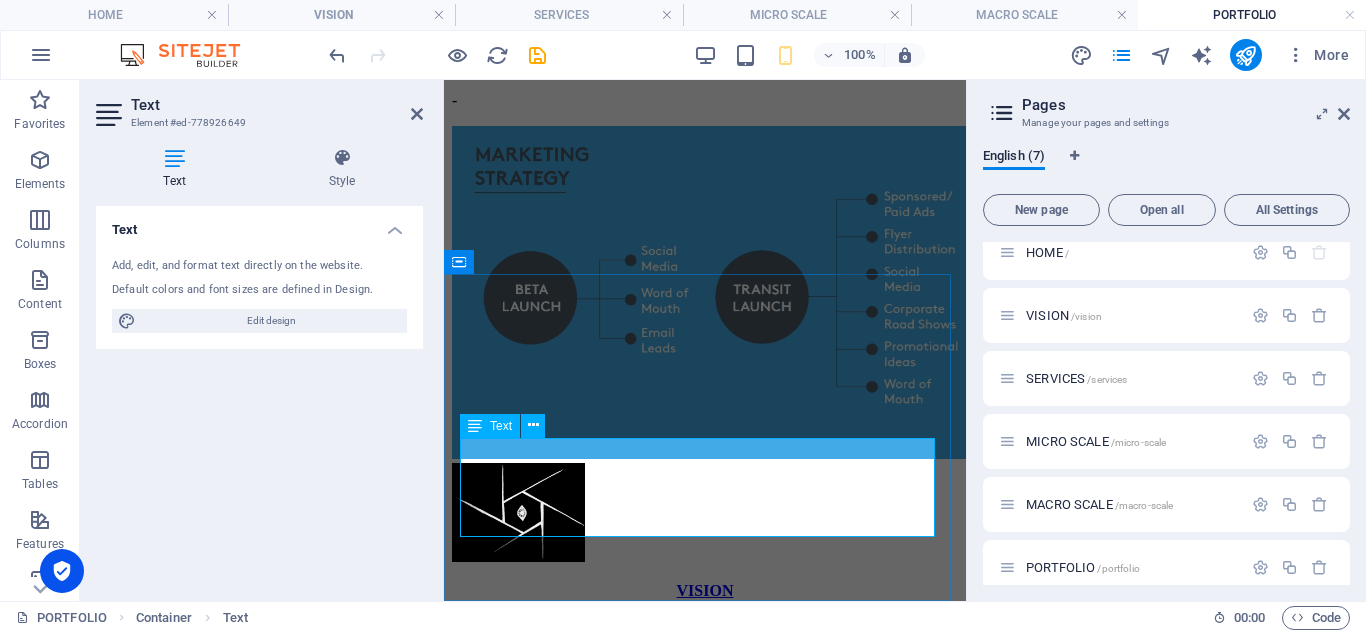 click on "SERVICES" at bounding box center [705, 624] 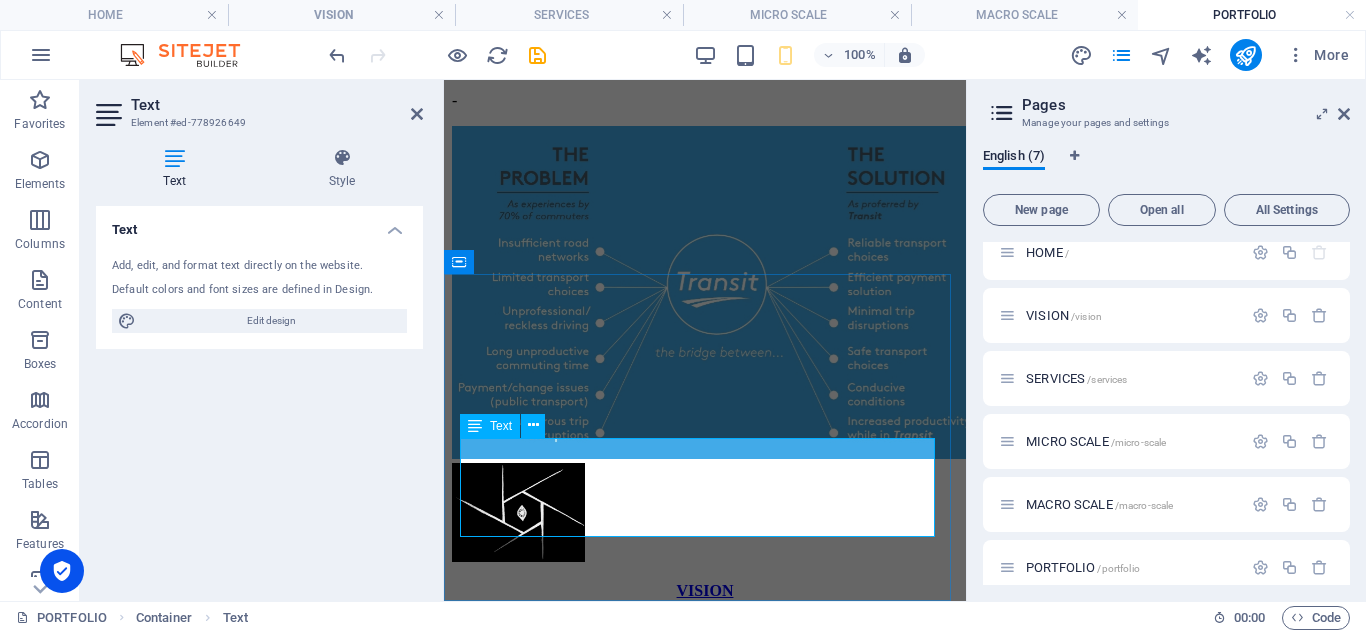 click on "SERVICES" at bounding box center (705, 624) 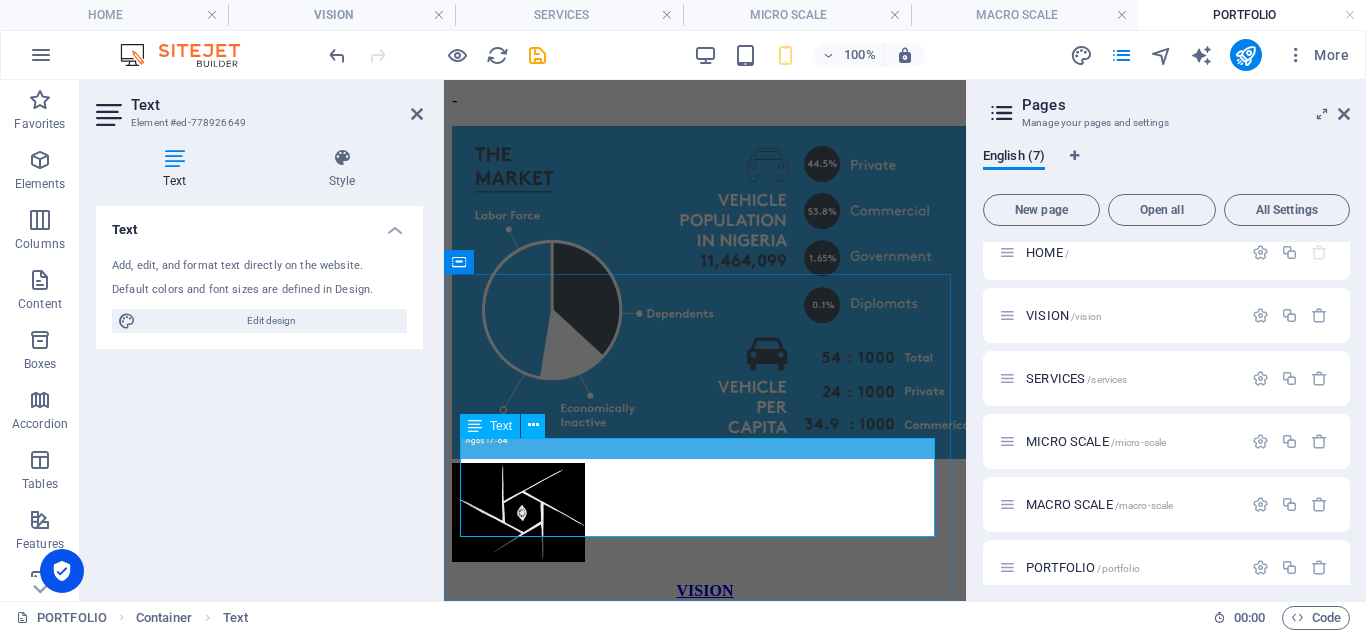 click on "SERVICES" at bounding box center (705, 624) 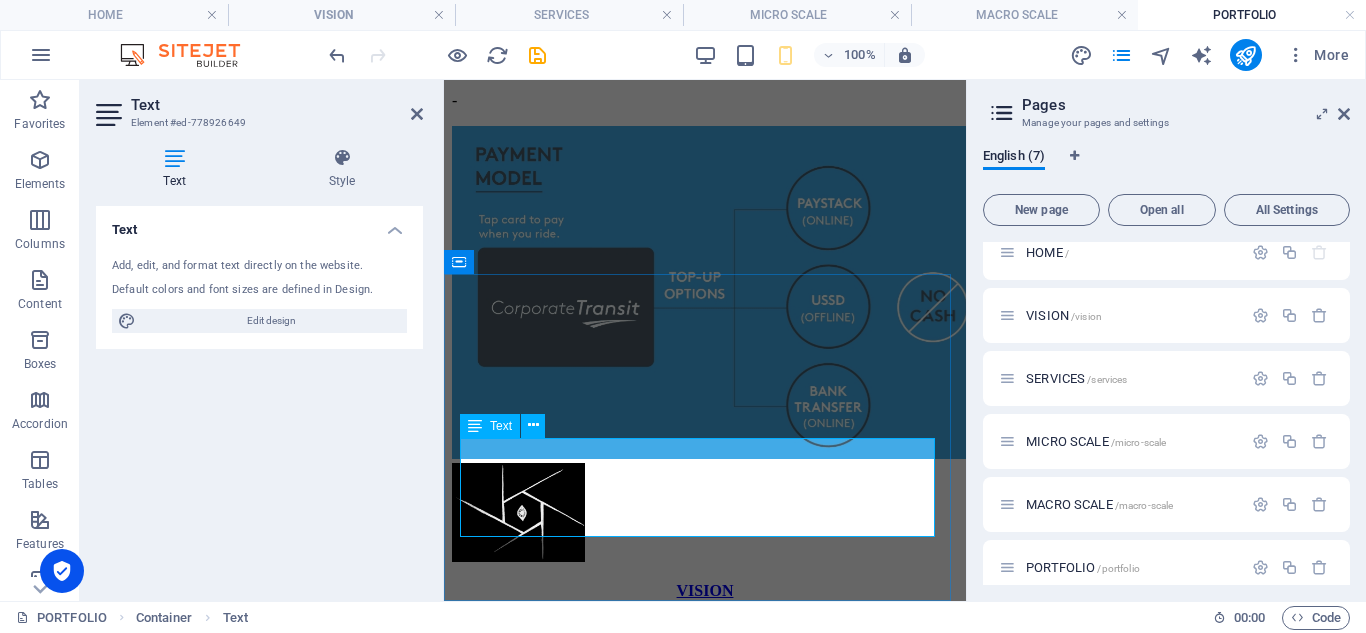 click on "SERVICES" at bounding box center [705, 624] 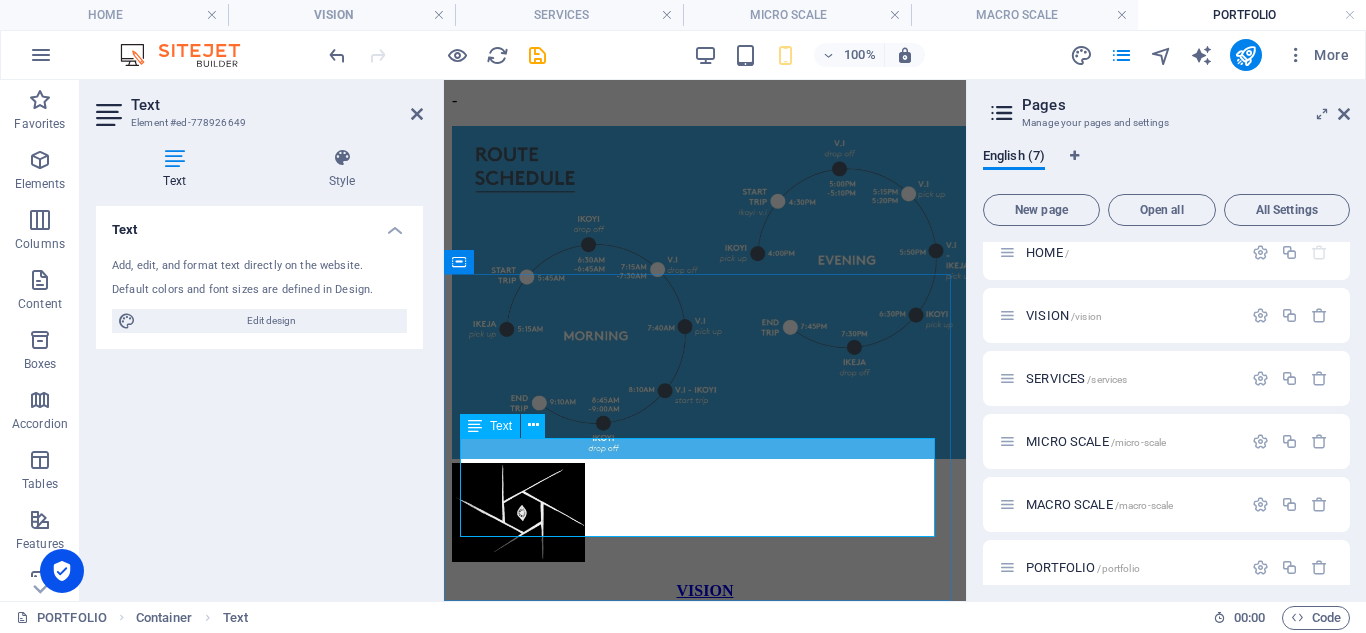 click on "VISION" at bounding box center [705, 590] 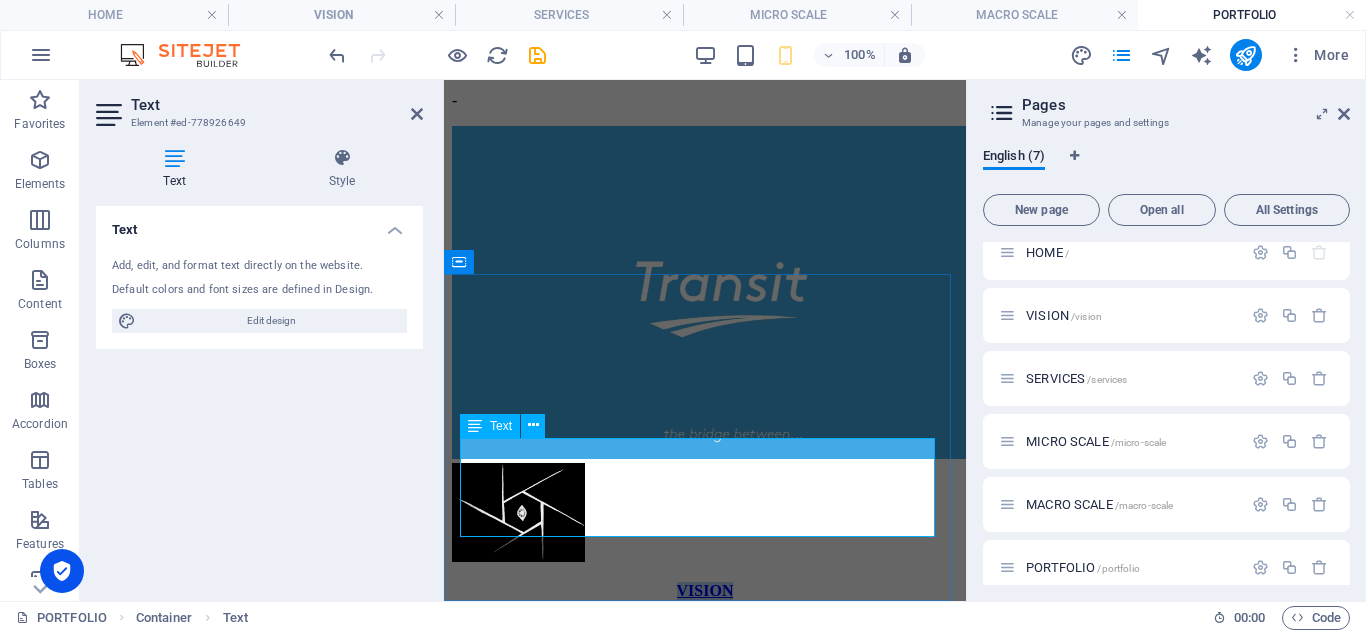 click on "VISION" at bounding box center [705, 590] 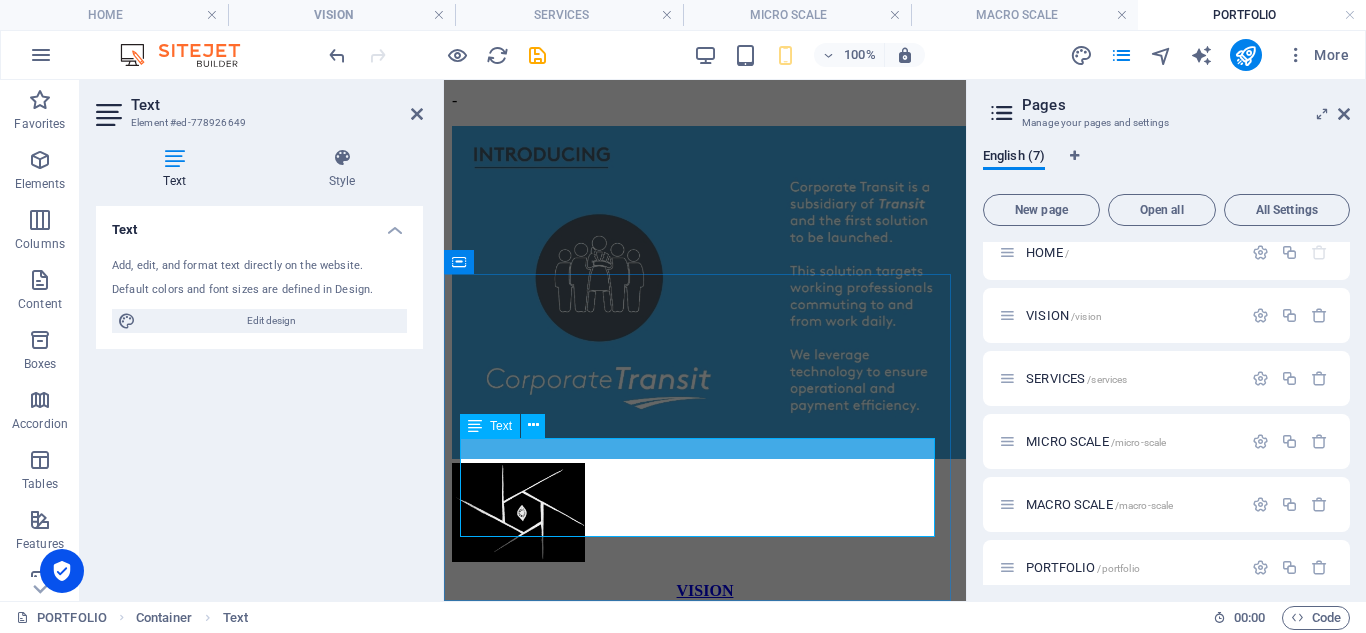 click on "SERVICES" at bounding box center (705, 624) 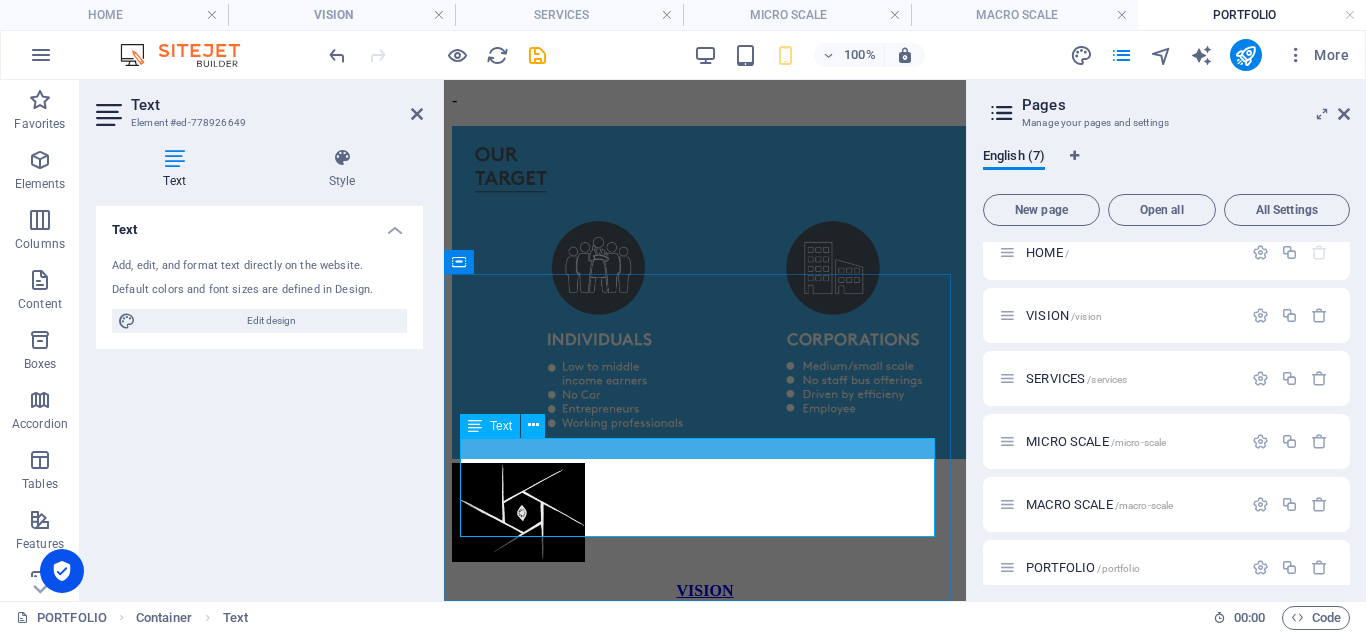 click on "SERVICES" at bounding box center [705, 624] 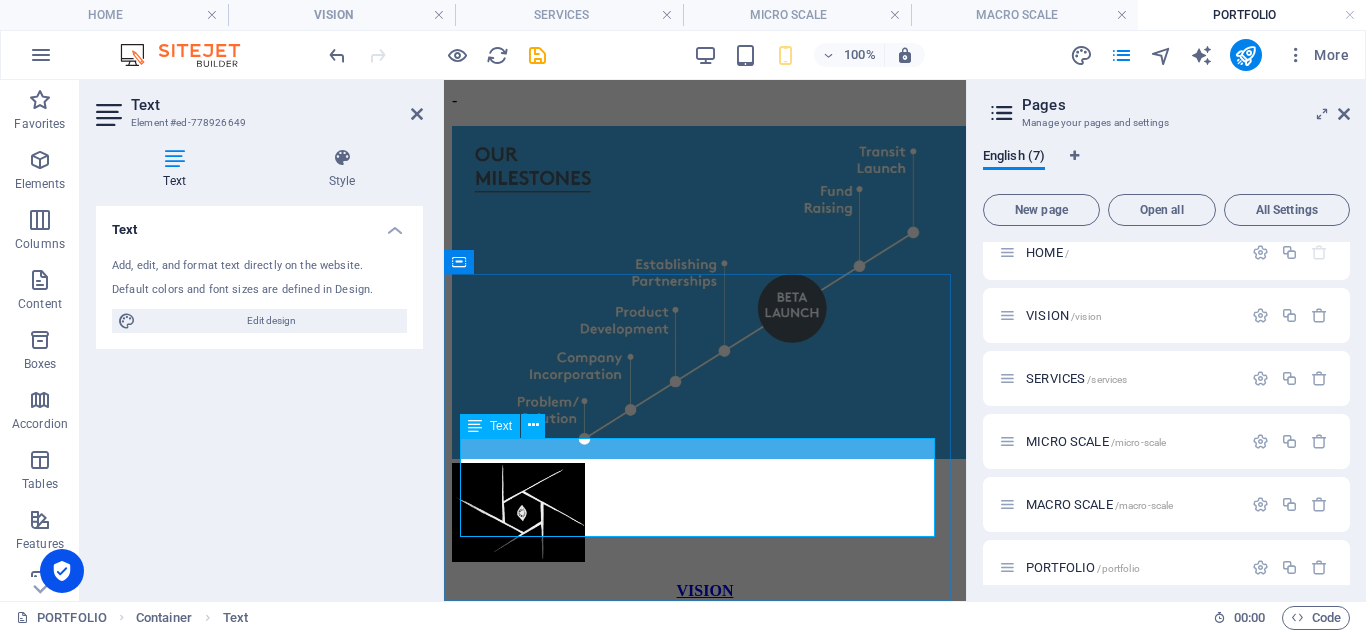 click on "SERVICES" at bounding box center [705, 624] 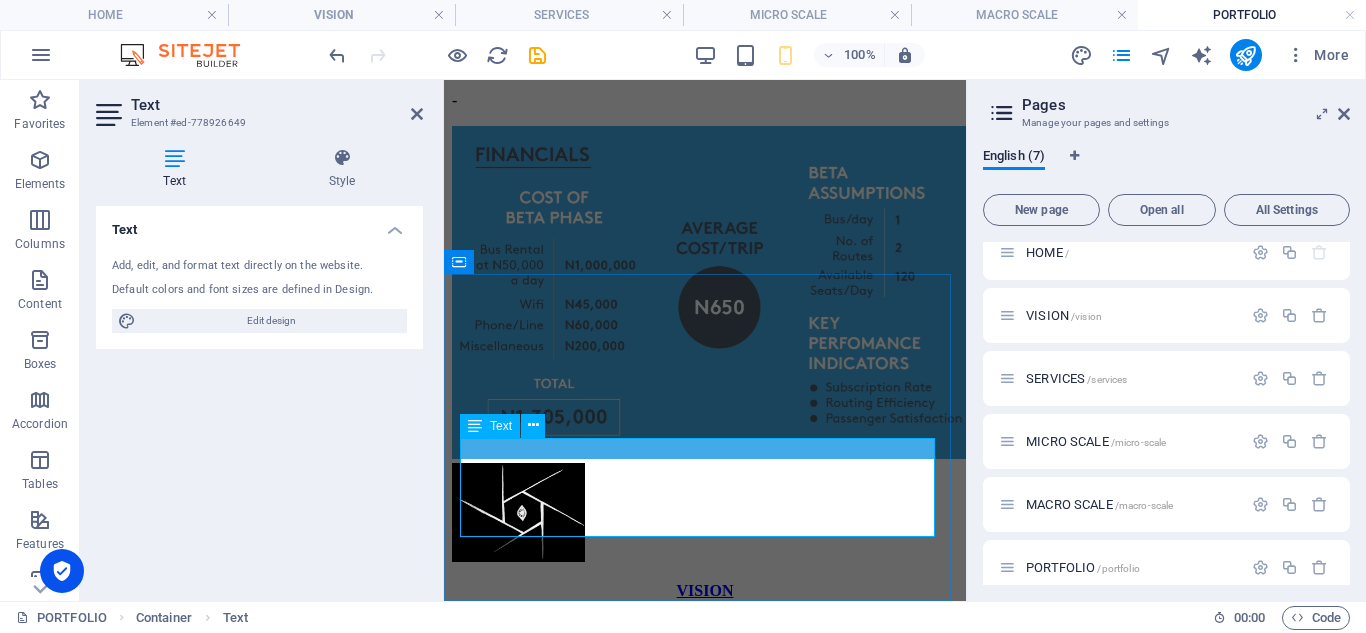 click on "SERVICES" at bounding box center (705, 624) 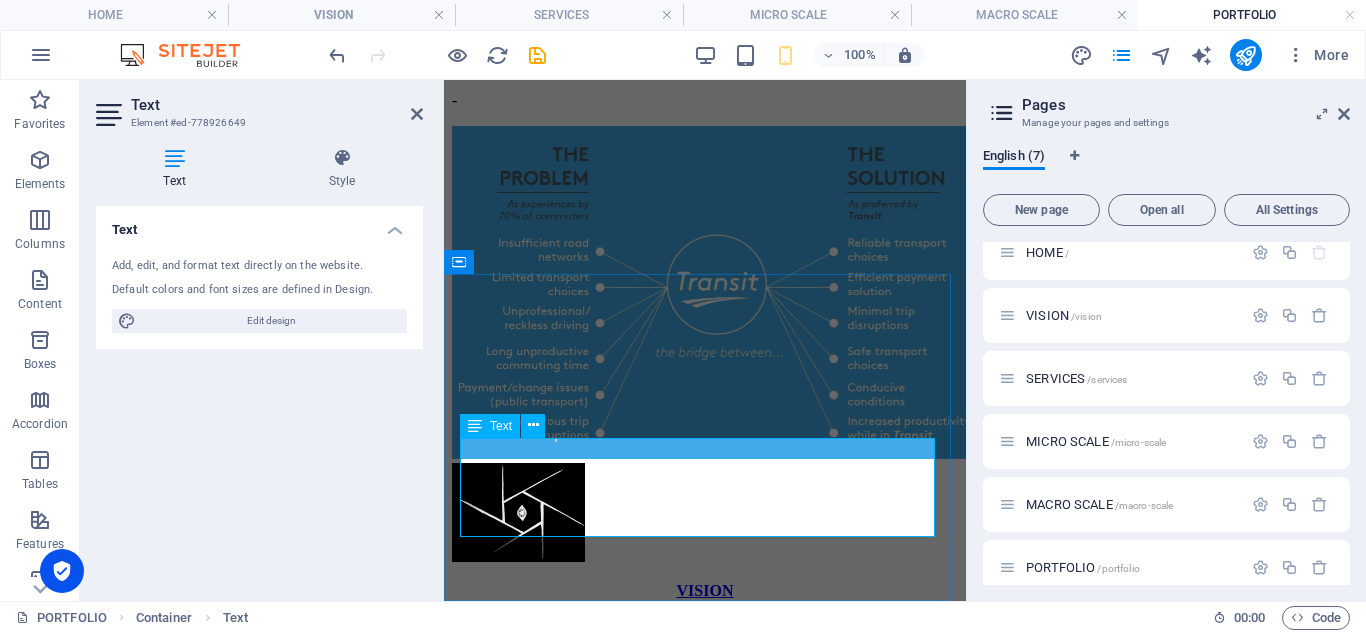 click on "SERVICES" at bounding box center [705, 624] 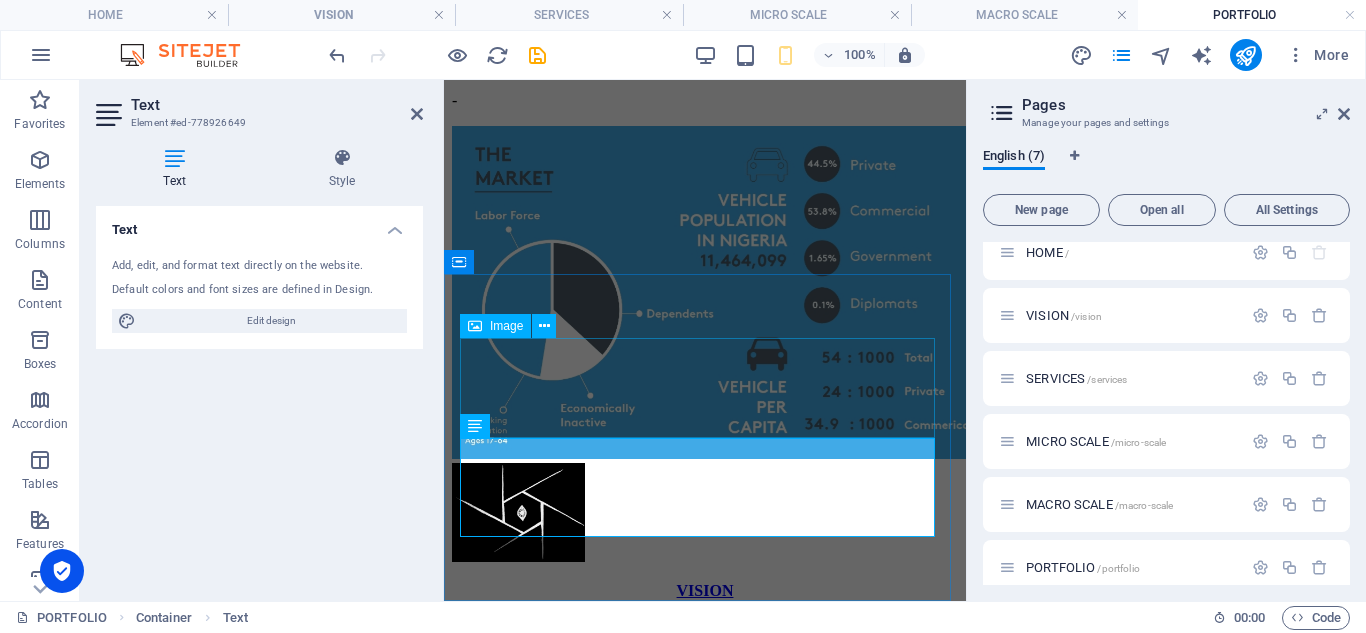 click at bounding box center (705, 514) 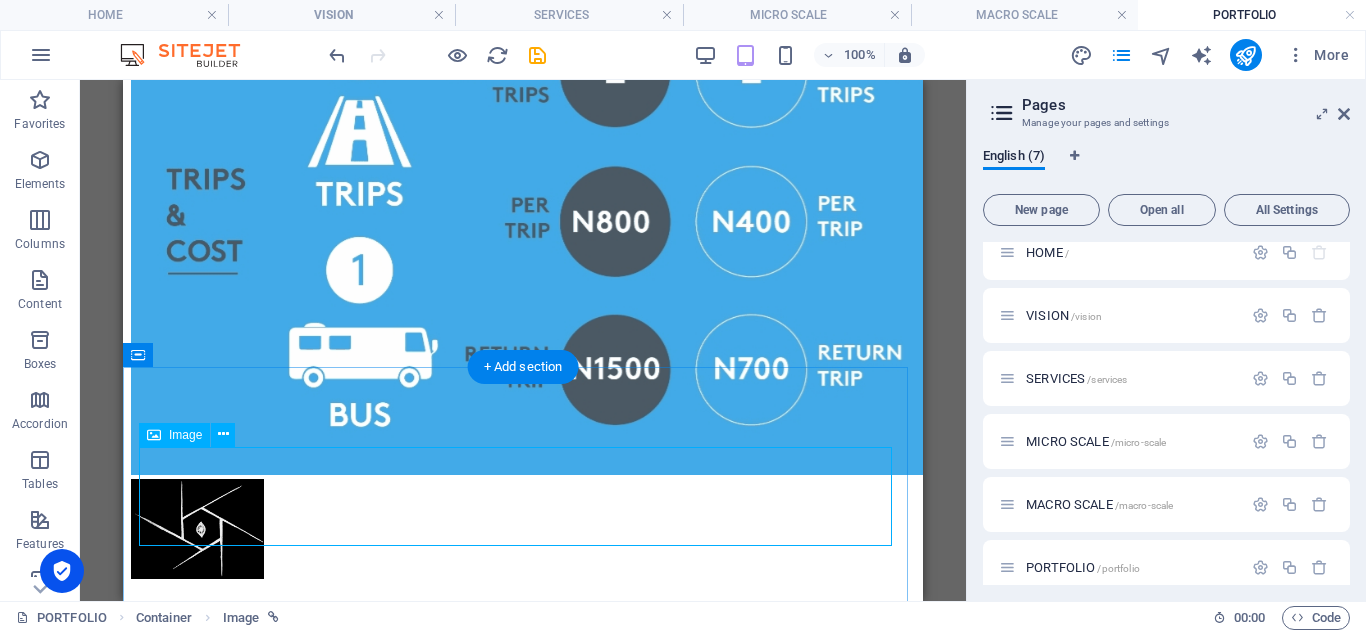 scroll, scrollTop: 3410, scrollLeft: 0, axis: vertical 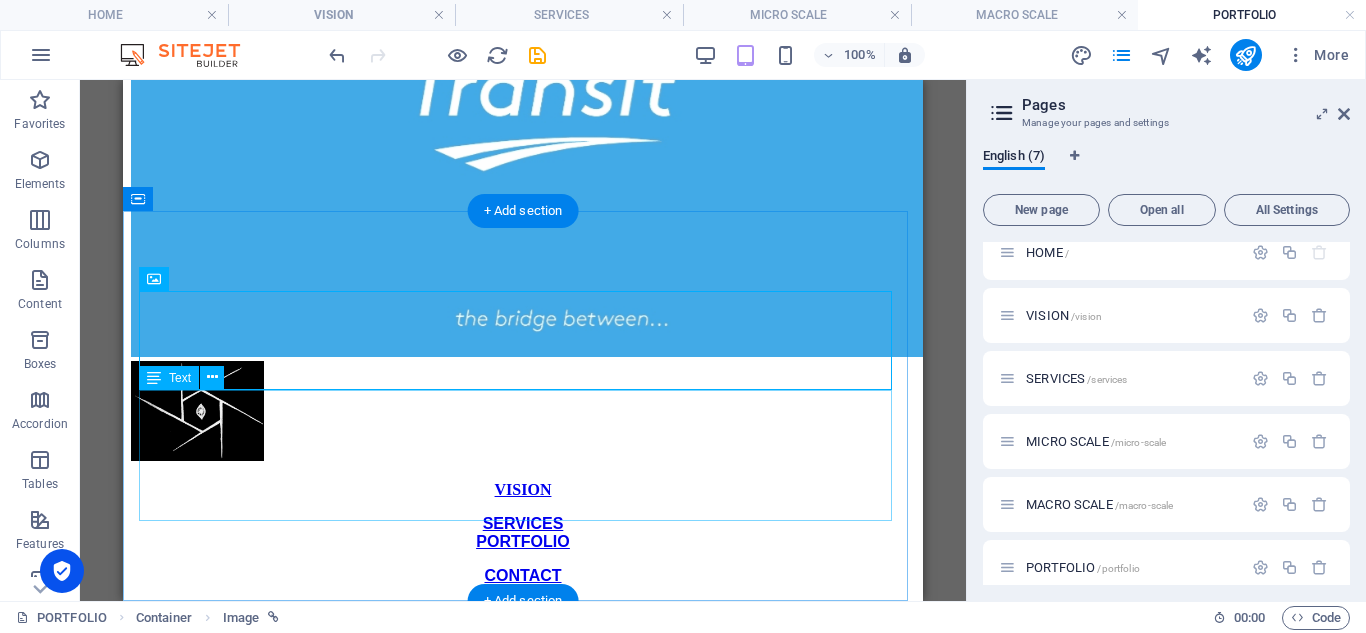 click on "VISION SERVICES PORTFOLIO CONTACT" at bounding box center (523, 533) 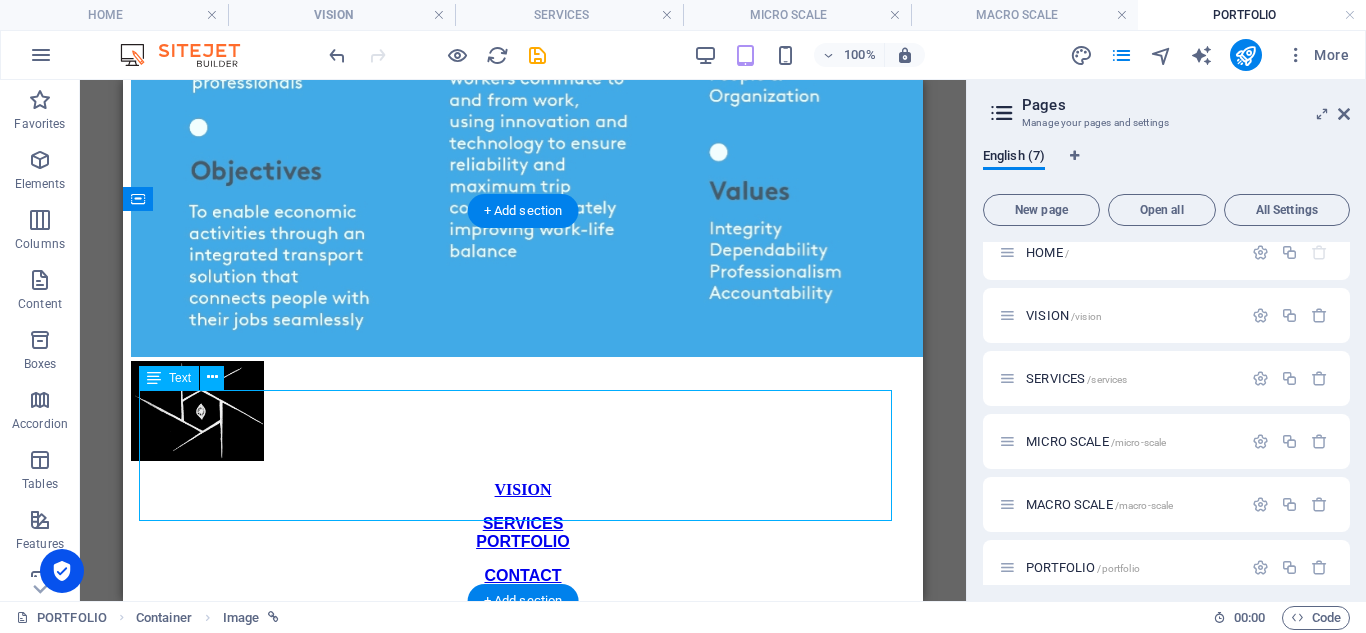 click on "VISION SERVICES PORTFOLIO CONTACT" at bounding box center [523, 533] 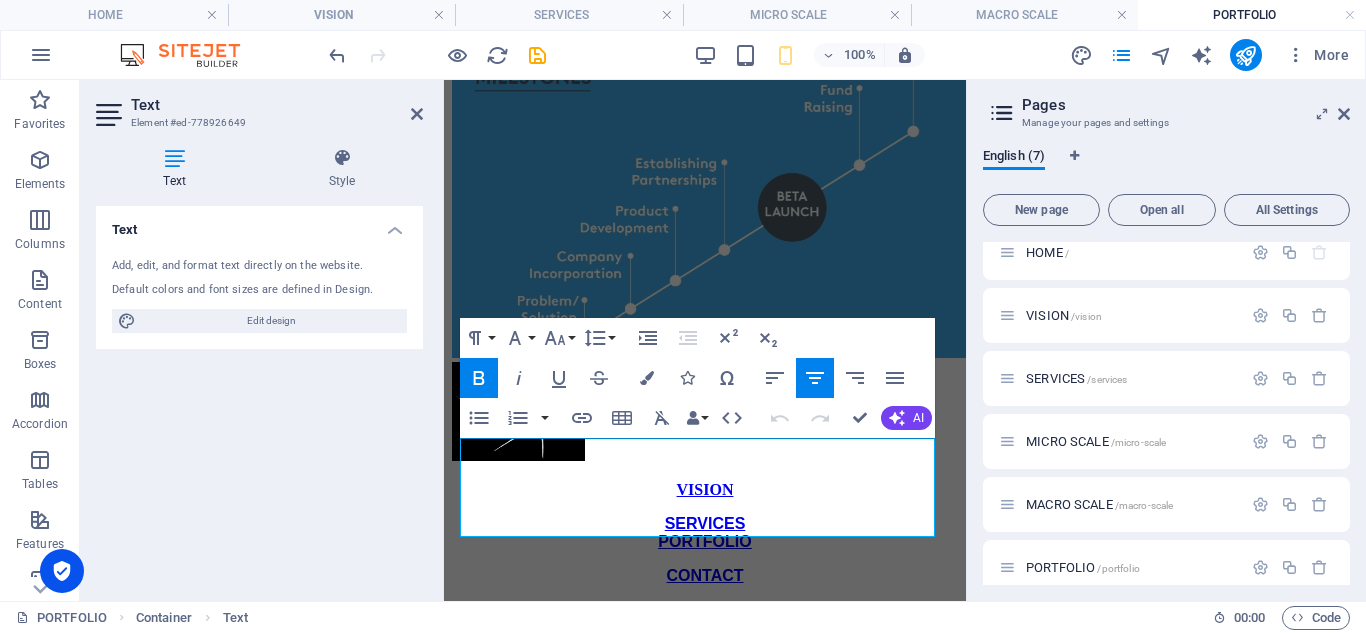 scroll, scrollTop: 2151, scrollLeft: 0, axis: vertical 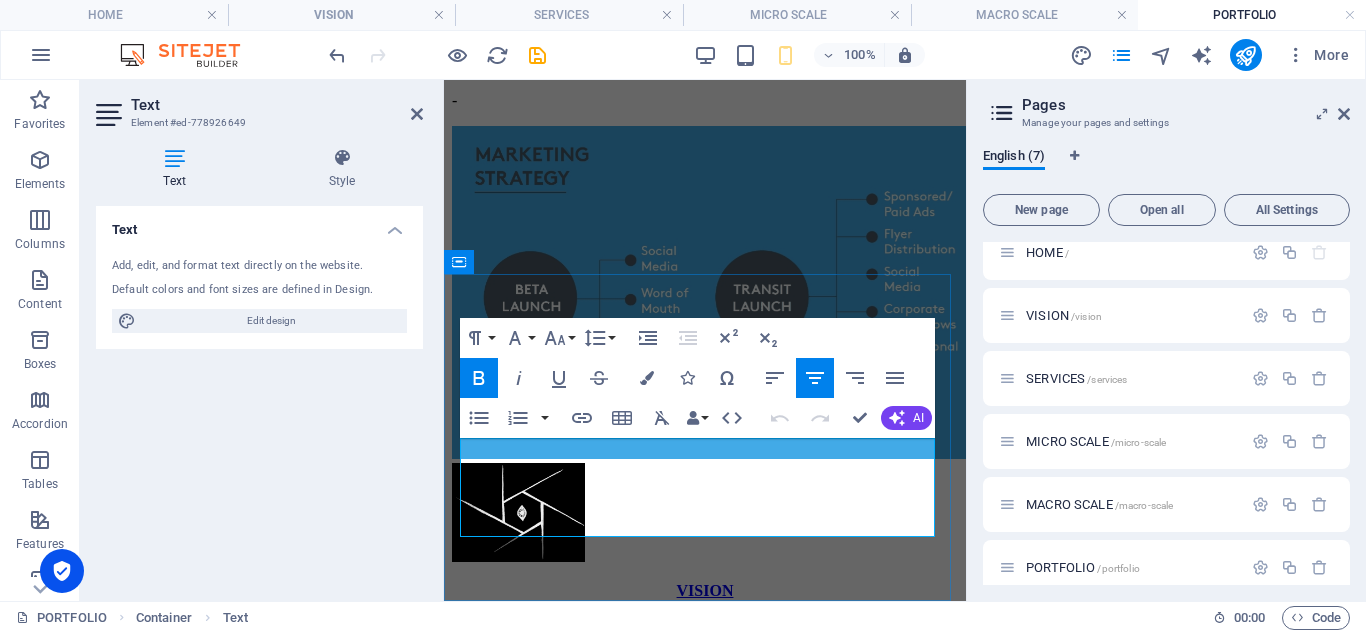 click on "SERVICES PORTFOLIO" at bounding box center [705, 634] 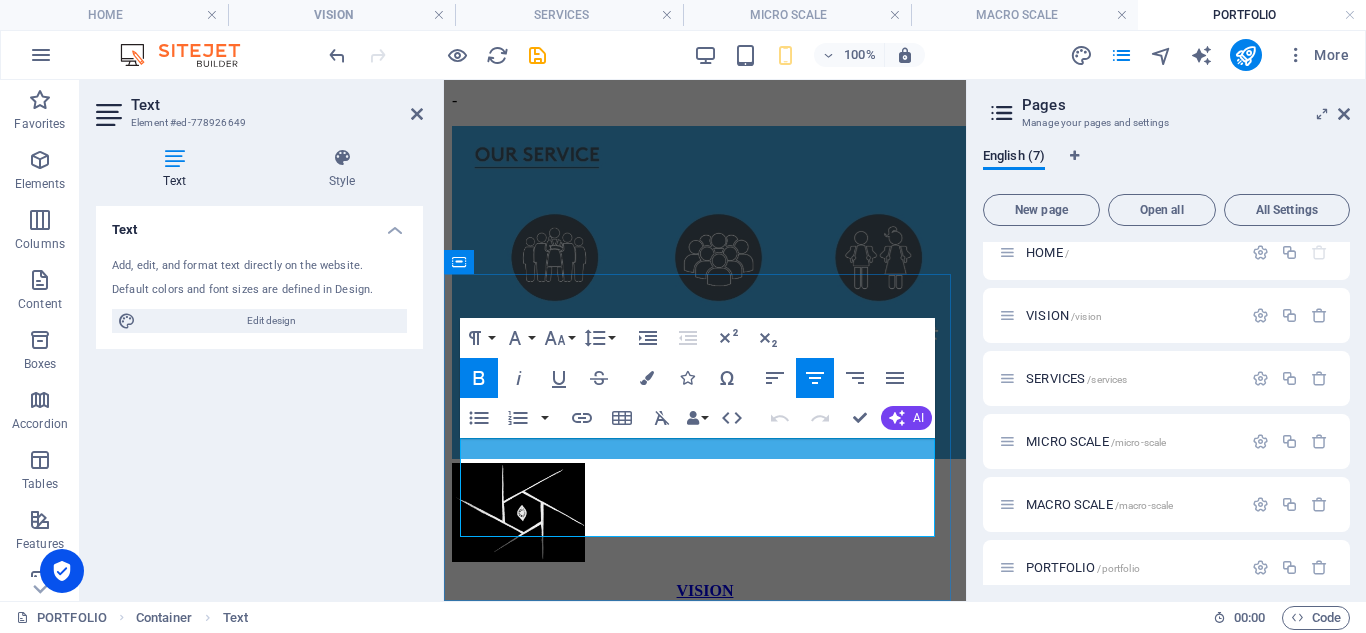 click on "SERVICES PORTFOLIO" at bounding box center (705, 634) 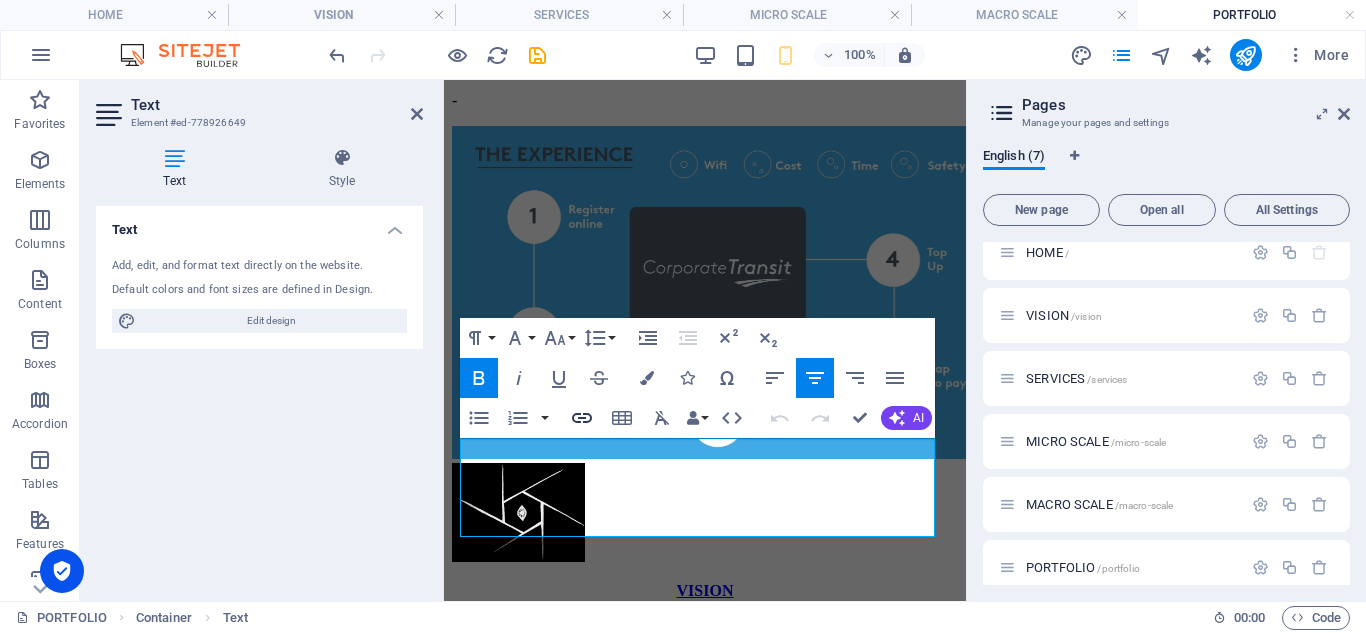 click 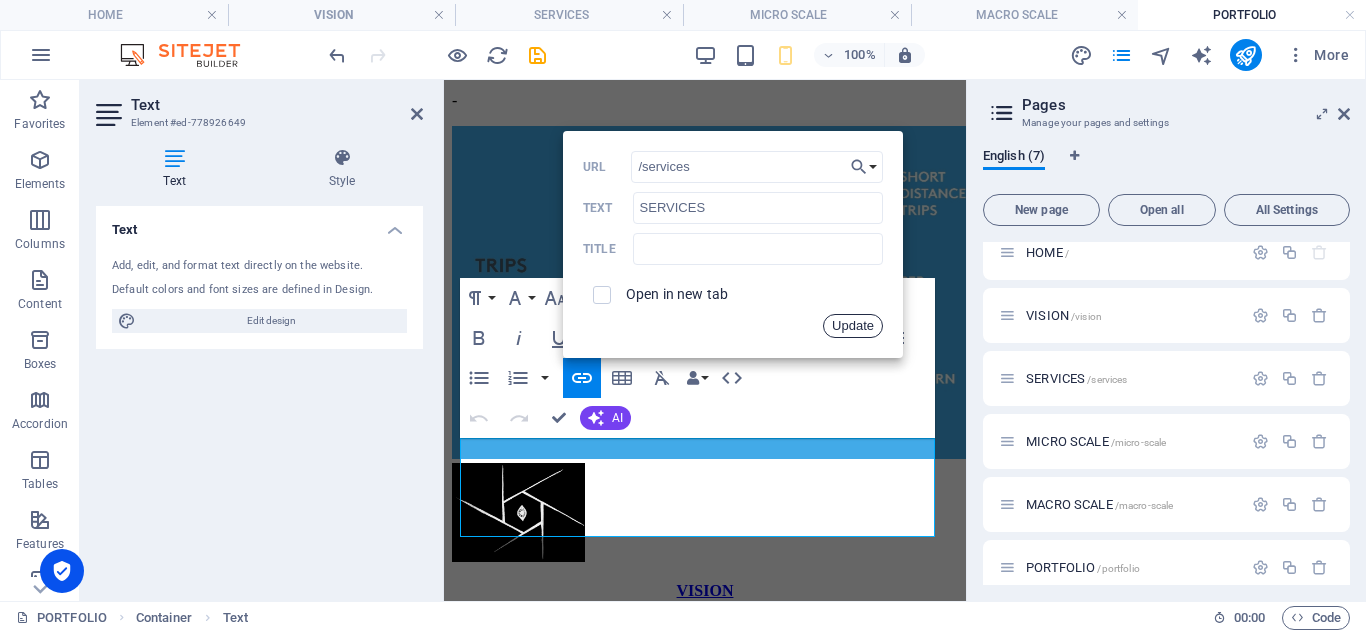 click on "Update" at bounding box center (853, 326) 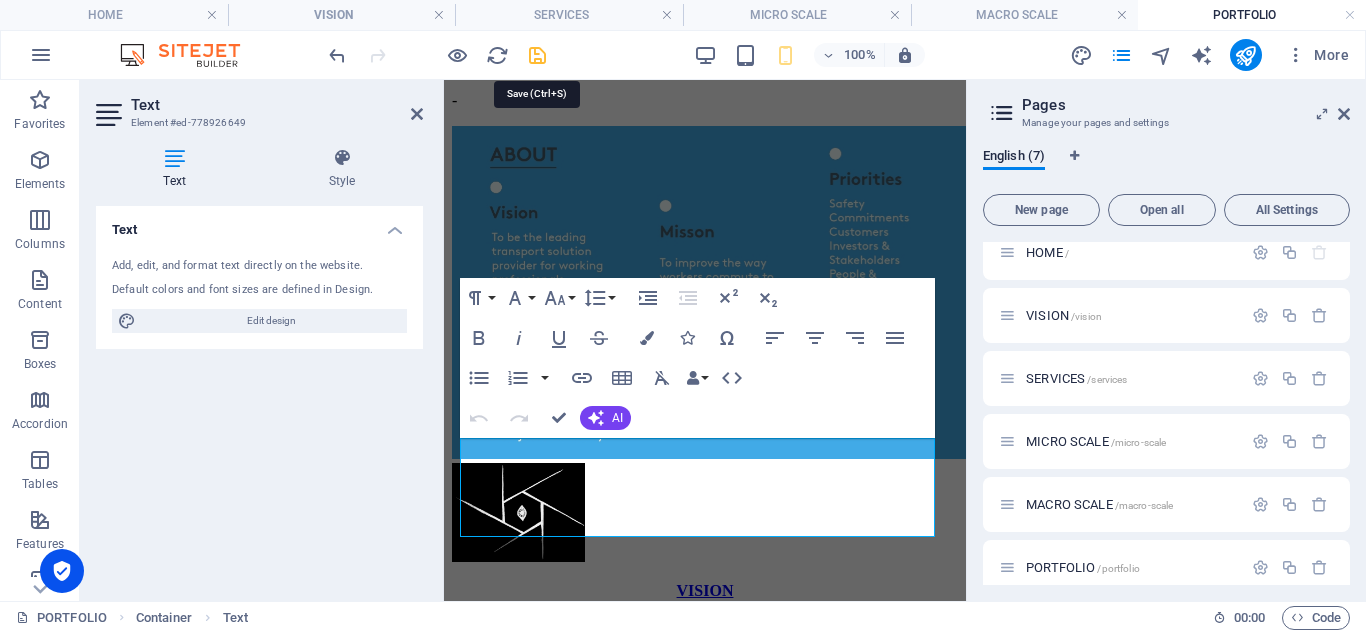 click at bounding box center [537, 55] 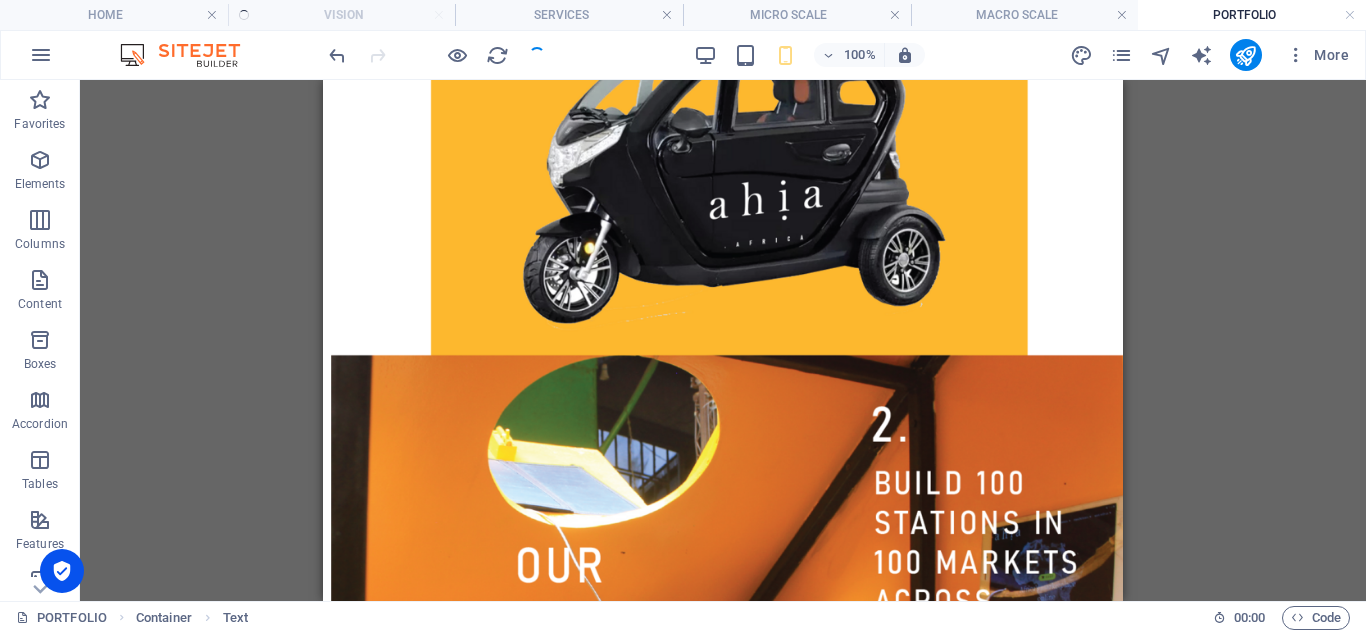 scroll, scrollTop: 3173, scrollLeft: 0, axis: vertical 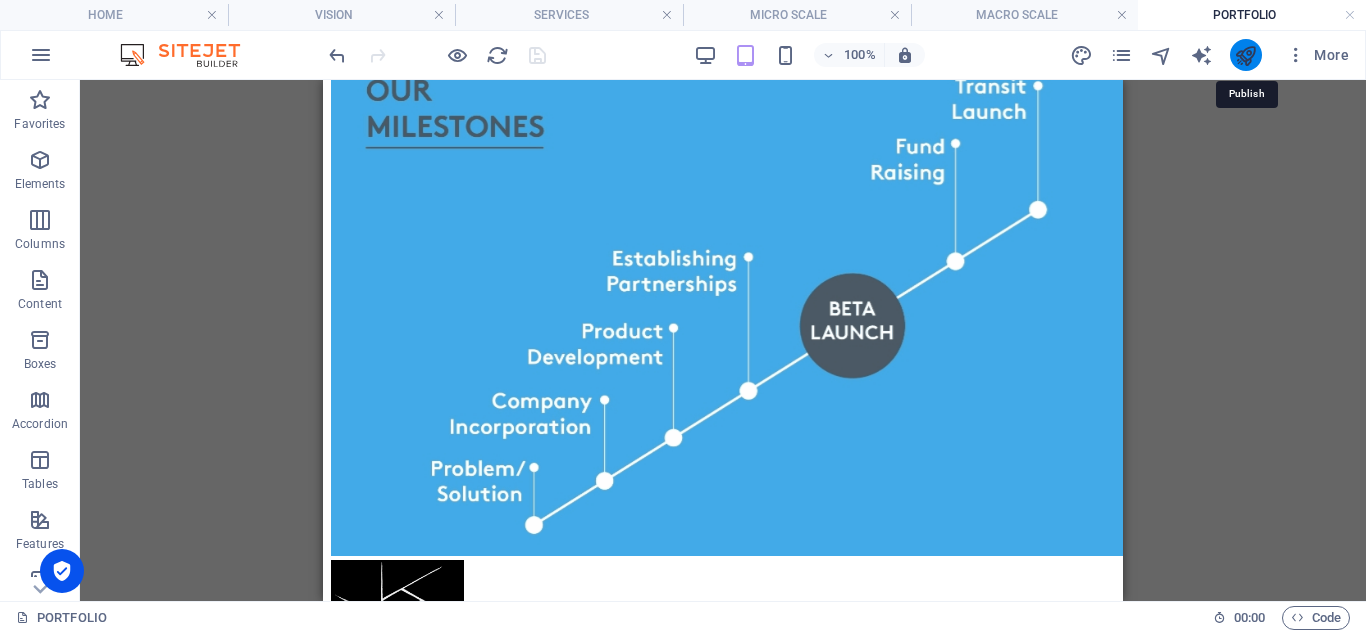 click at bounding box center (1245, 55) 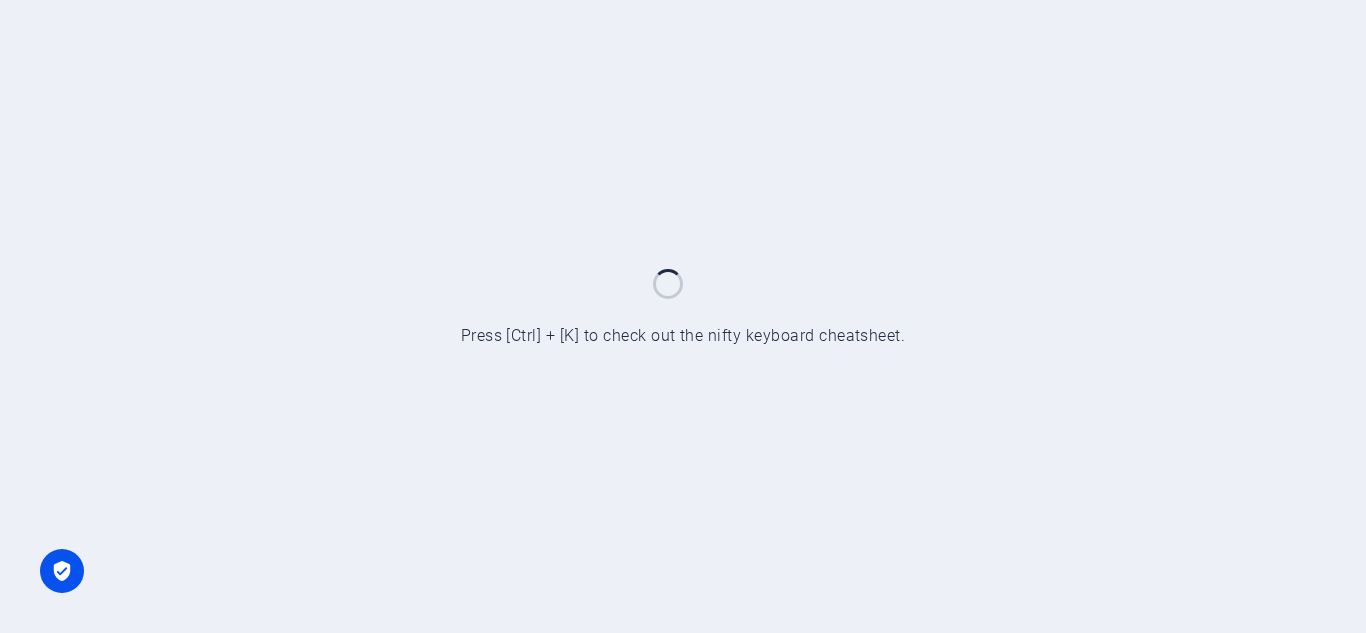 scroll, scrollTop: 0, scrollLeft: 0, axis: both 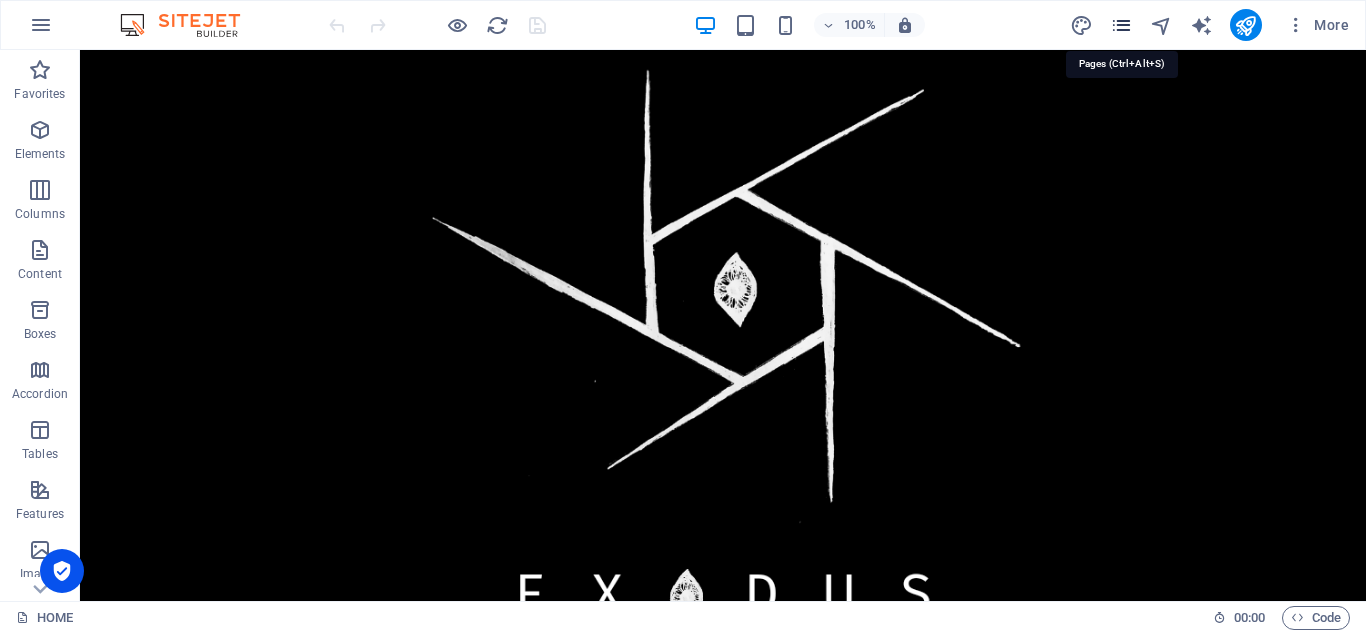 click at bounding box center [1121, 25] 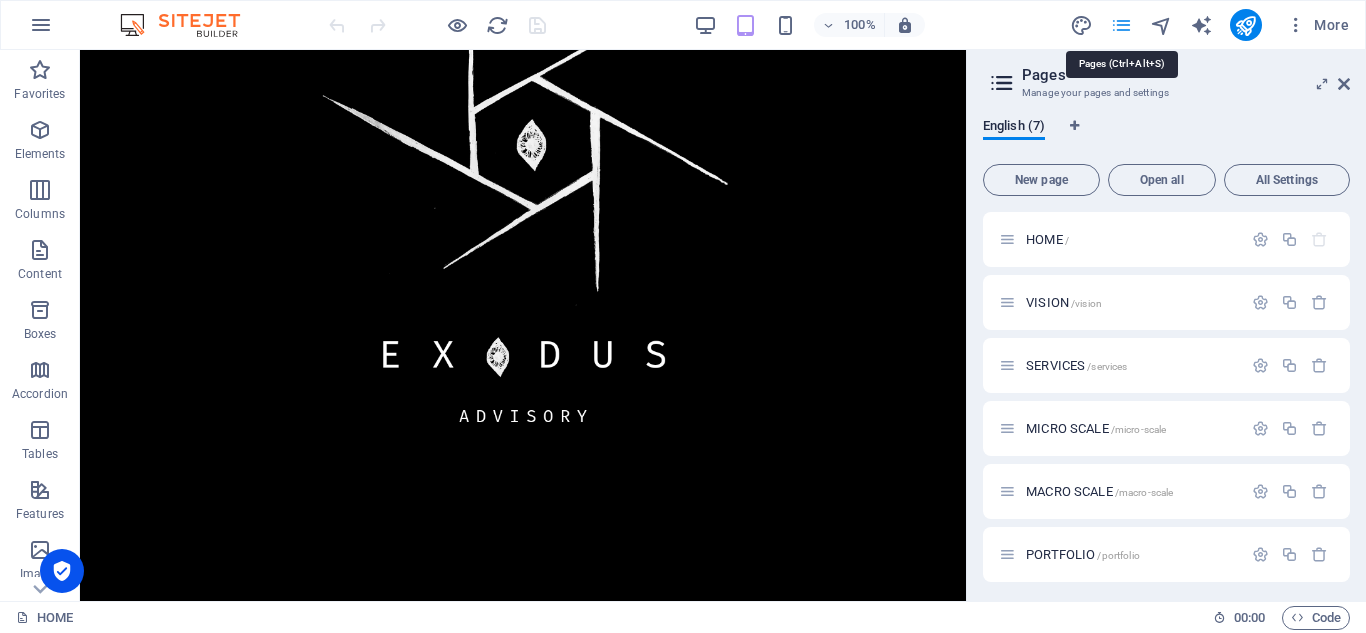 scroll, scrollTop: 340, scrollLeft: 0, axis: vertical 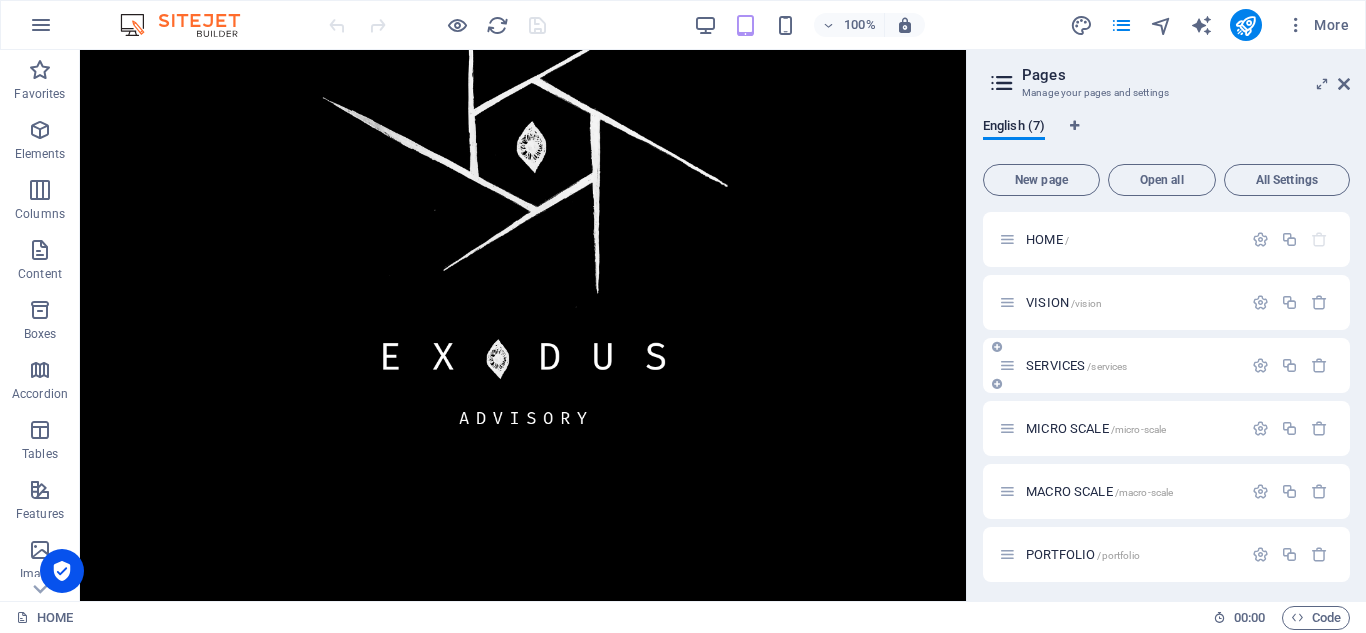 click on "SERVICES /services" at bounding box center (1120, 365) 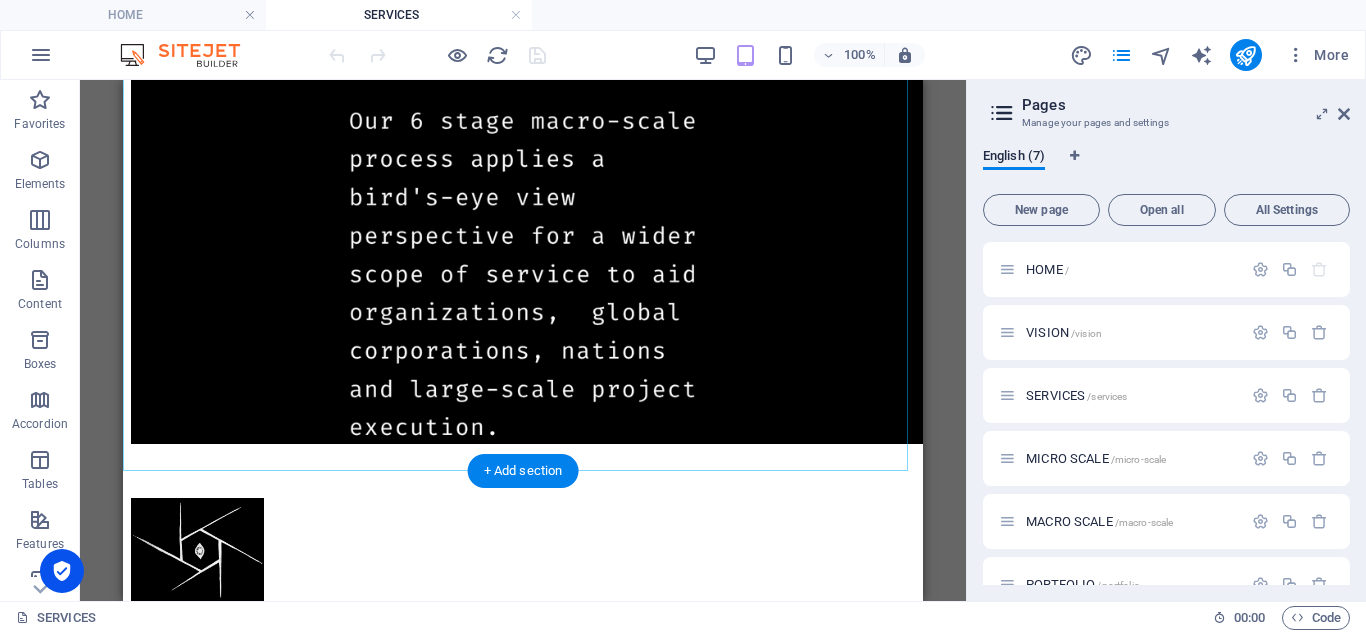 scroll, scrollTop: 1563, scrollLeft: 0, axis: vertical 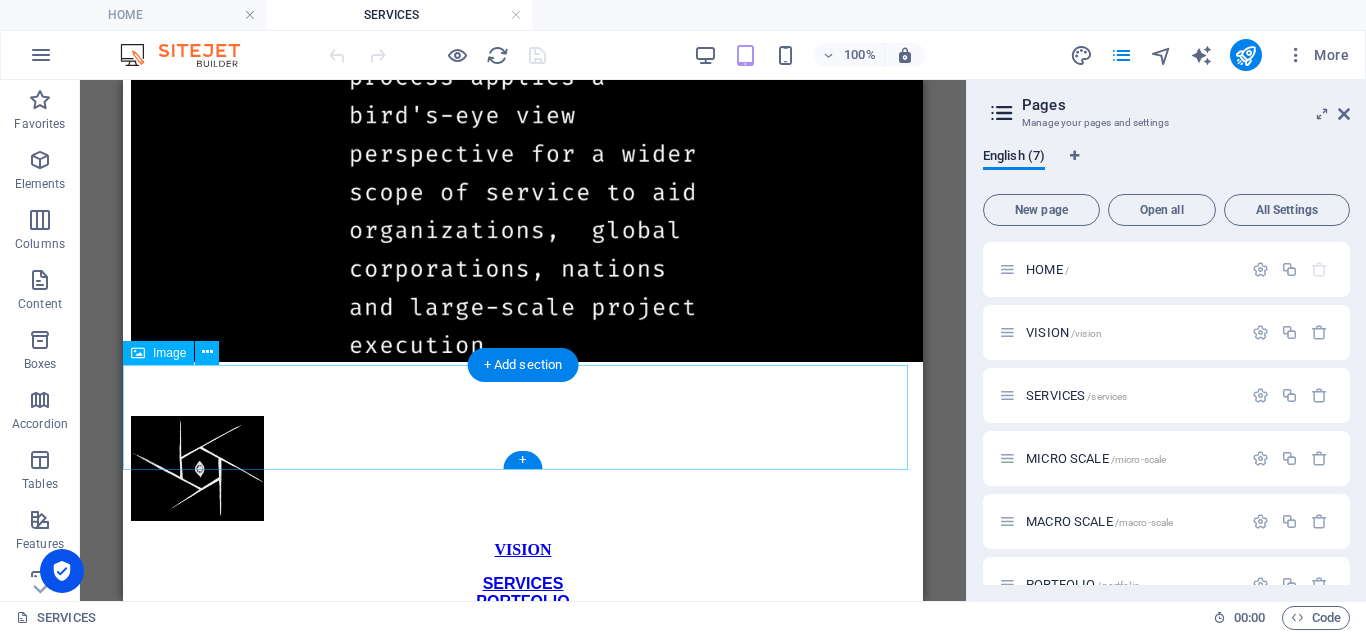 click at bounding box center (523, 470) 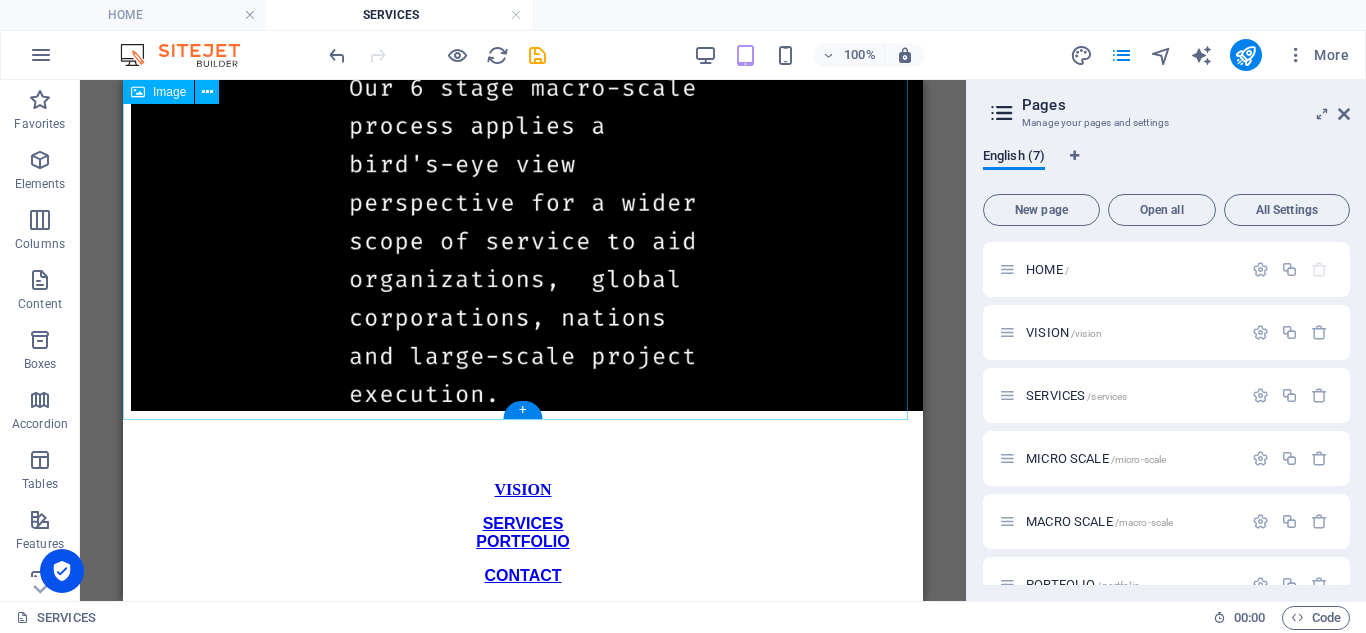 scroll, scrollTop: 1458, scrollLeft: 0, axis: vertical 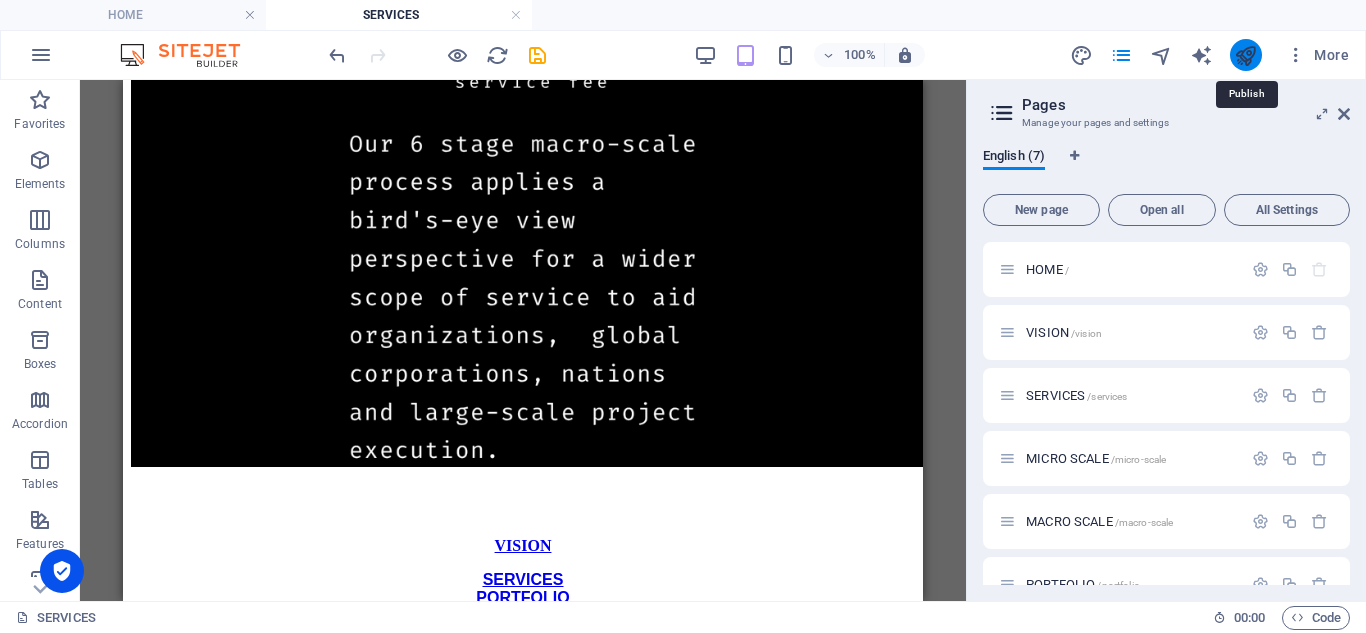 click at bounding box center [1245, 55] 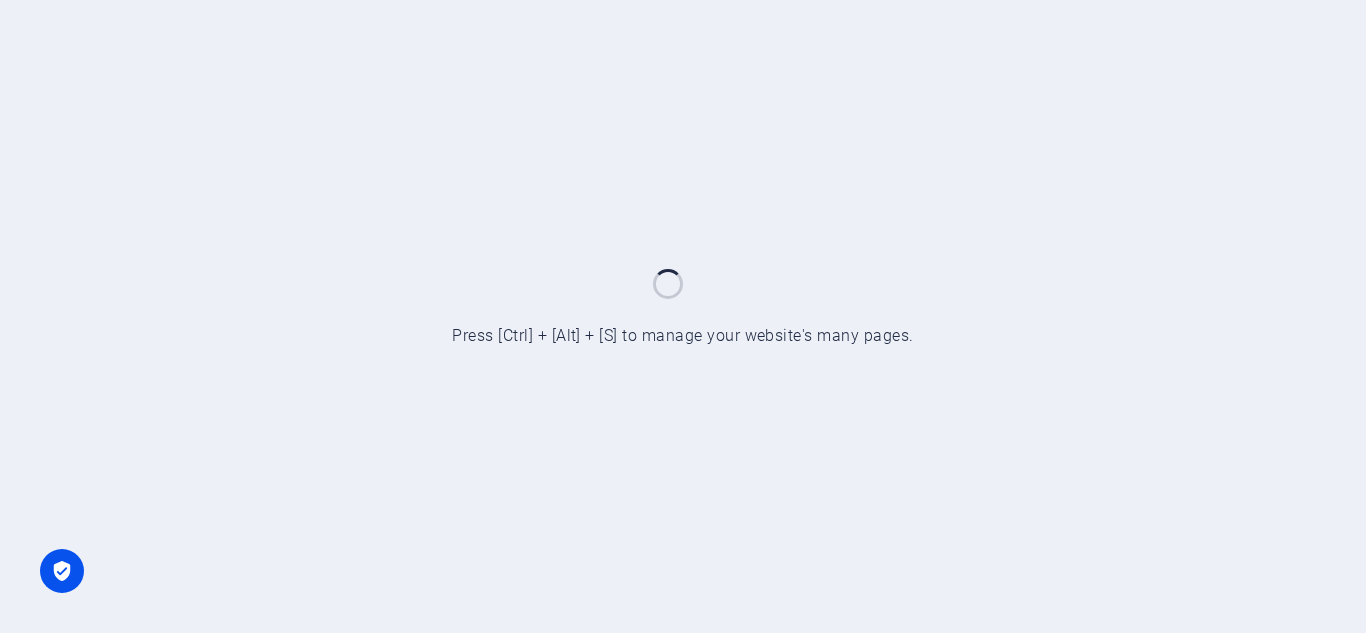 scroll, scrollTop: 0, scrollLeft: 0, axis: both 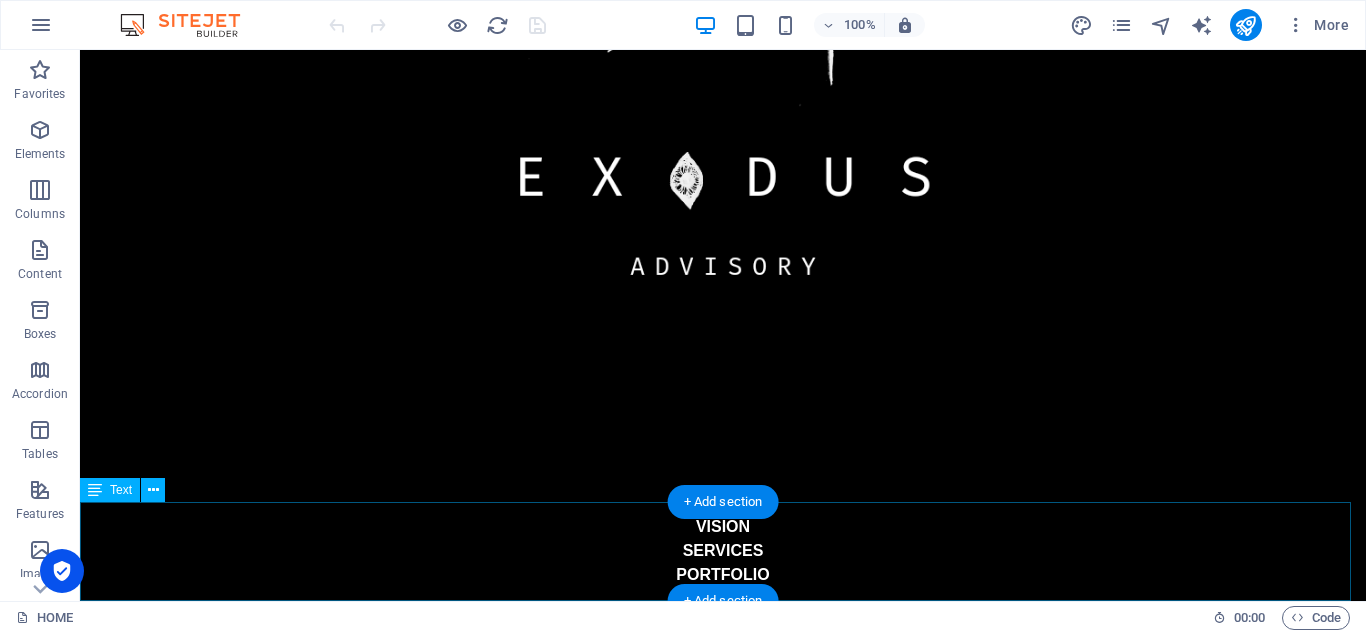 click on "VISION SERVICES PORTFOLIO CONTACT" at bounding box center [723, 563] 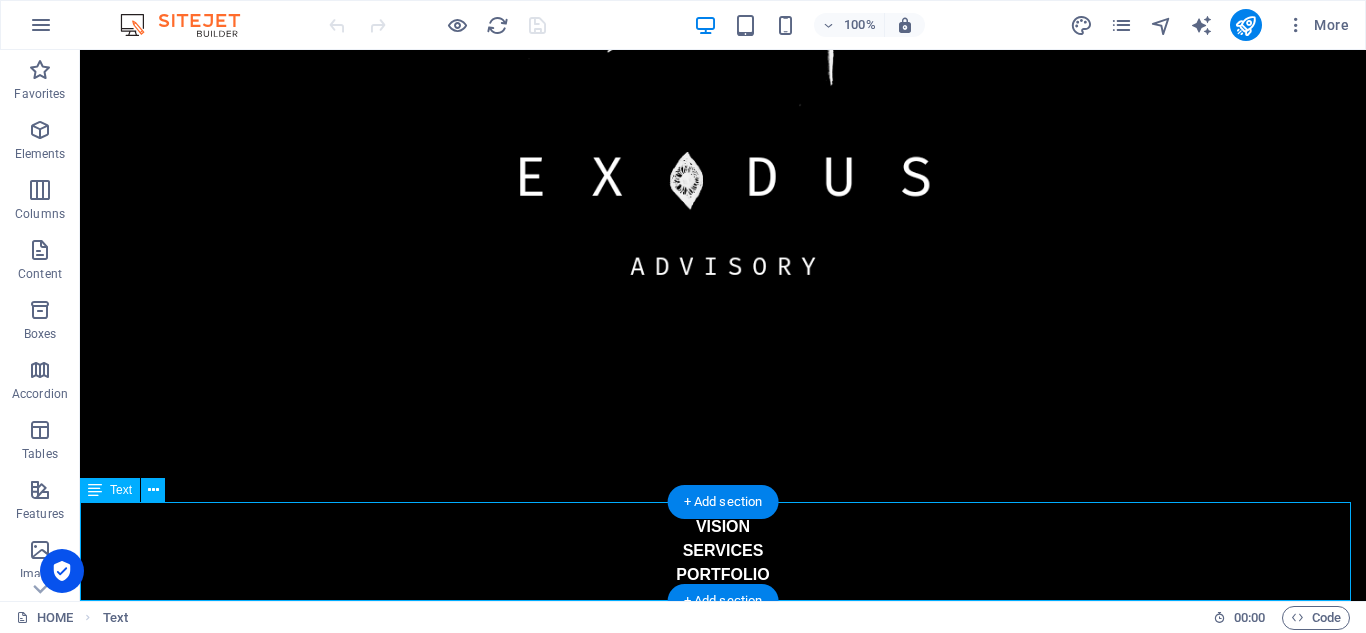 click on "VISION SERVICES PORTFOLIO CONTACT" at bounding box center (723, 563) 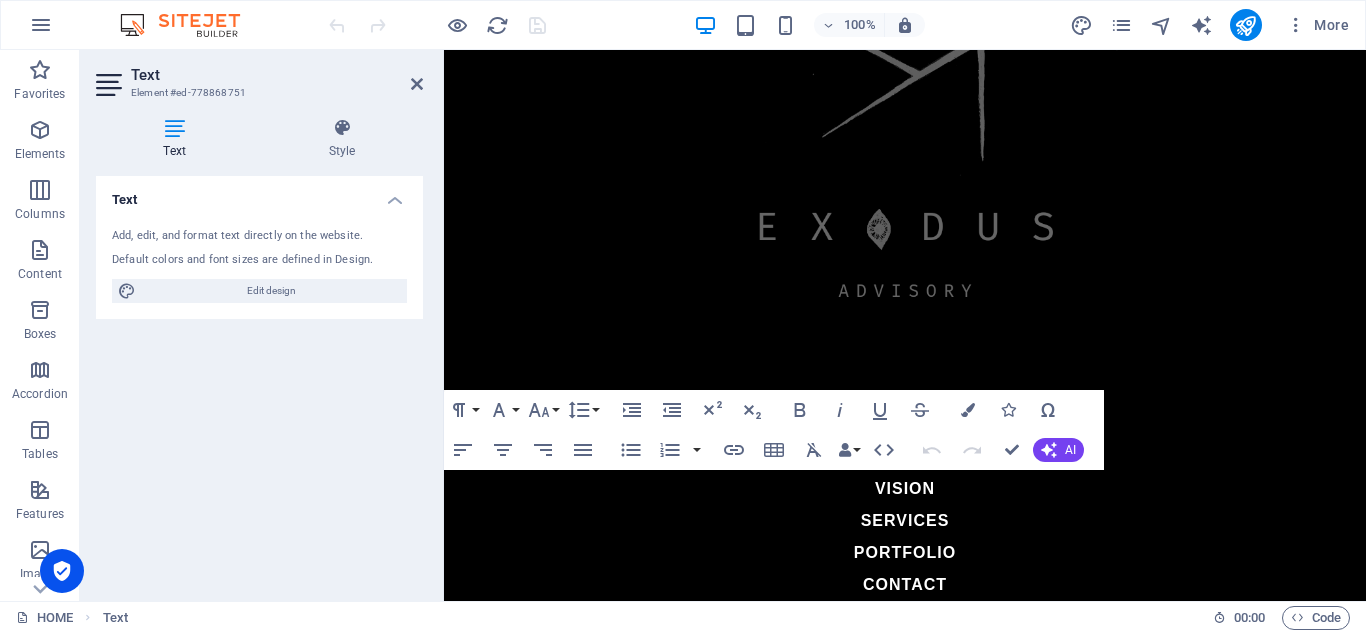 scroll, scrollTop: 482, scrollLeft: 0, axis: vertical 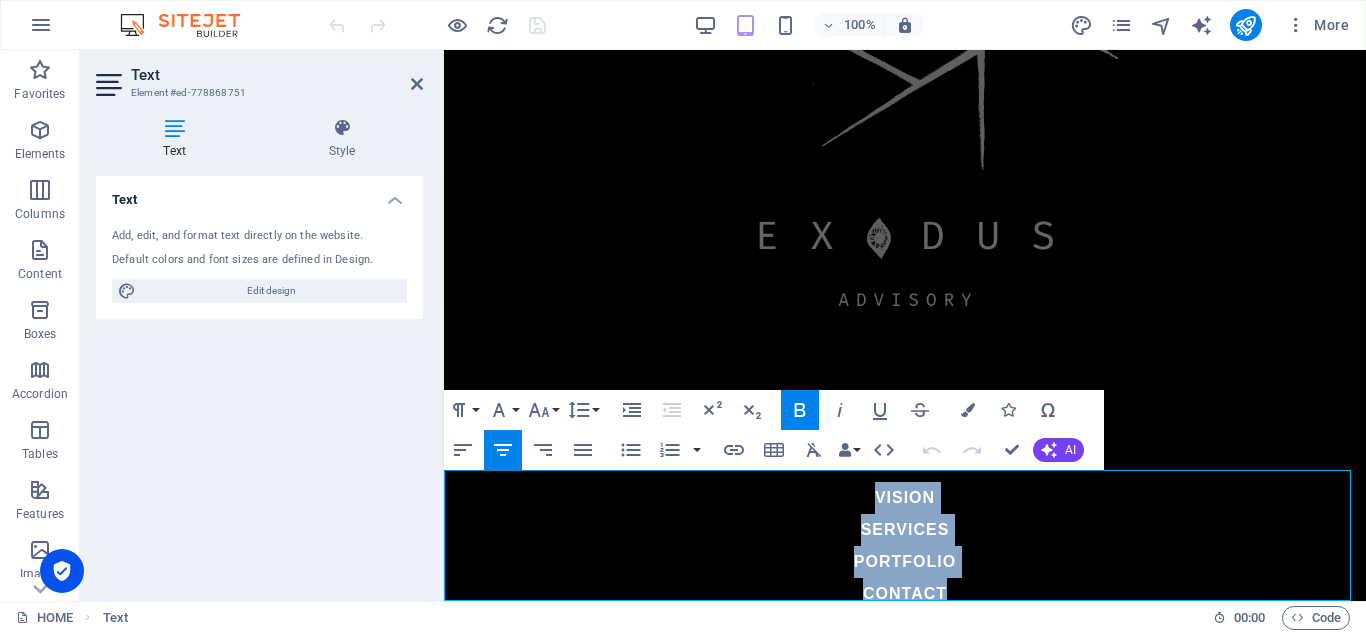 click 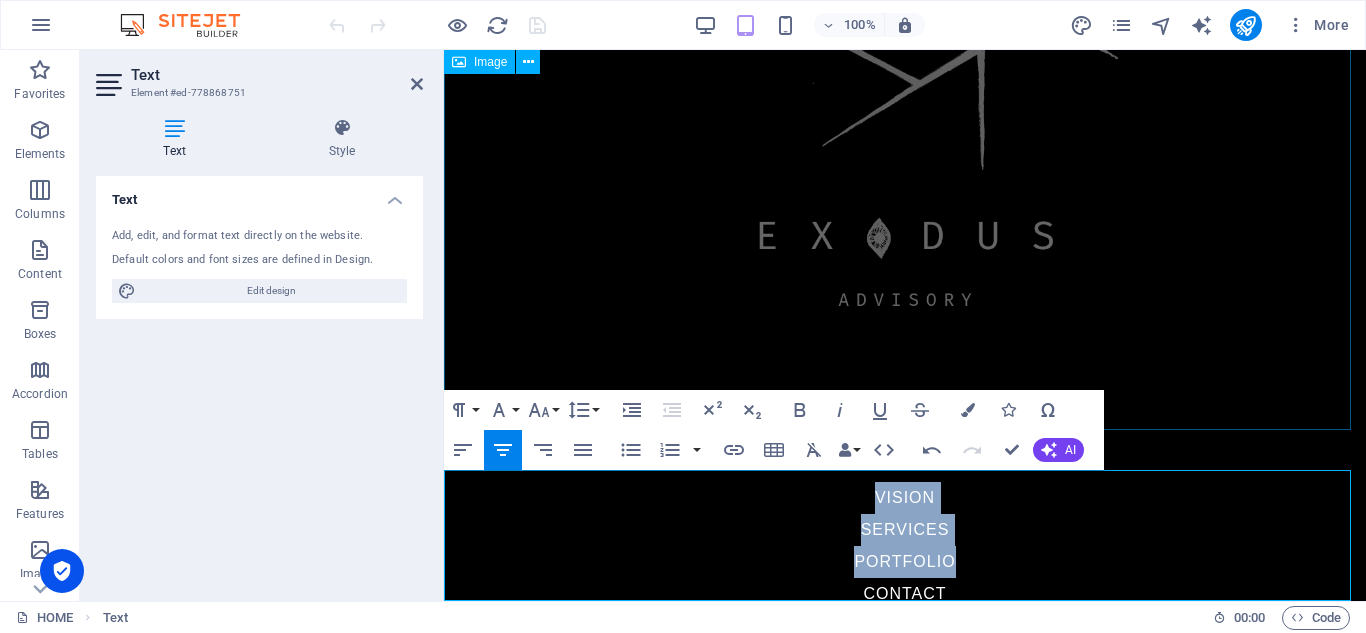 click at bounding box center (905, 66) 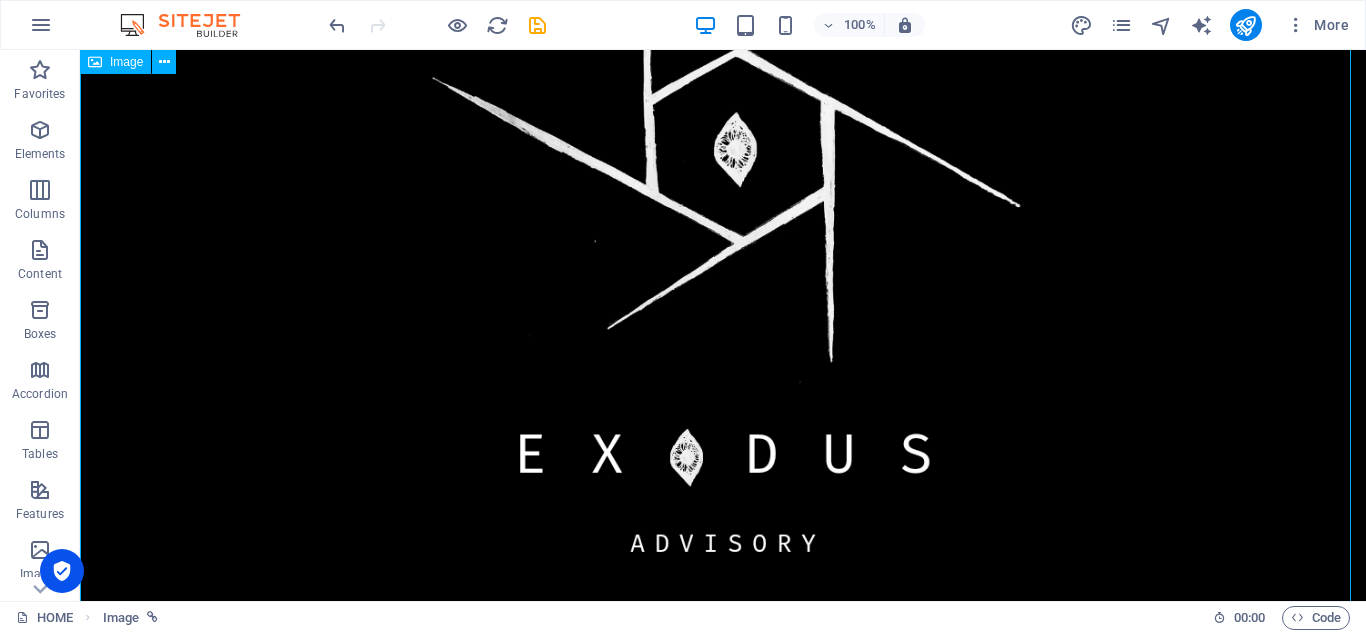 scroll, scrollTop: 484, scrollLeft: 0, axis: vertical 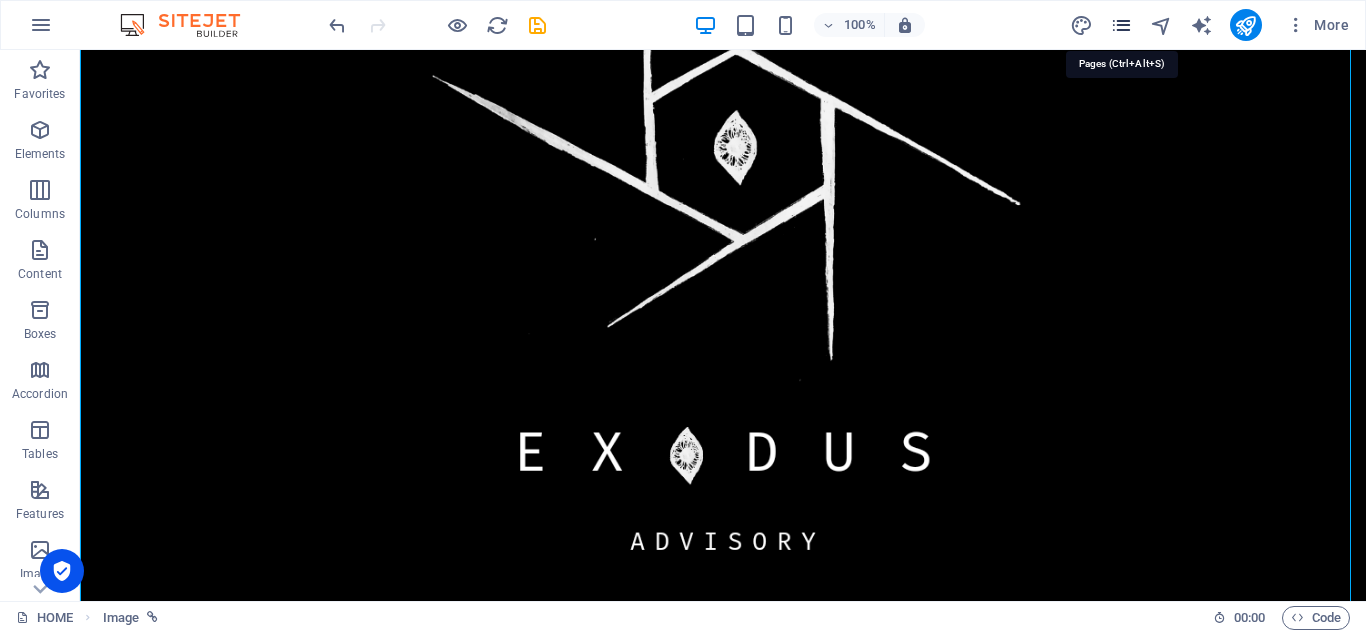 click at bounding box center [1121, 25] 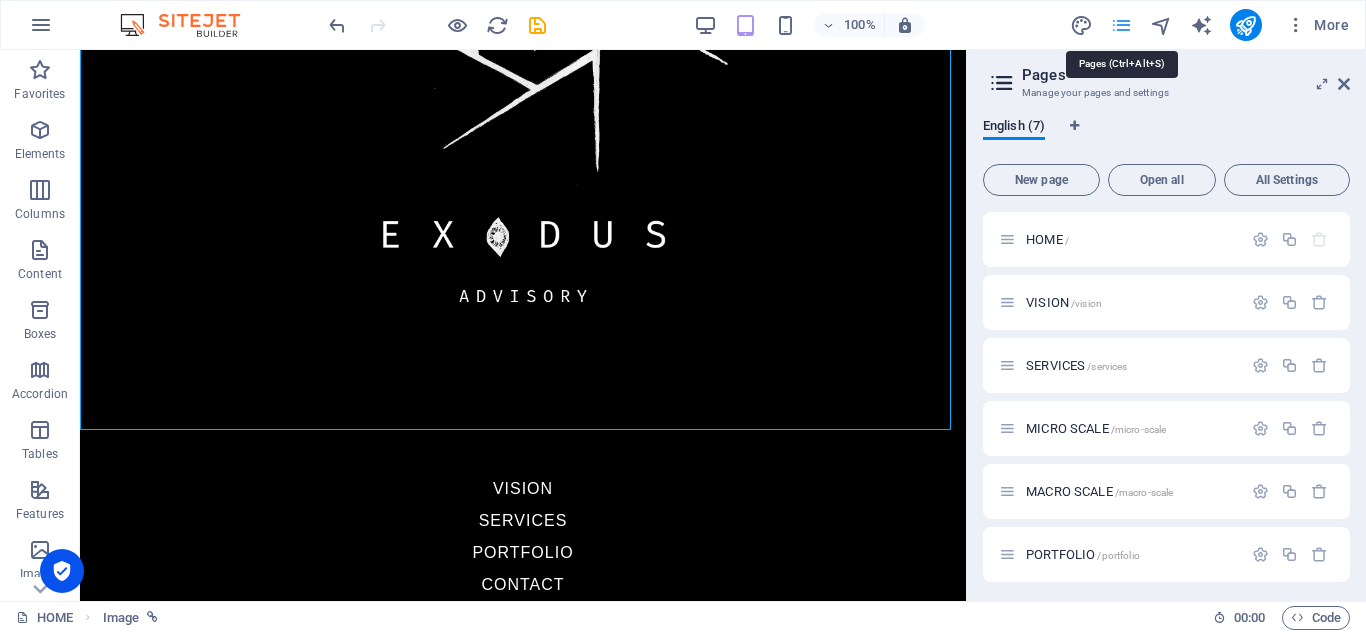 scroll, scrollTop: 453, scrollLeft: 0, axis: vertical 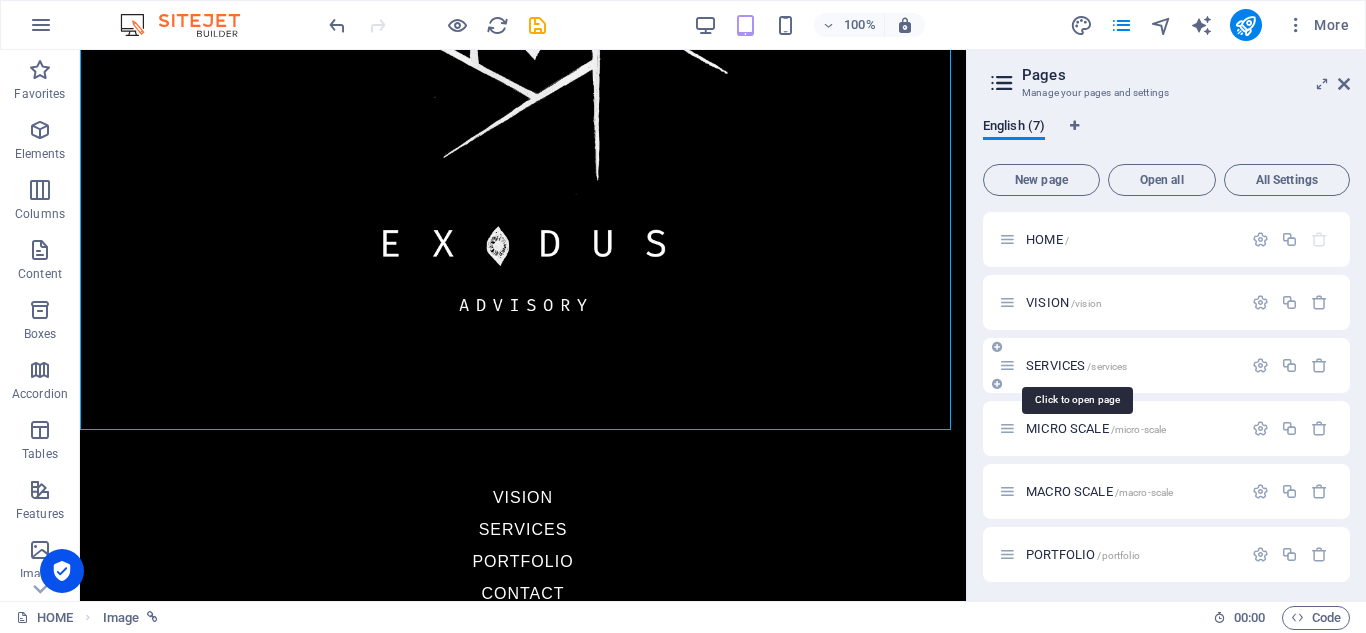 click on "SERVICES /services" at bounding box center (1076, 365) 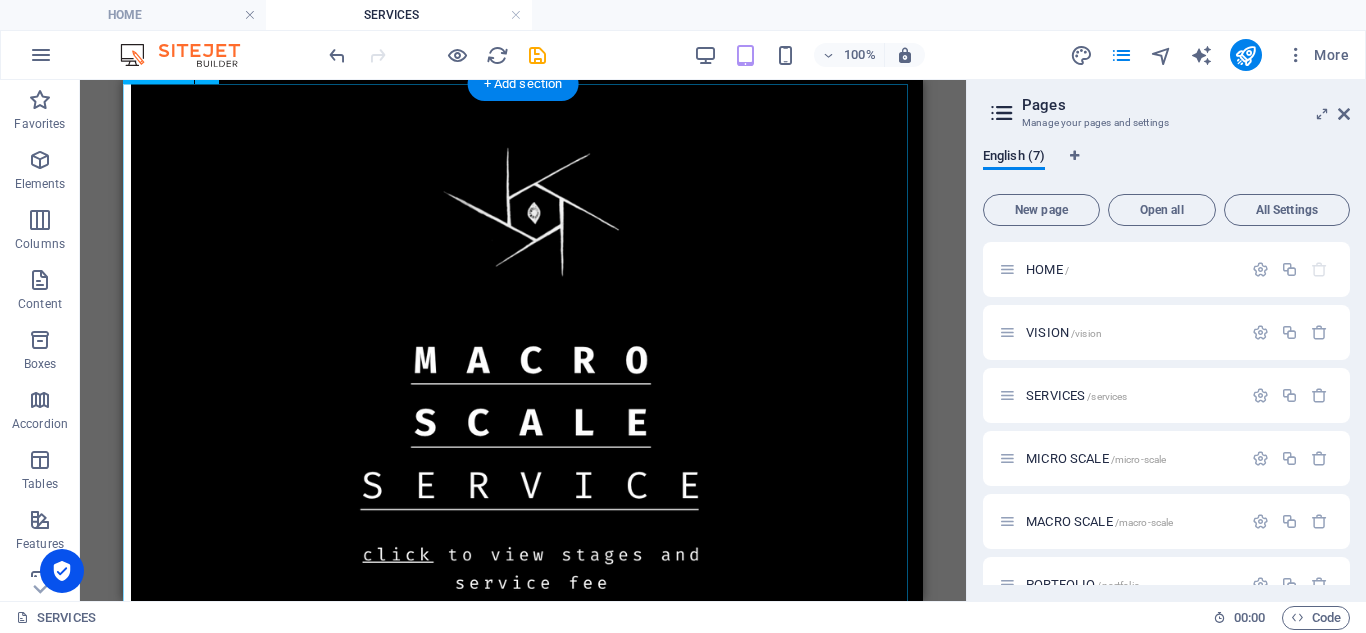 scroll, scrollTop: 1458, scrollLeft: 0, axis: vertical 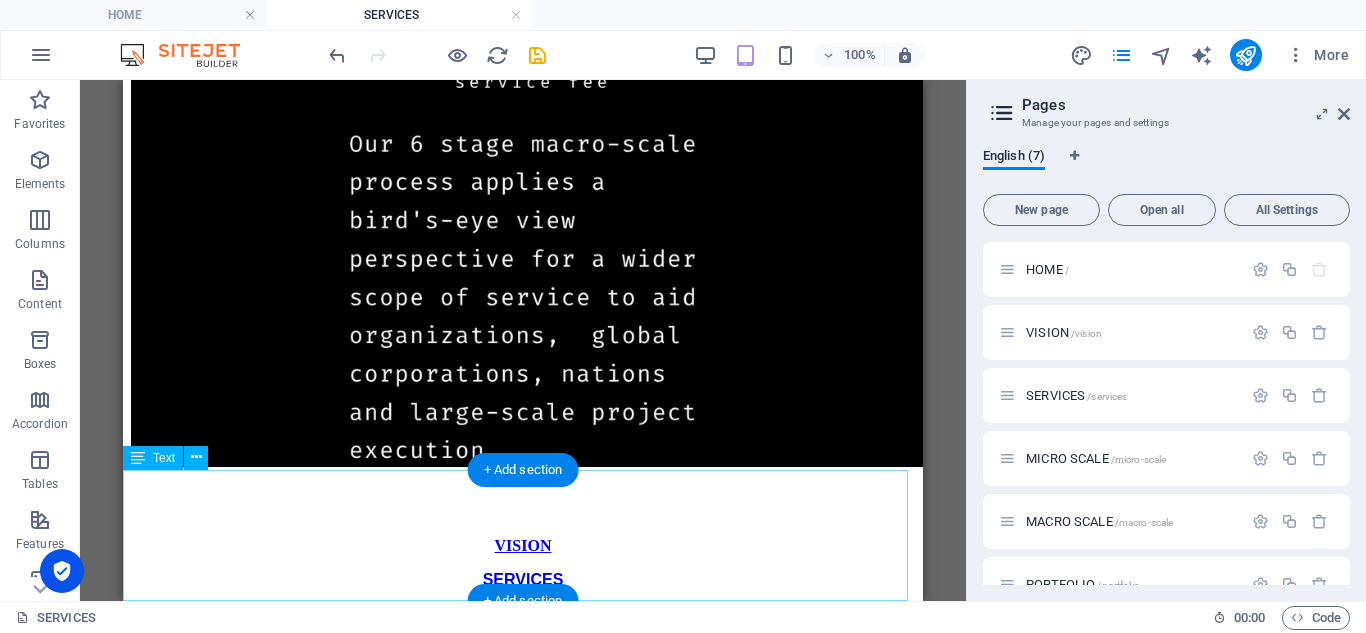 click on "VISION SERVICES PORTFOLIO CONTACT" at bounding box center [523, 589] 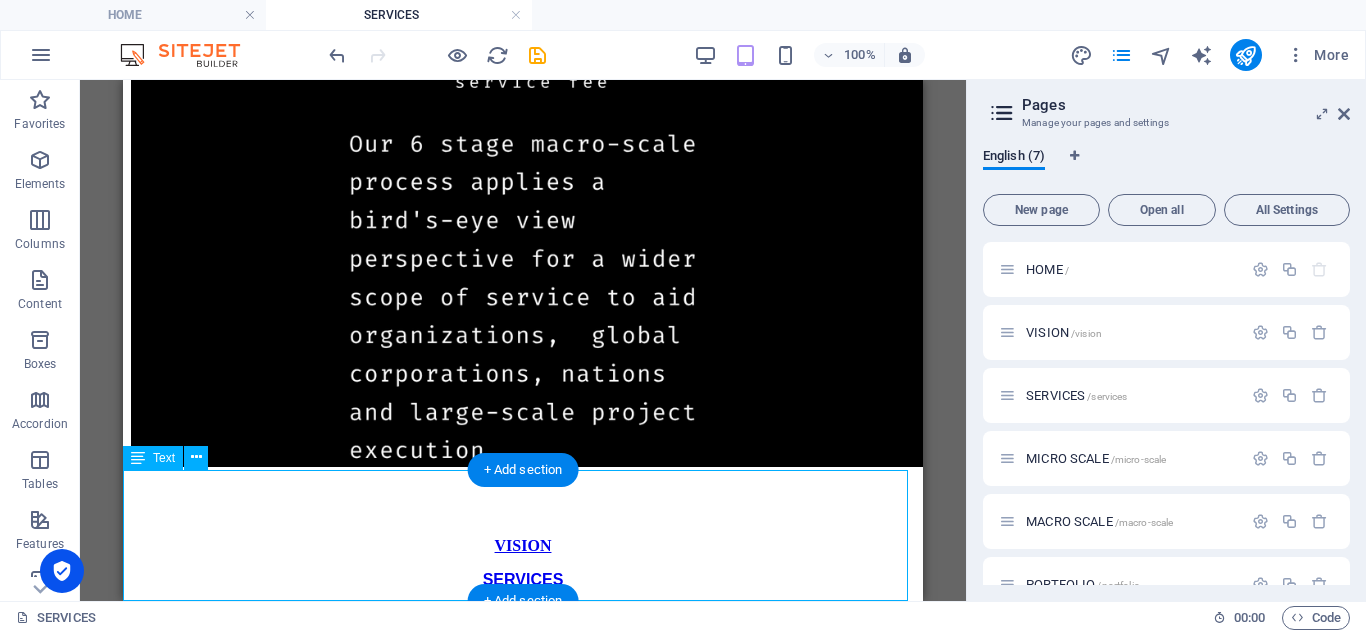 click on "VISION SERVICES PORTFOLIO CONTACT" at bounding box center [523, 589] 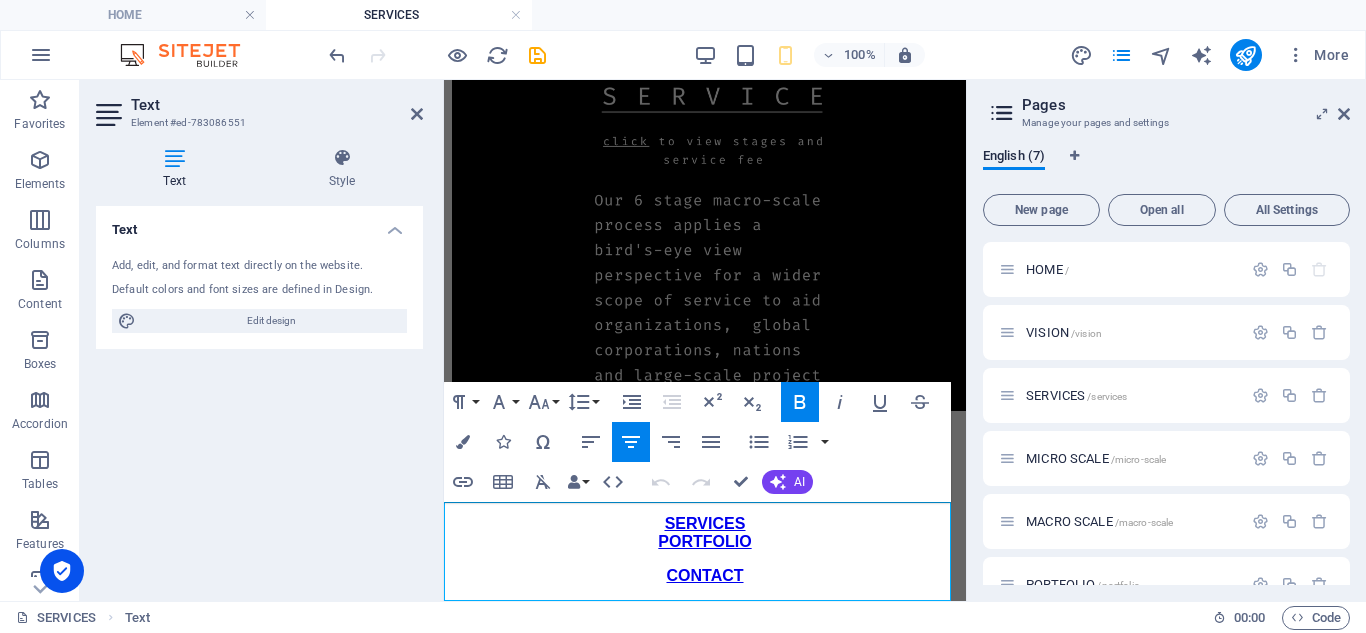 scroll, scrollTop: 789, scrollLeft: 0, axis: vertical 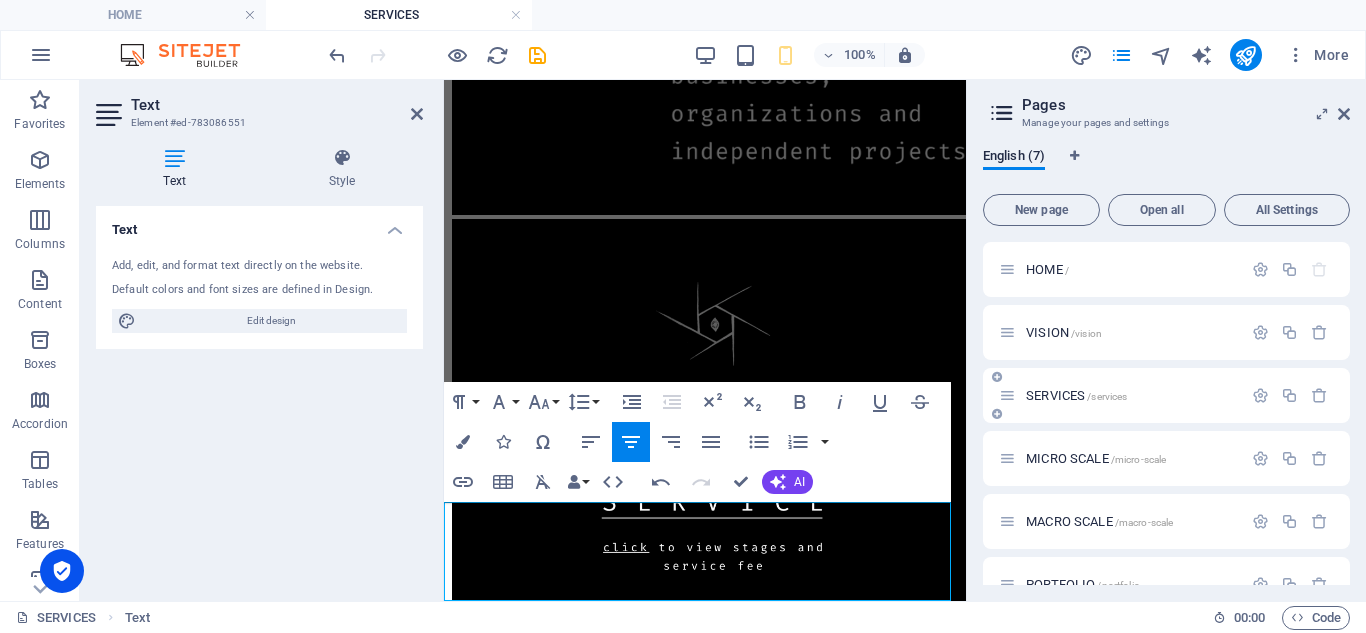 click on "SERVICES /services" at bounding box center [1076, 395] 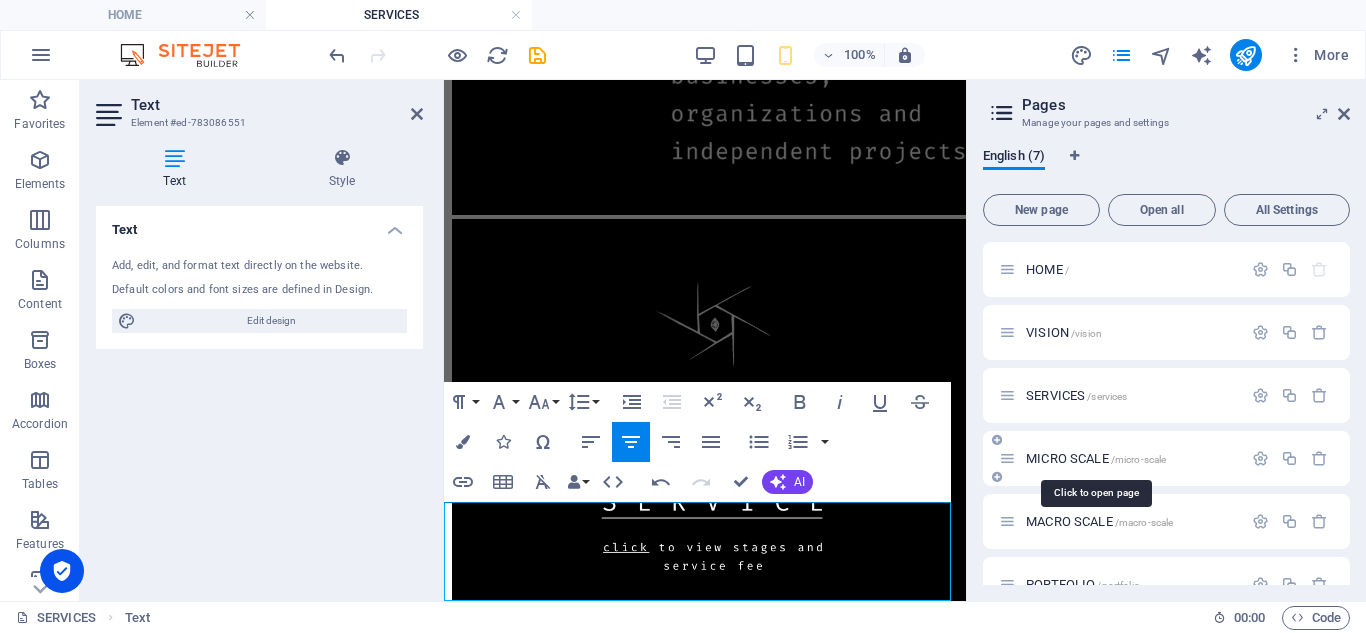 click on "MICRO SCALE /micro-scale" at bounding box center (1096, 458) 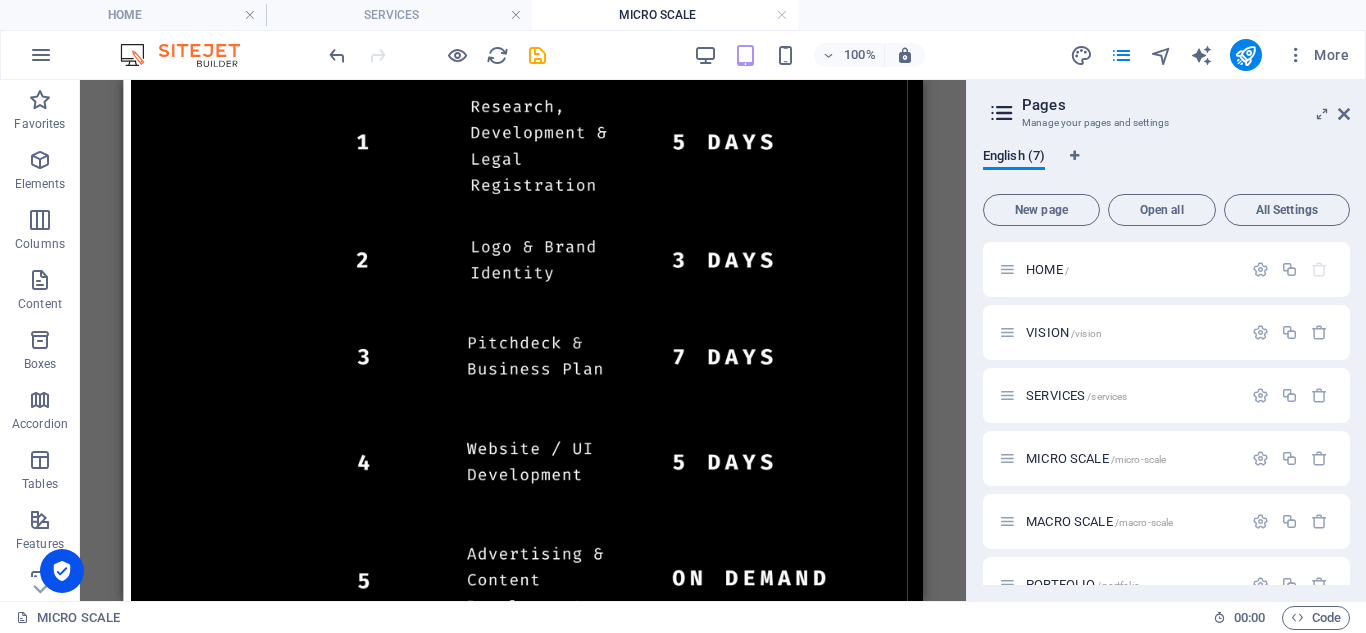 scroll, scrollTop: 3127, scrollLeft: 0, axis: vertical 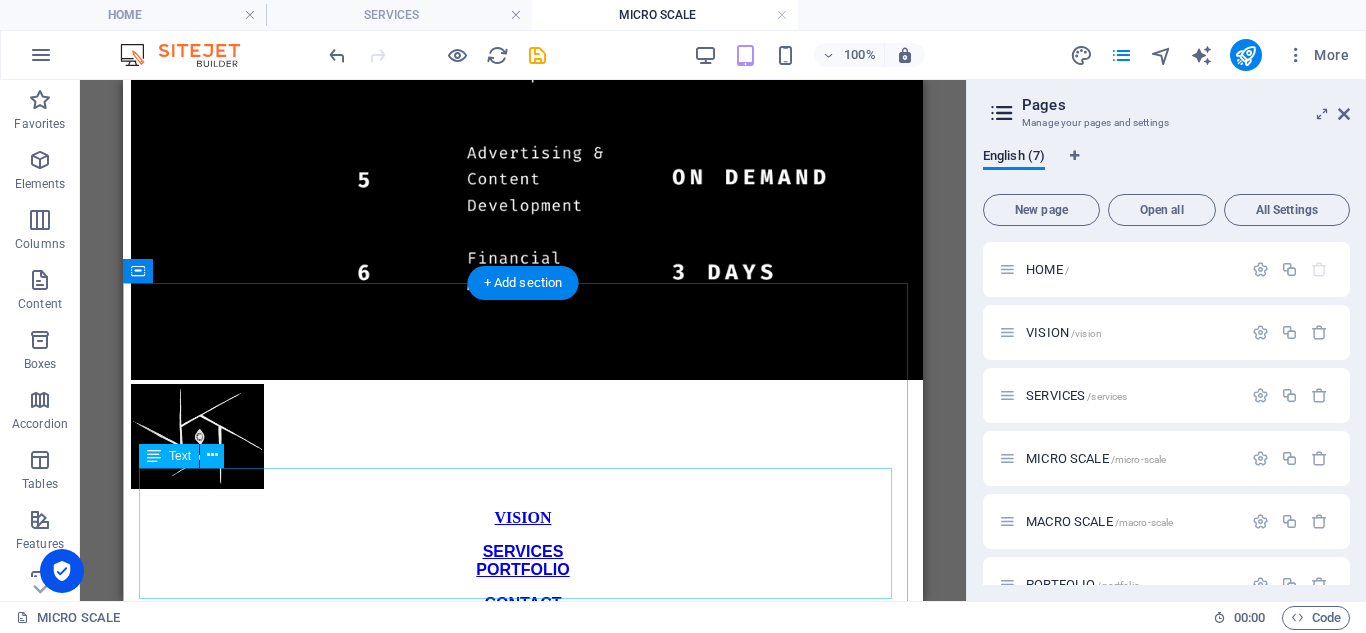 click on "VISION SERVICES PORTFOLIO CONTACT" at bounding box center [523, 561] 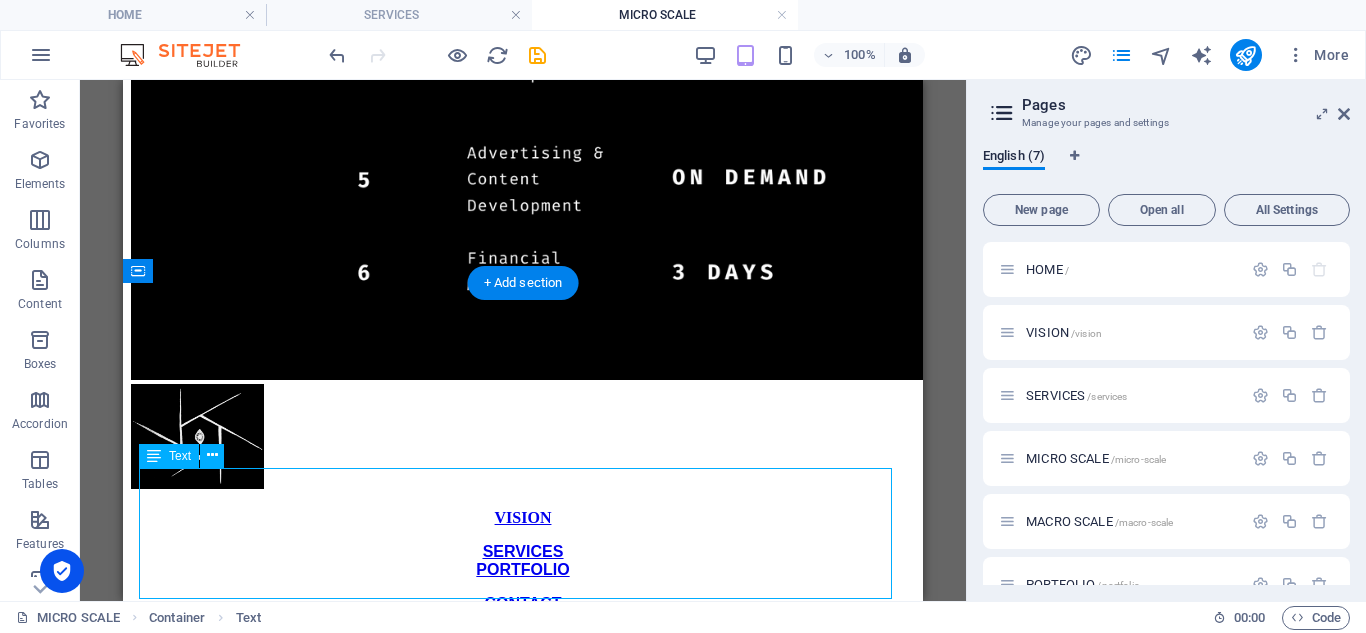 click on "VISION SERVICES PORTFOLIO CONTACT" at bounding box center [523, 561] 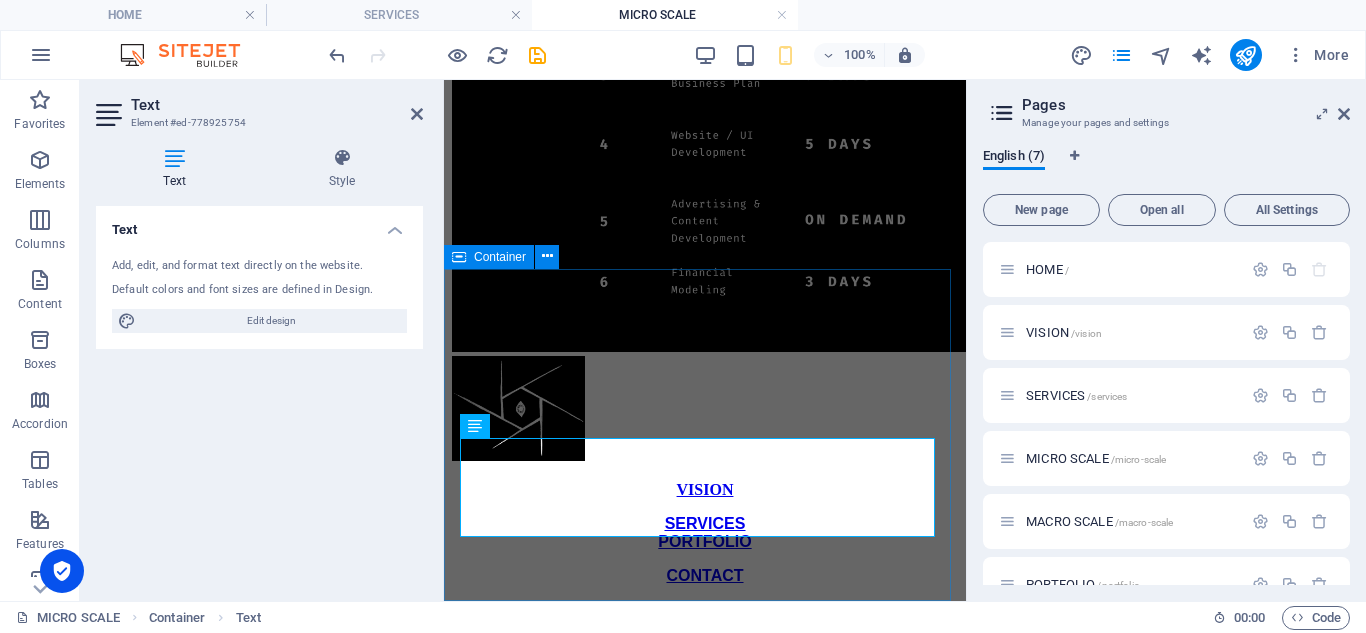 scroll, scrollTop: 1962, scrollLeft: 0, axis: vertical 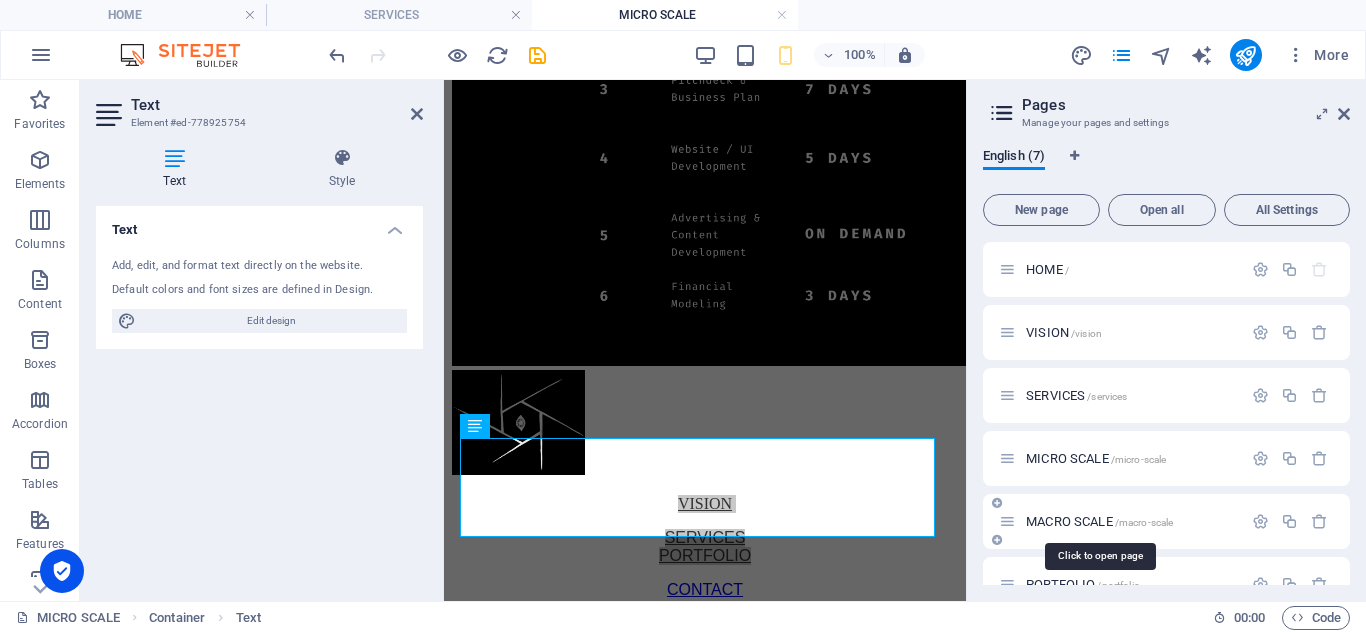 click on "MACRO SCALE /macro-scale" at bounding box center (1099, 521) 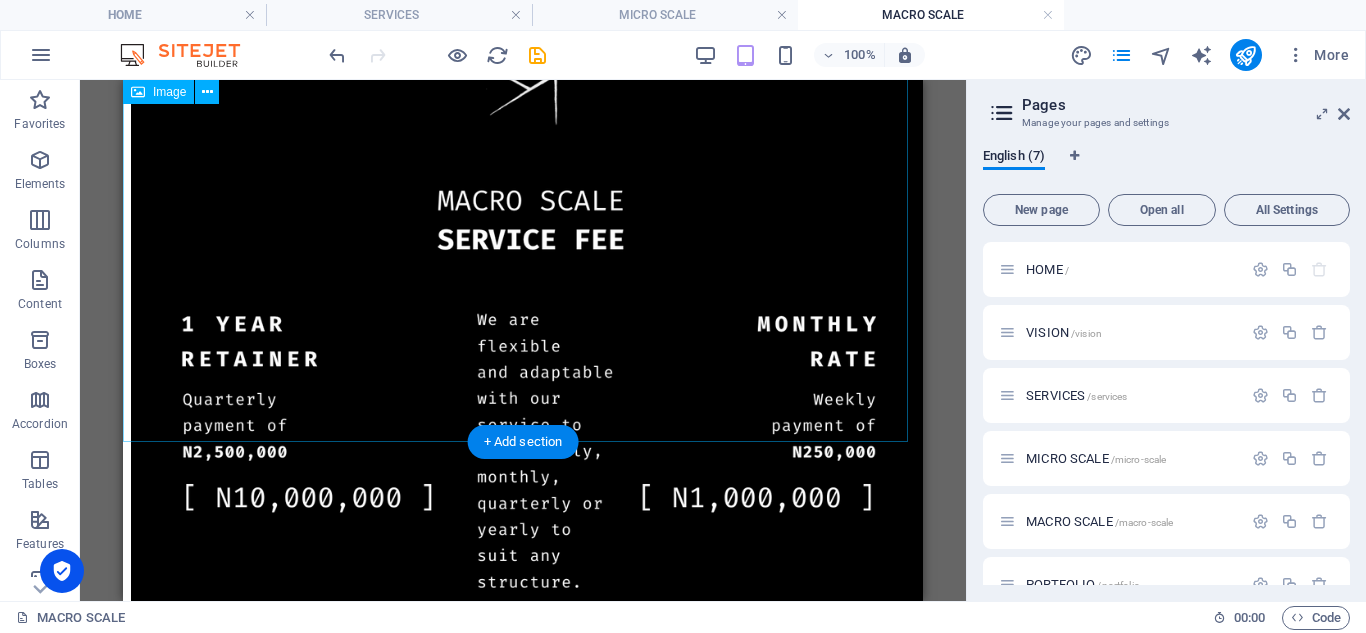 scroll, scrollTop: 3647, scrollLeft: 0, axis: vertical 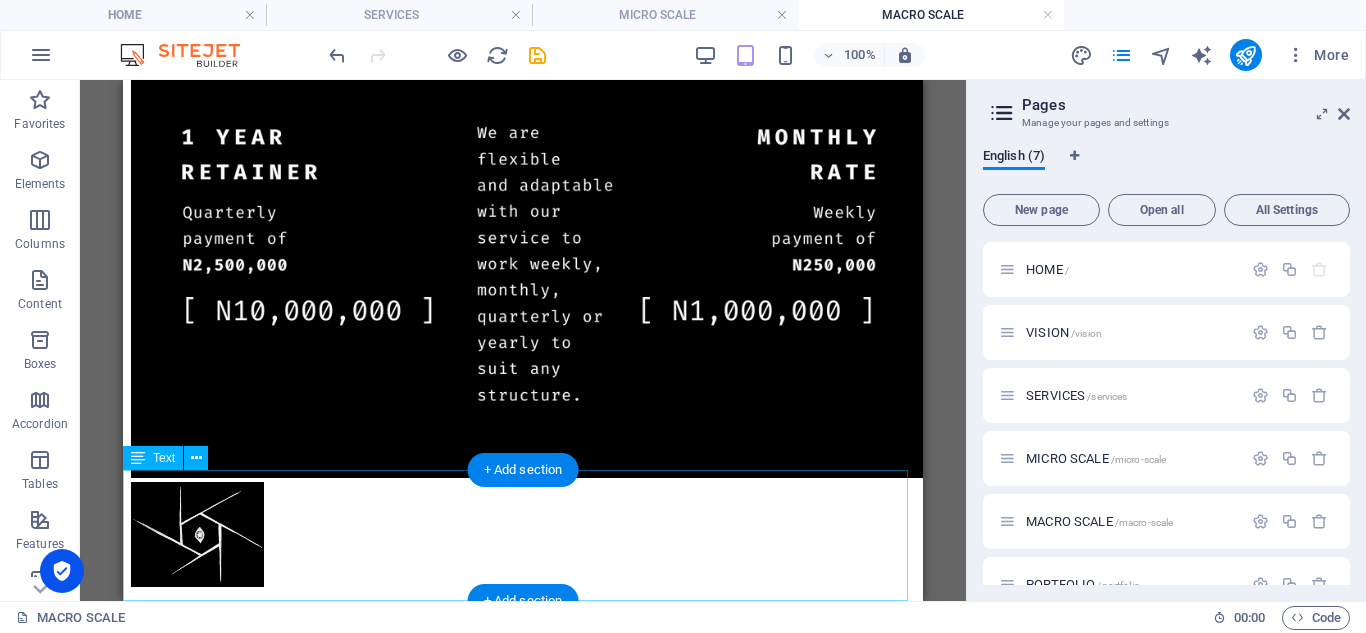 click on "VISION SERVICES PORTFOLIO CONTACT" at bounding box center (523, 659) 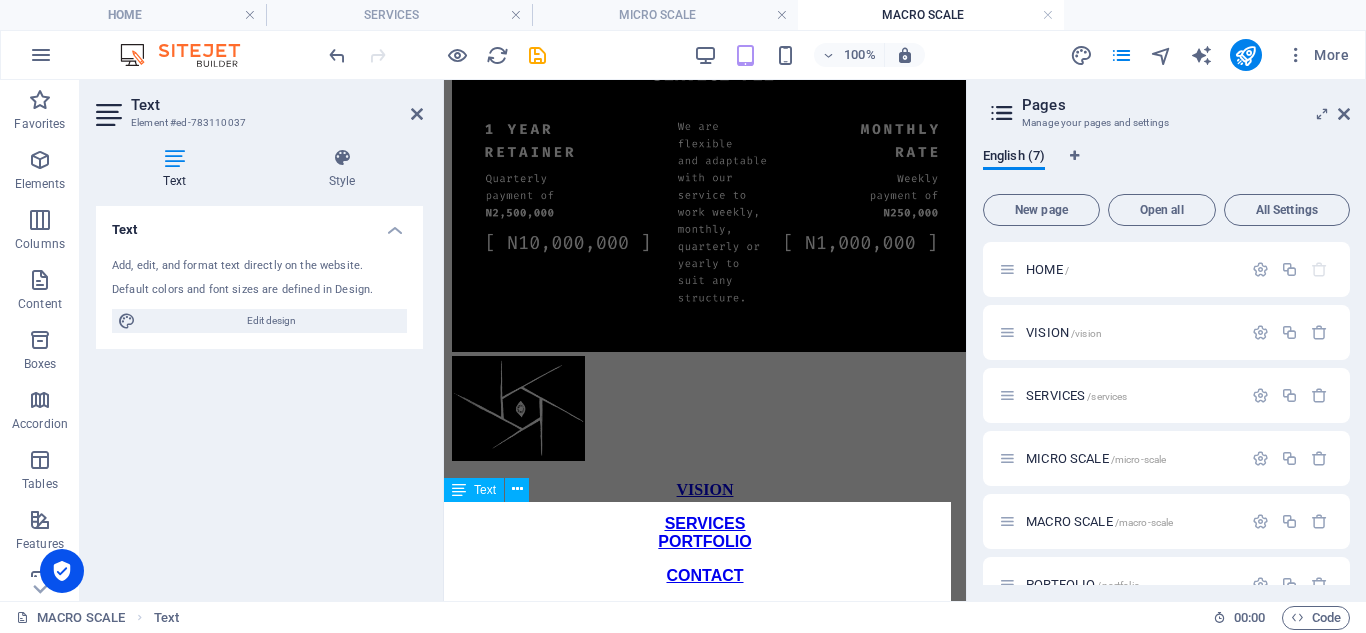 scroll, scrollTop: 2223, scrollLeft: 0, axis: vertical 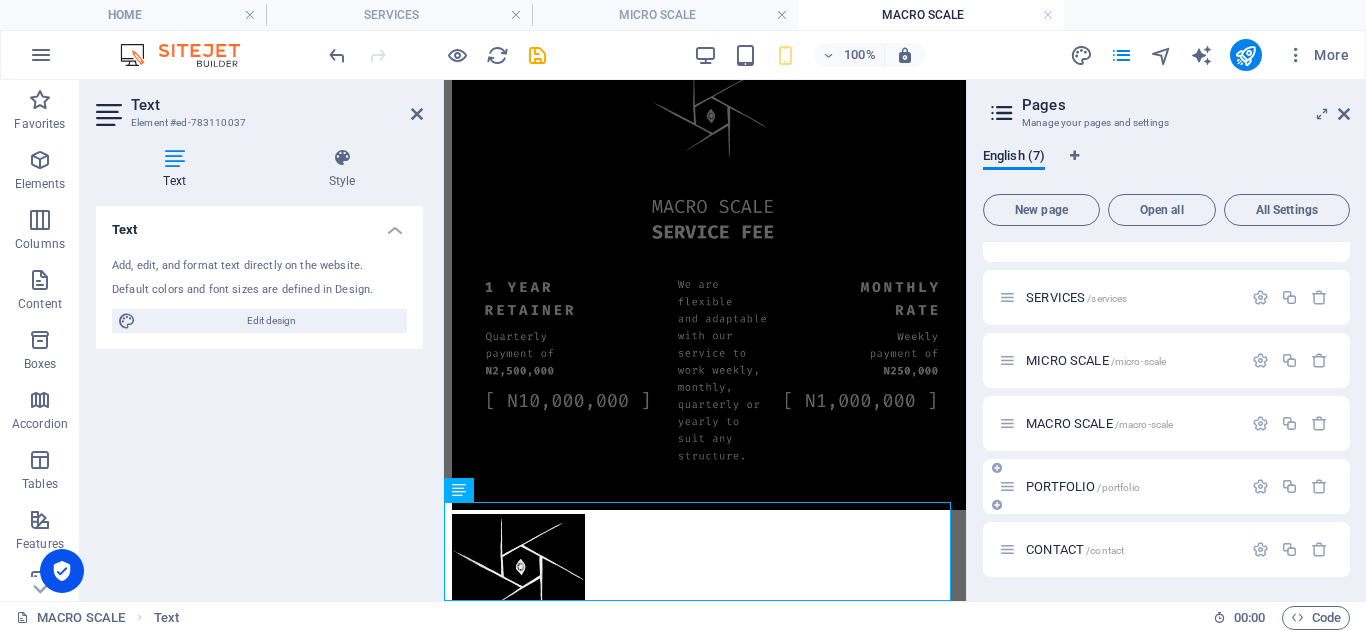 click on "PORTFOLIO /portfolio" at bounding box center (1166, 486) 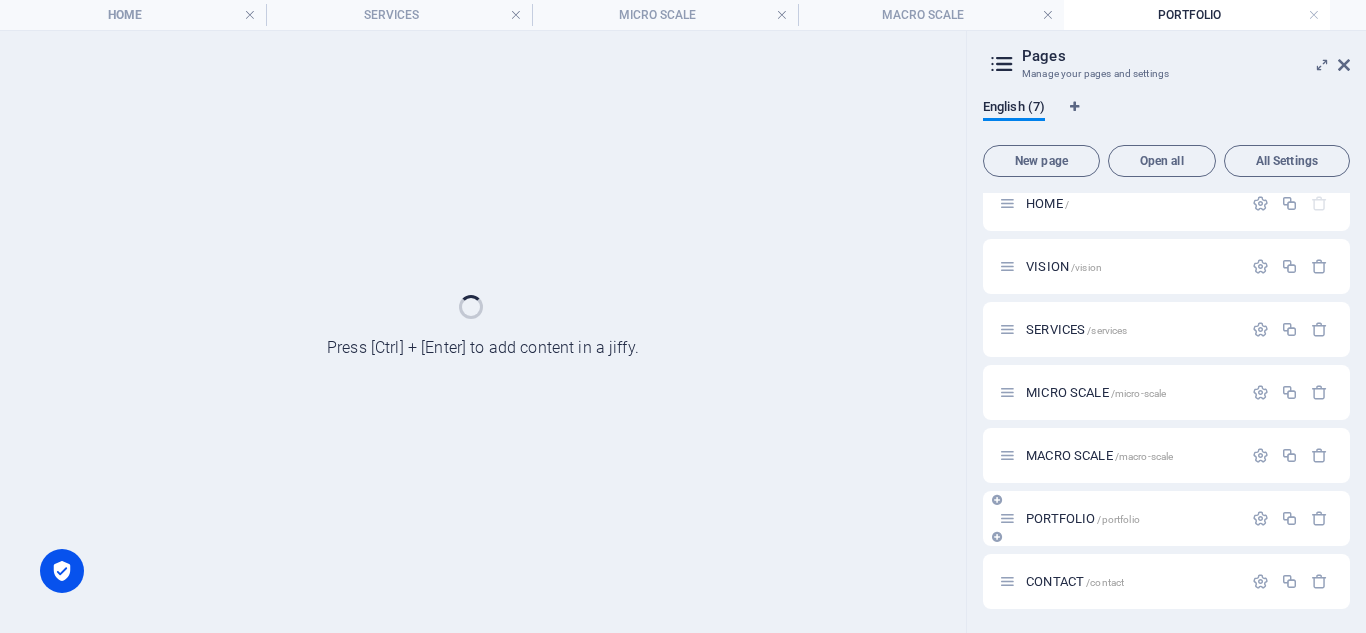 scroll, scrollTop: 17, scrollLeft: 0, axis: vertical 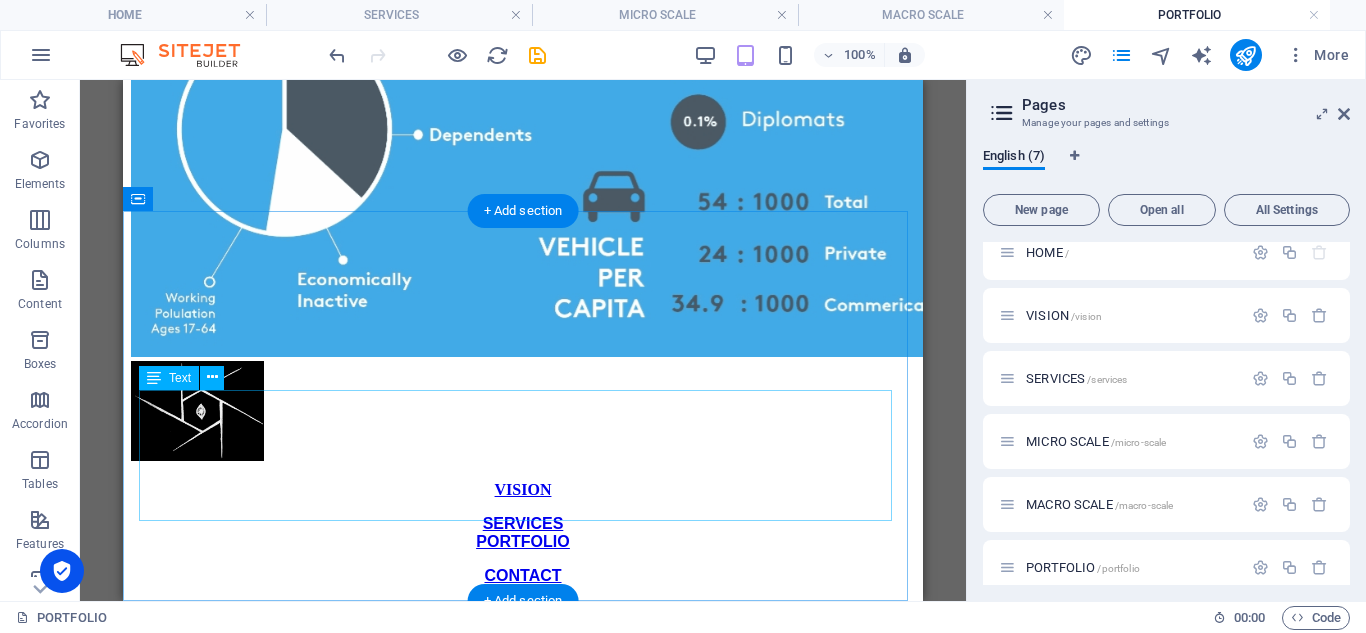 click on "VISION SERVICES PORTFOLIO CONTACT" at bounding box center [523, 533] 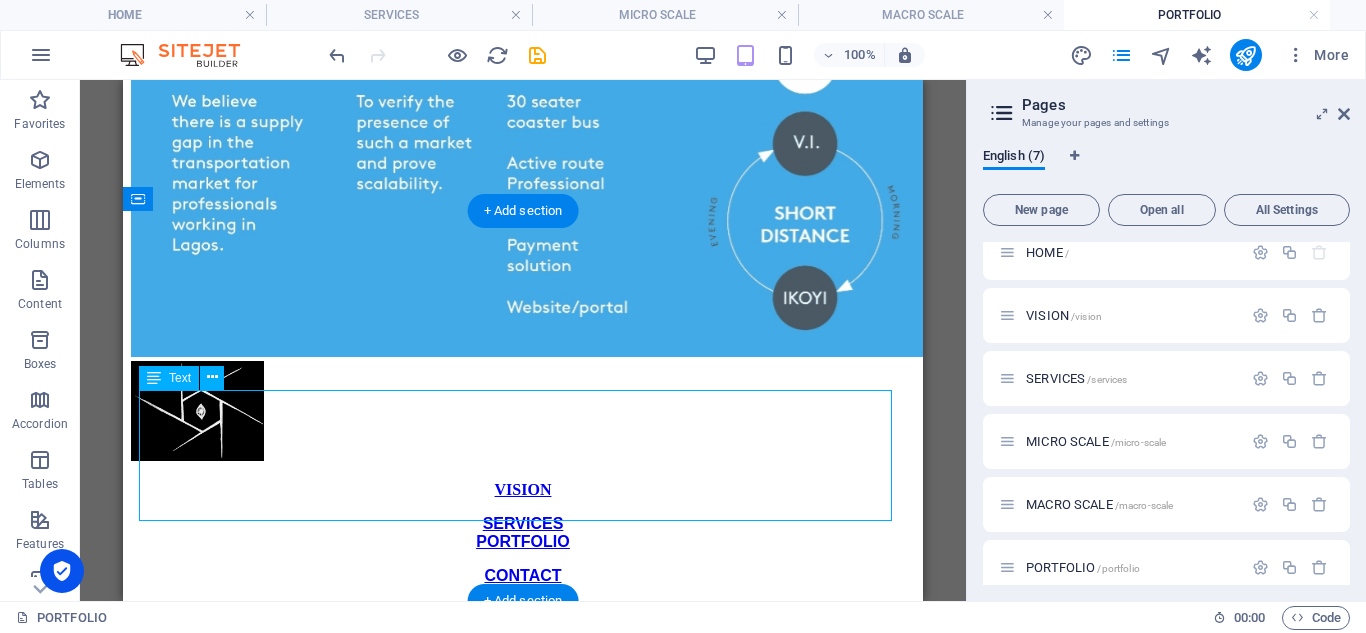 click on "VISION SERVICES PORTFOLIO CONTACT" at bounding box center [523, 533] 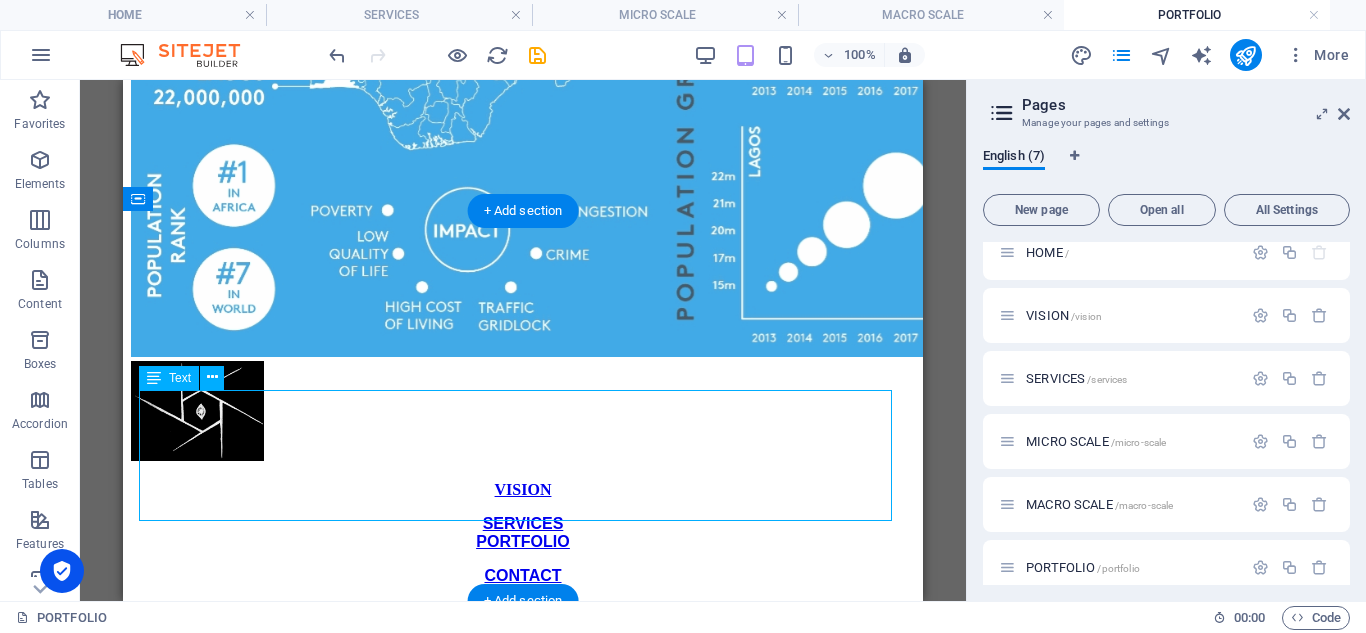 scroll, scrollTop: 2151, scrollLeft: 0, axis: vertical 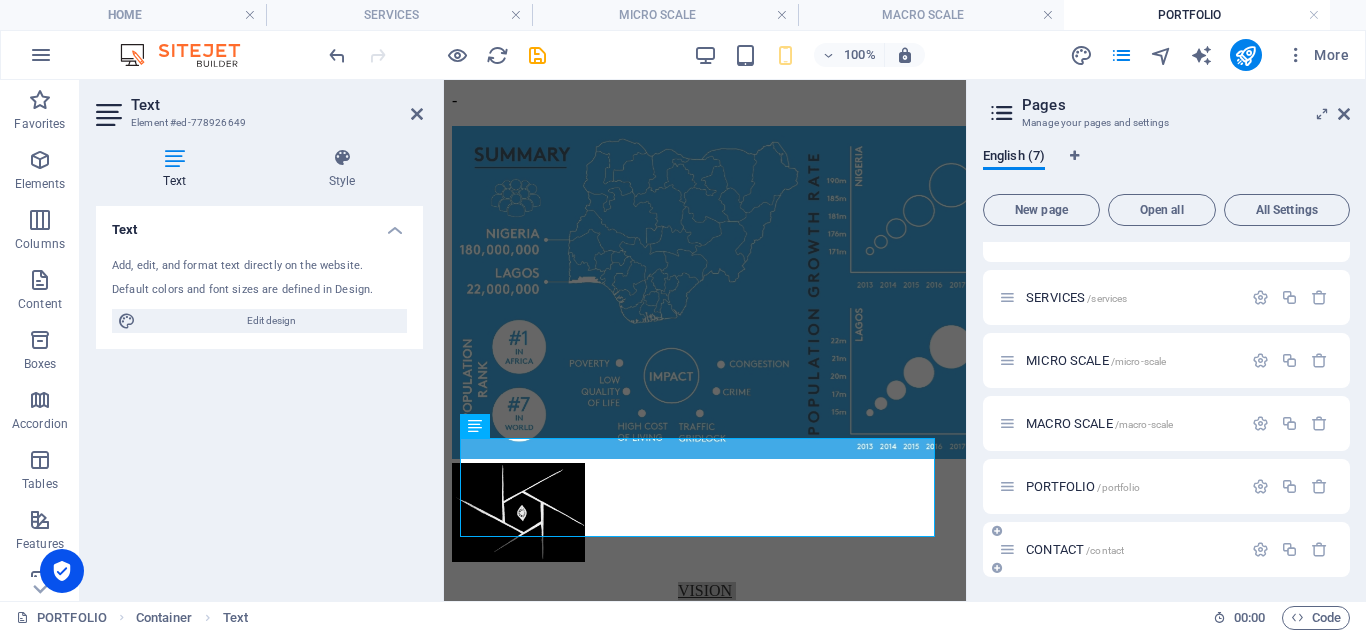 click on "CONTACT /contact" at bounding box center (1075, 549) 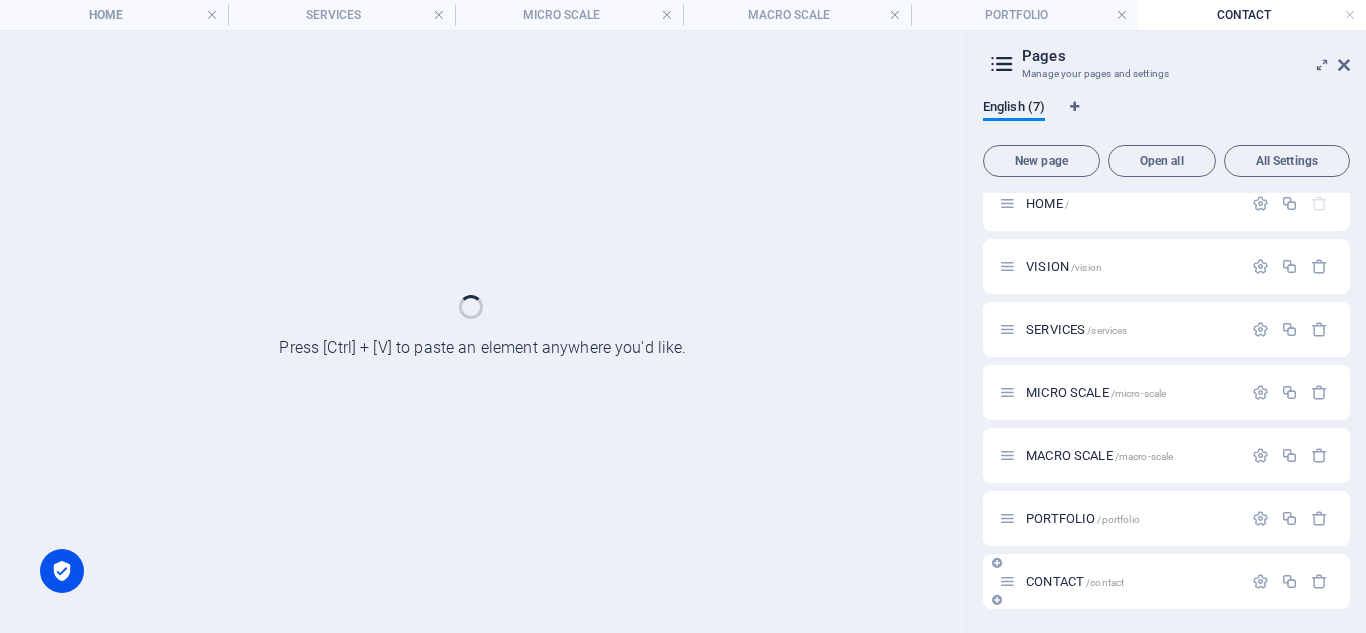 scroll, scrollTop: 0, scrollLeft: 0, axis: both 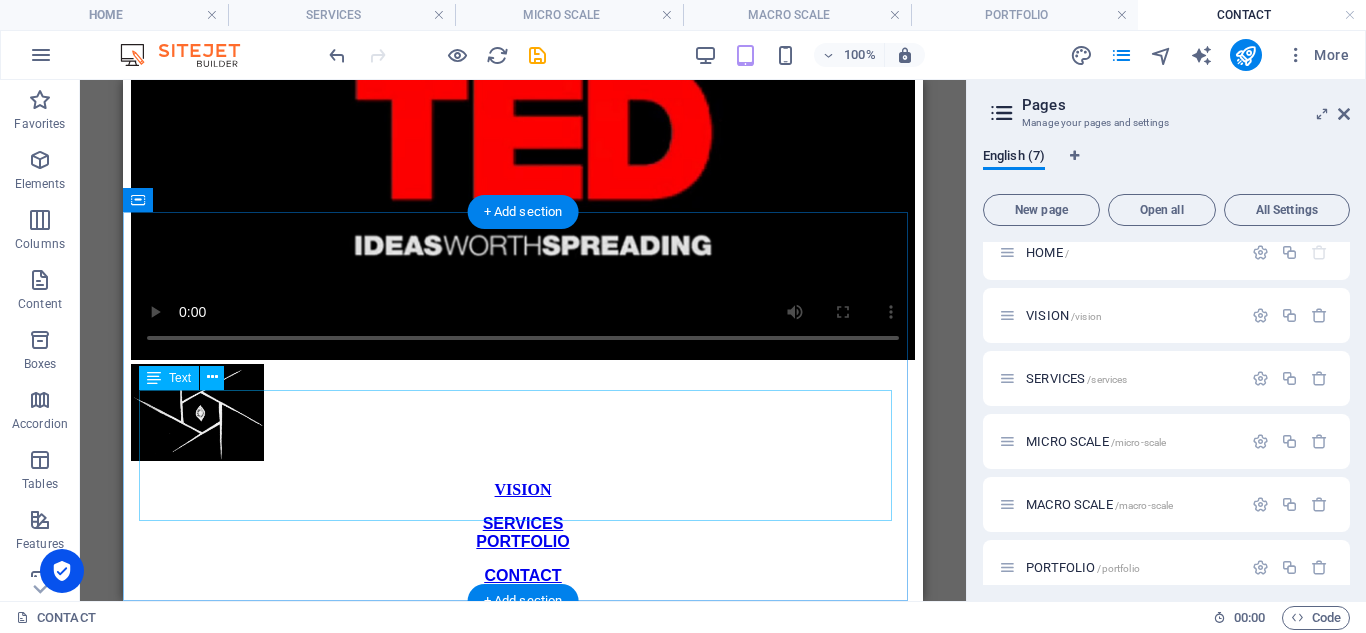 click on "VISION SERVICES PORTFOLIO CONTACT" at bounding box center (523, 533) 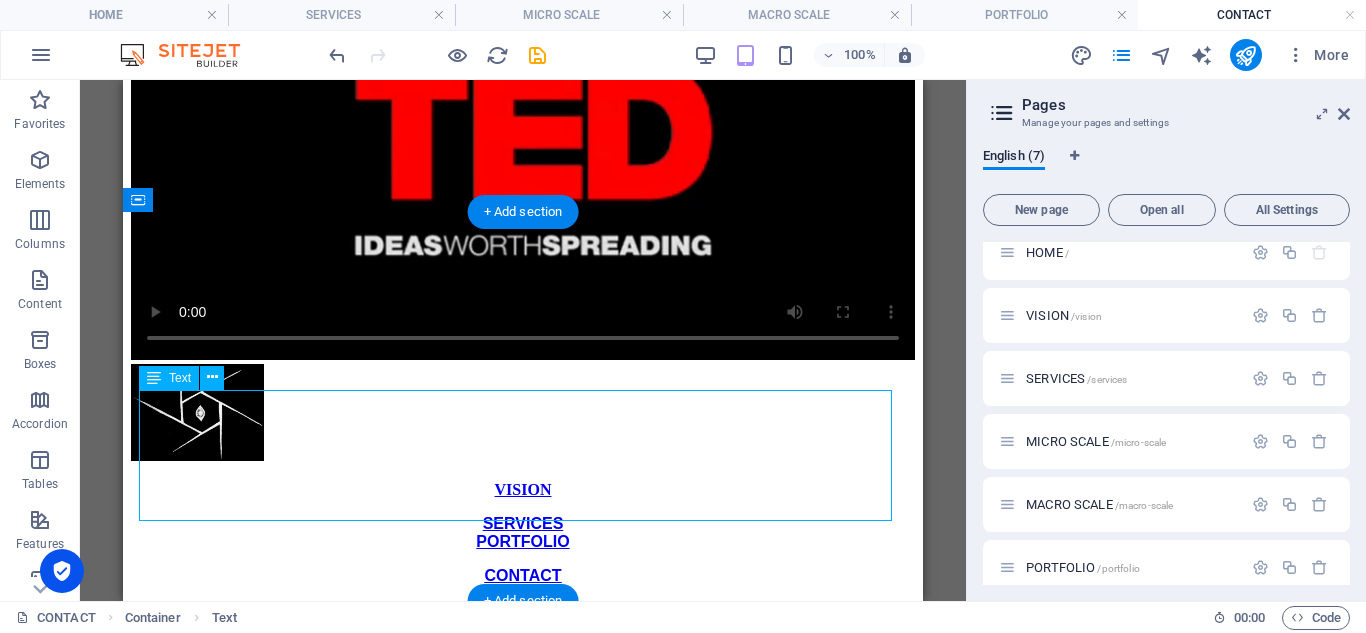 click on "VISION SERVICES PORTFOLIO CONTACT" at bounding box center [523, 533] 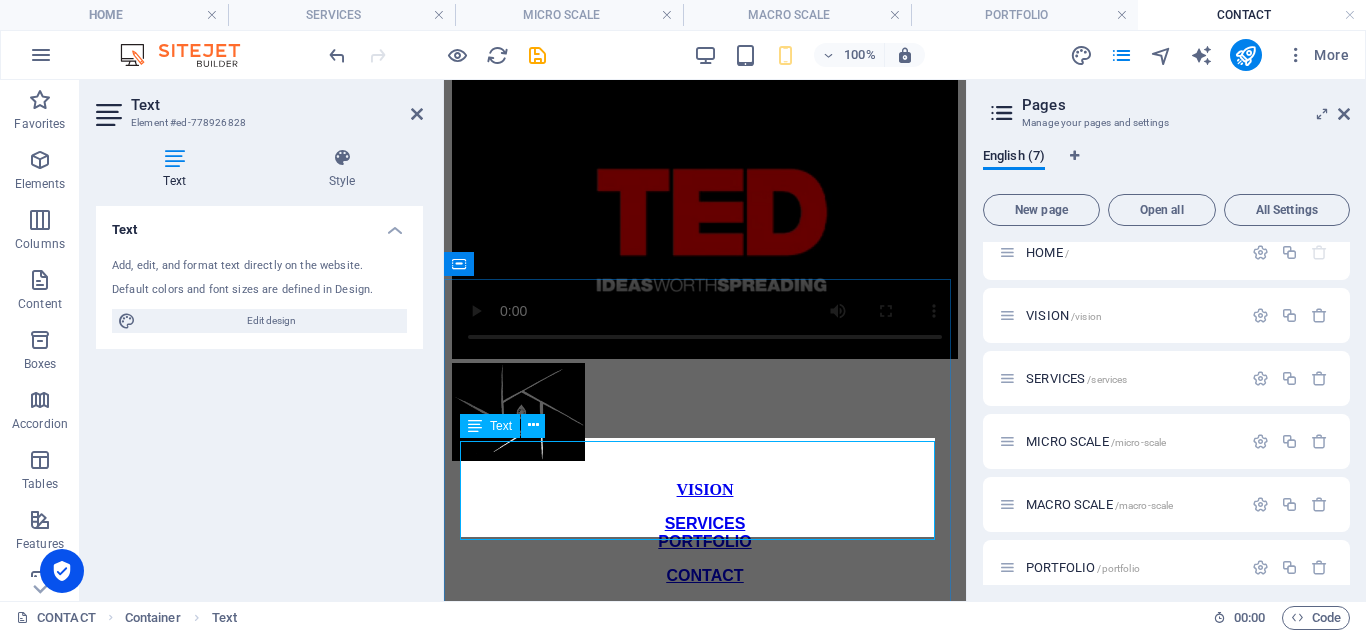 scroll, scrollTop: 424, scrollLeft: 0, axis: vertical 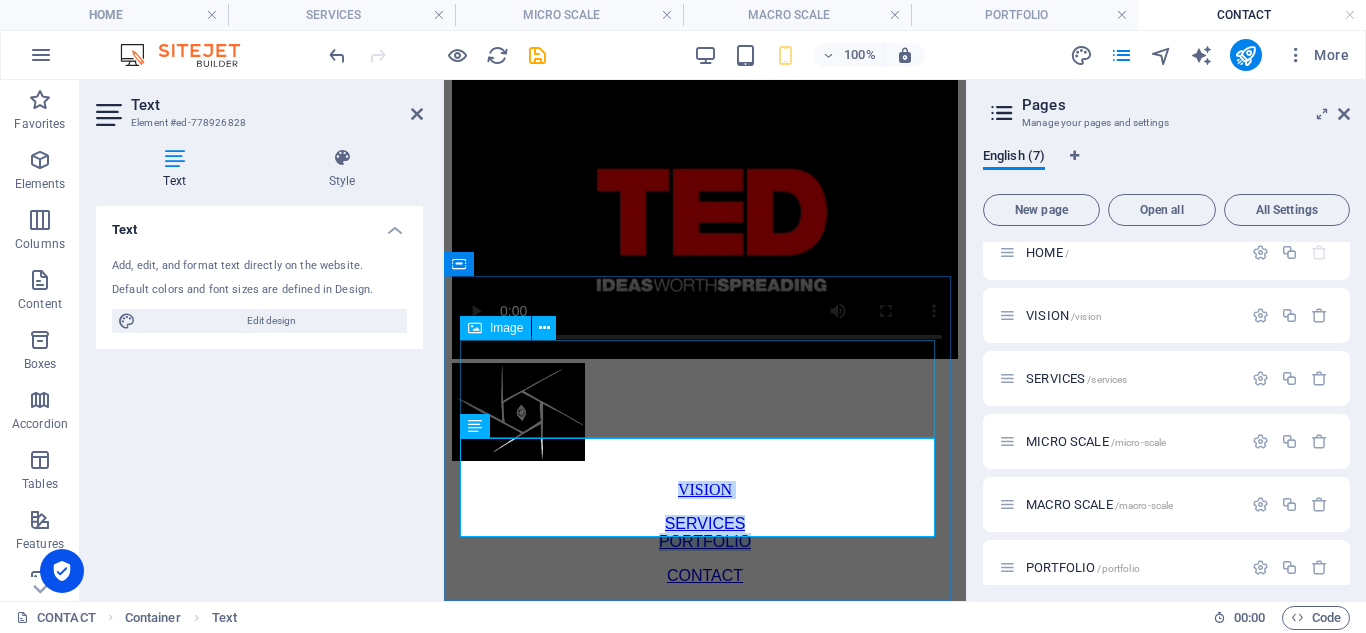 click at bounding box center (705, 414) 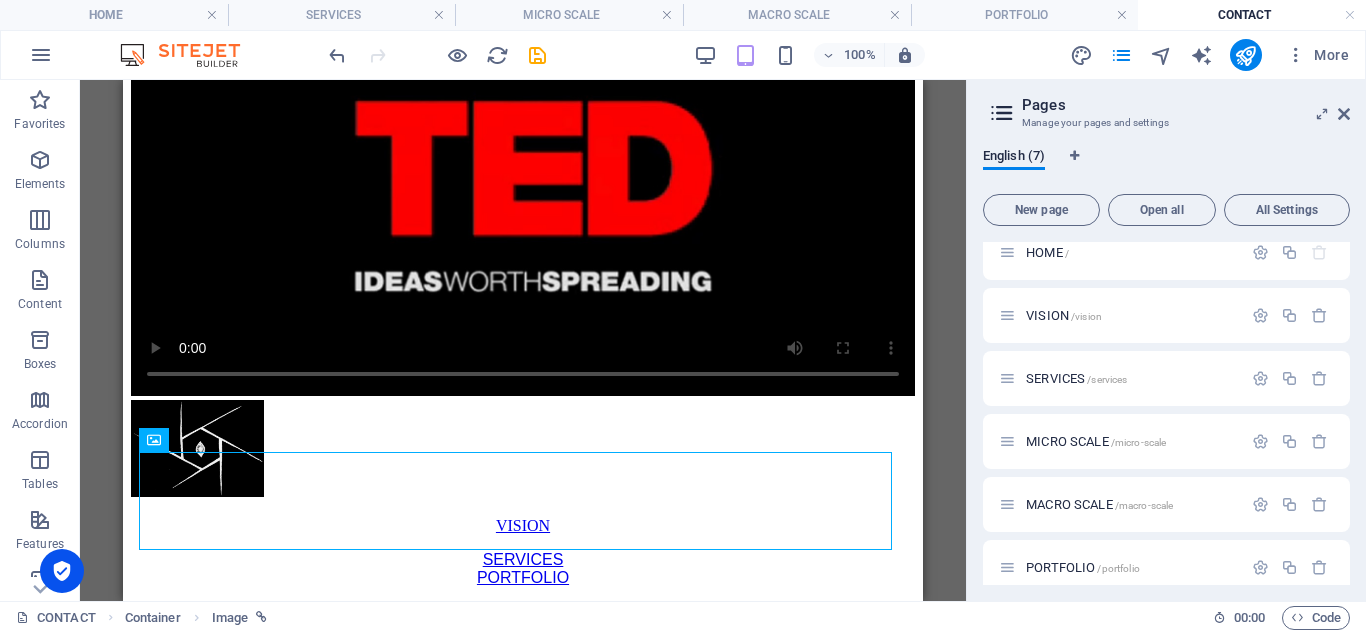 scroll, scrollTop: 707, scrollLeft: 0, axis: vertical 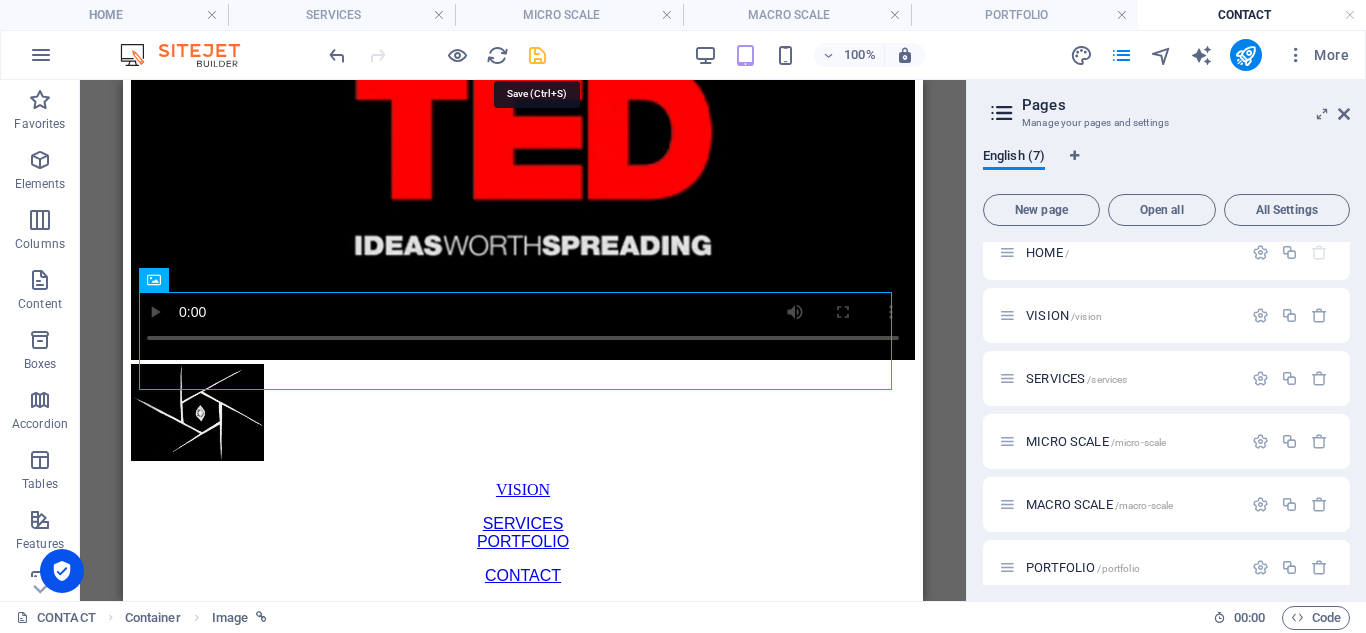 click at bounding box center (537, 55) 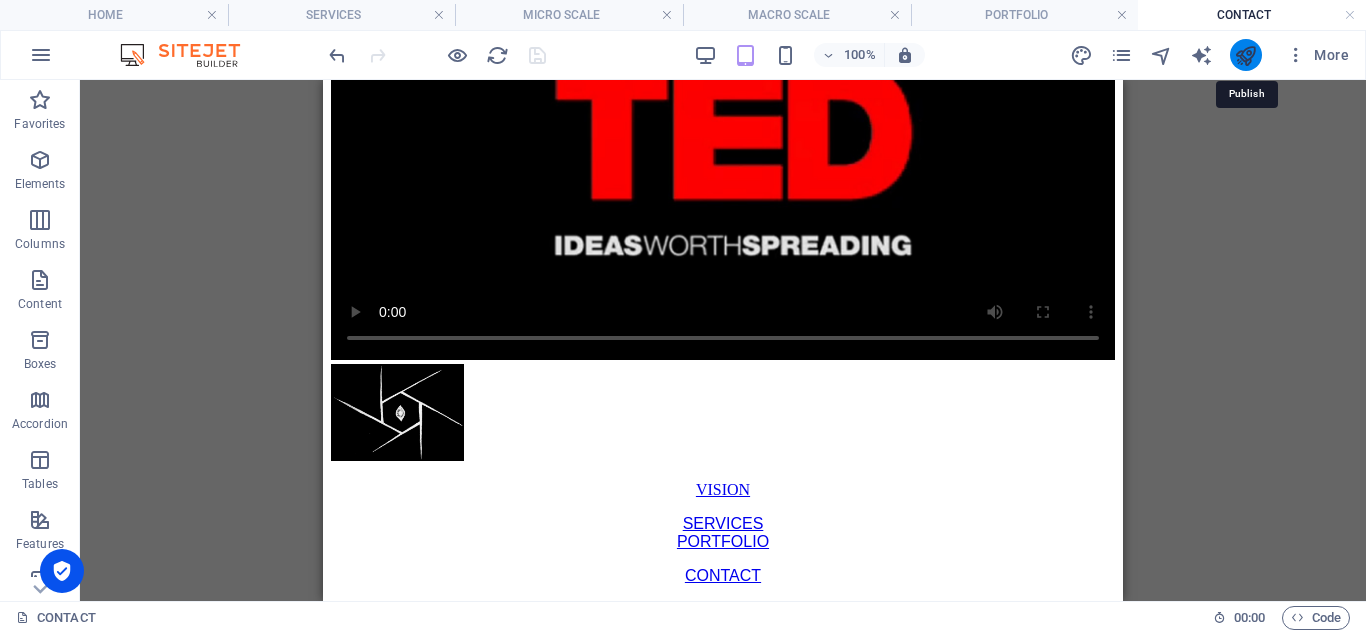 click at bounding box center (1245, 55) 